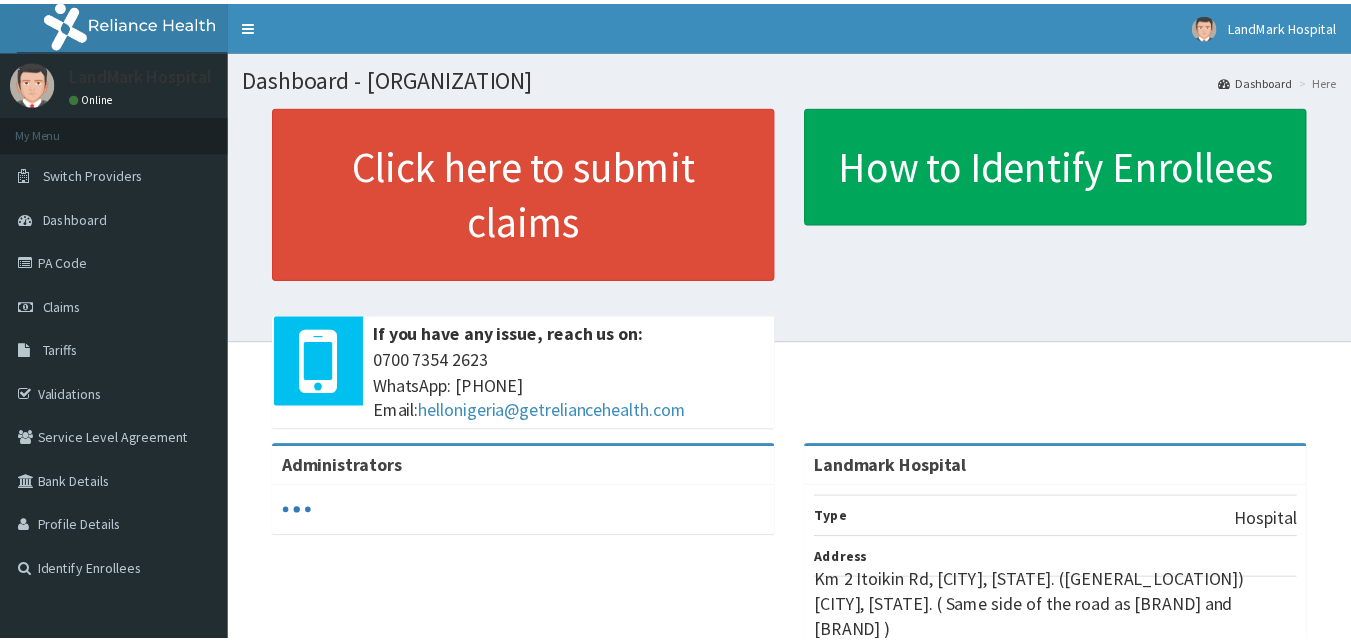 scroll, scrollTop: 0, scrollLeft: 0, axis: both 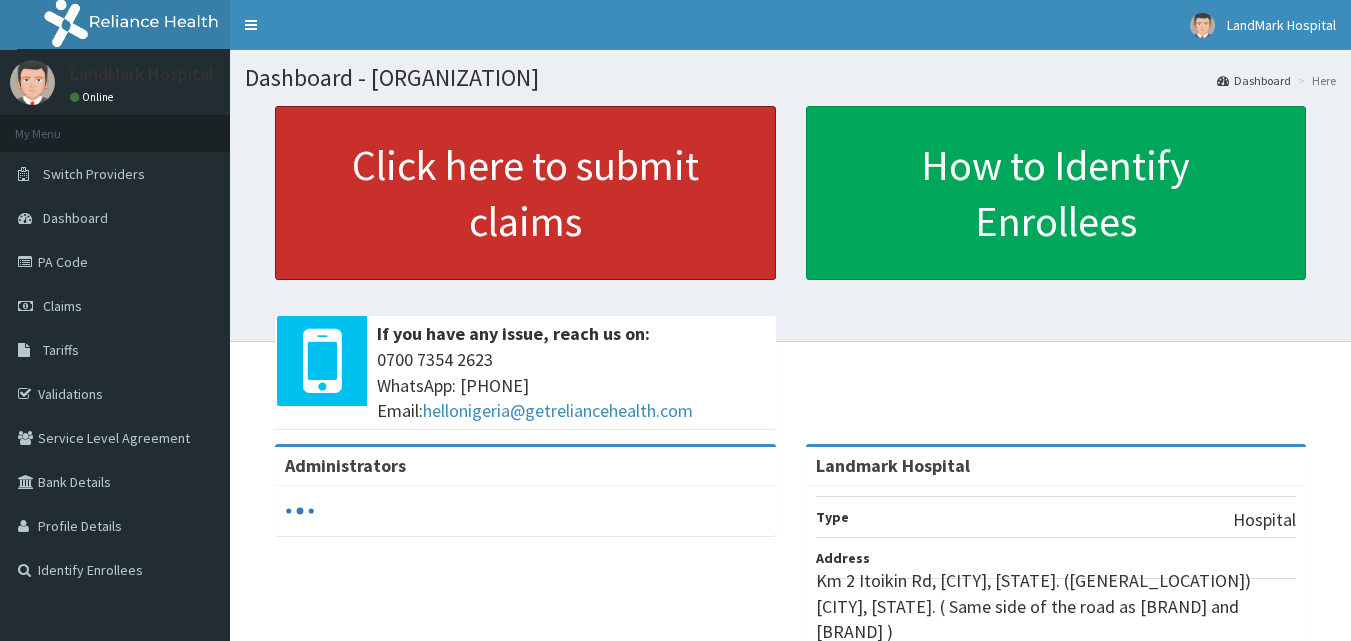 click on "Click here to submit claims" at bounding box center [525, 193] 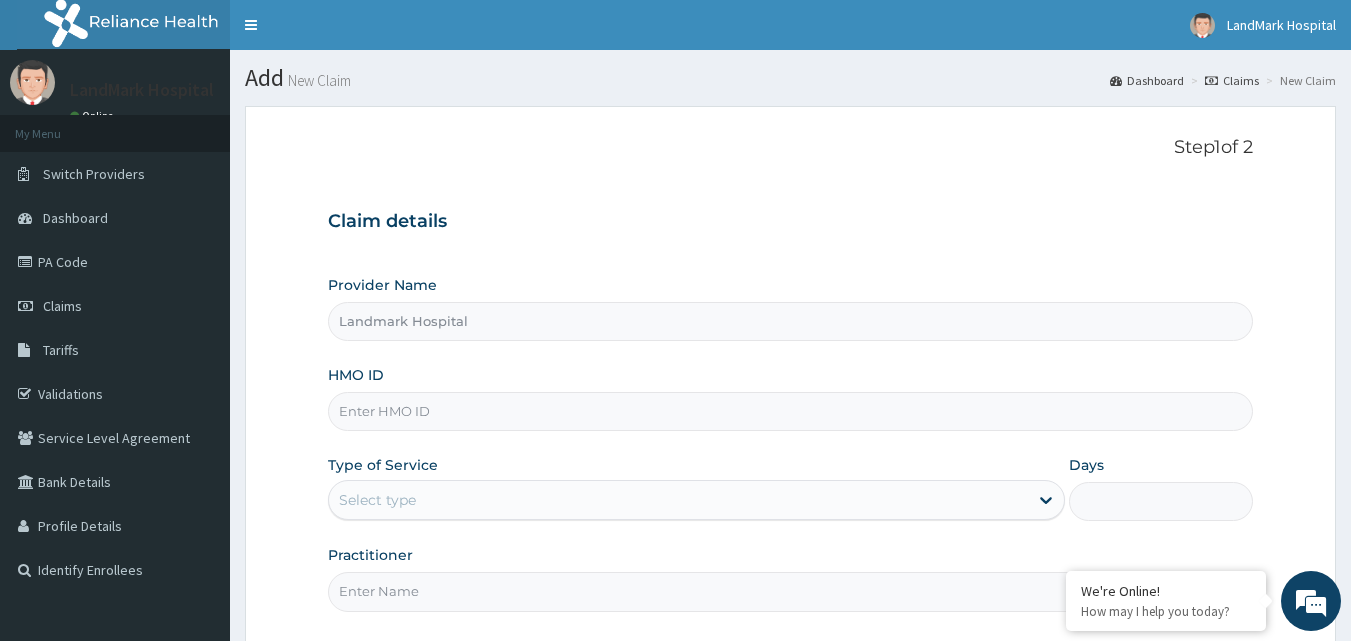 scroll, scrollTop: 0, scrollLeft: 0, axis: both 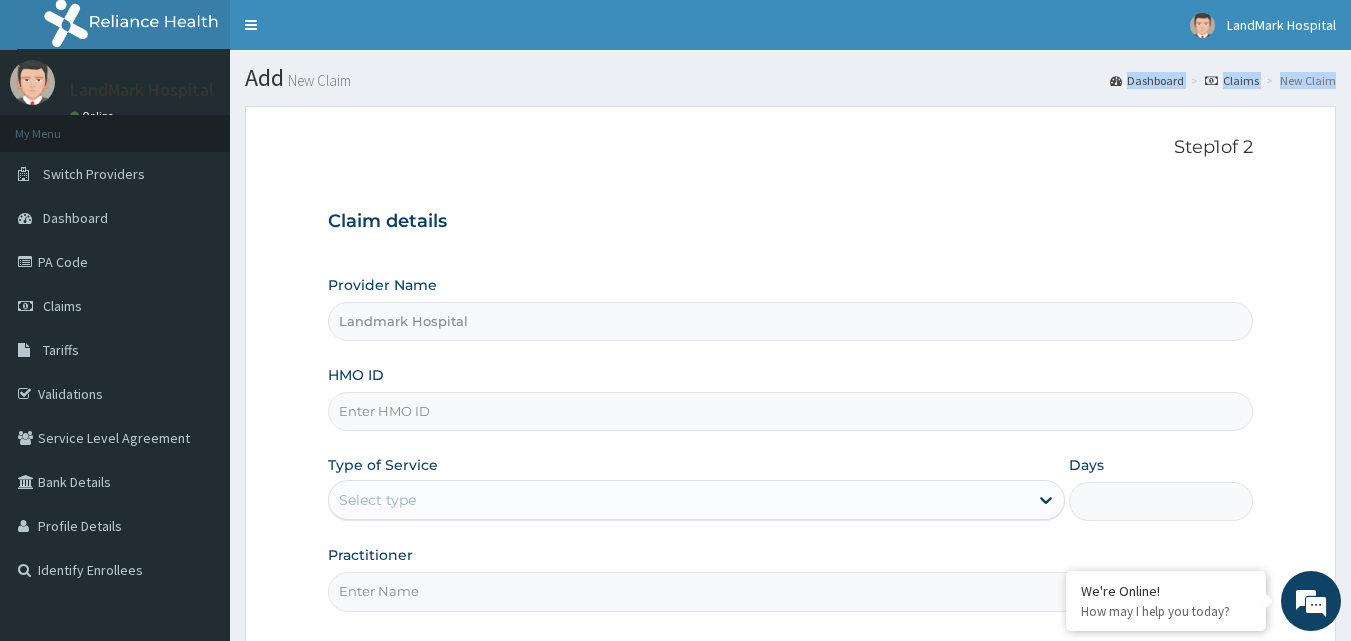 drag, startPoint x: 669, startPoint y: 75, endPoint x: 664, endPoint y: 113, distance: 38.327538 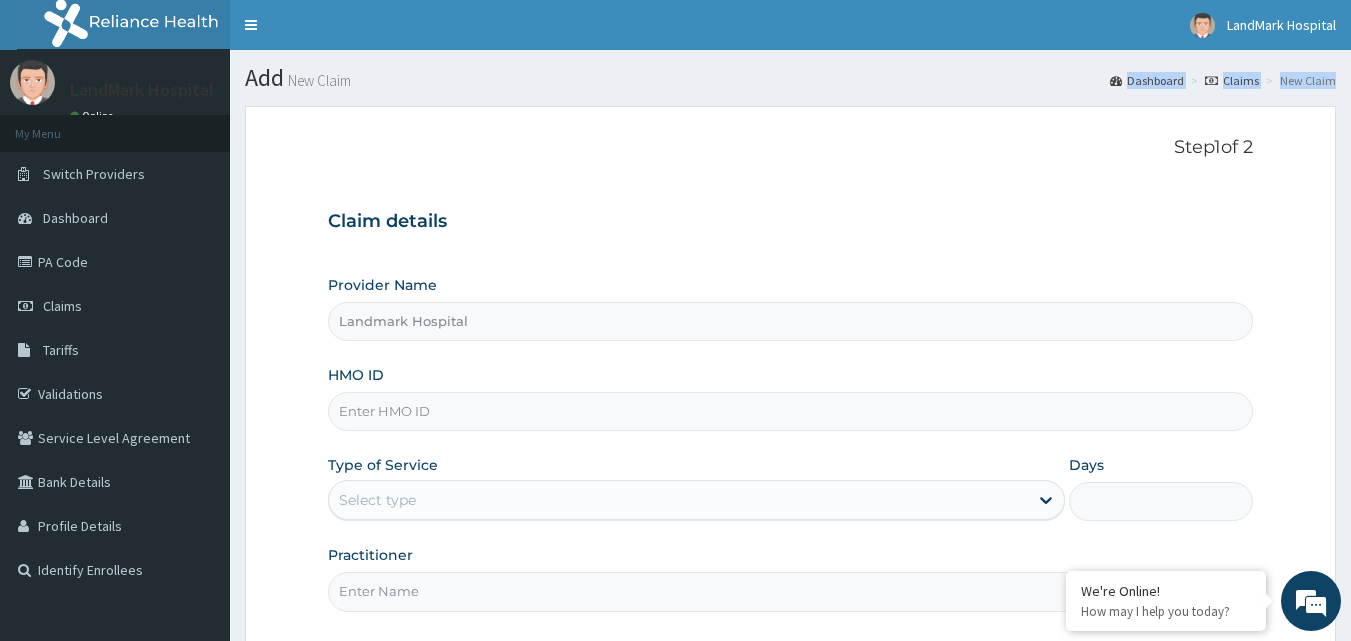 click on "Add
New Claim
Dashboard
Claims
New Claim
Step  1  of 2 Claim details Provider Name Landmark Hospital HMO ID Type of Service Select type Days Practitioner     Previous   Next" at bounding box center (790, 413) 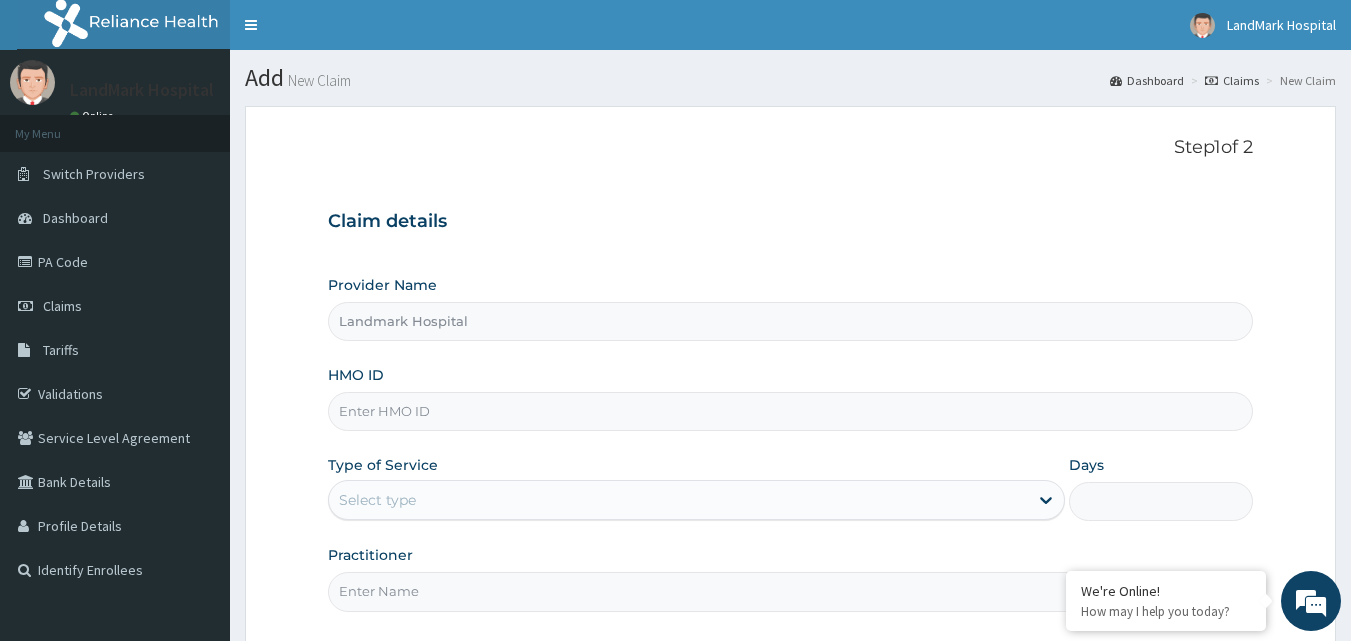 click on "HMO ID" at bounding box center (791, 411) 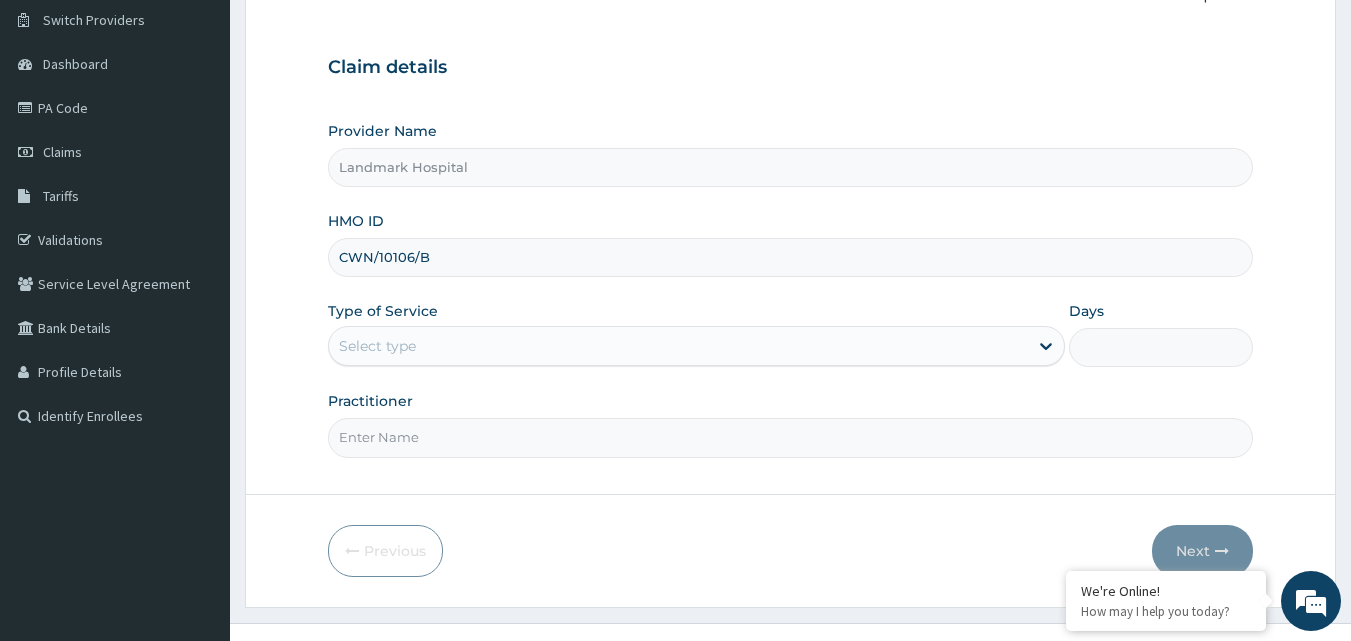 scroll, scrollTop: 187, scrollLeft: 0, axis: vertical 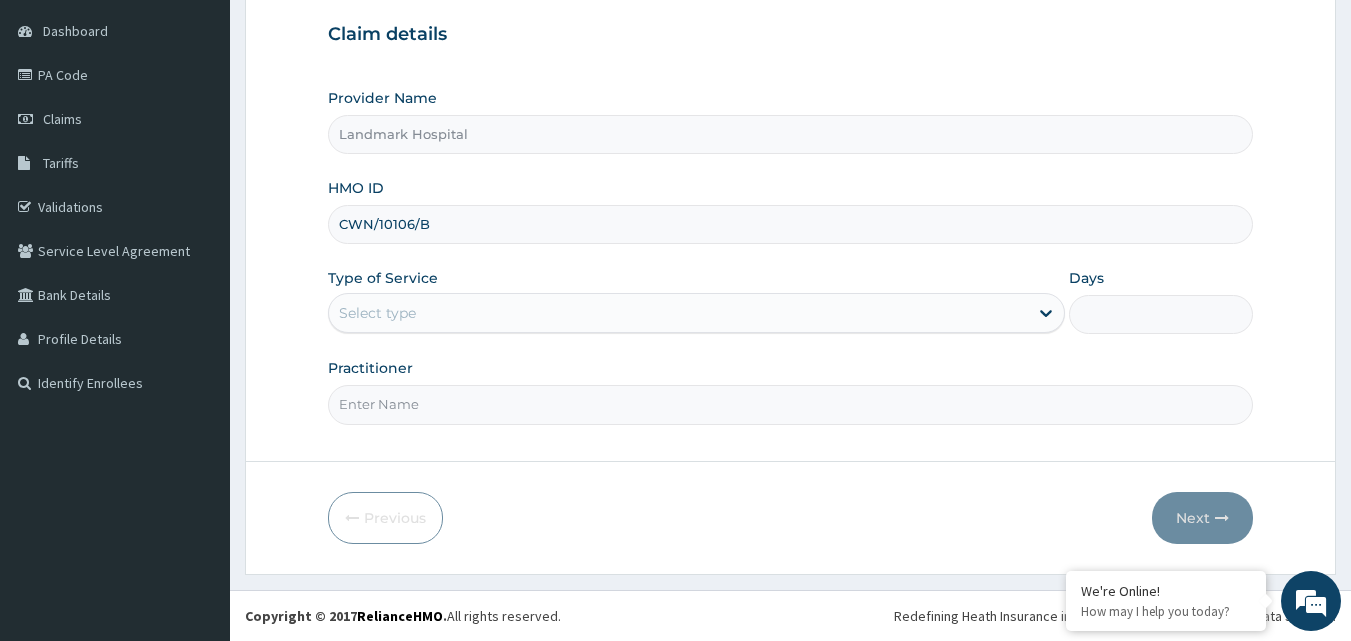 type on "CWN/10106/B" 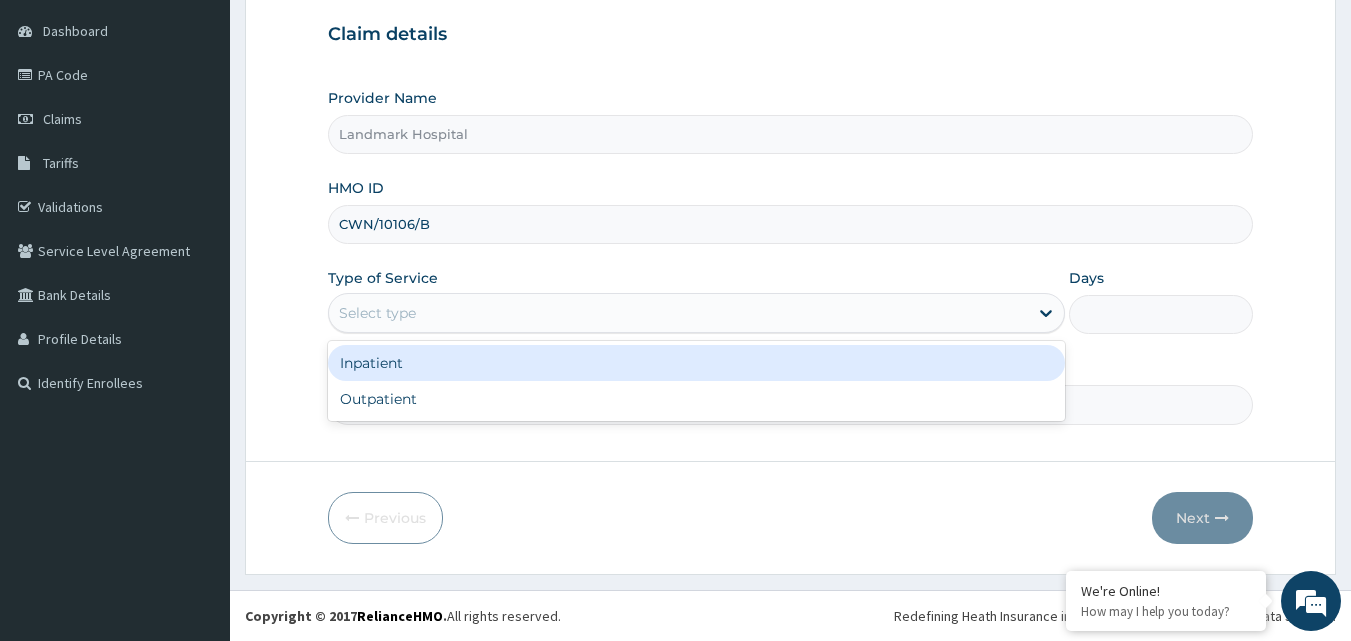 click on "Select type" at bounding box center (678, 313) 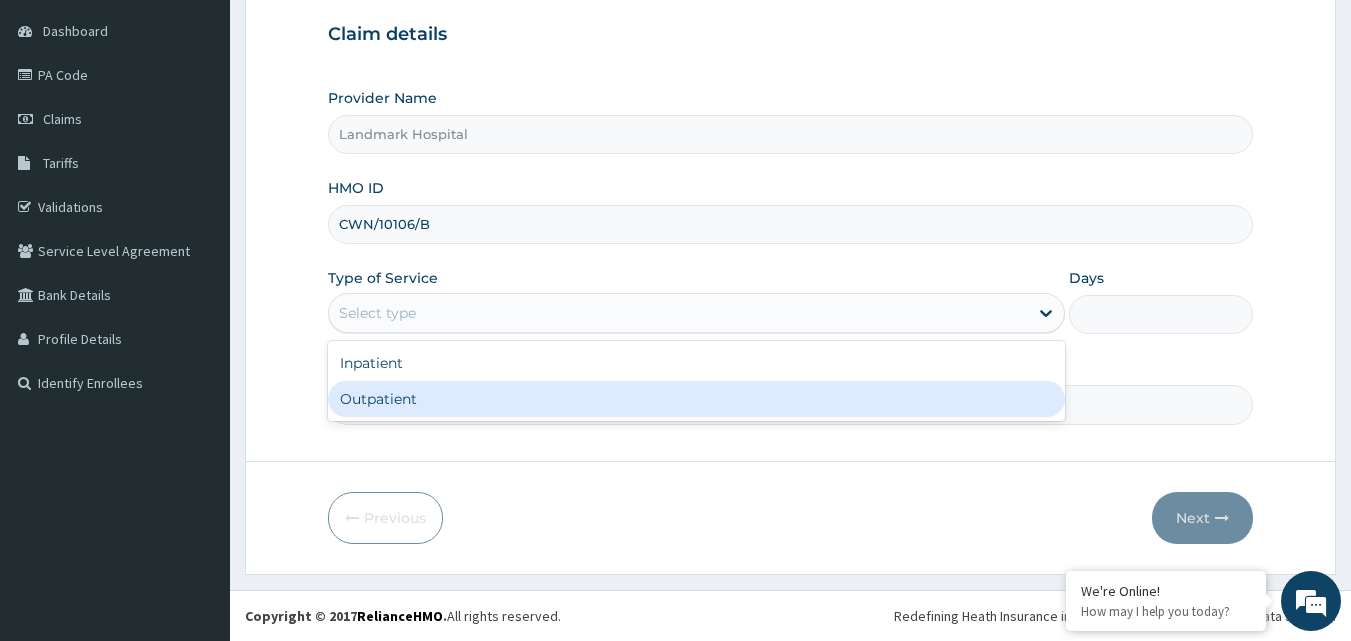 click on "Outpatient" at bounding box center [696, 399] 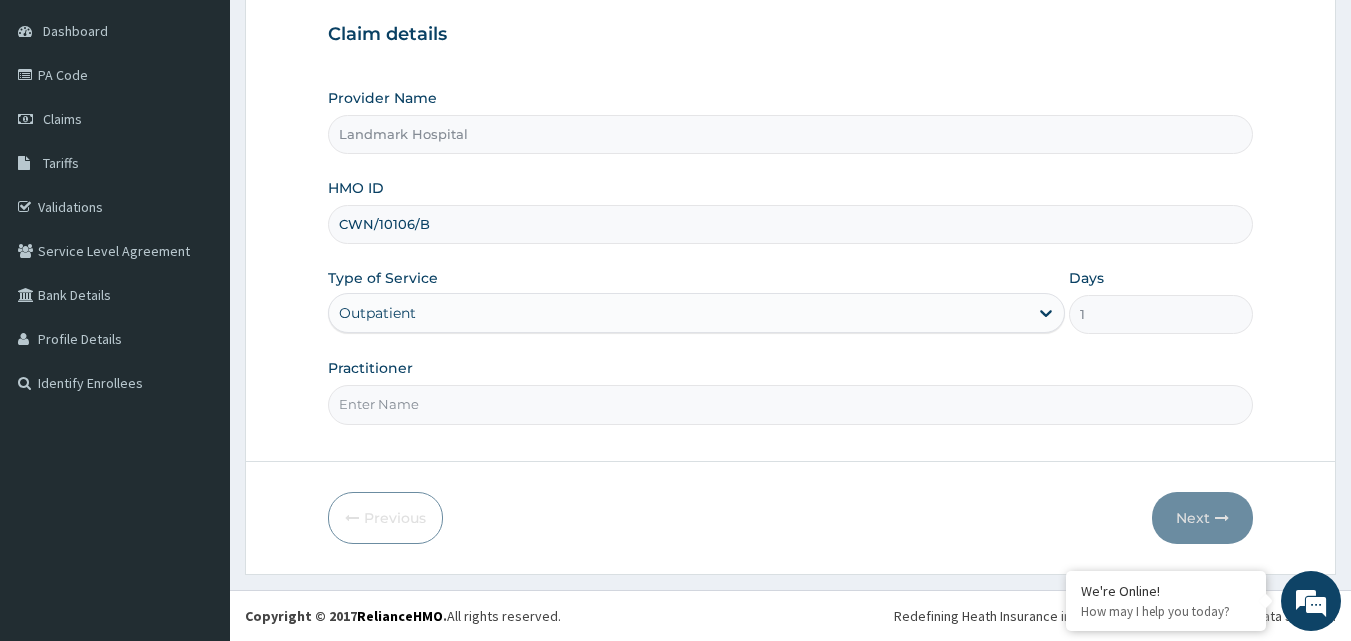 click on "Practitioner" at bounding box center (791, 404) 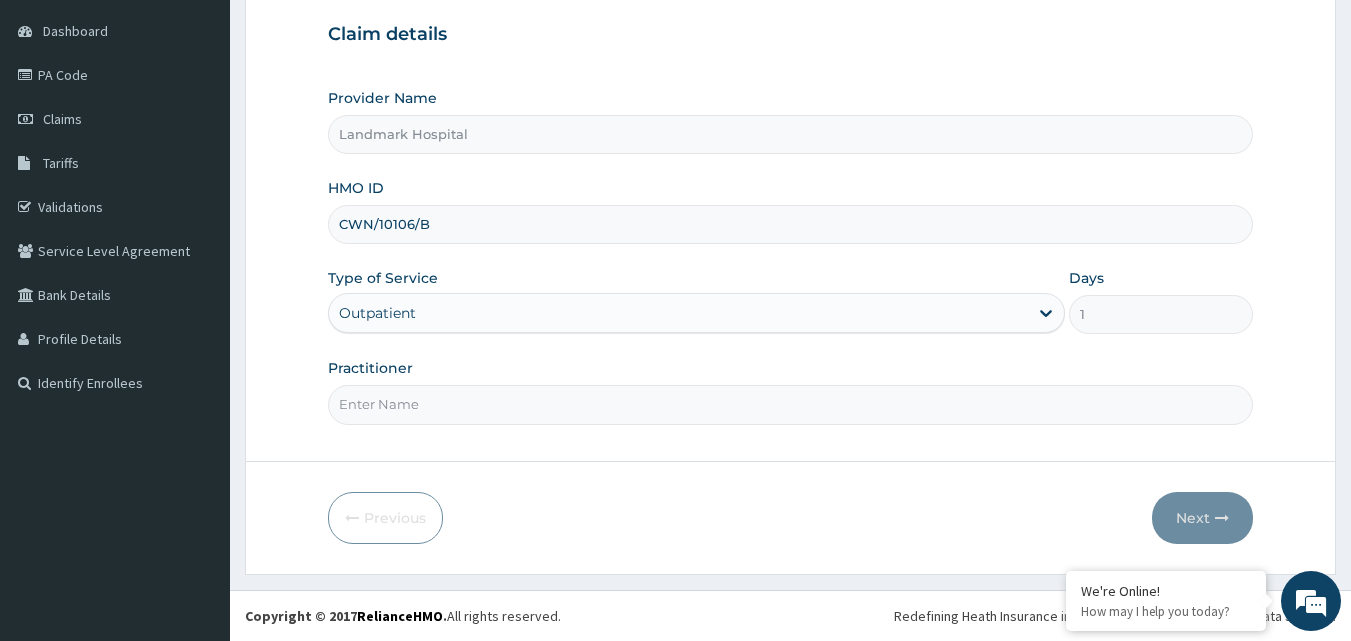 type on "Dr Bassey Ewa" 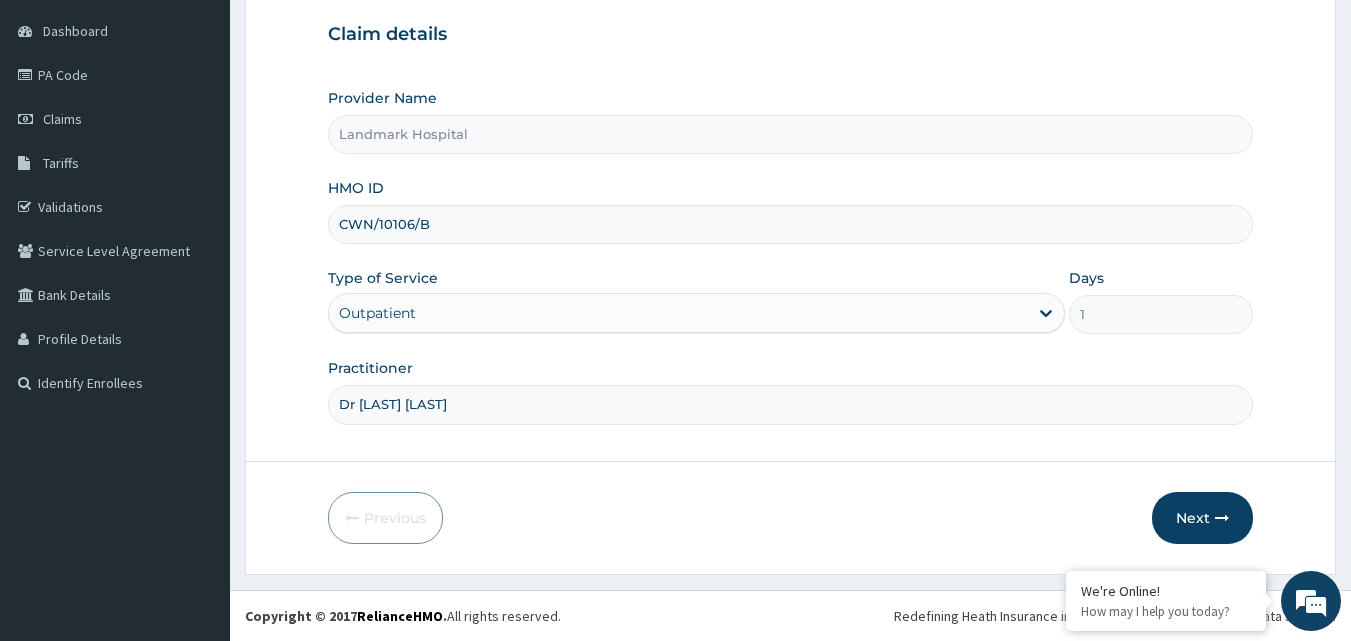 click on "Next" at bounding box center (1202, 518) 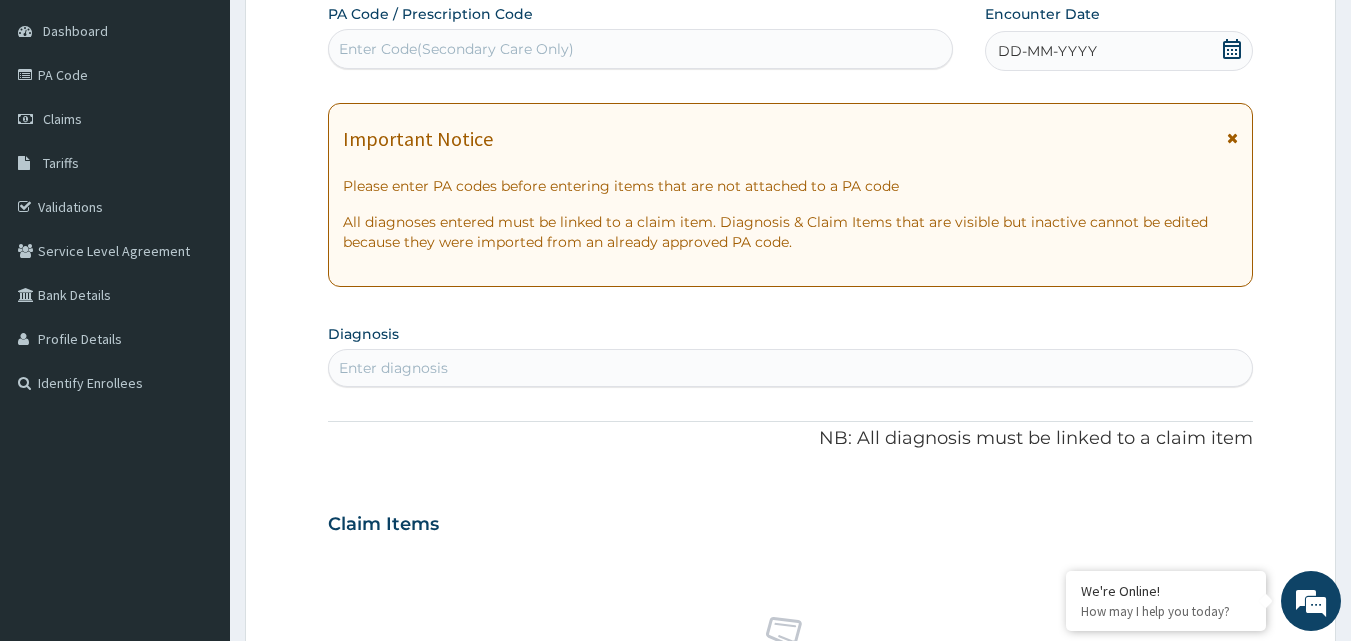 click 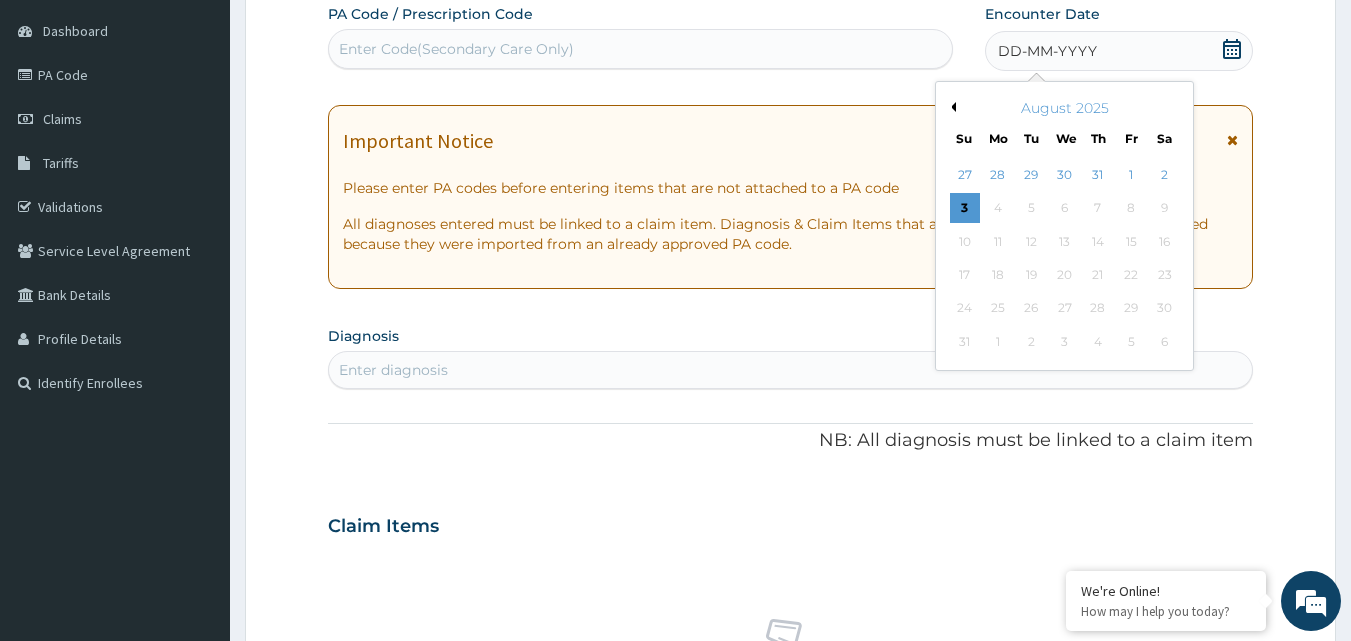 click on "2" at bounding box center [1165, 175] 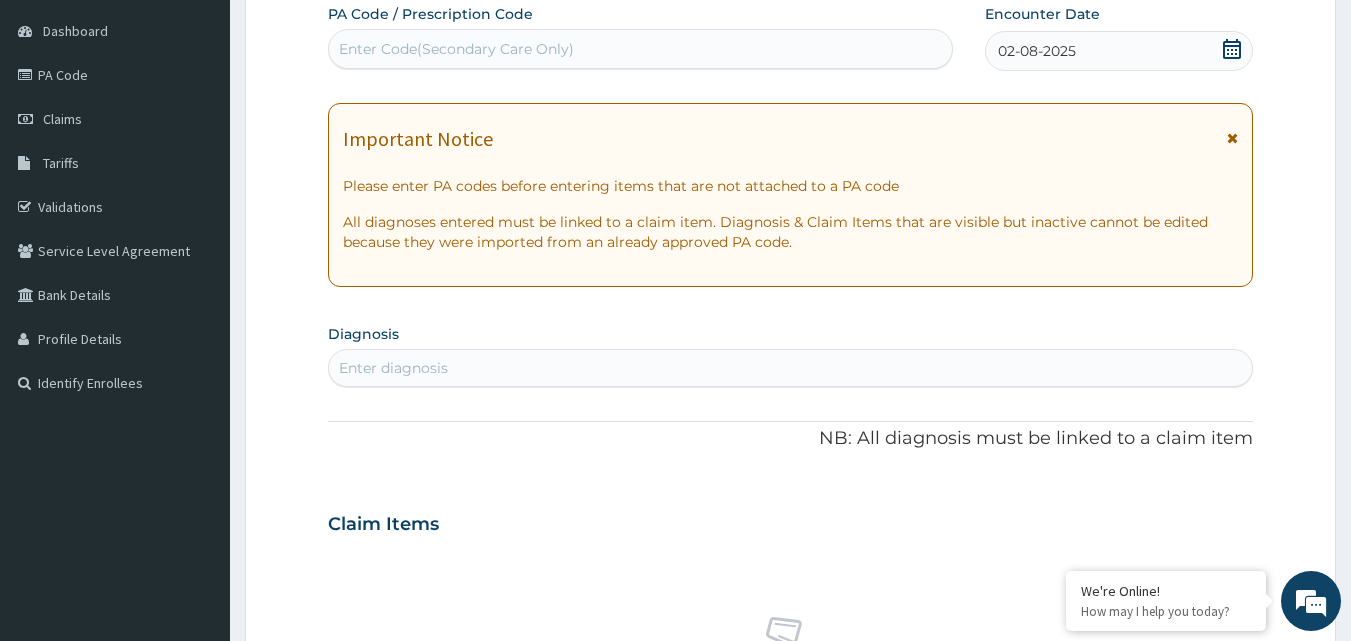 click on "Enter diagnosis" at bounding box center (791, 368) 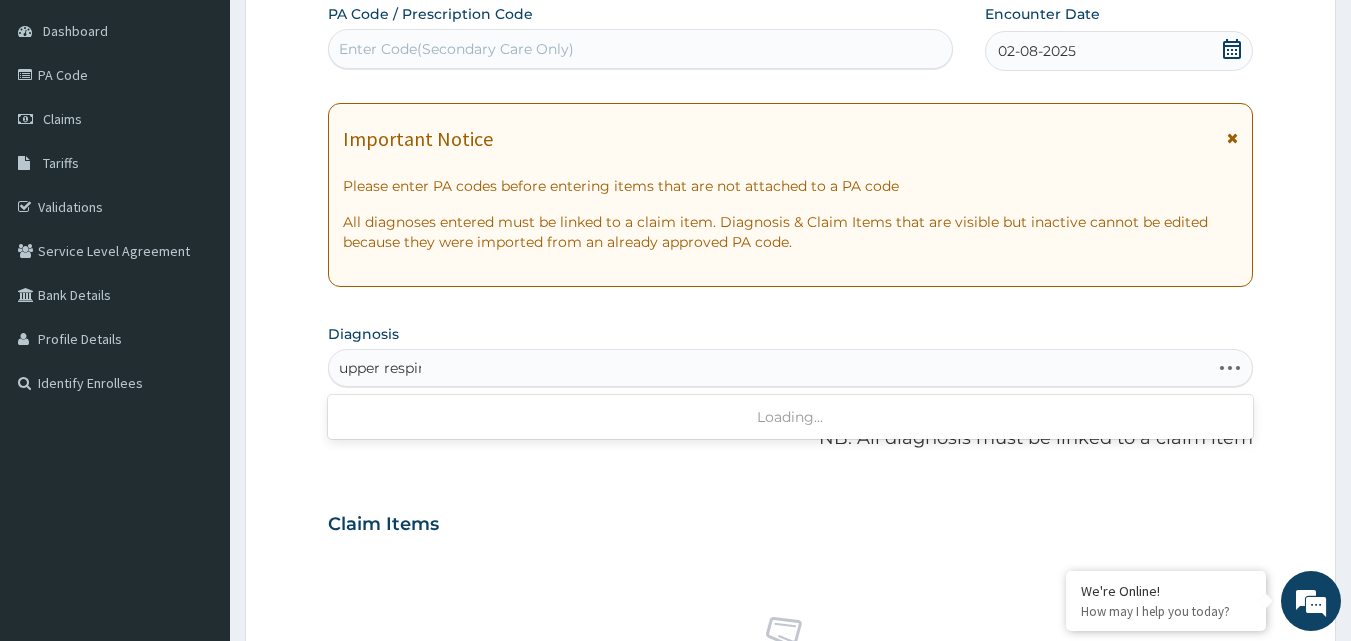 type on "upper respira" 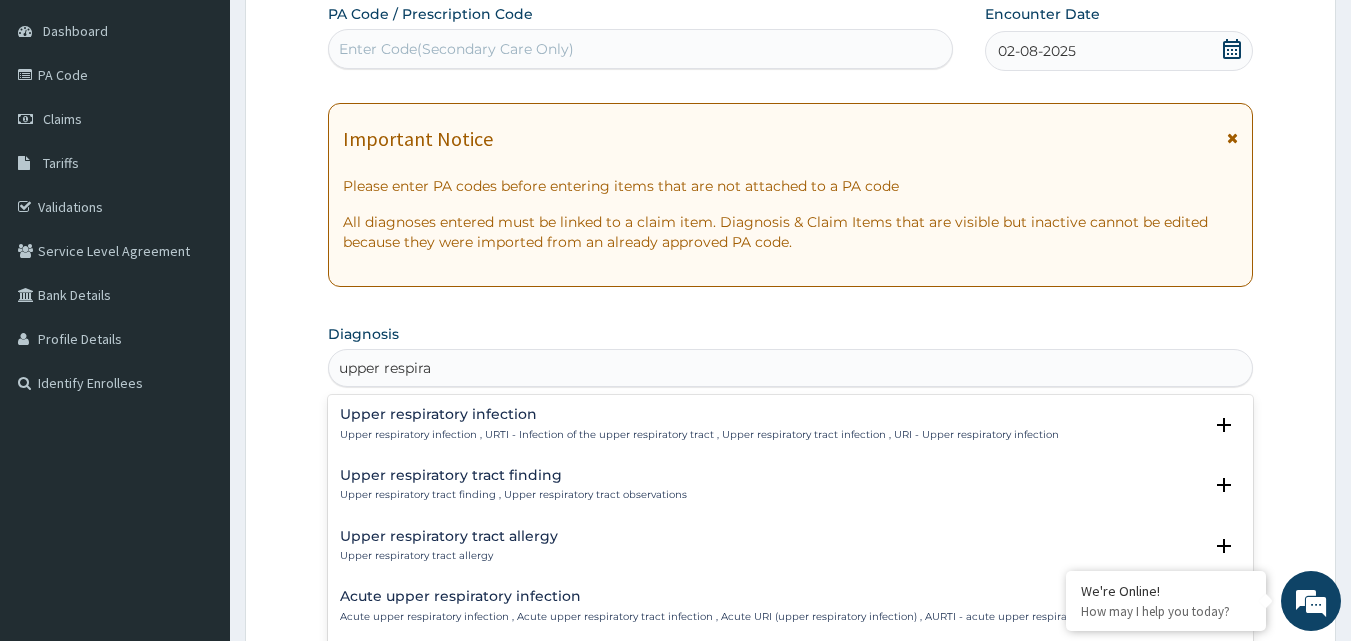 click on "Upper respiratory infection , URTI - Infection of the upper respiratory tract , Upper respiratory tract infection , URI - Upper respiratory infection" at bounding box center [699, 435] 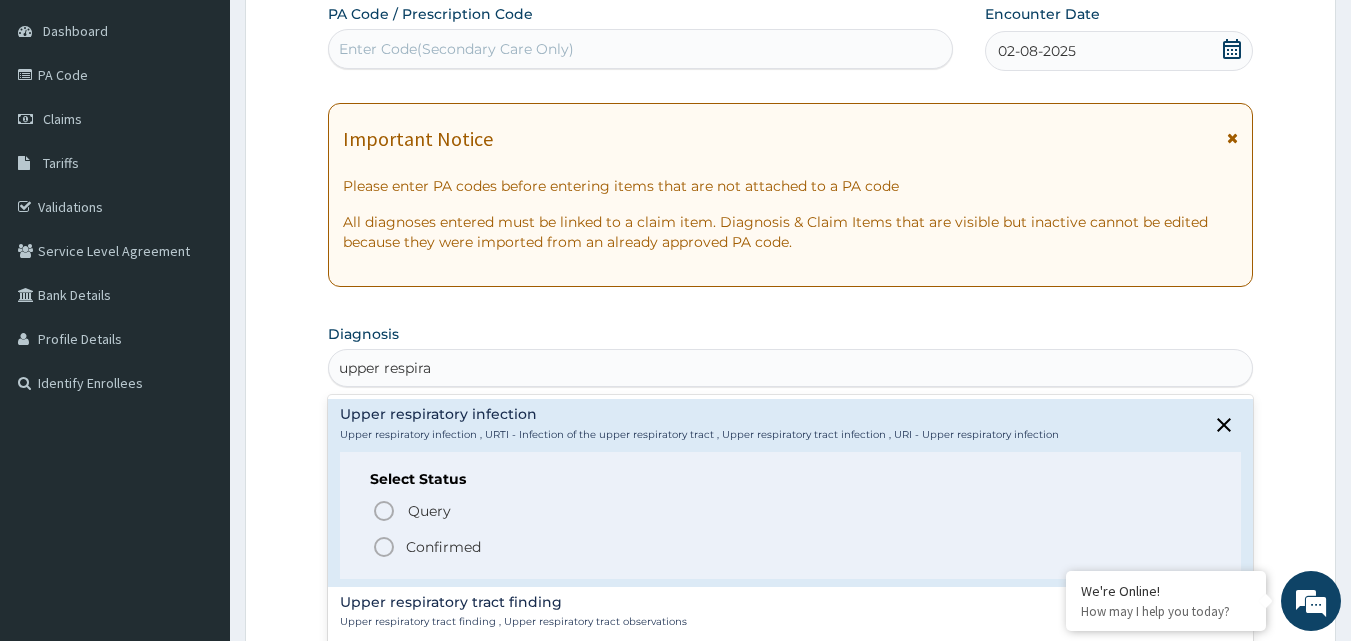click on "Confirmed" at bounding box center [443, 547] 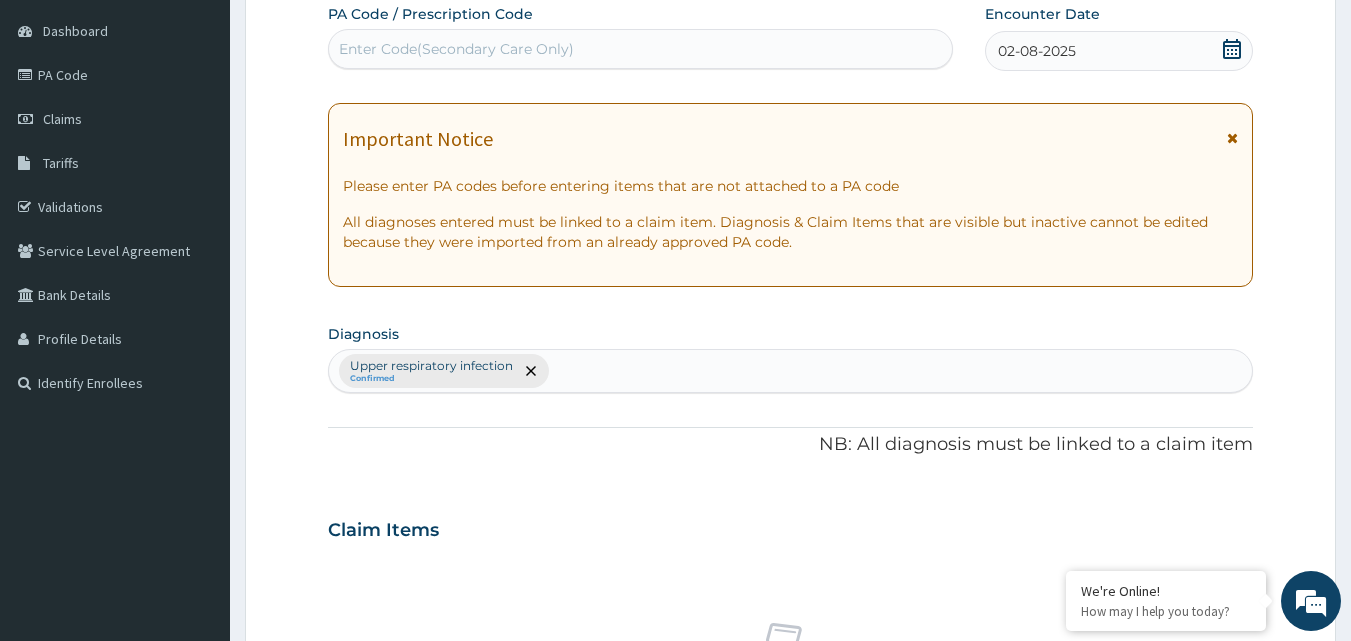 scroll, scrollTop: 747, scrollLeft: 0, axis: vertical 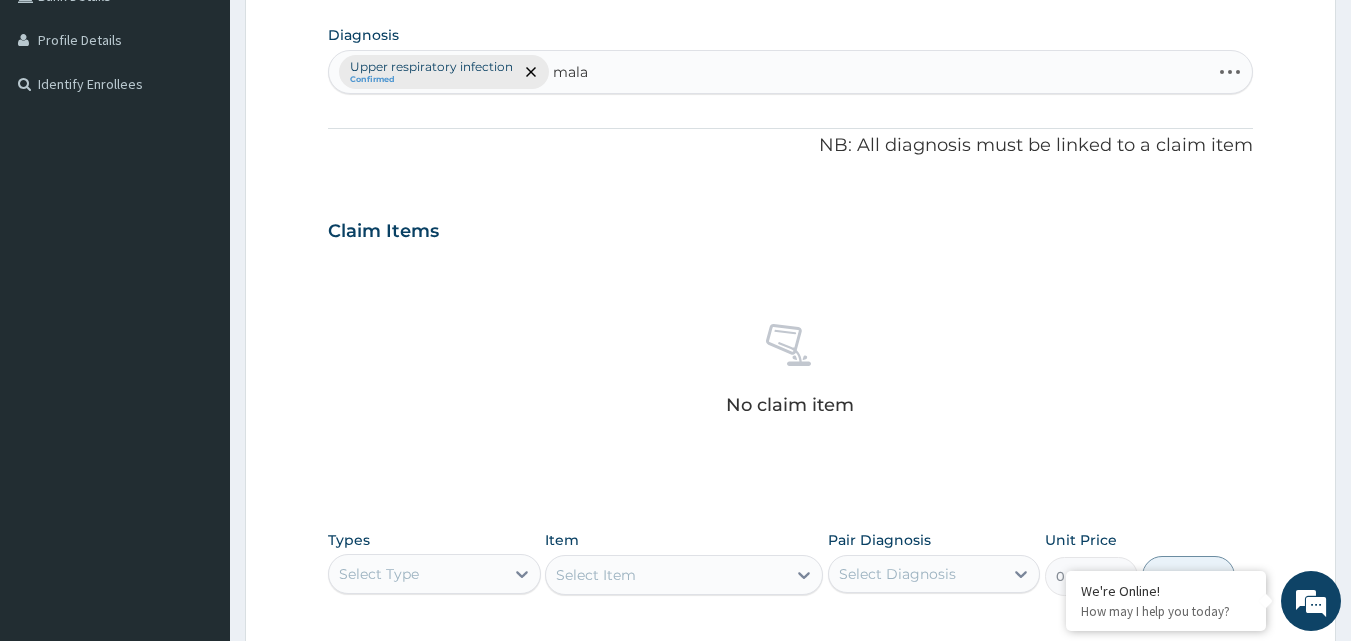 type on "malar" 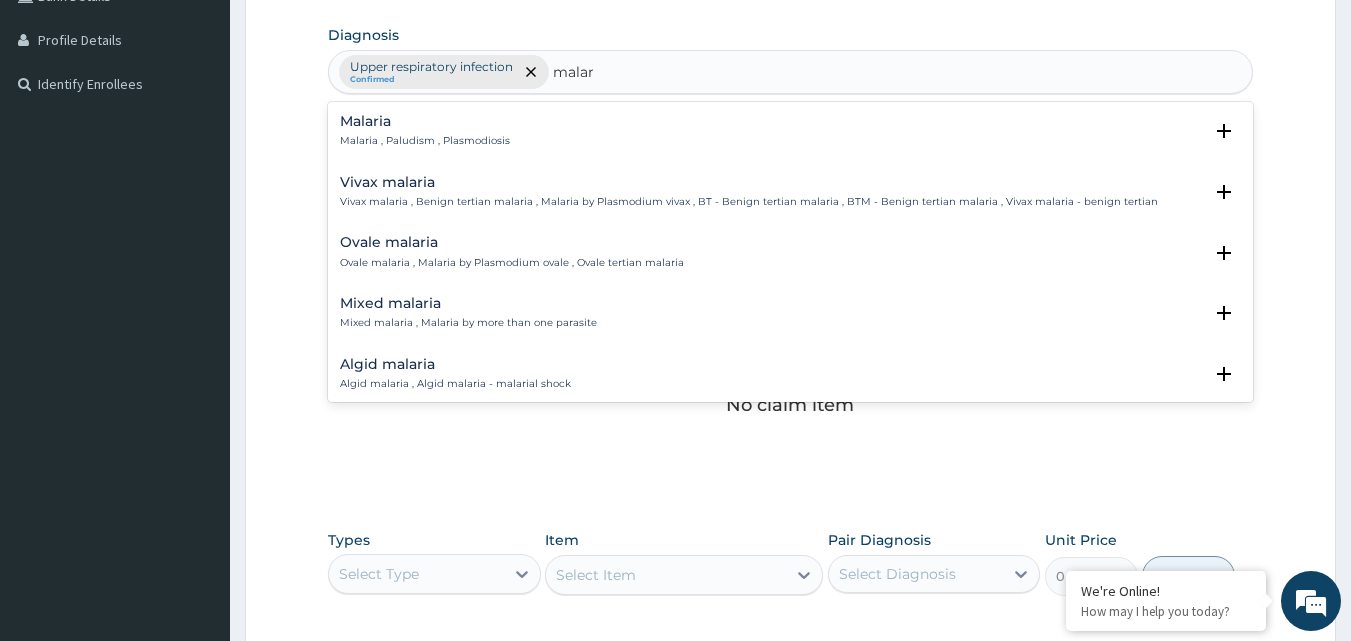 click on "Malaria Malaria , Paludism , Plasmodiosis" at bounding box center [791, 131] 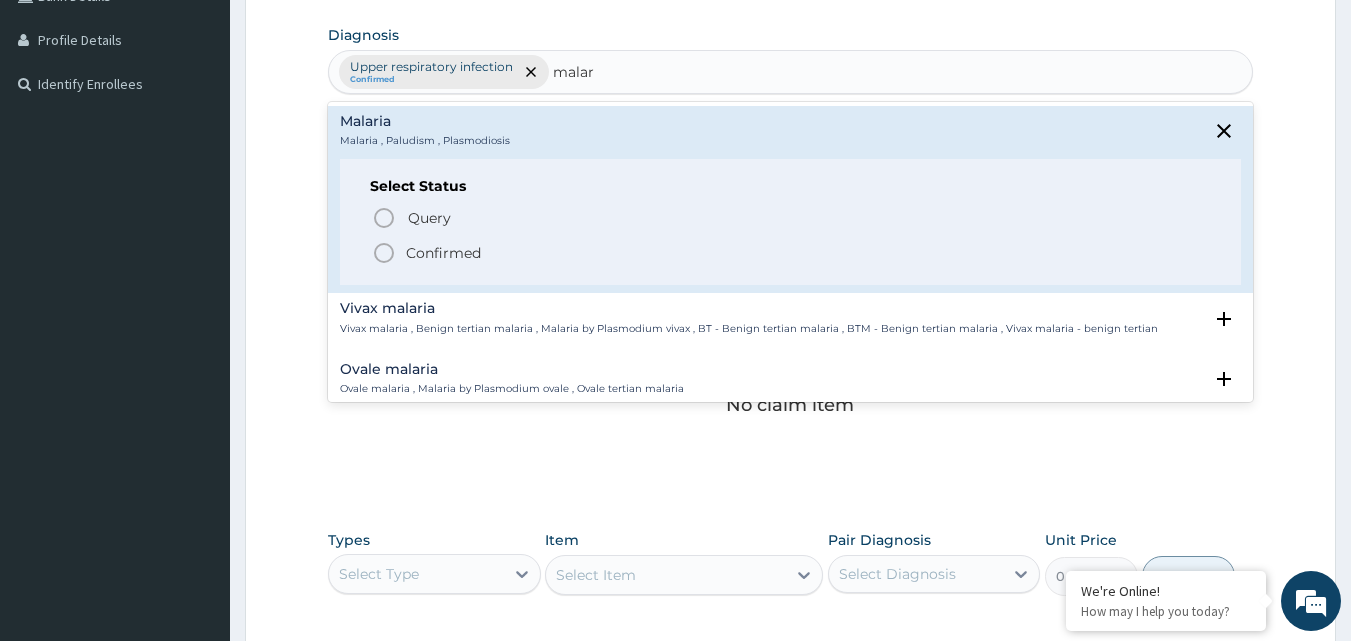 click on "Confirmed" at bounding box center [443, 253] 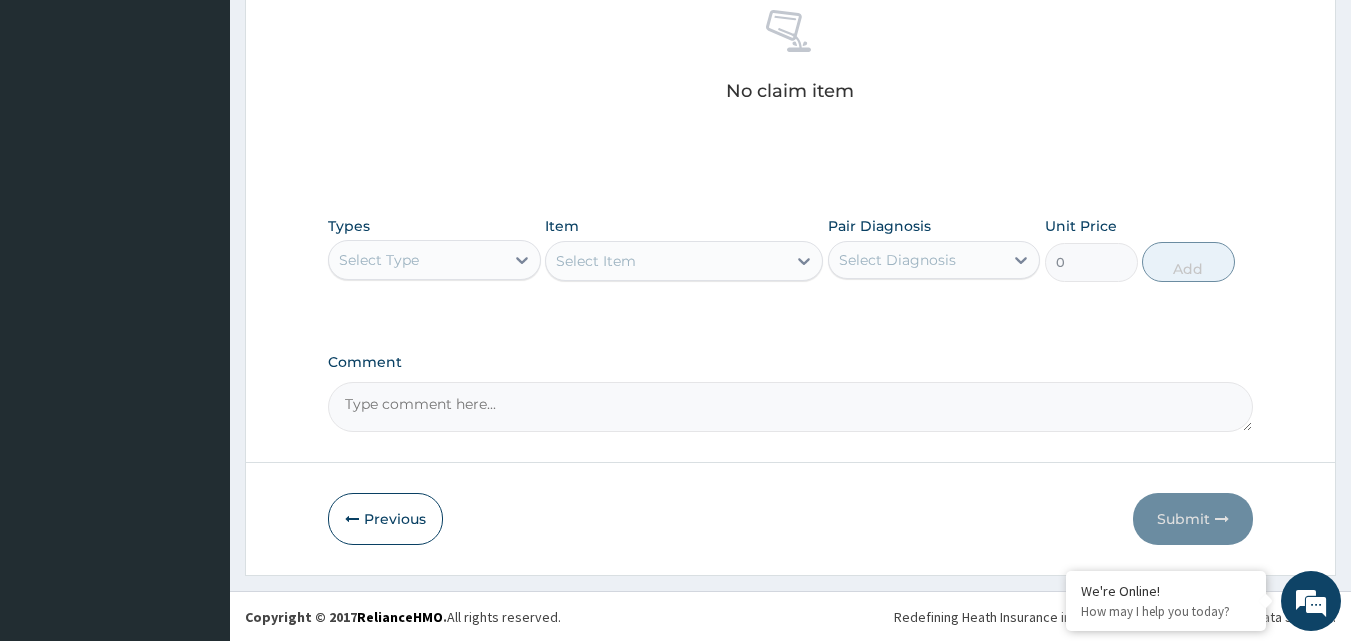 scroll, scrollTop: 801, scrollLeft: 0, axis: vertical 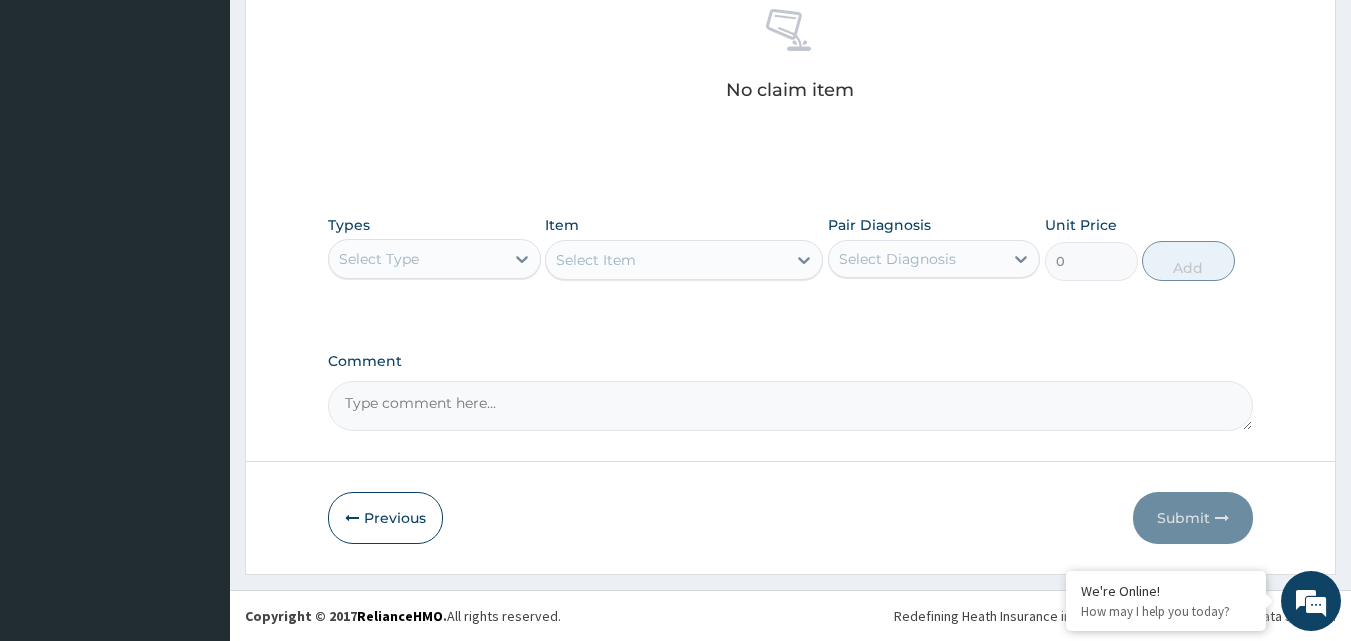 click 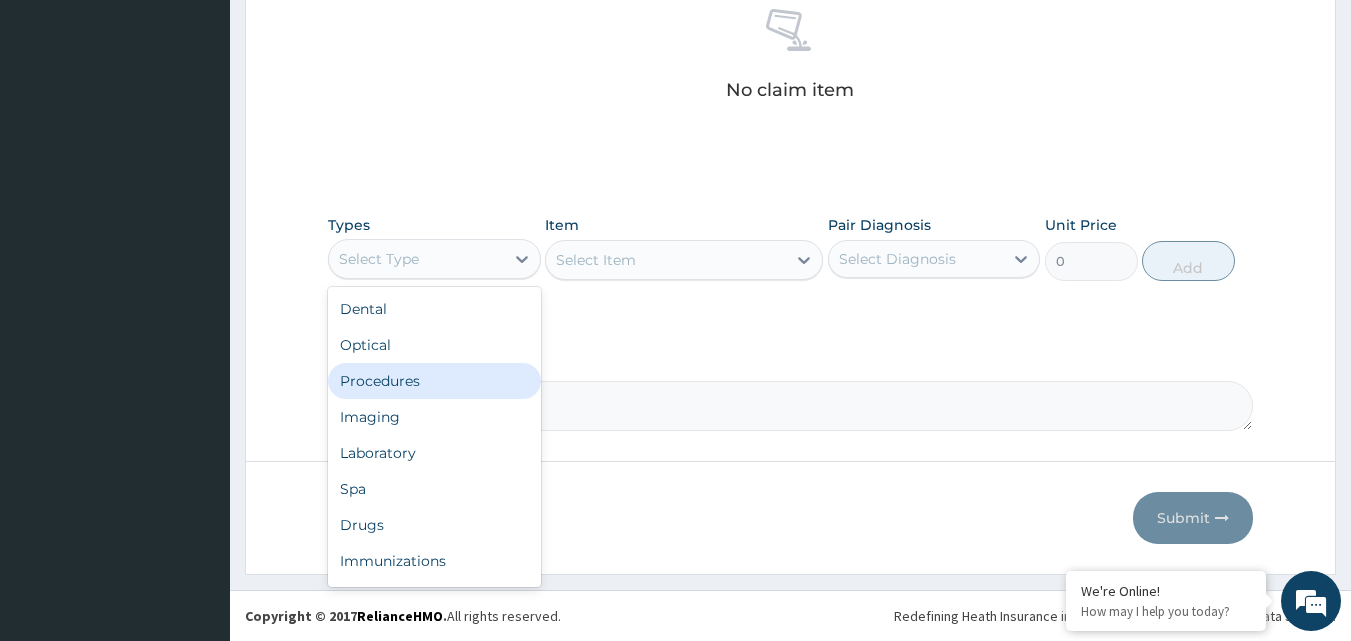 click on "Procedures" at bounding box center [434, 381] 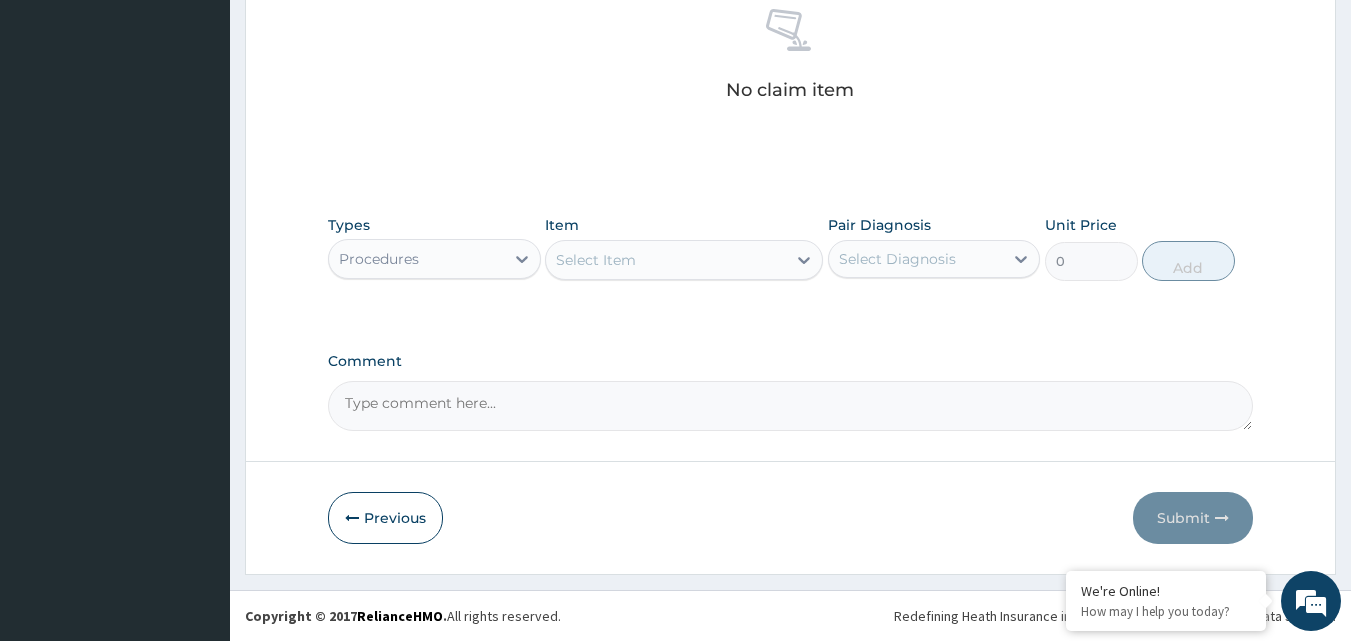 click on "Select Item" at bounding box center (666, 260) 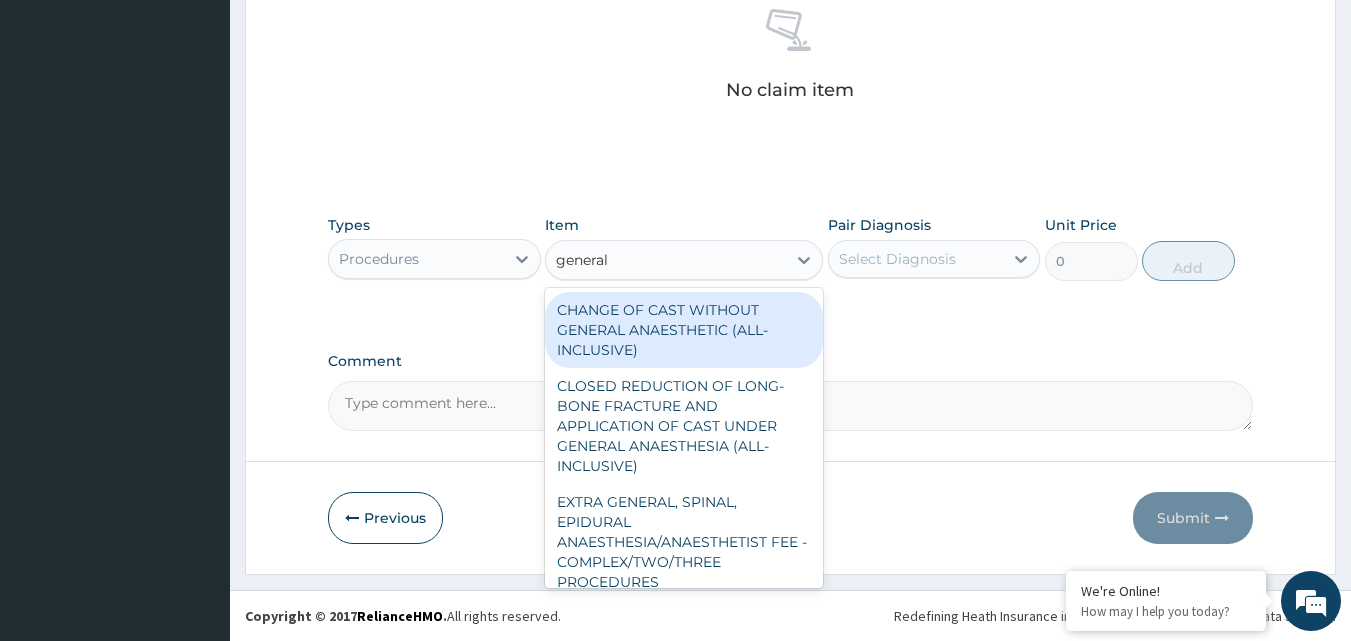 type on "general p" 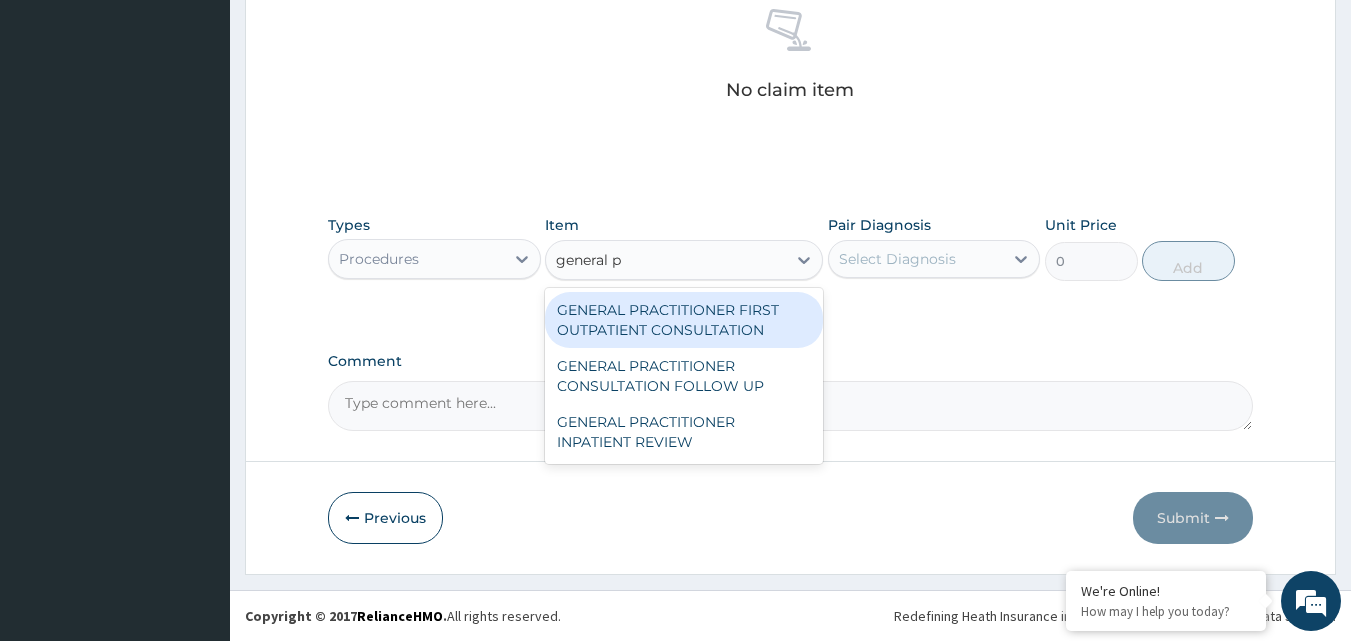 click on "GENERAL PRACTITIONER FIRST OUTPATIENT CONSULTATION" at bounding box center [684, 320] 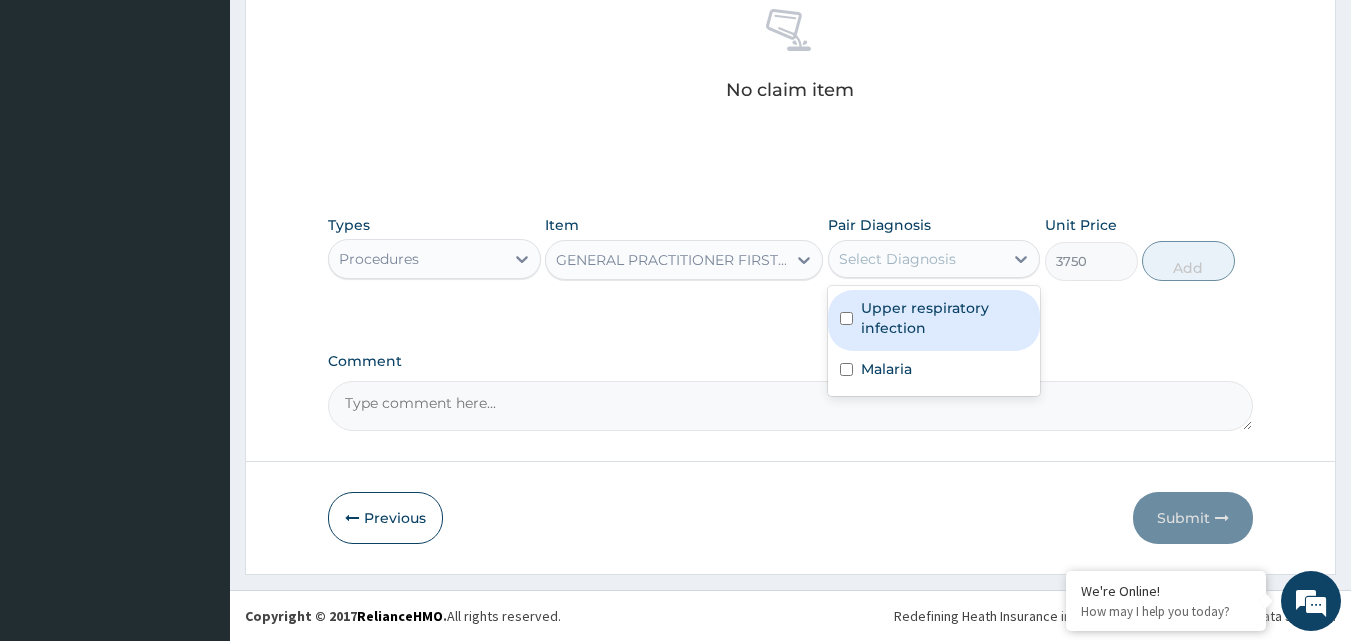 click on "Select Diagnosis" at bounding box center [897, 259] 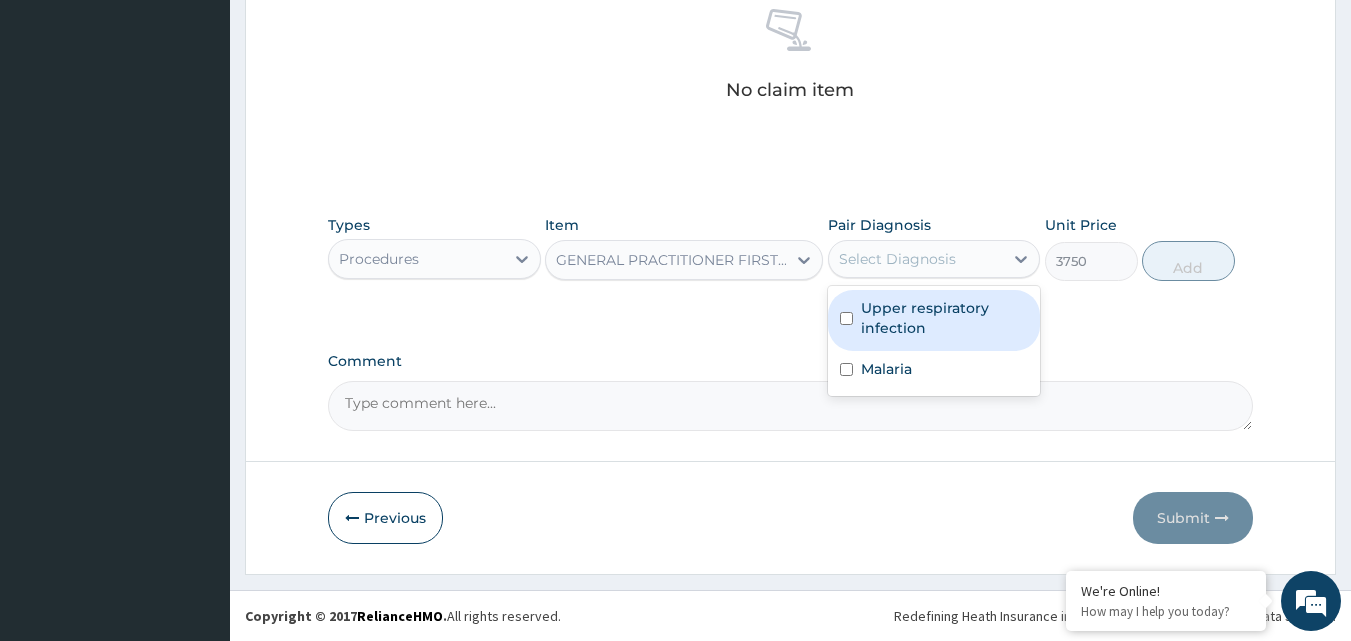 click on "Upper respiratory infection" at bounding box center [945, 318] 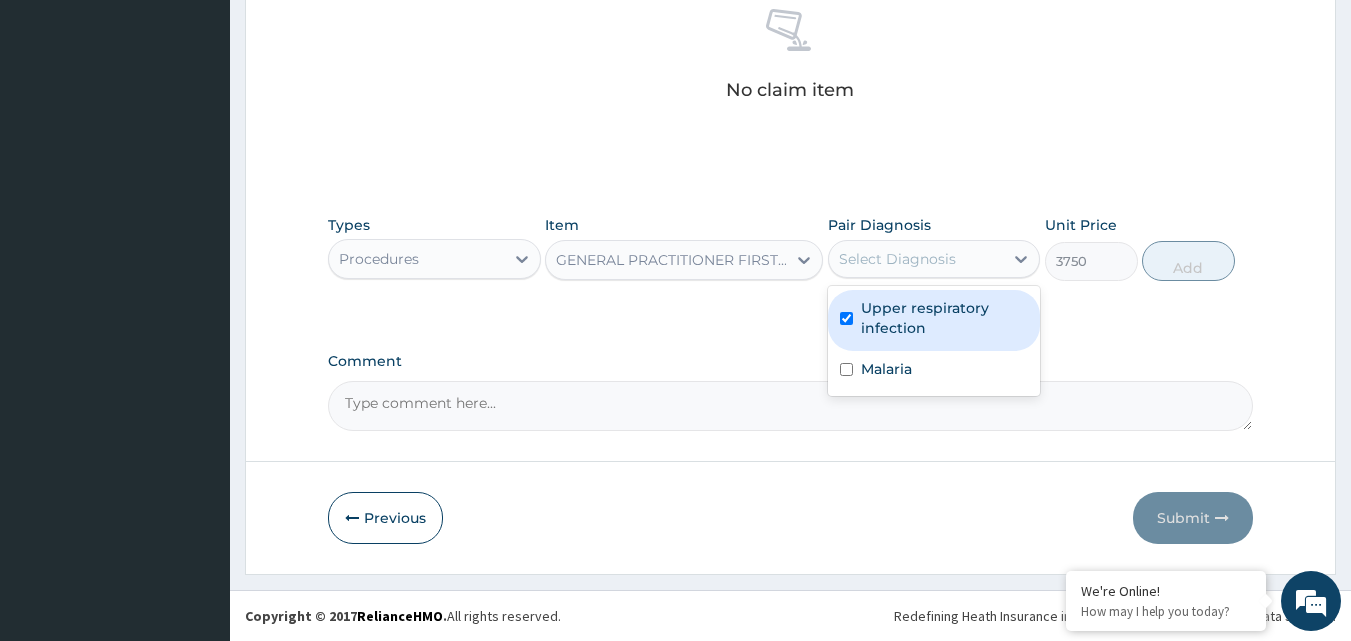 checkbox on "true" 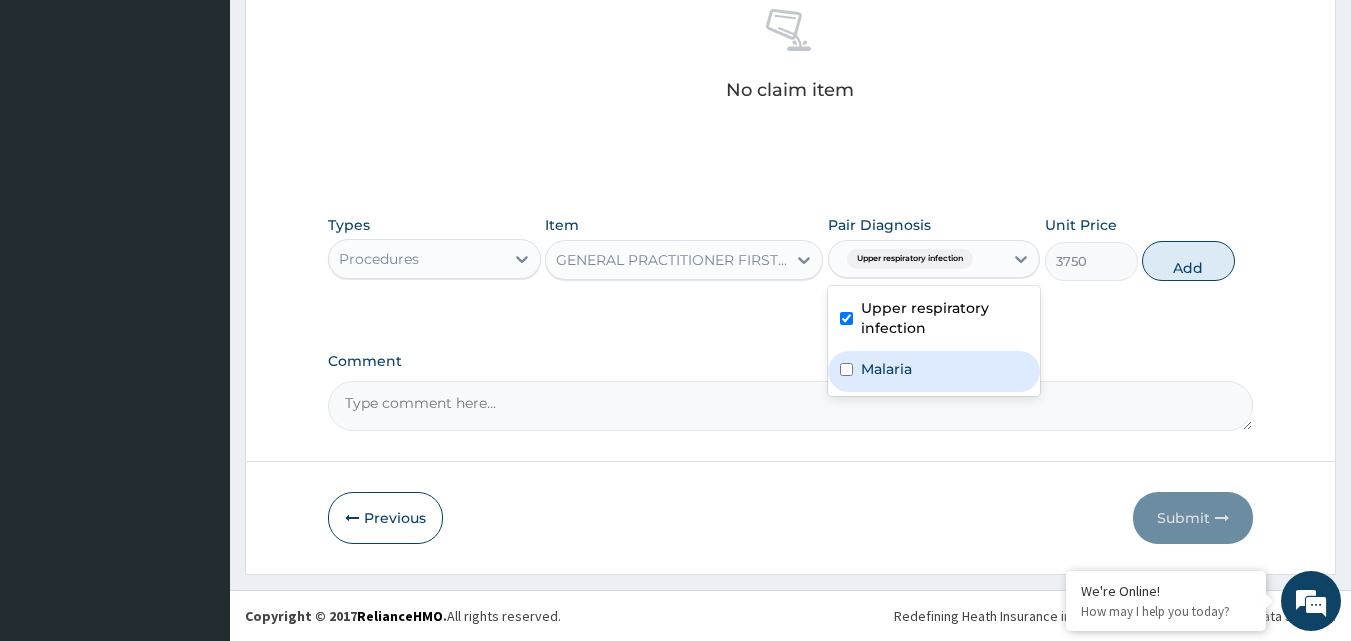 click on "Malaria" at bounding box center [886, 369] 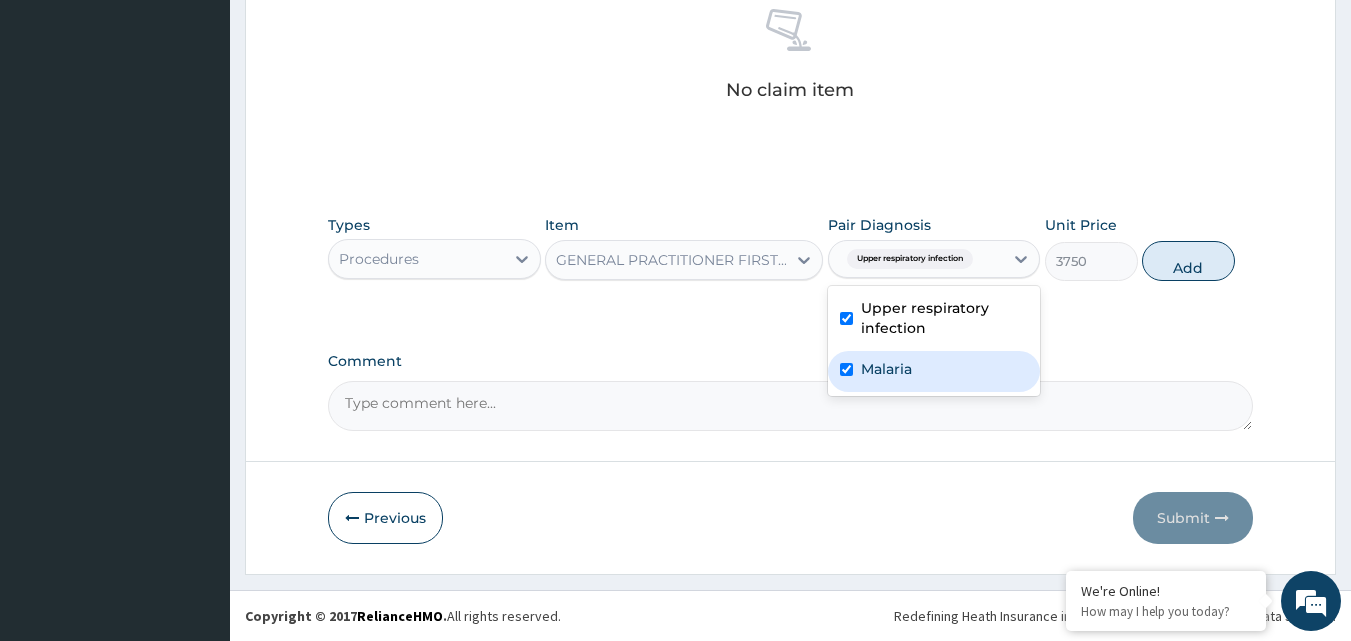 checkbox on "true" 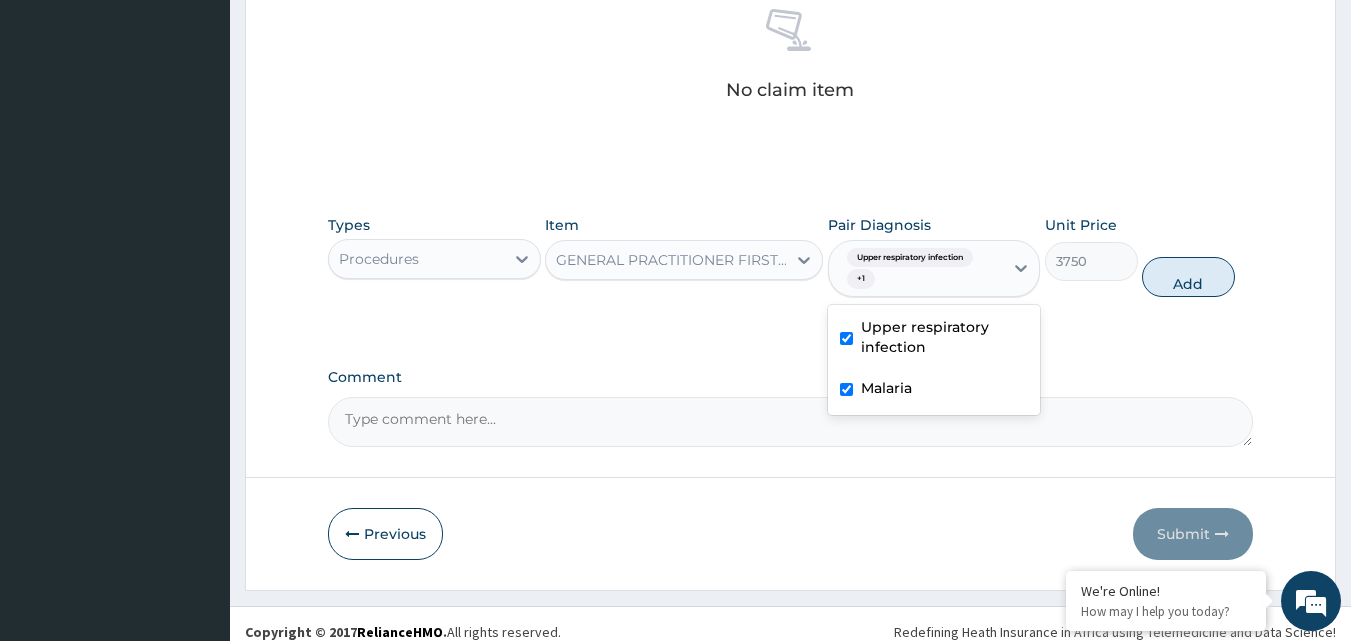click on "Add" at bounding box center (1188, 277) 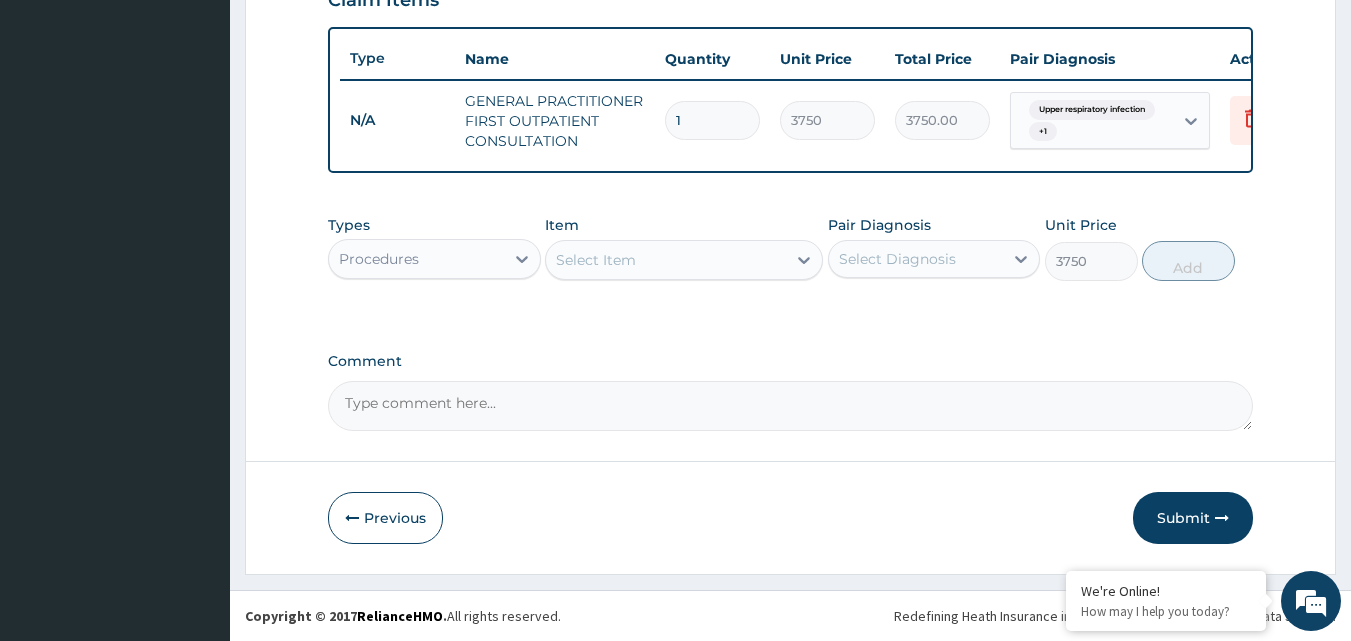 type on "0" 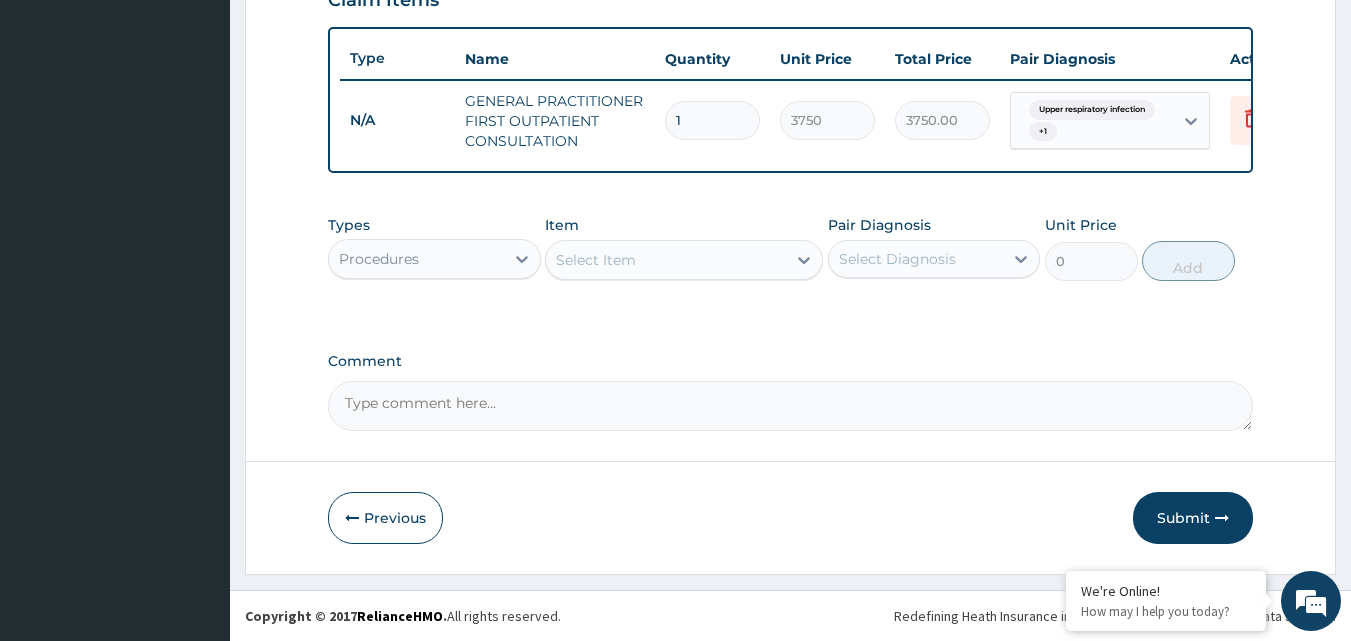 scroll, scrollTop: 732, scrollLeft: 0, axis: vertical 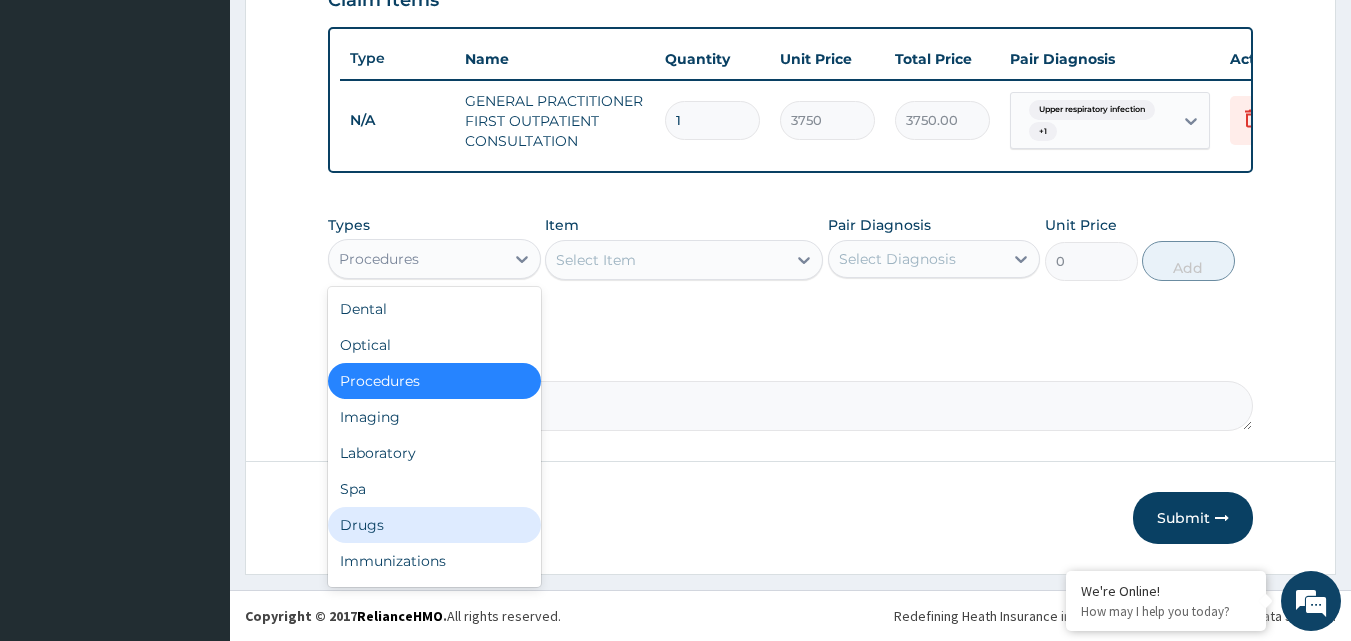 click on "Drugs" at bounding box center [434, 525] 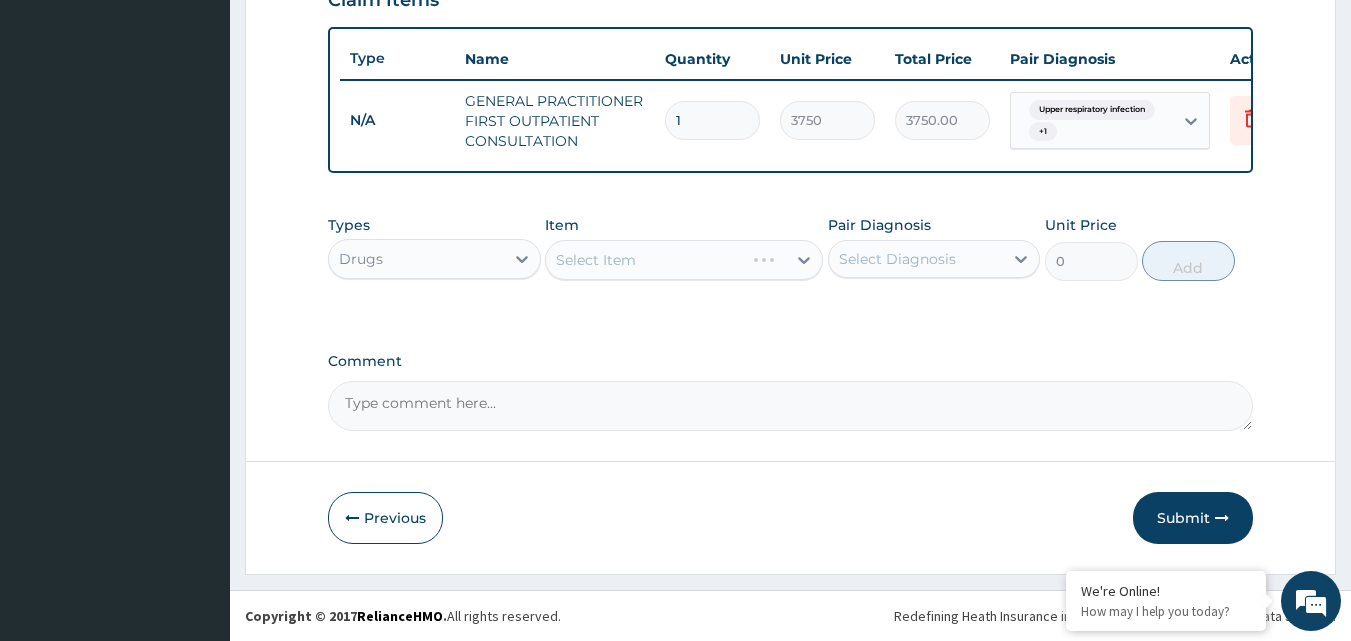 click on "Select Item" at bounding box center [684, 260] 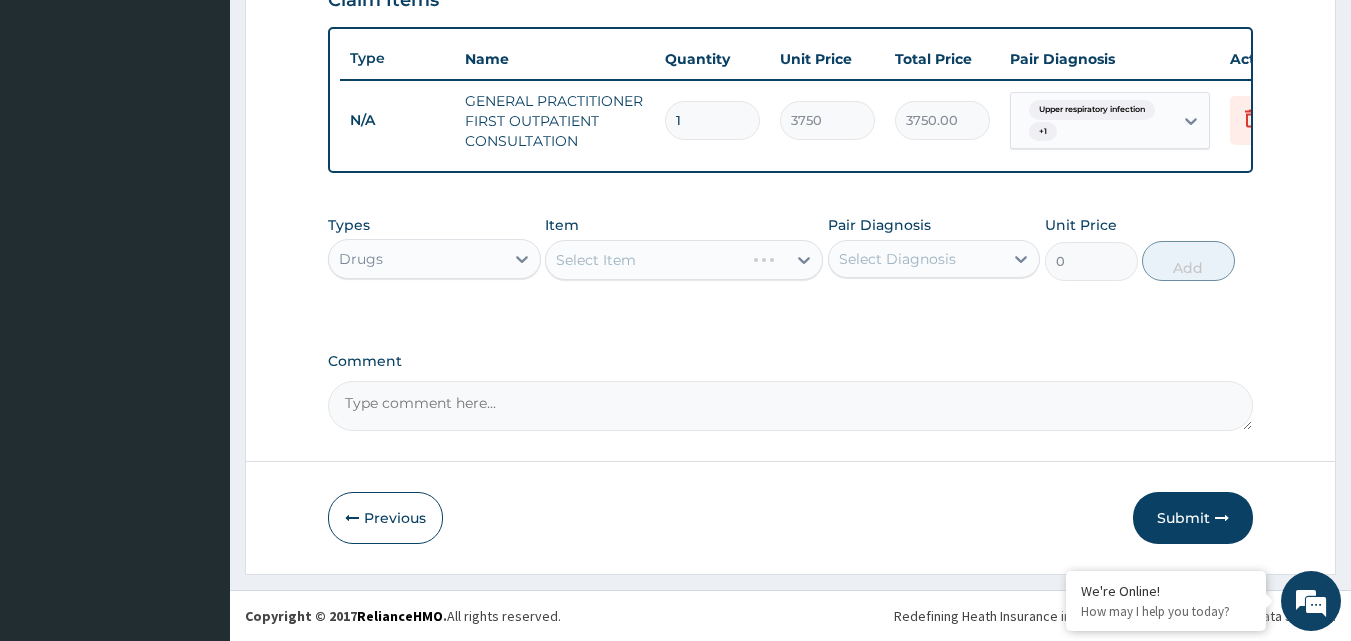 click on "Select Item" at bounding box center [684, 260] 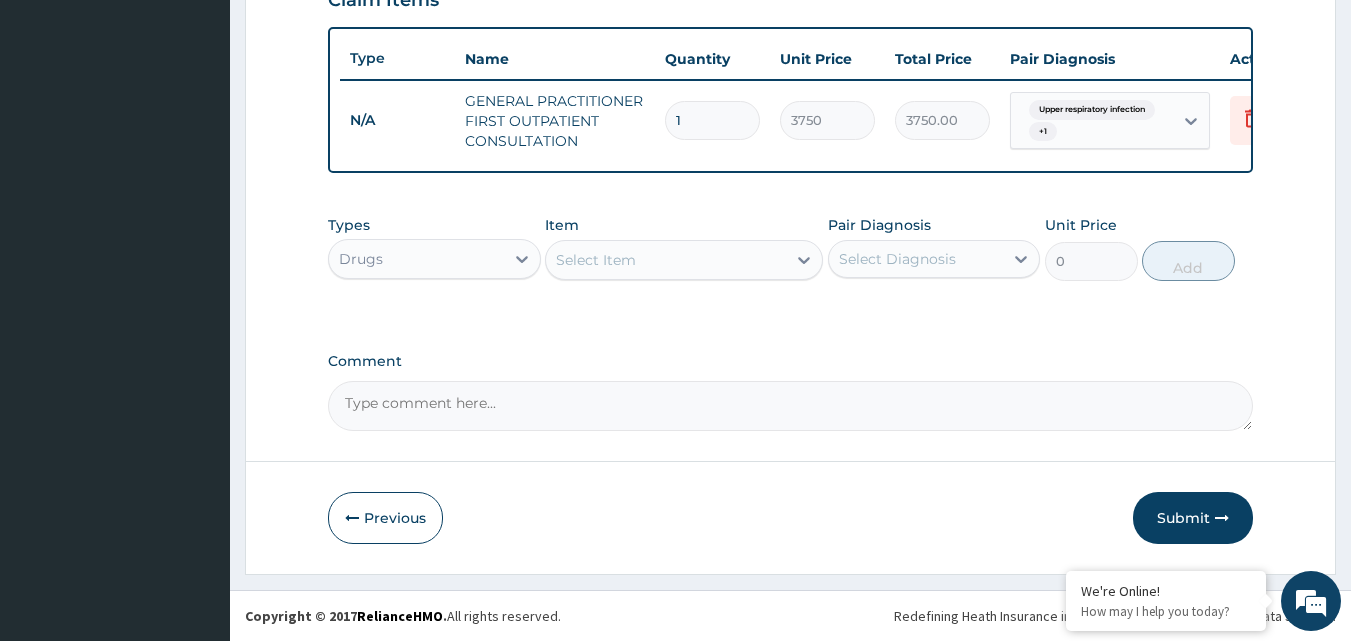 click on "Select Diagnosis" at bounding box center (897, 259) 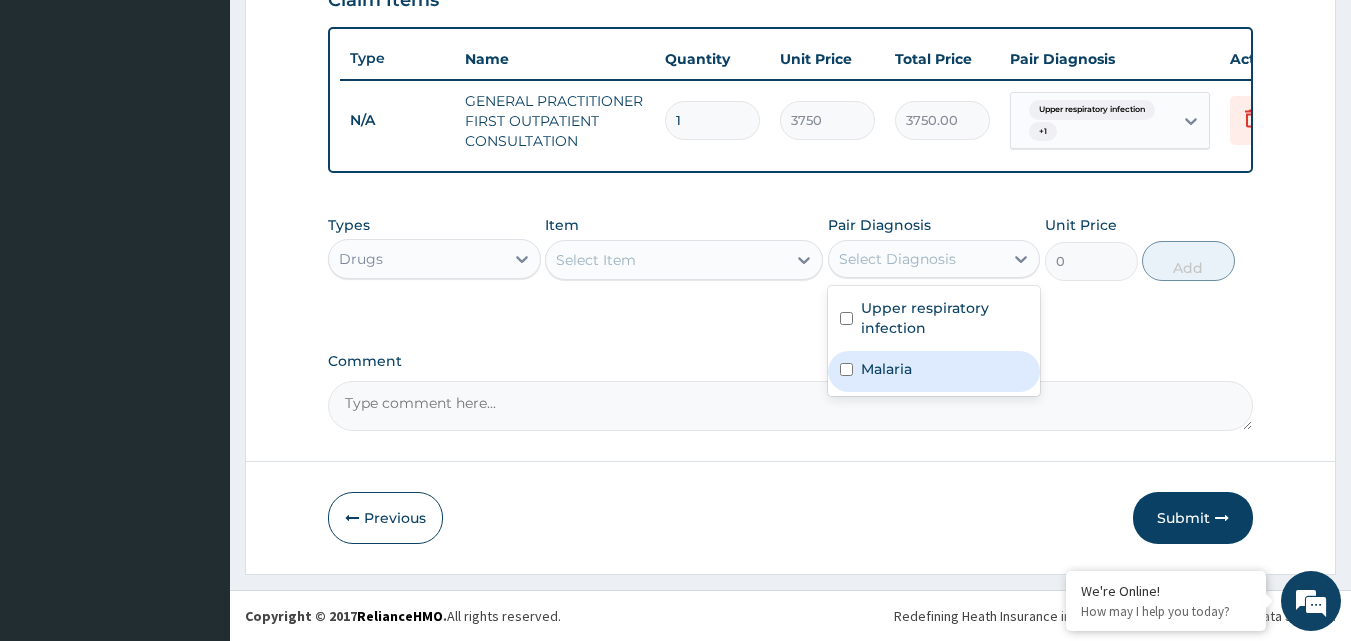 click on "Malaria" at bounding box center [934, 371] 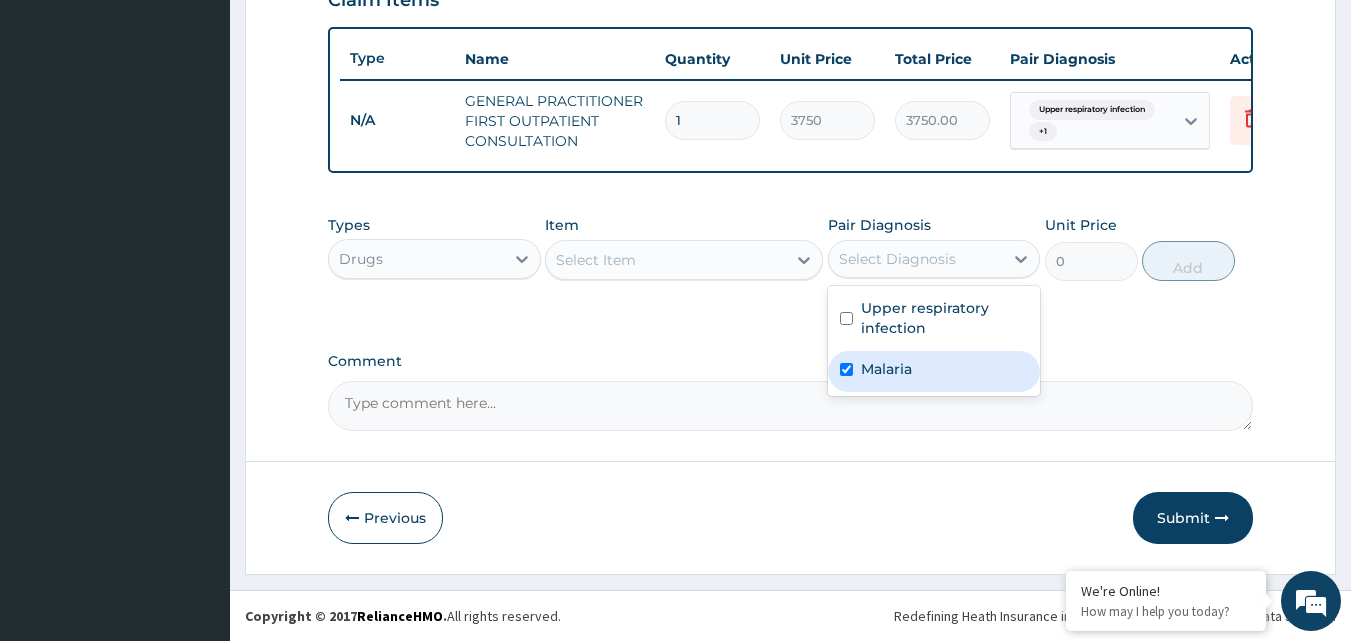 checkbox on "true" 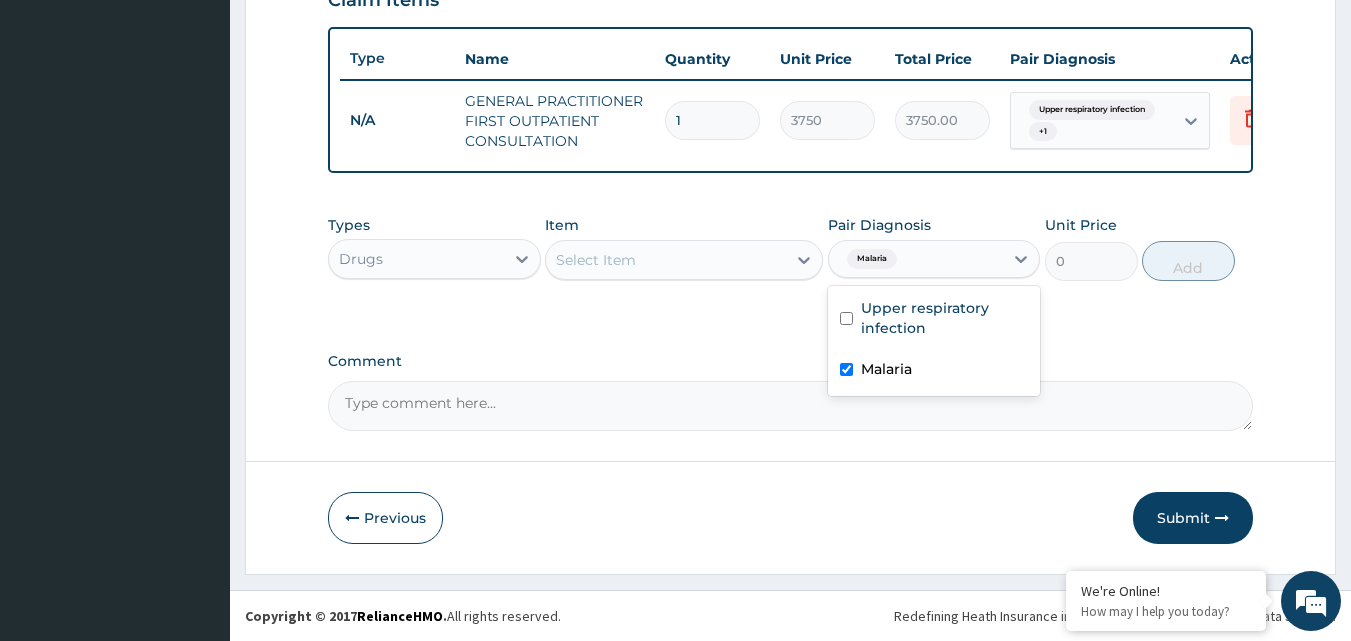 click on "Select Item" at bounding box center (666, 260) 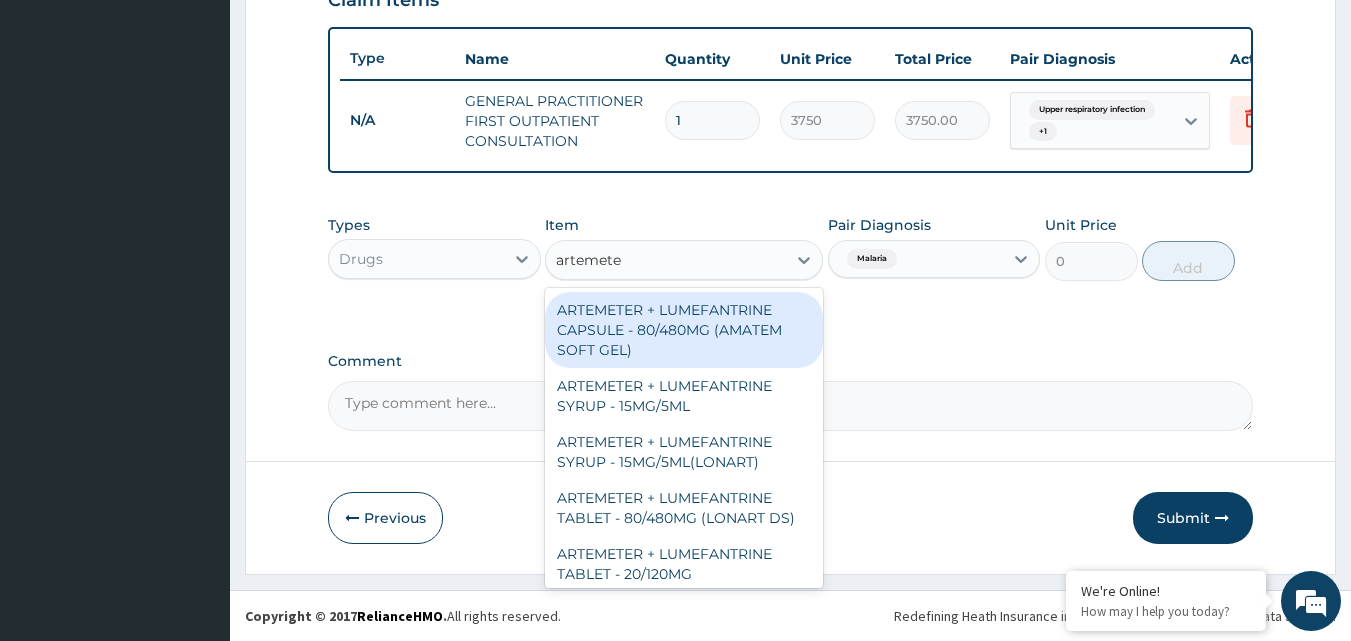 type on "artemeter" 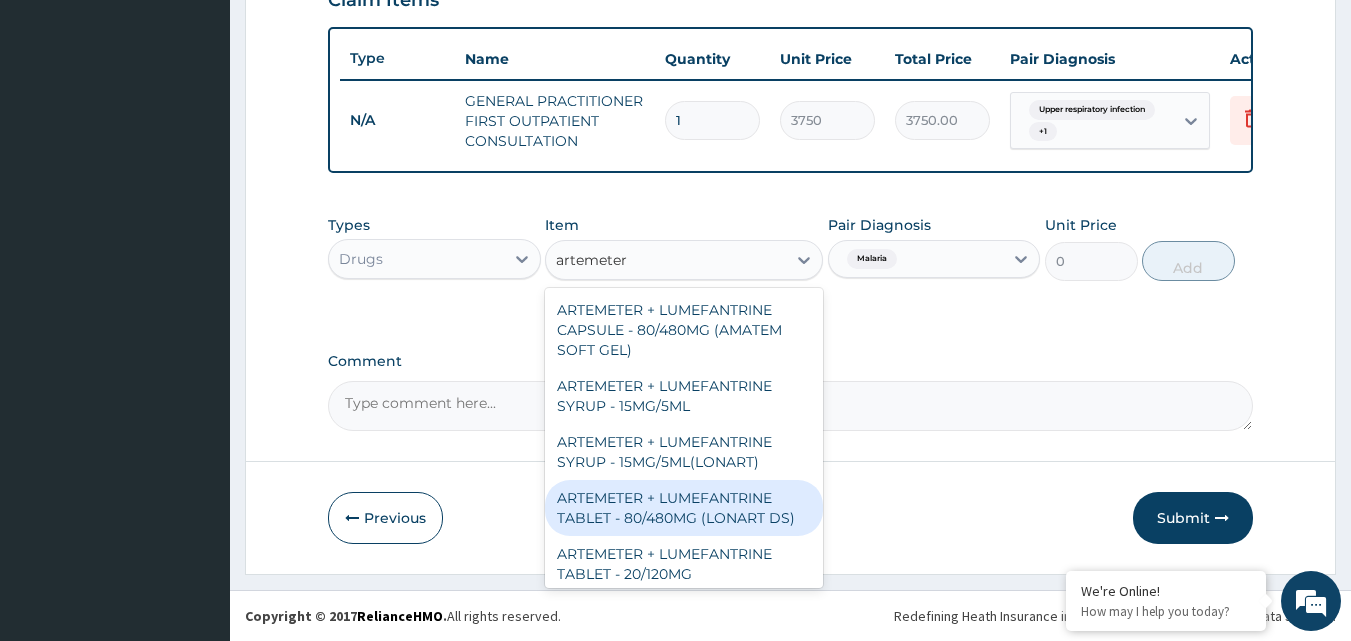 click on "ARTEMETER + LUMEFANTRINE TABLET -  80/480MG (LONART DS)" at bounding box center (684, 508) 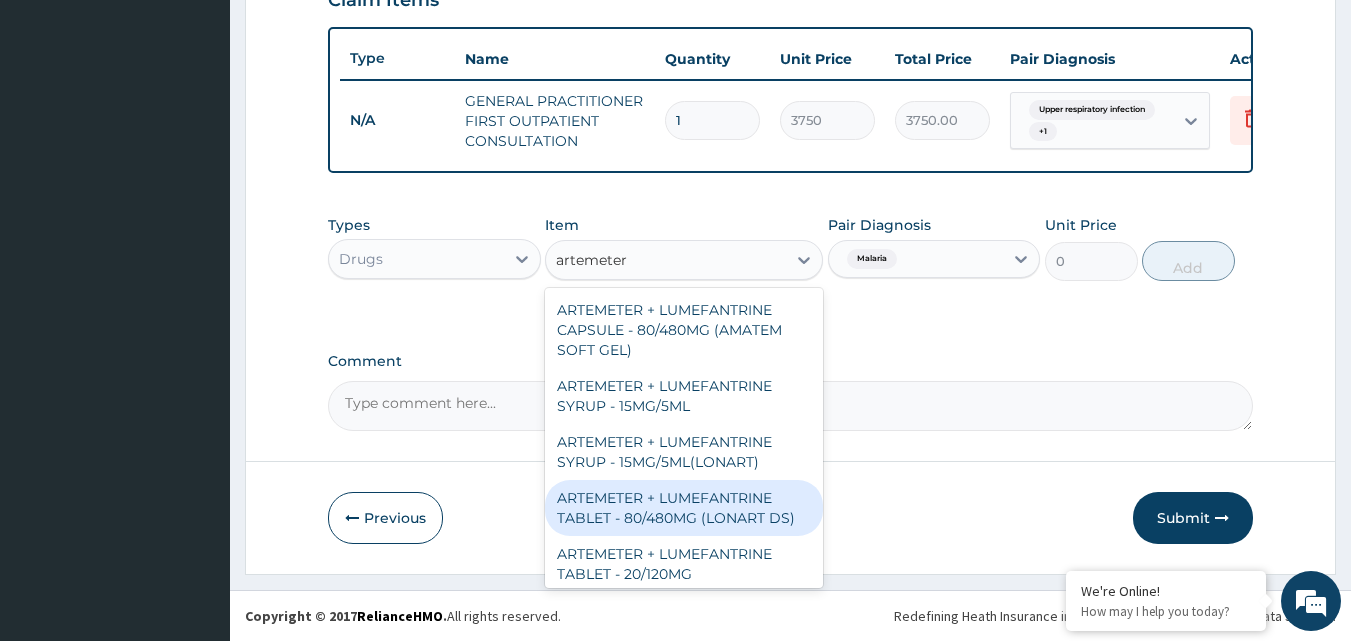 type 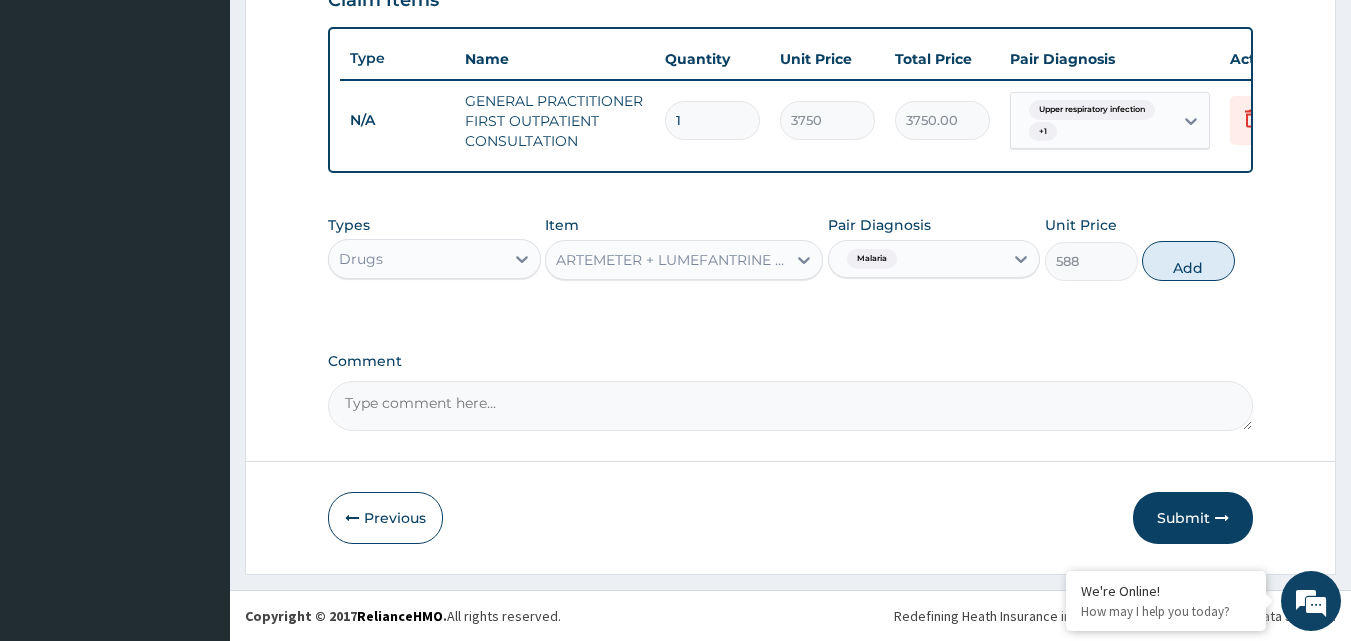 click on "ARTEMETER + LUMEFANTRINE TABLET -  80/480MG (LONART DS)" at bounding box center [672, 260] 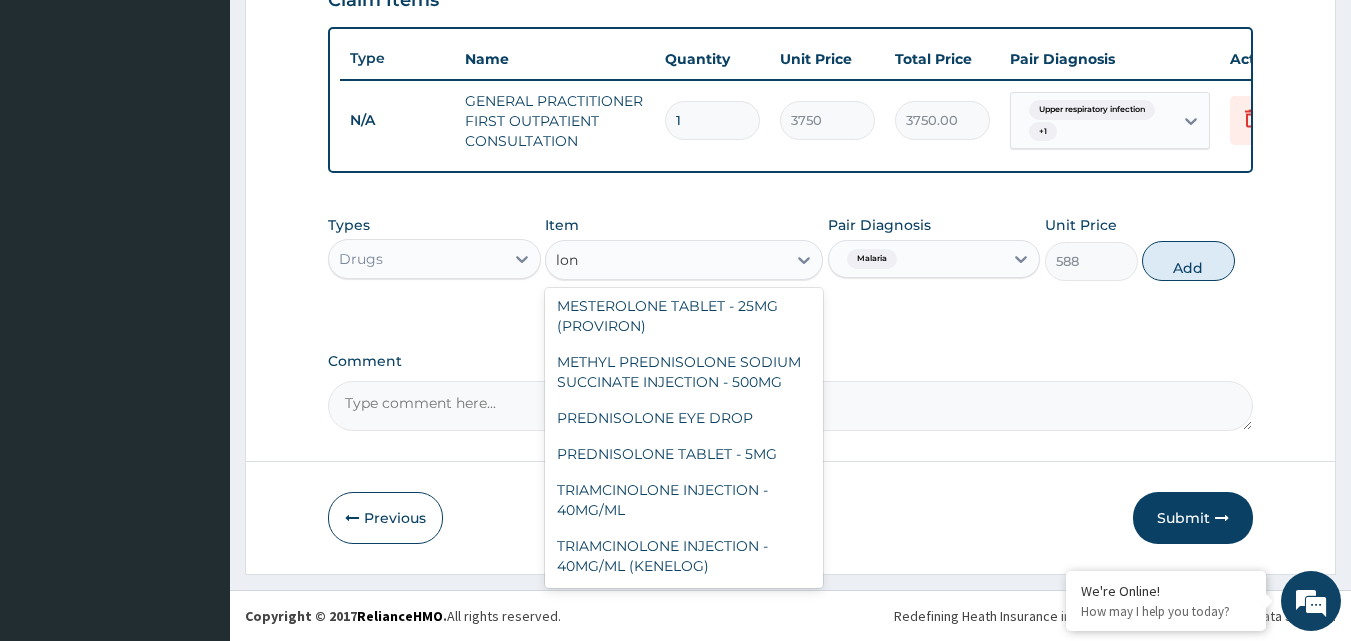 scroll, scrollTop: 0, scrollLeft: 0, axis: both 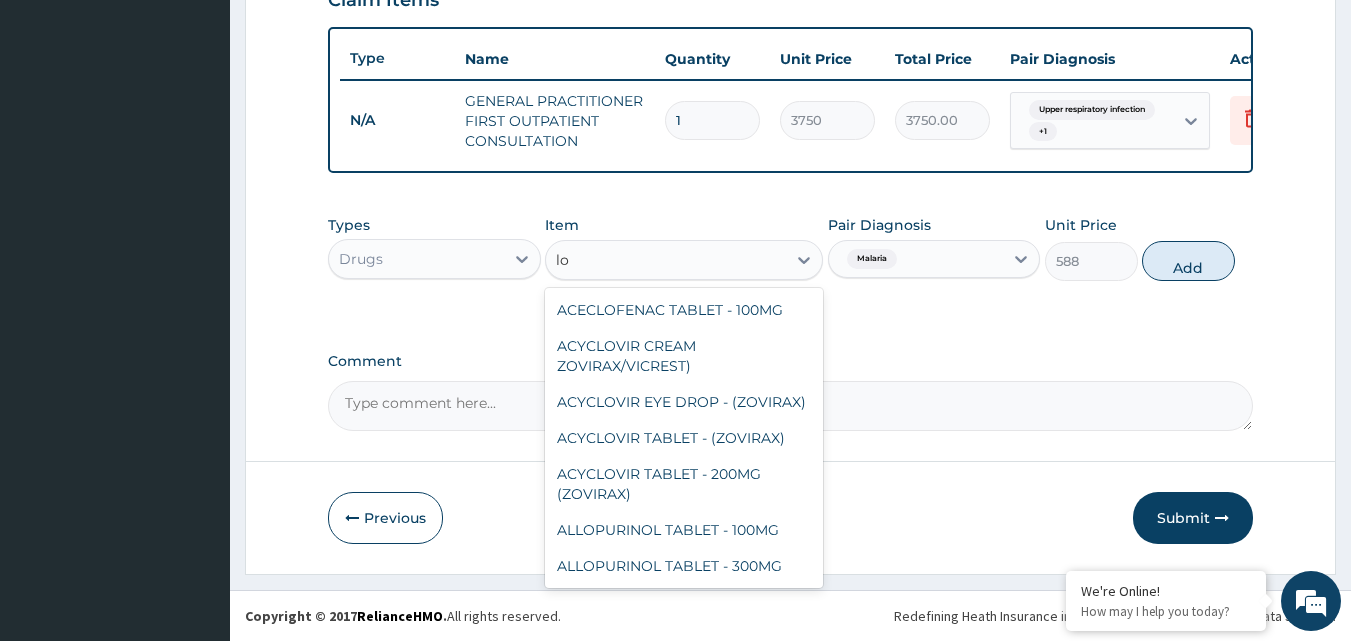 type on "l" 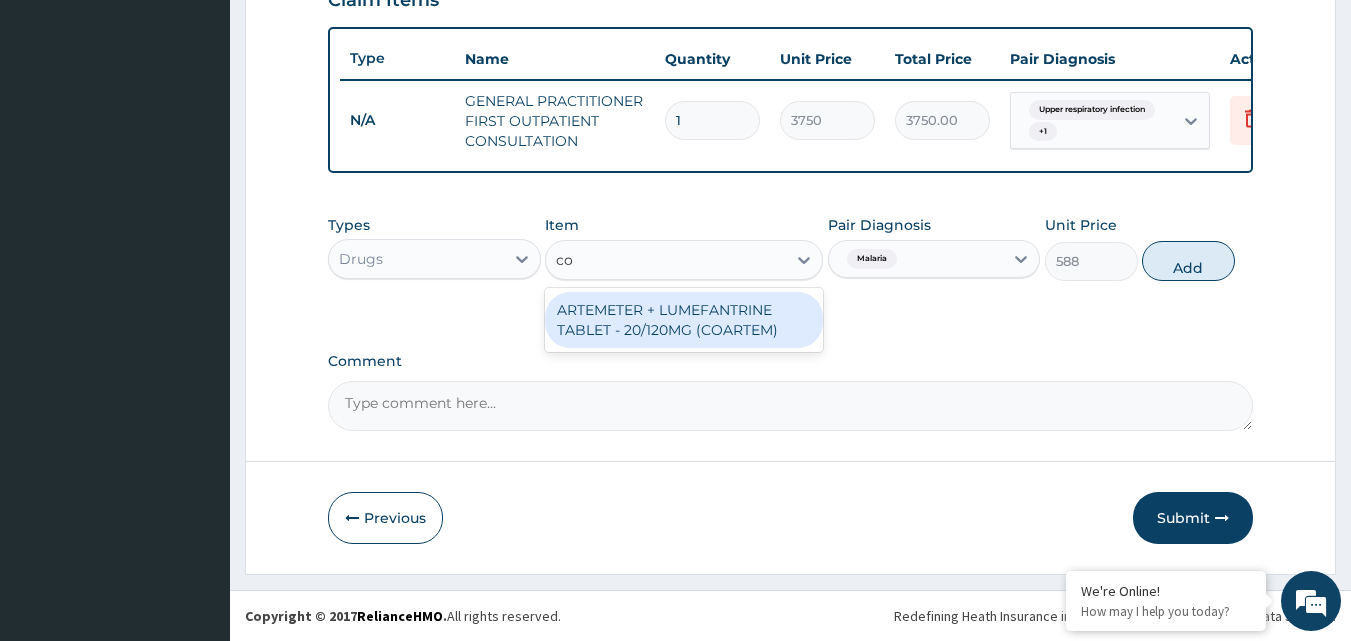 type on "c" 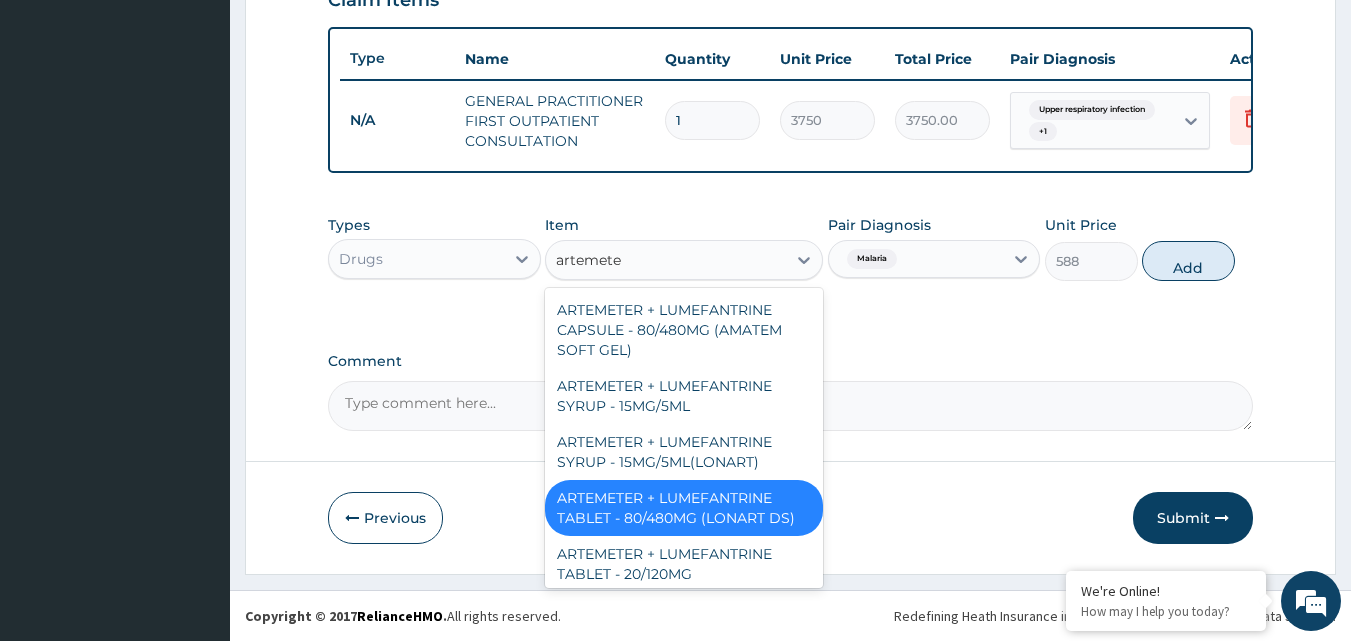 type on "artemeter" 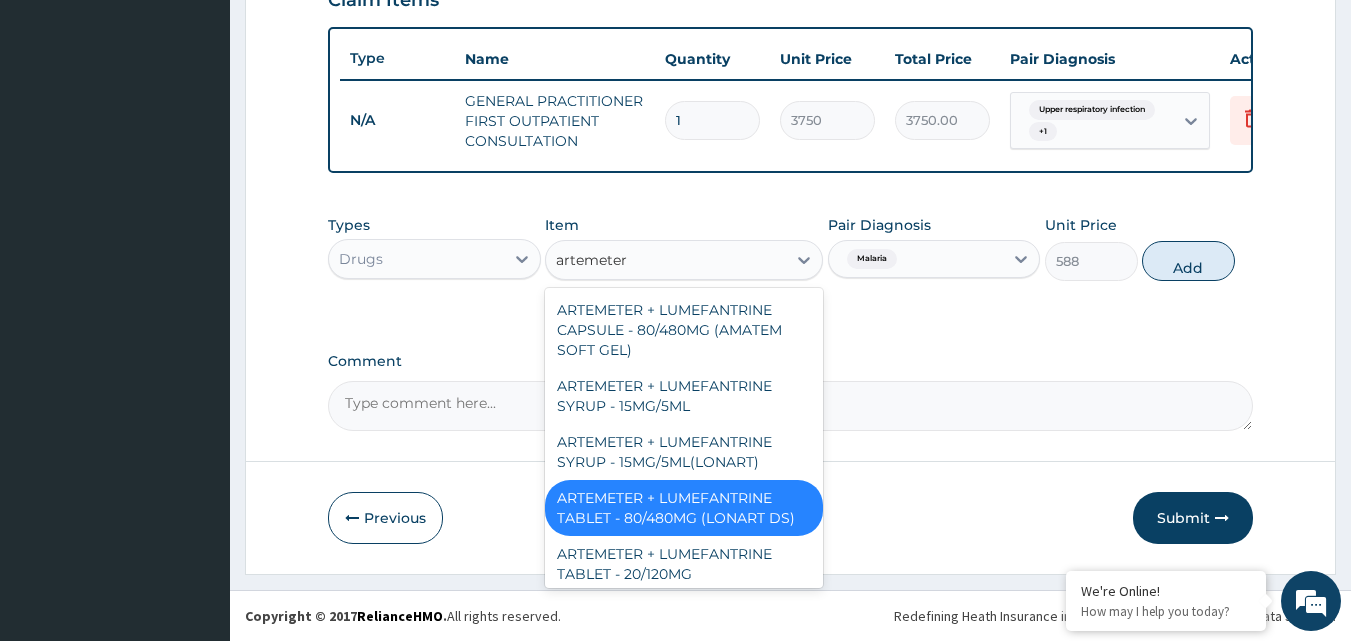click on "ARTEMETER + LUMEFANTRINE CAPSULE -  80/480MG (AMATEM SOFT GEL)" at bounding box center [684, 330] 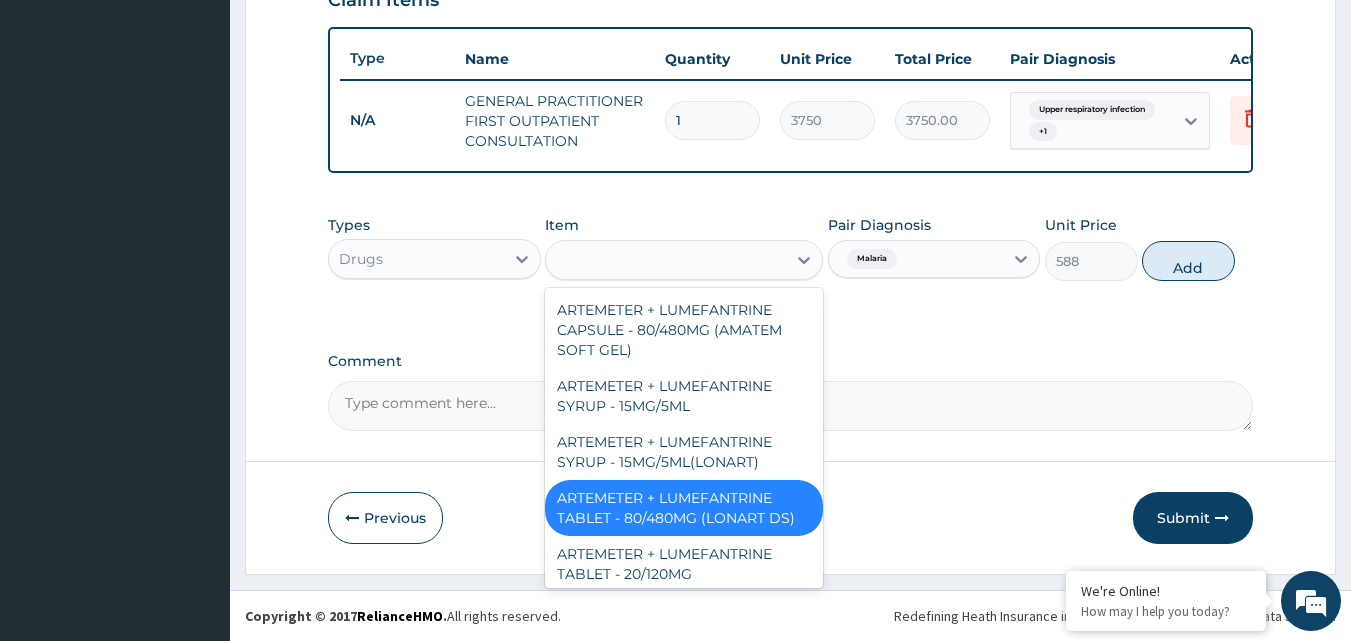 type on "420" 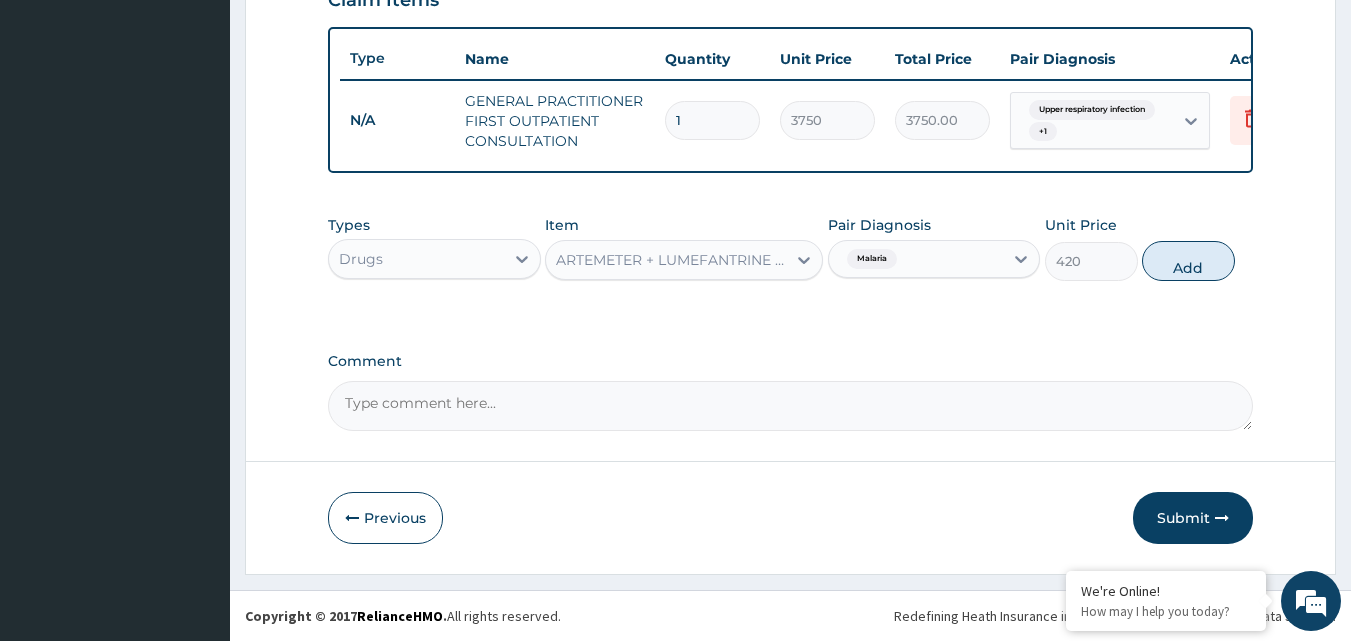 click on "ARTEMETER + LUMEFANTRINE CAPSULE -  80/480MG (AMATEM SOFT GEL)" at bounding box center (672, 260) 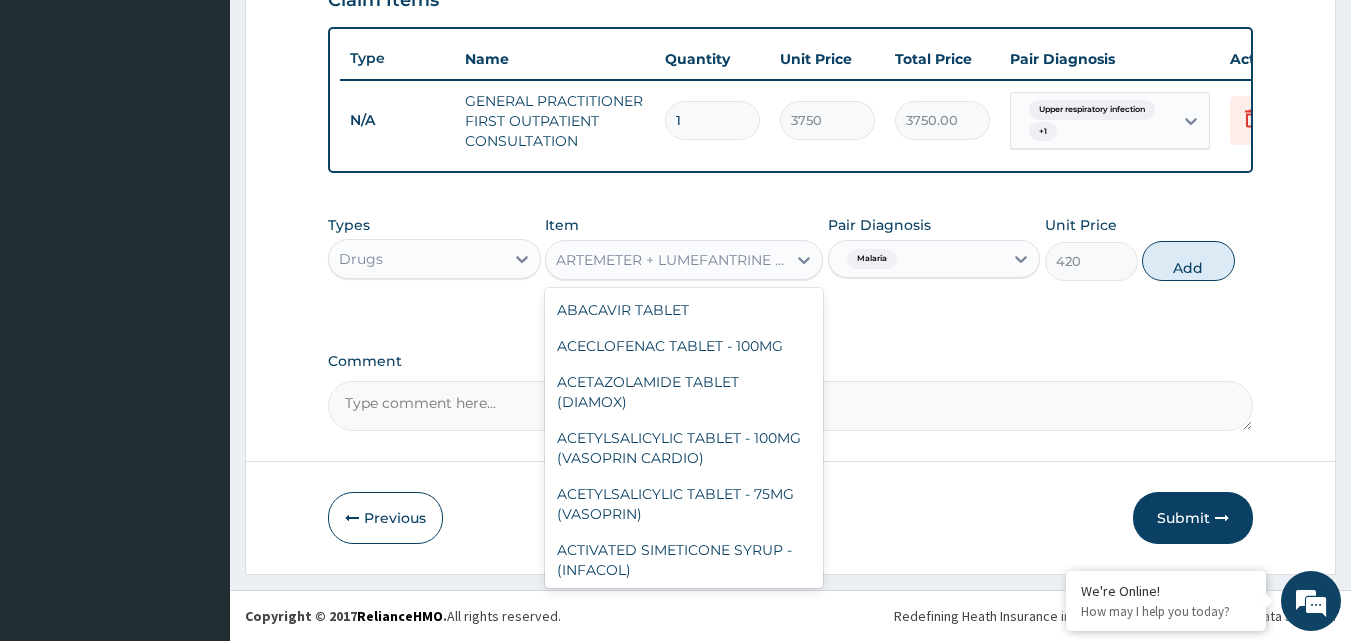 scroll, scrollTop: 4337, scrollLeft: 0, axis: vertical 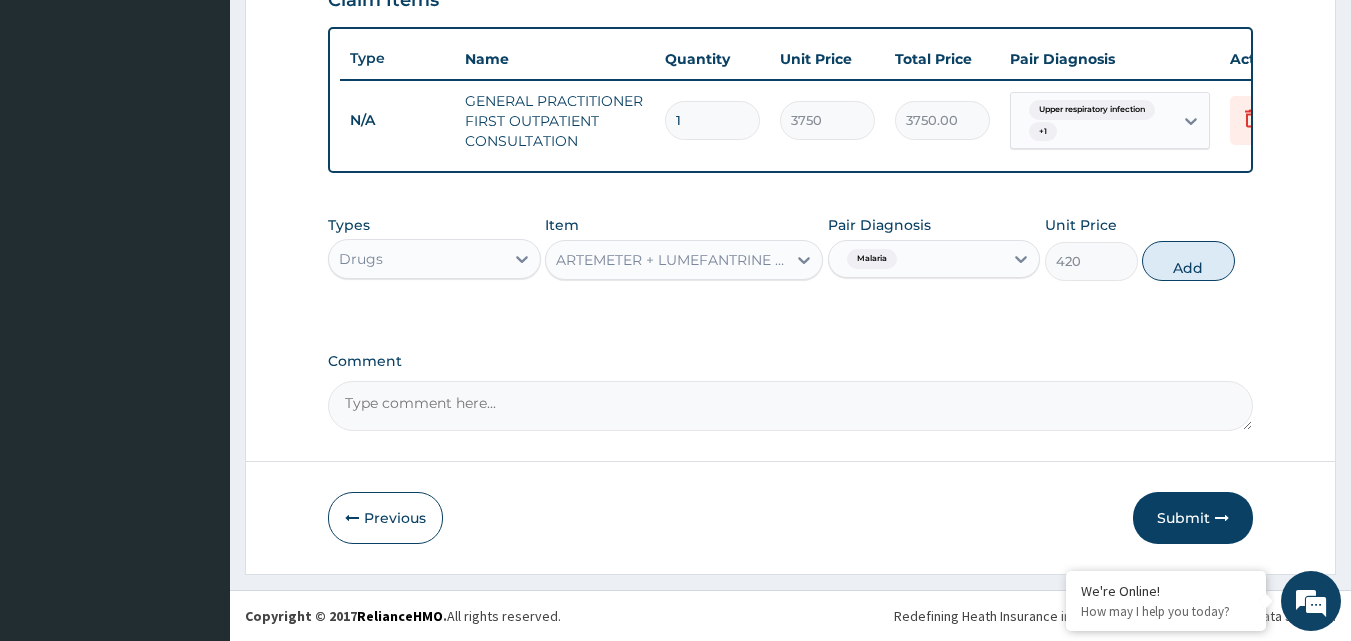 click on "ARTEMETER + LUMEFANTRINE CAPSULE -  80/480MG (AMATEM SOFT GEL)" at bounding box center [672, 260] 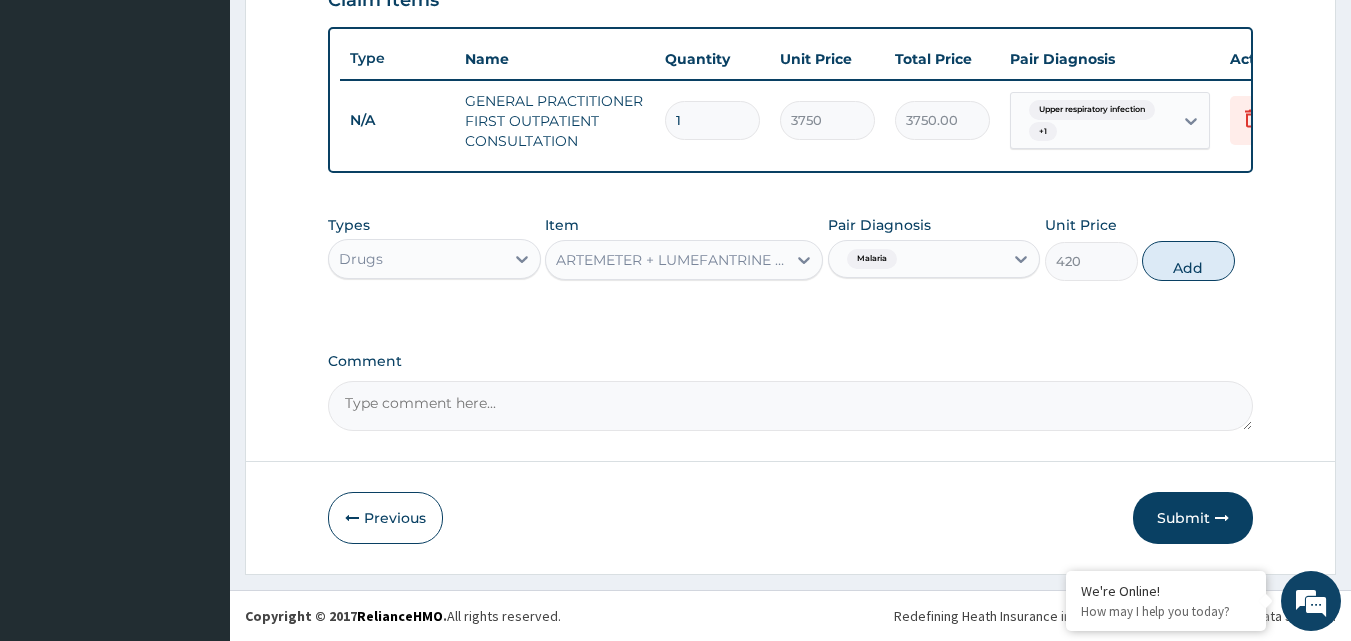 click on "ARTEMETER + LUMEFANTRINE CAPSULE -  80/480MG (AMATEM SOFT GEL)" at bounding box center (672, 260) 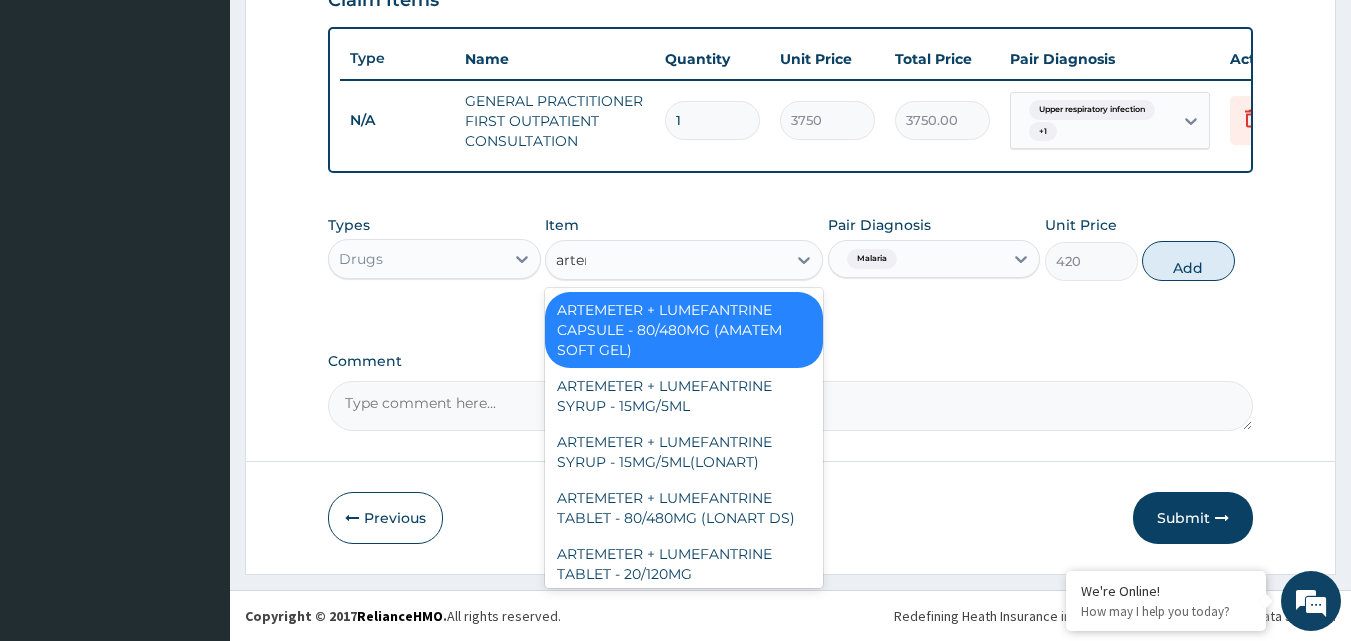 type on "arteme" 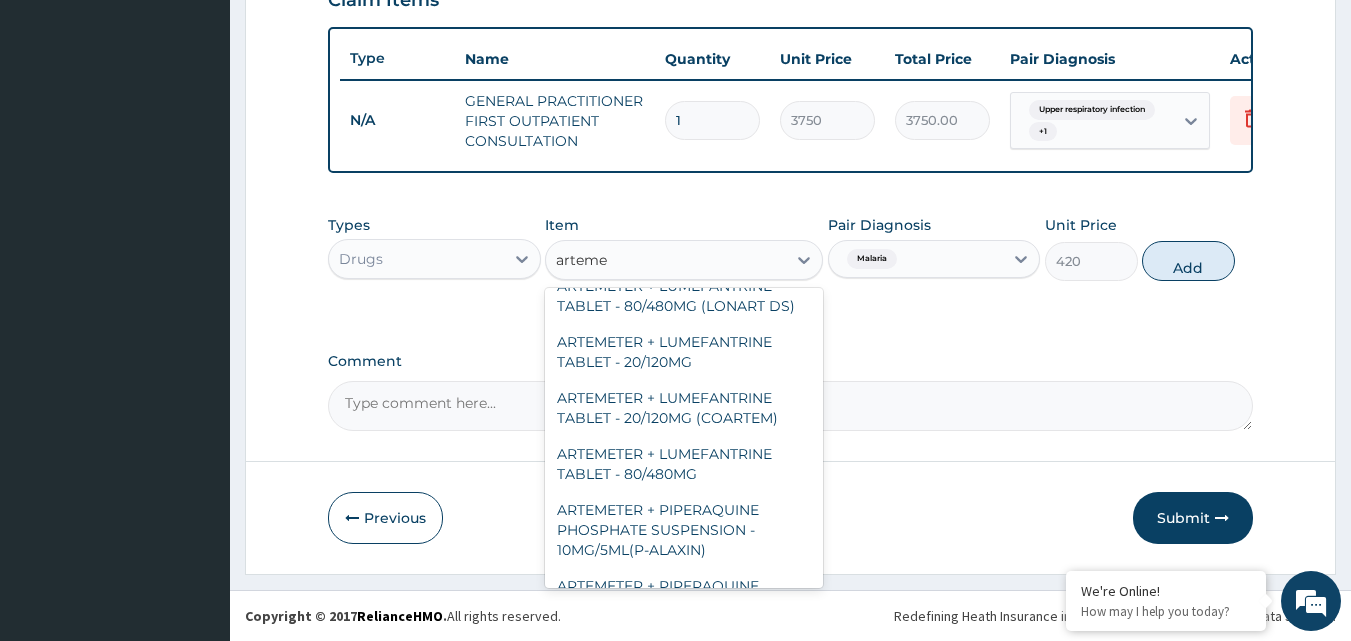 scroll, scrollTop: 213, scrollLeft: 0, axis: vertical 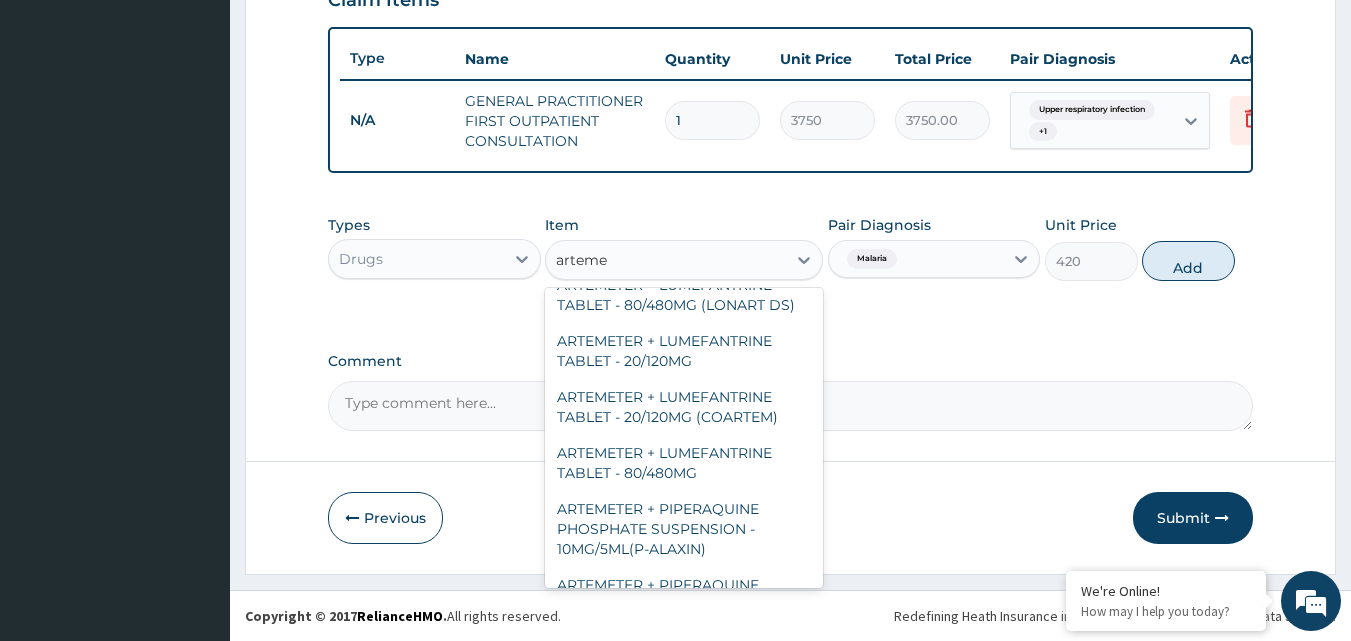 click on "ARTEMETER + LUMEFANTRINE TABLET - 80/480MG" at bounding box center [684, 463] 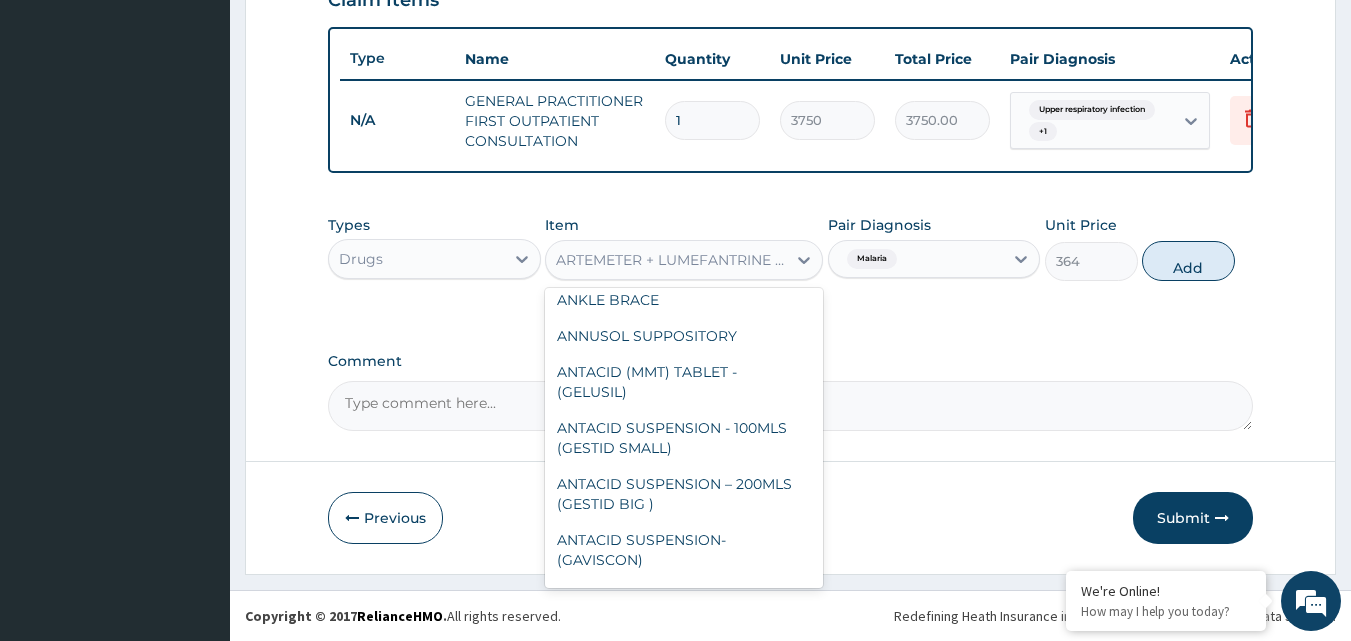 scroll, scrollTop: 3717, scrollLeft: 0, axis: vertical 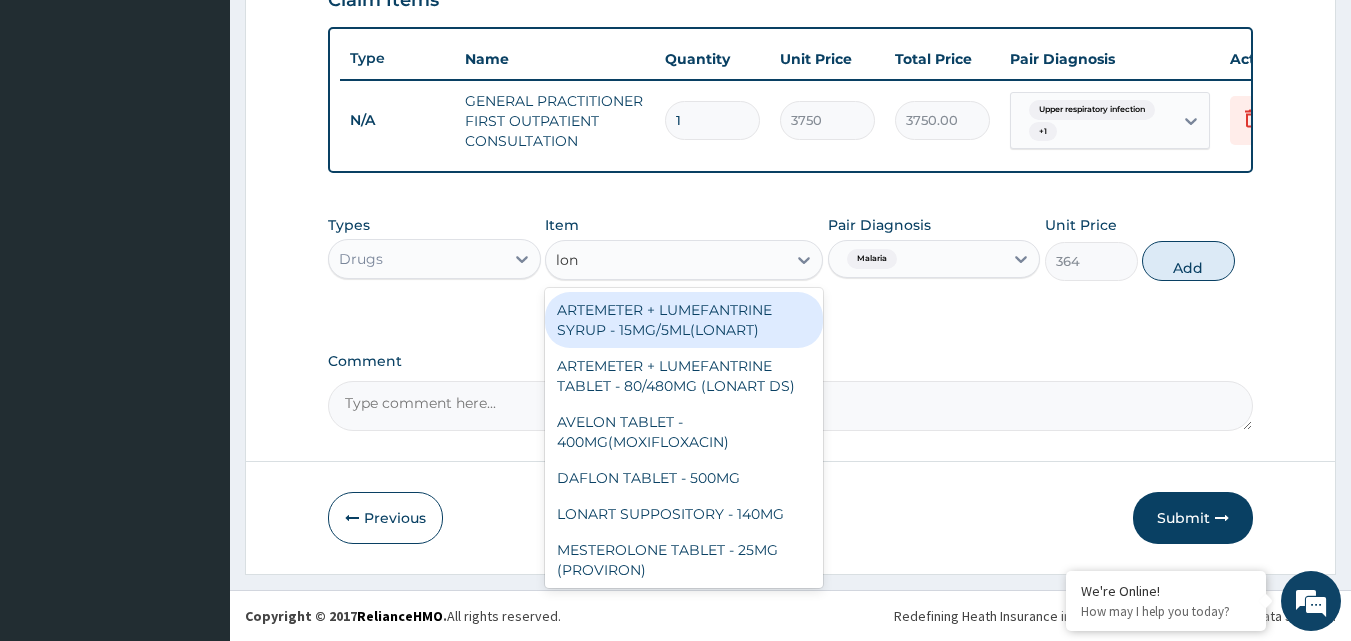 type on "lona" 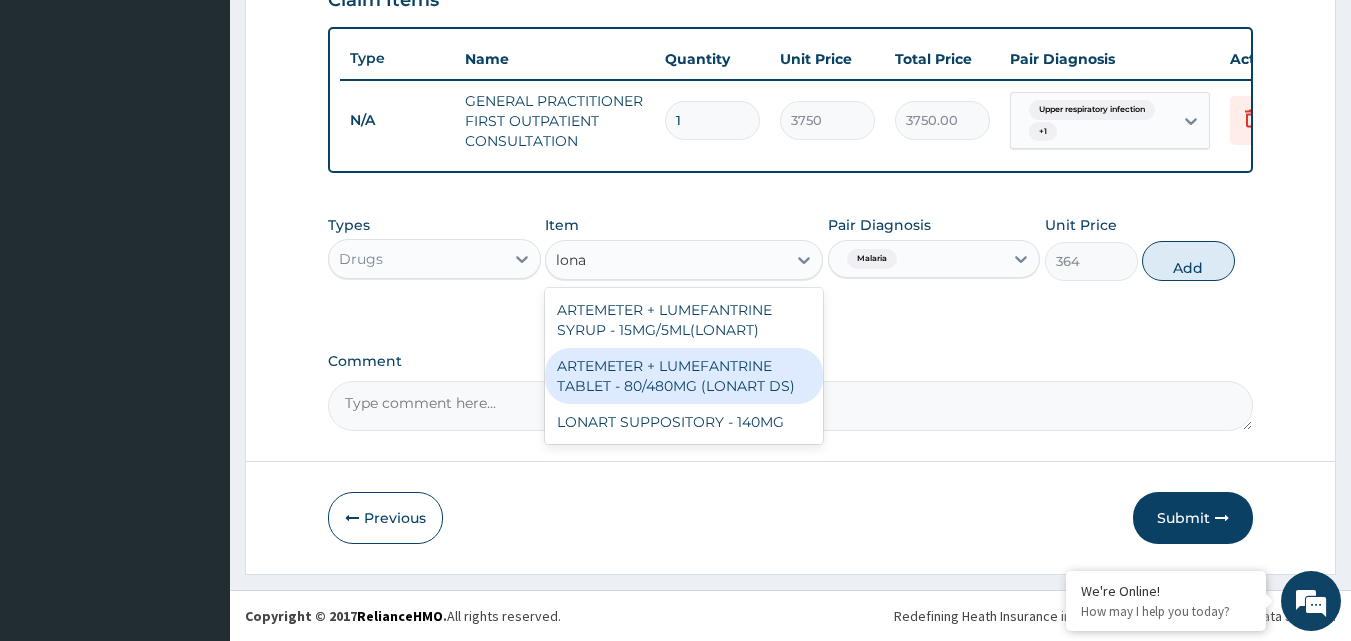 click on "ARTEMETER + LUMEFANTRINE TABLET -  80/480MG (LONART DS)" at bounding box center [684, 376] 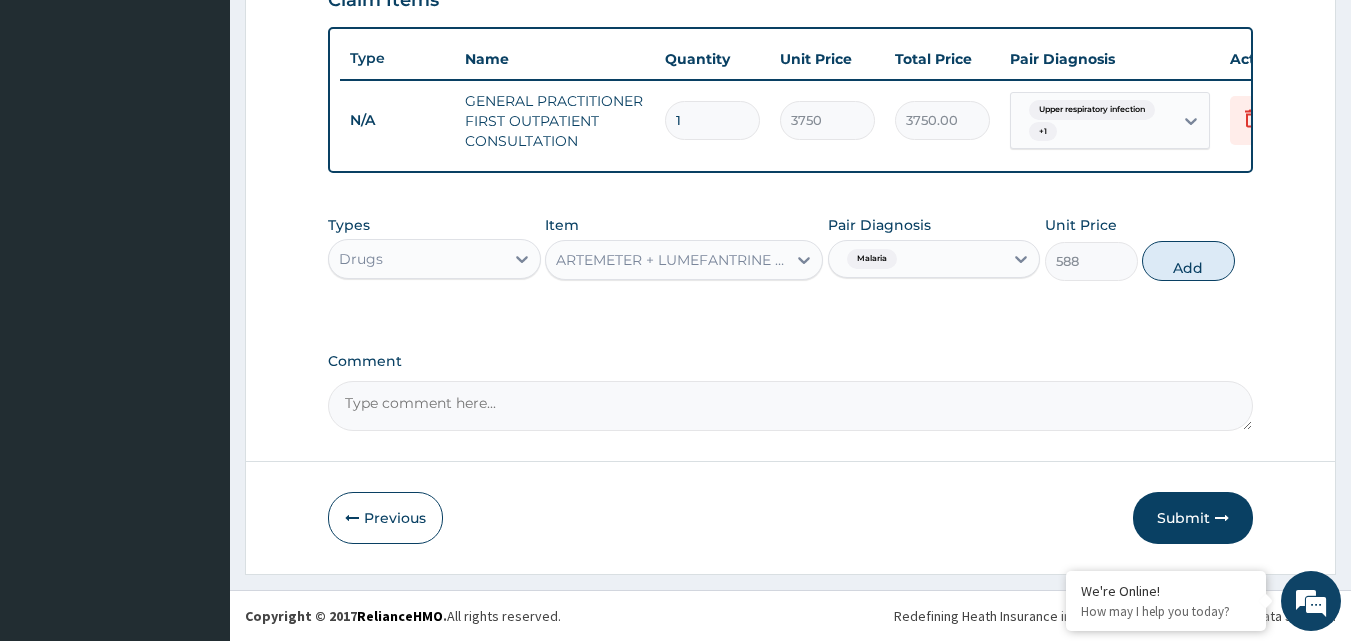 click on "Add" at bounding box center [1188, 261] 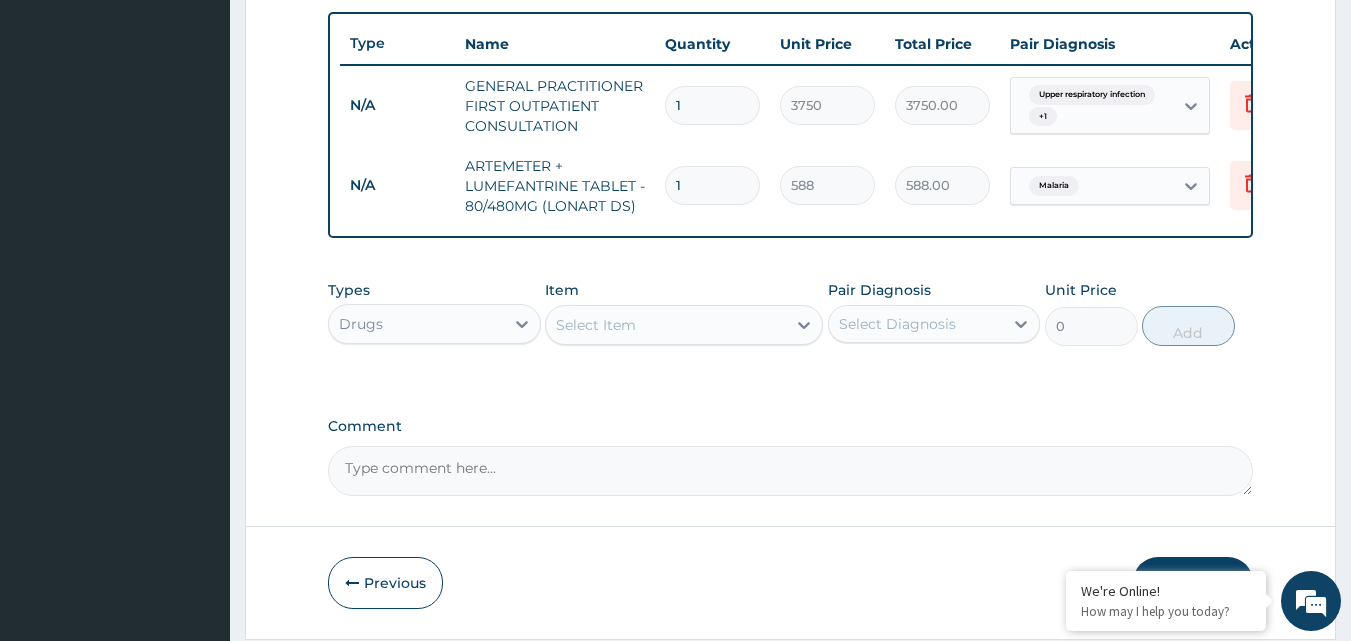 click on "Select Item" at bounding box center [596, 325] 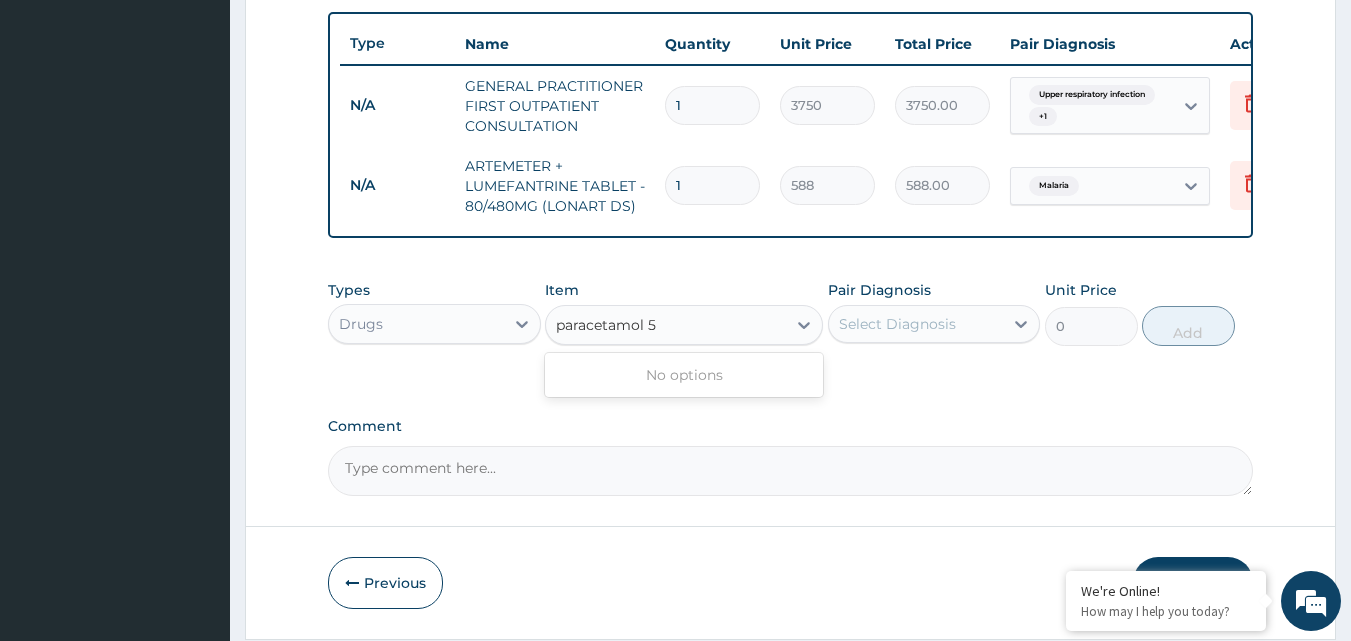 type on "paracetamol" 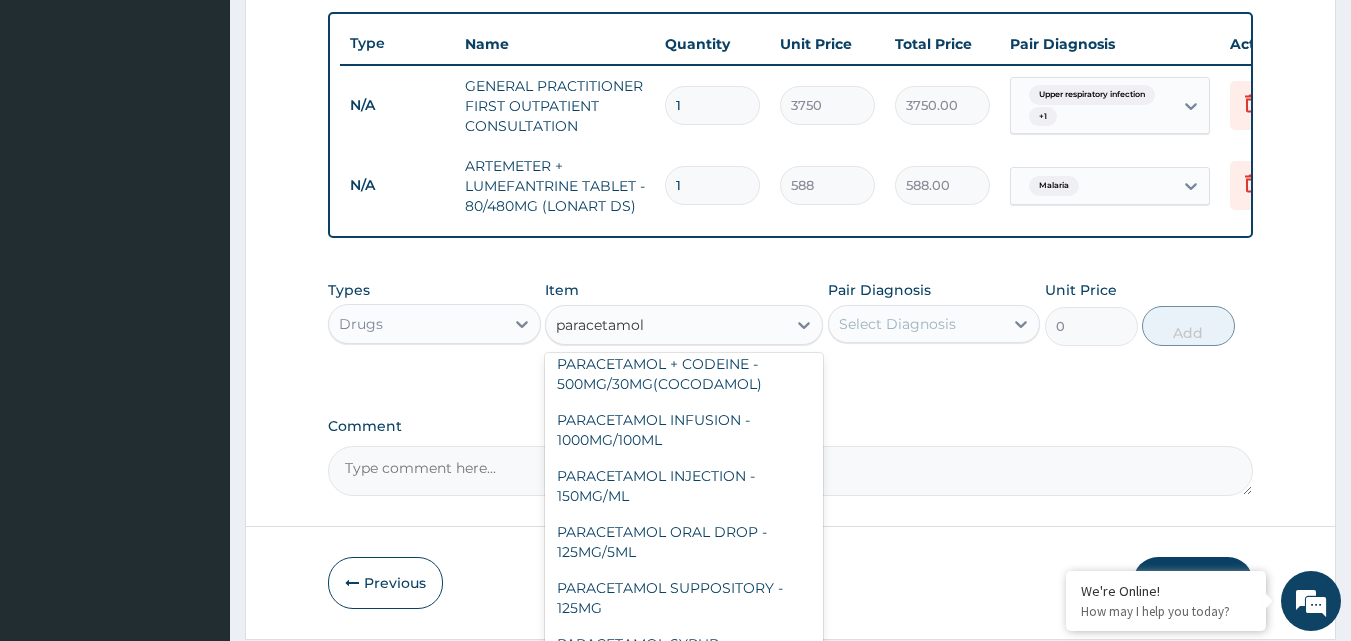 scroll, scrollTop: 212, scrollLeft: 0, axis: vertical 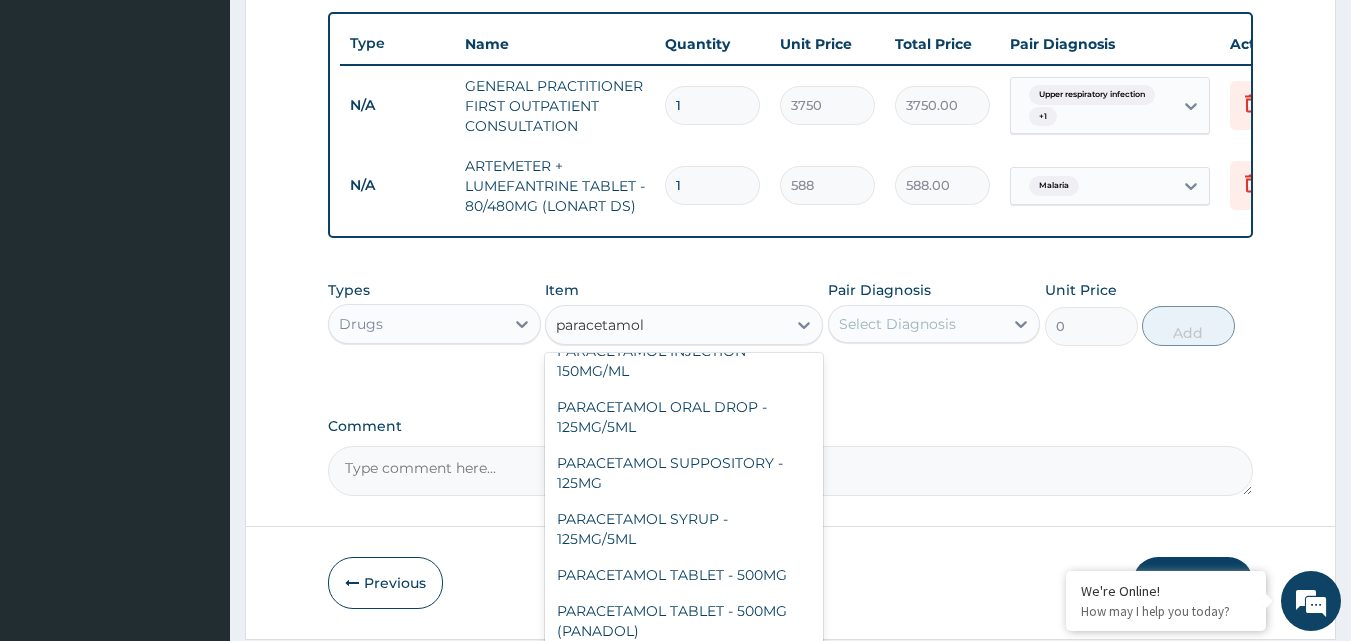 click on "PARACETAMOL TABLET - 500MG" at bounding box center (684, 575) 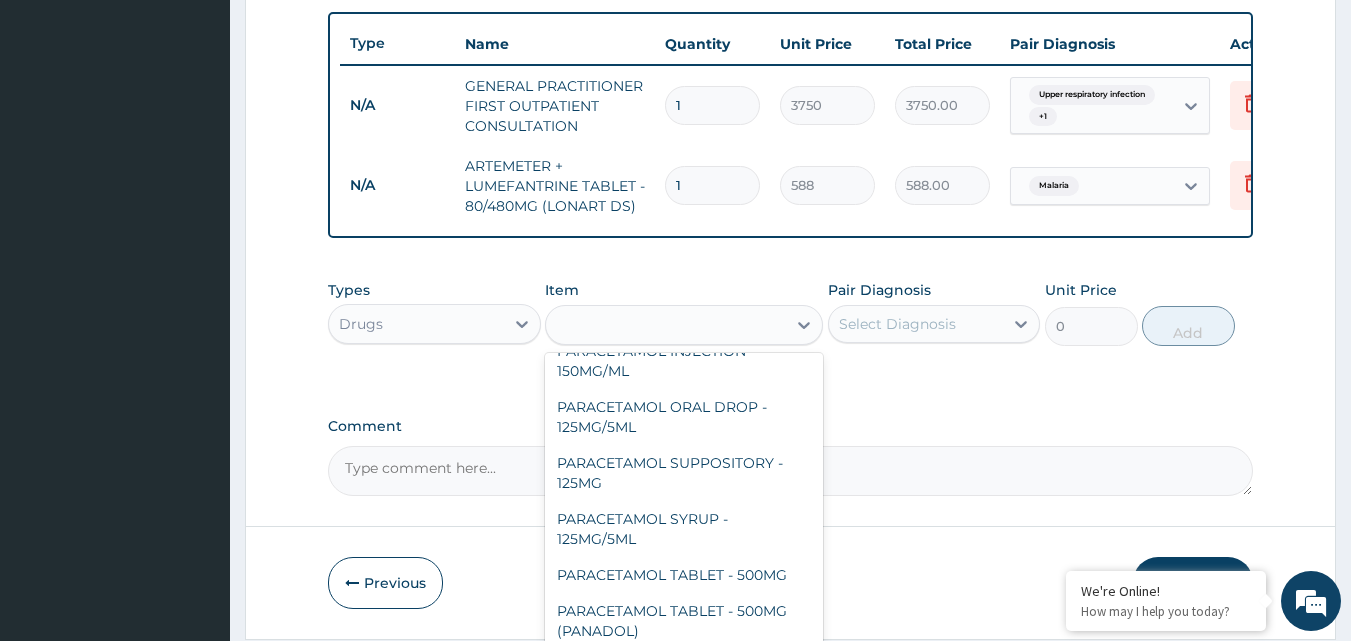 type on "33.6" 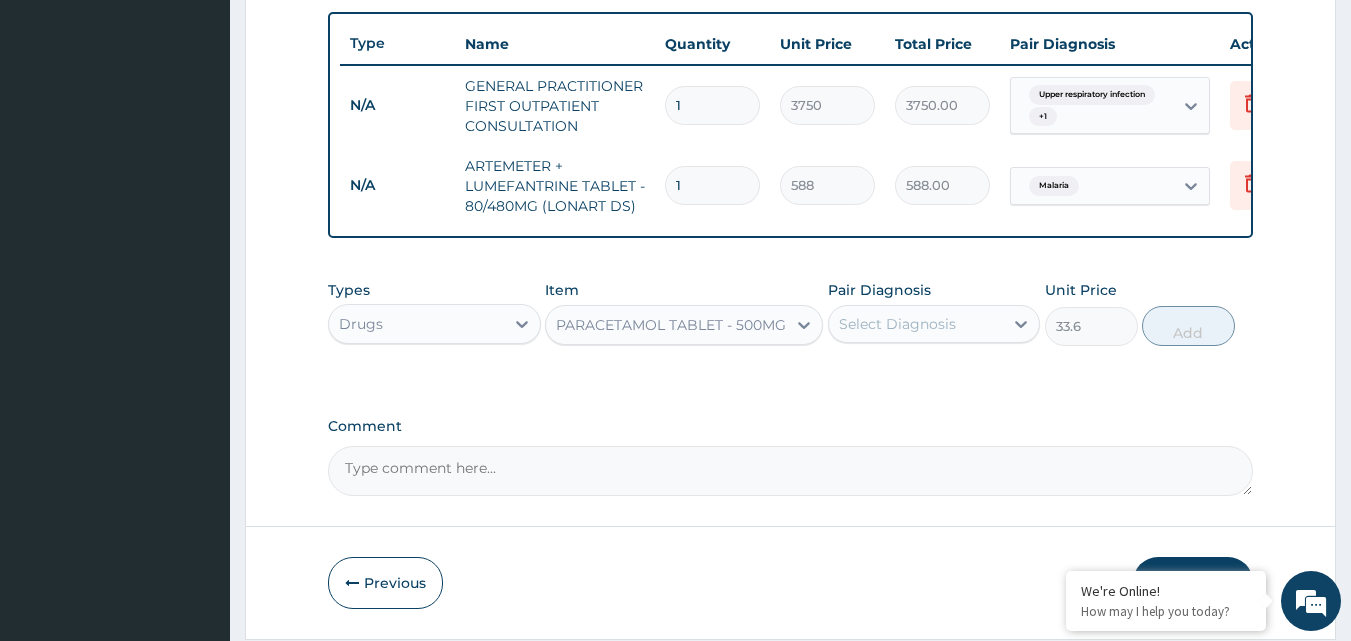 click on "Select Diagnosis" at bounding box center [916, 324] 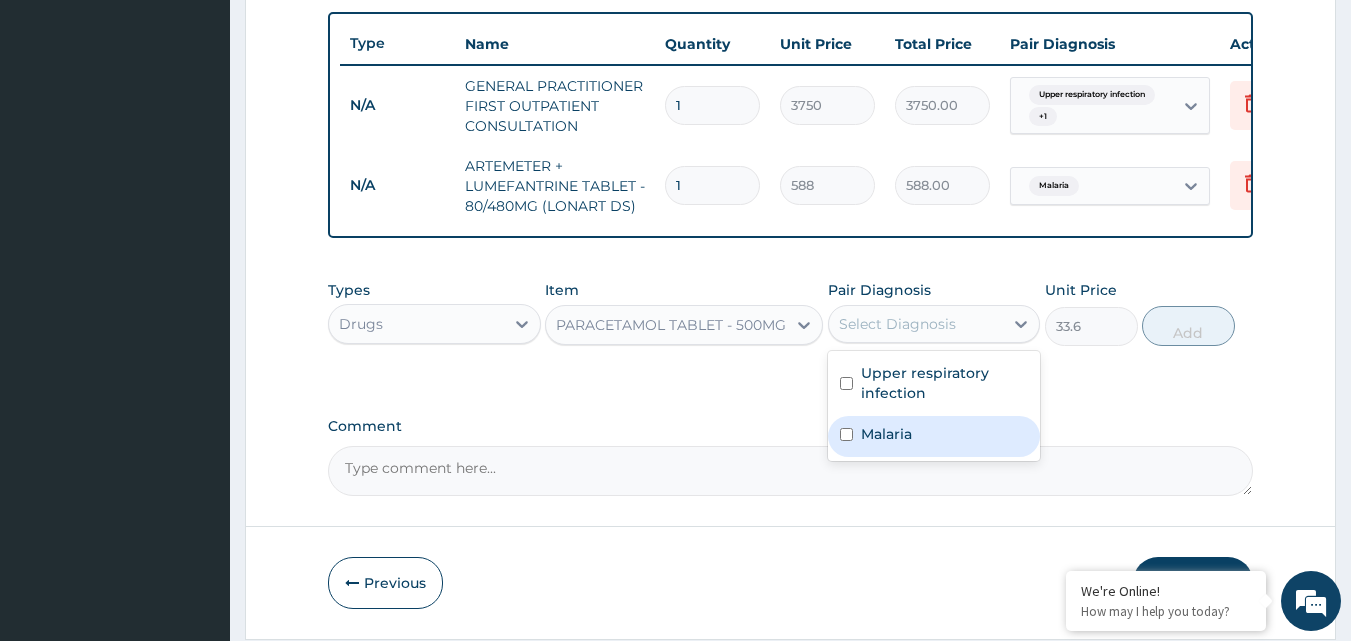 click on "Malaria" at bounding box center [886, 434] 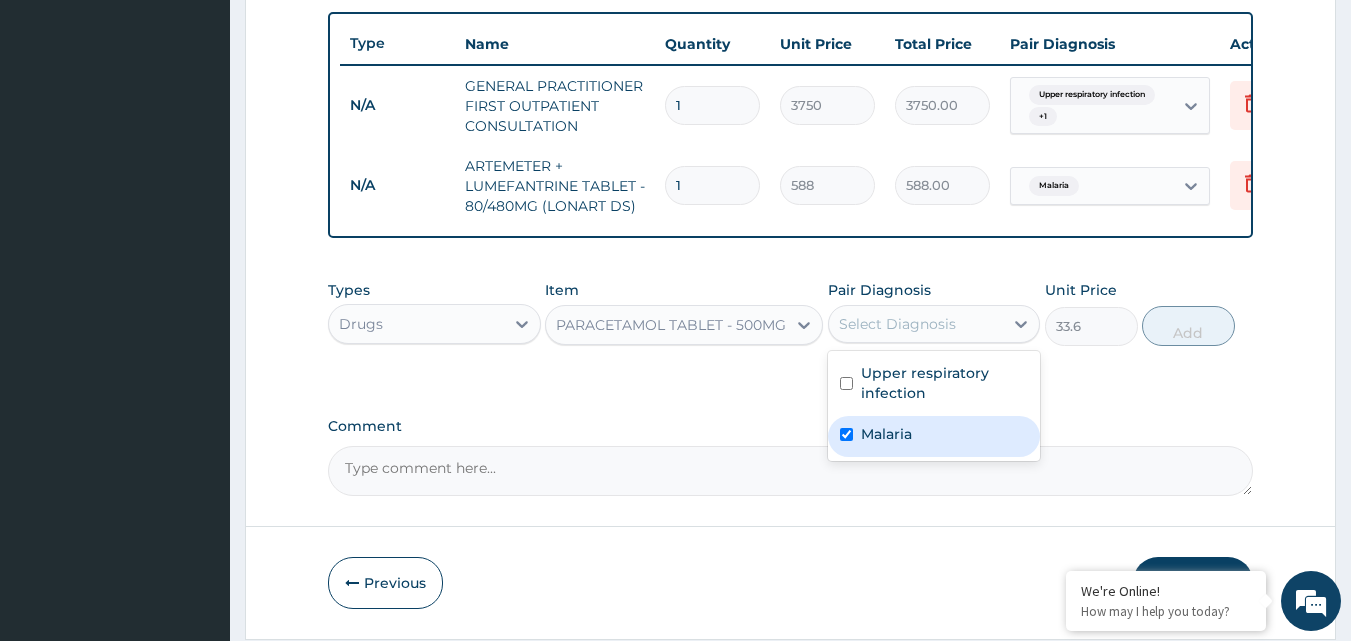 checkbox on "true" 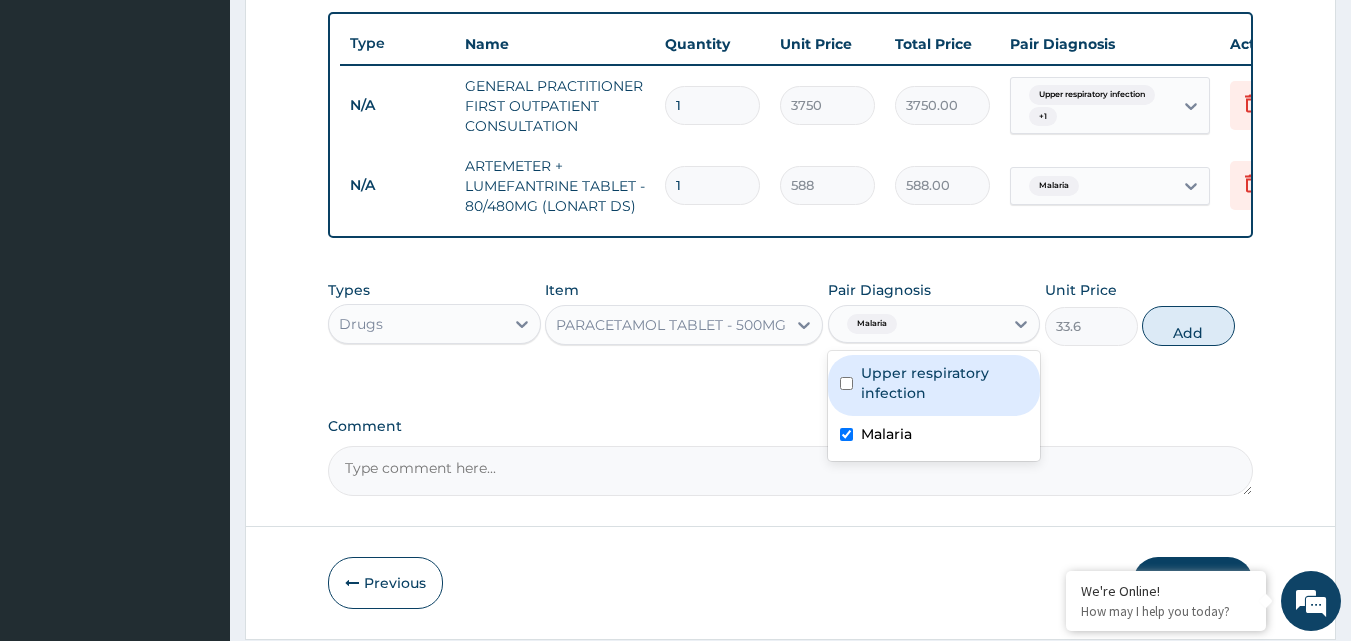 click on "Add" at bounding box center [1188, 326] 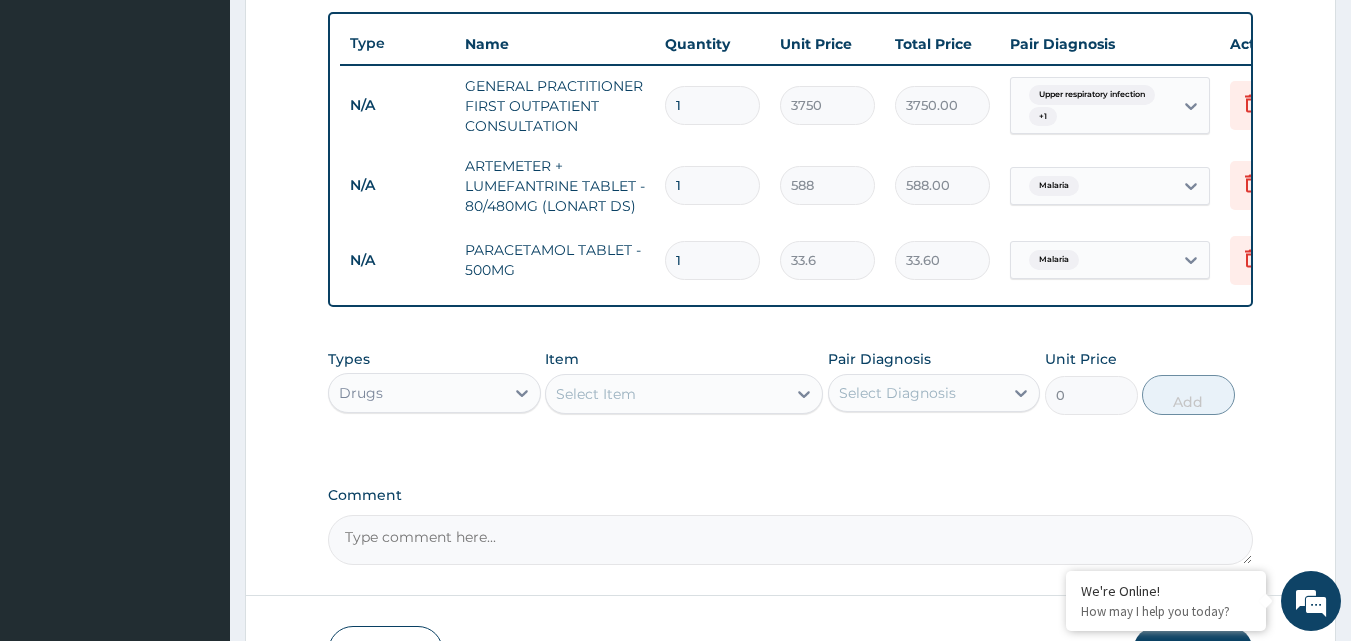 click on "Select Item" at bounding box center (596, 394) 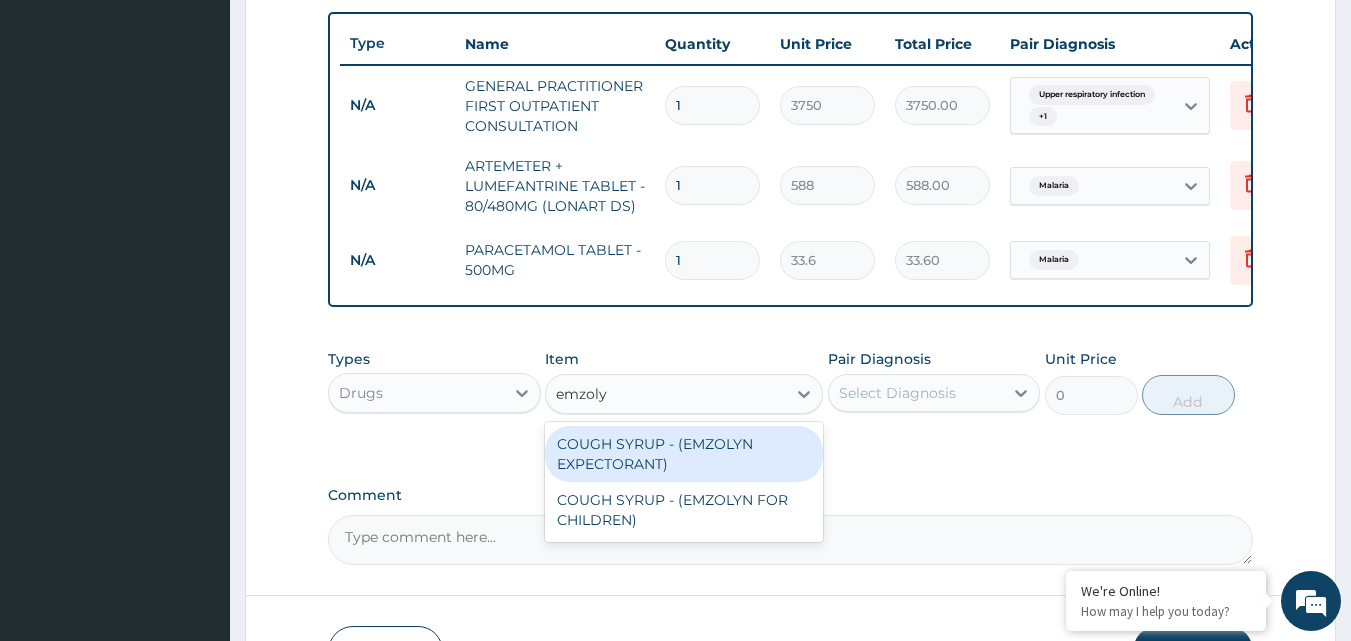 type on "emzolyn" 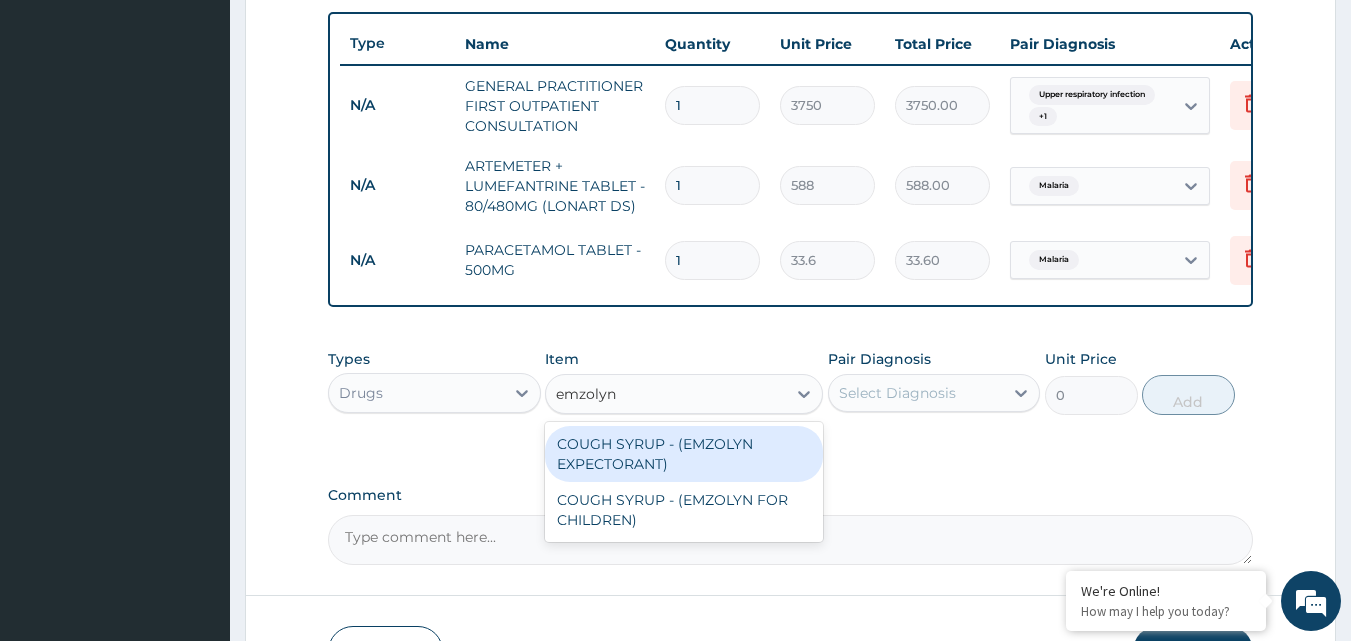 click on "COUGH SYRUP - (EMZOLYN EXPECTORANT)" at bounding box center (684, 454) 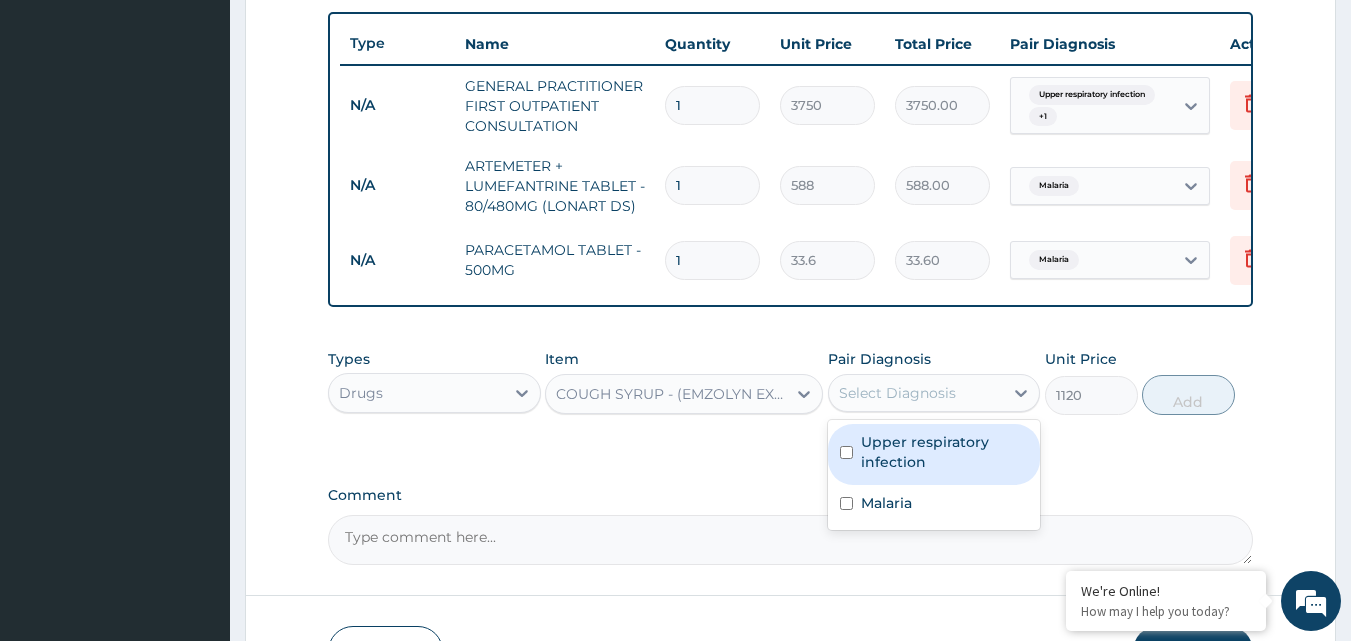 click on "Select Diagnosis" at bounding box center [897, 393] 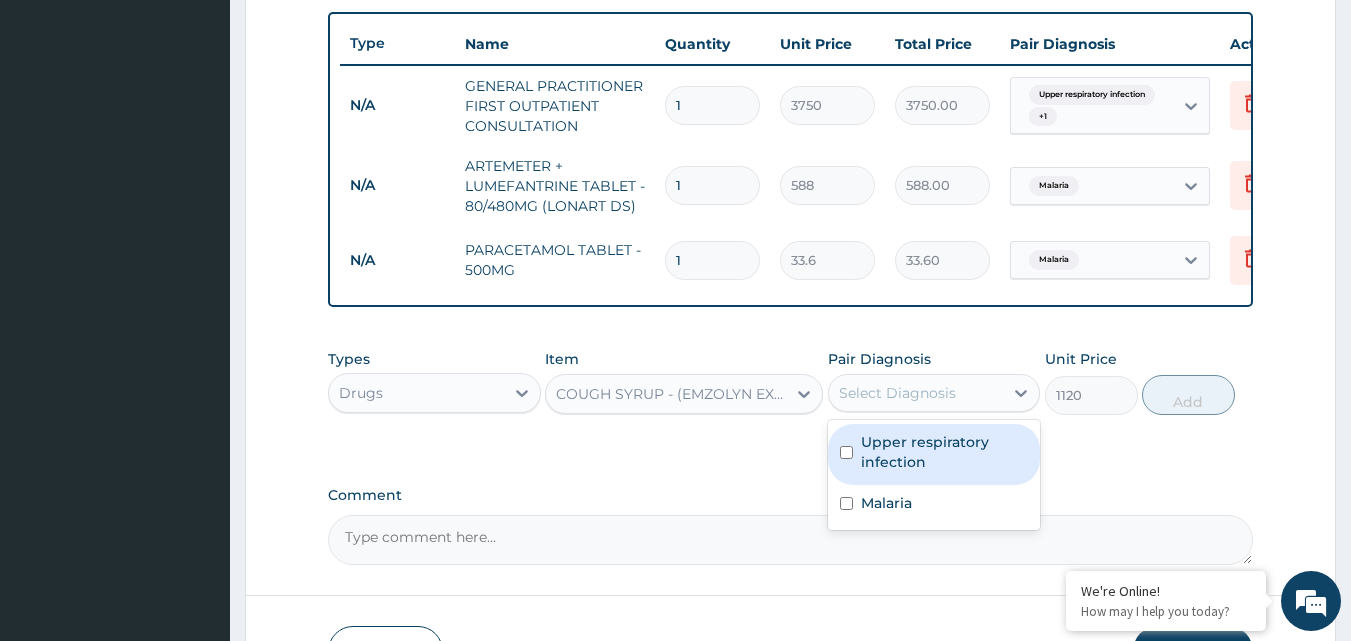 click on "Upper respiratory infection" at bounding box center [945, 452] 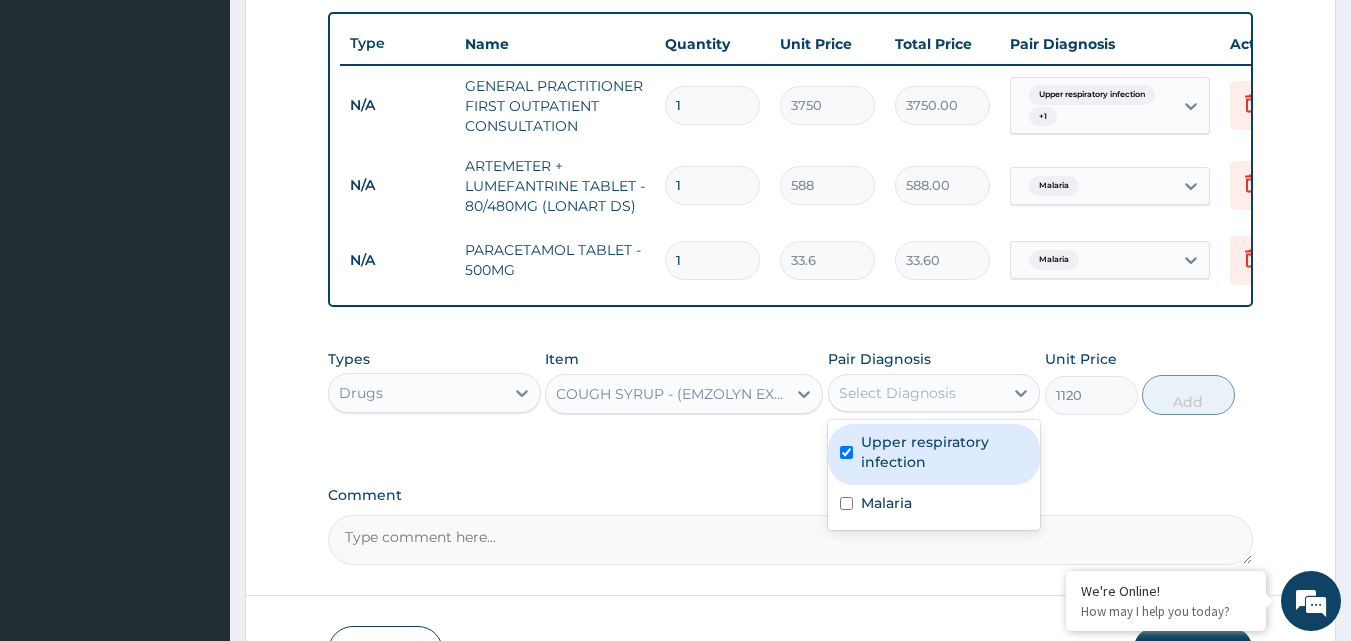 checkbox on "true" 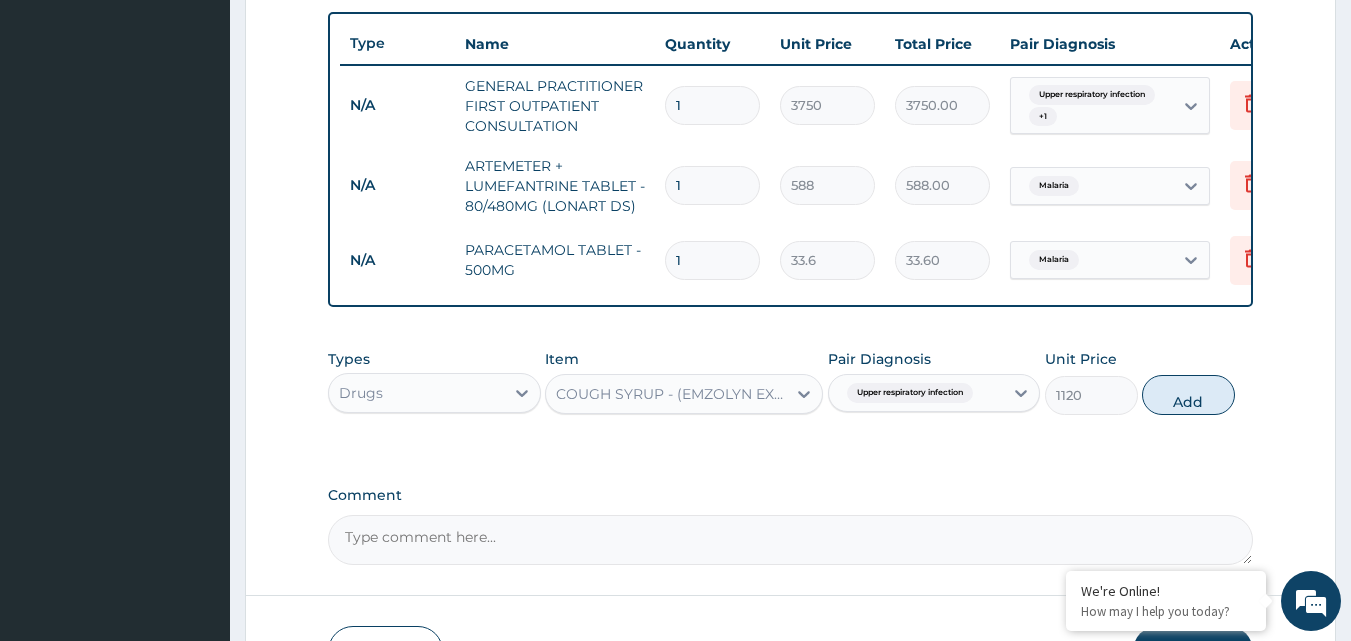 click on "Add" at bounding box center (1188, 395) 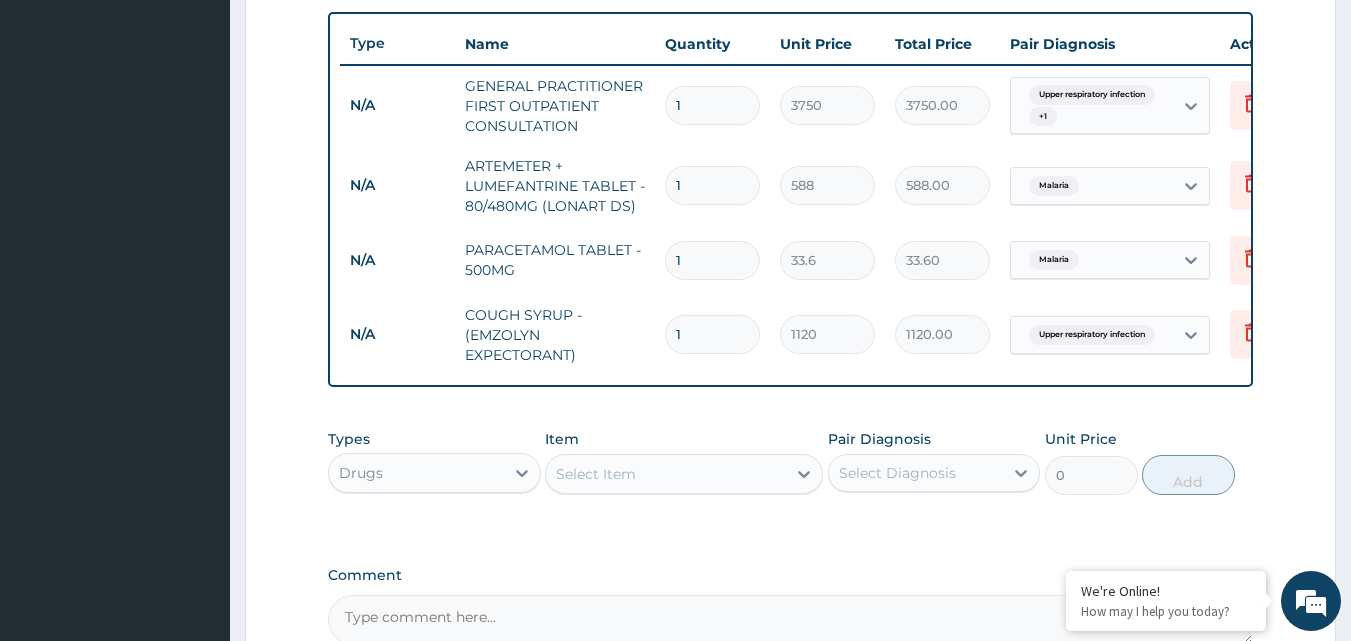 click on "Select Item" at bounding box center (666, 474) 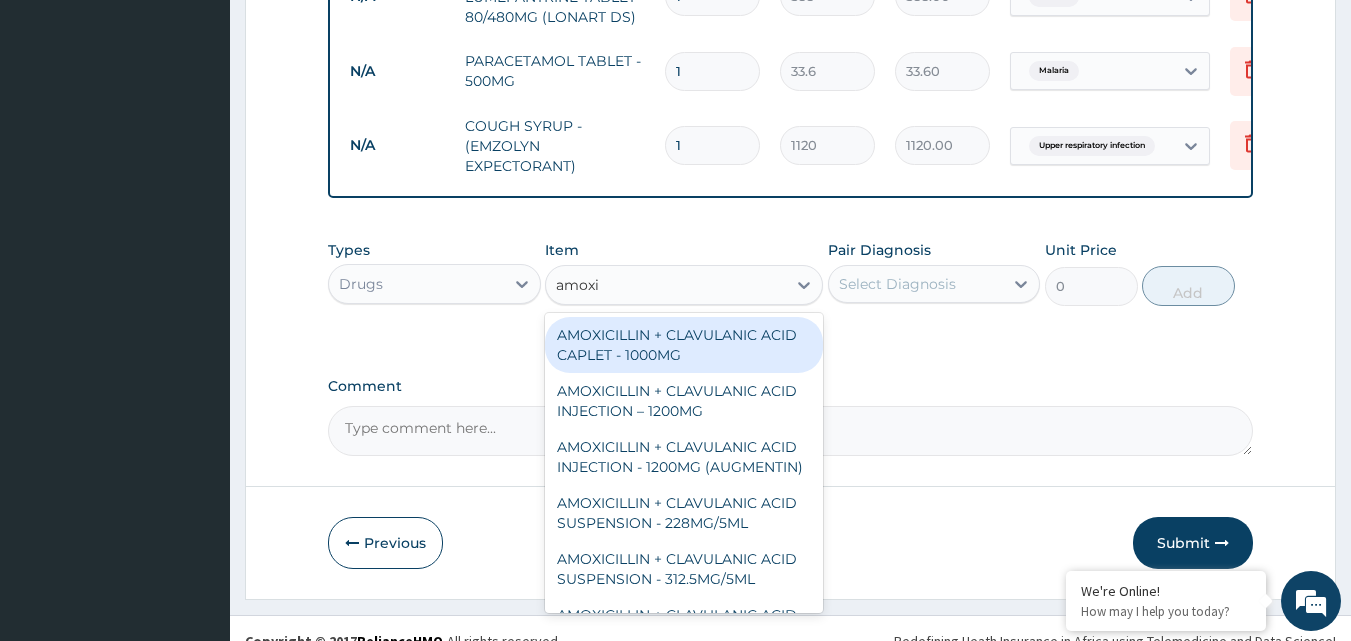scroll, scrollTop: 961, scrollLeft: 0, axis: vertical 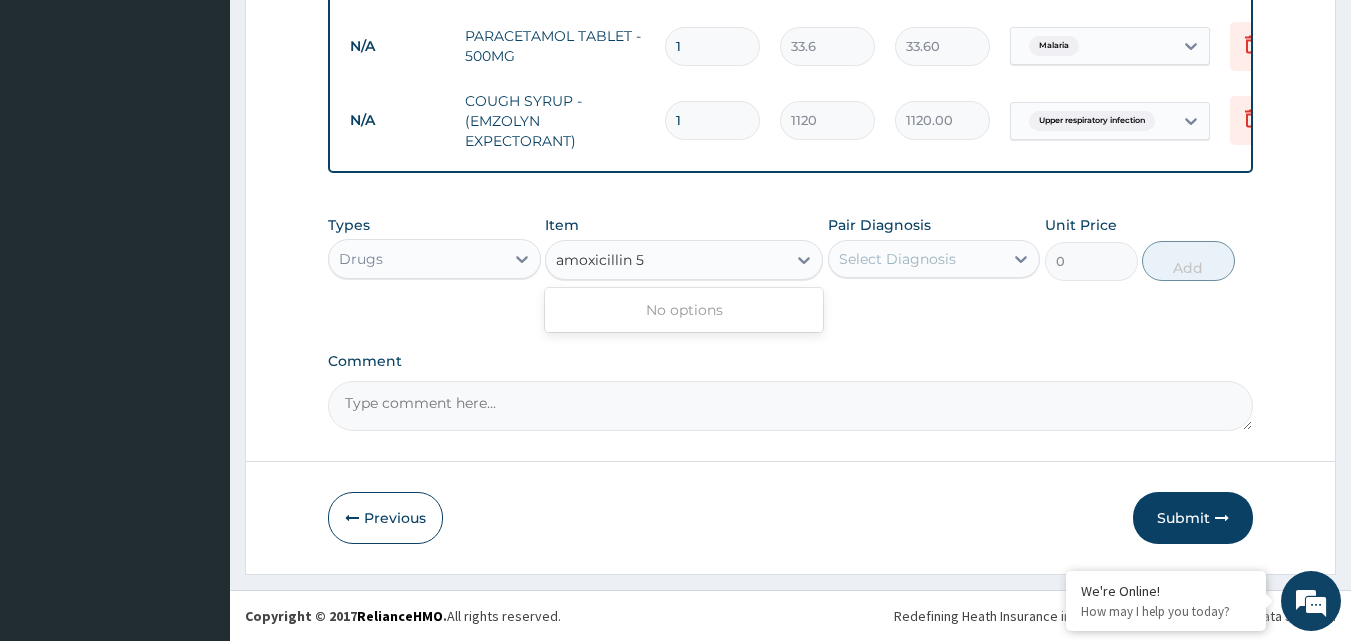 type on "amoxicillin" 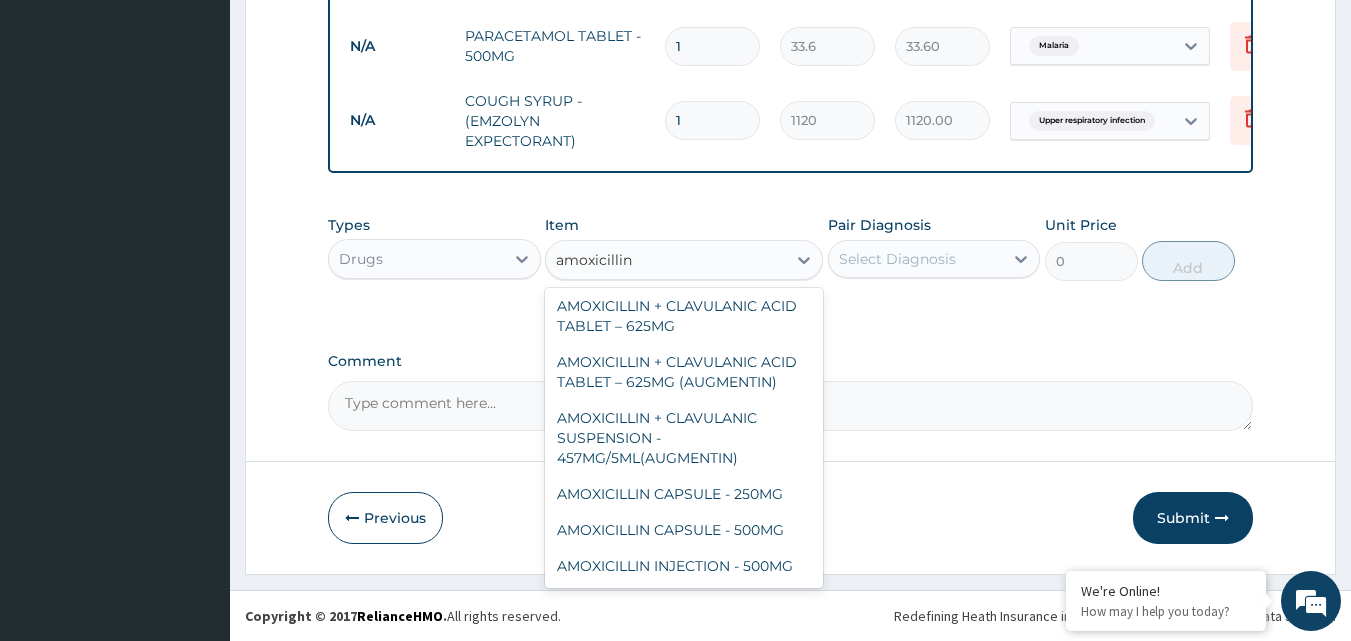 scroll, scrollTop: 532, scrollLeft: 0, axis: vertical 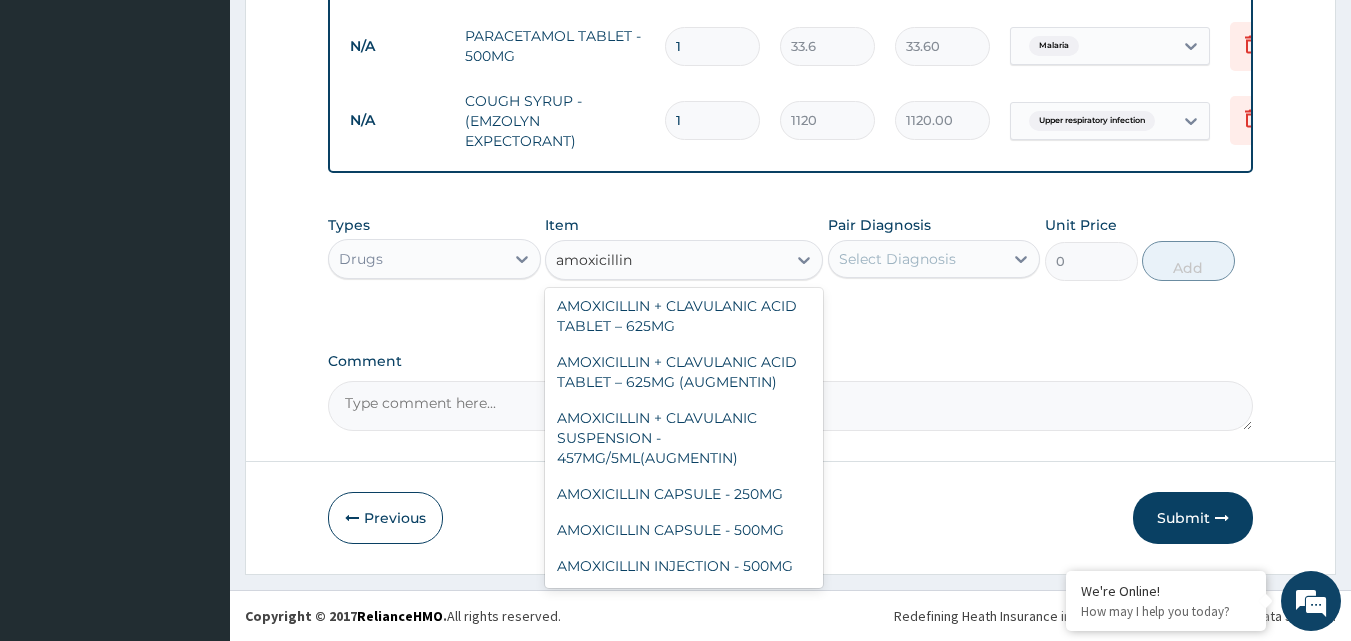 click on "AMOXICILLIN CAPSULE - 500MG" at bounding box center [684, 530] 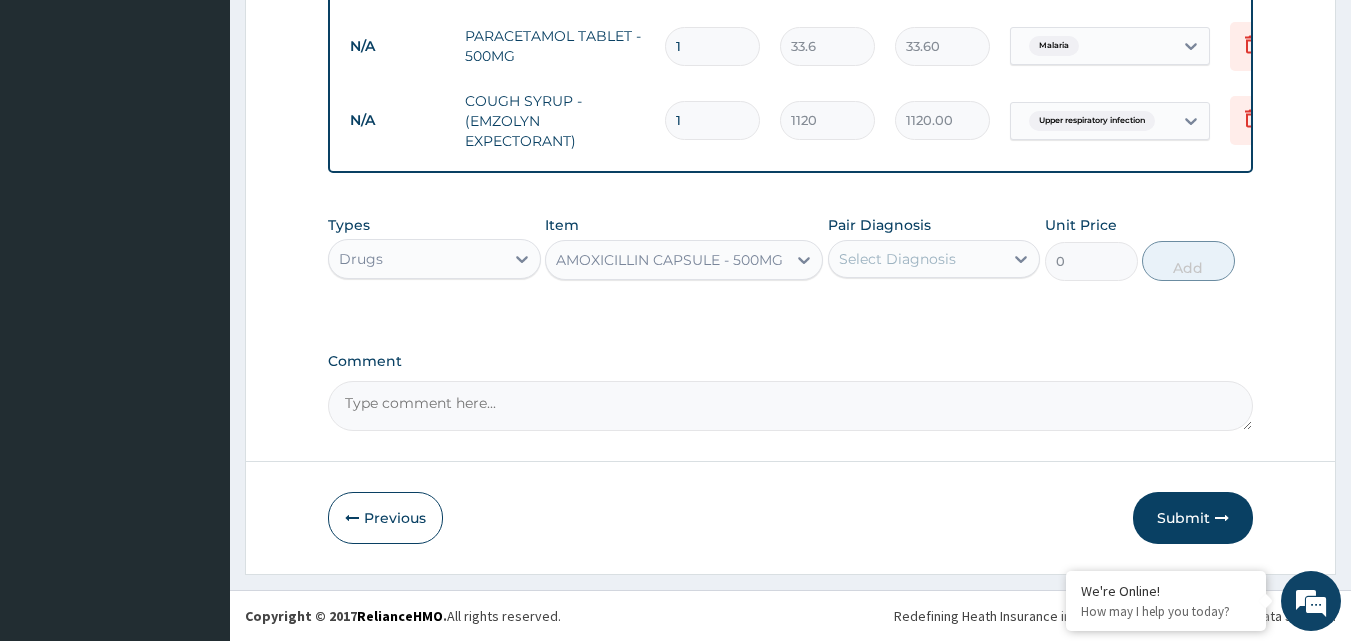 type 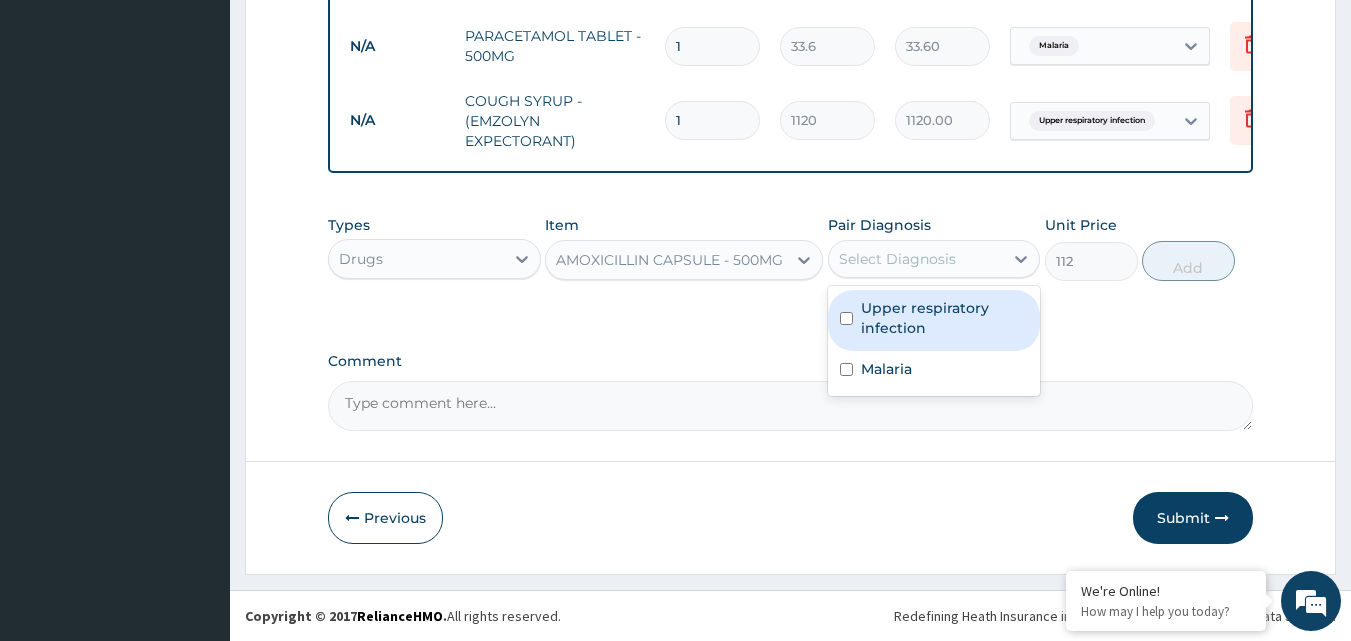 click on "Select Diagnosis" at bounding box center [916, 259] 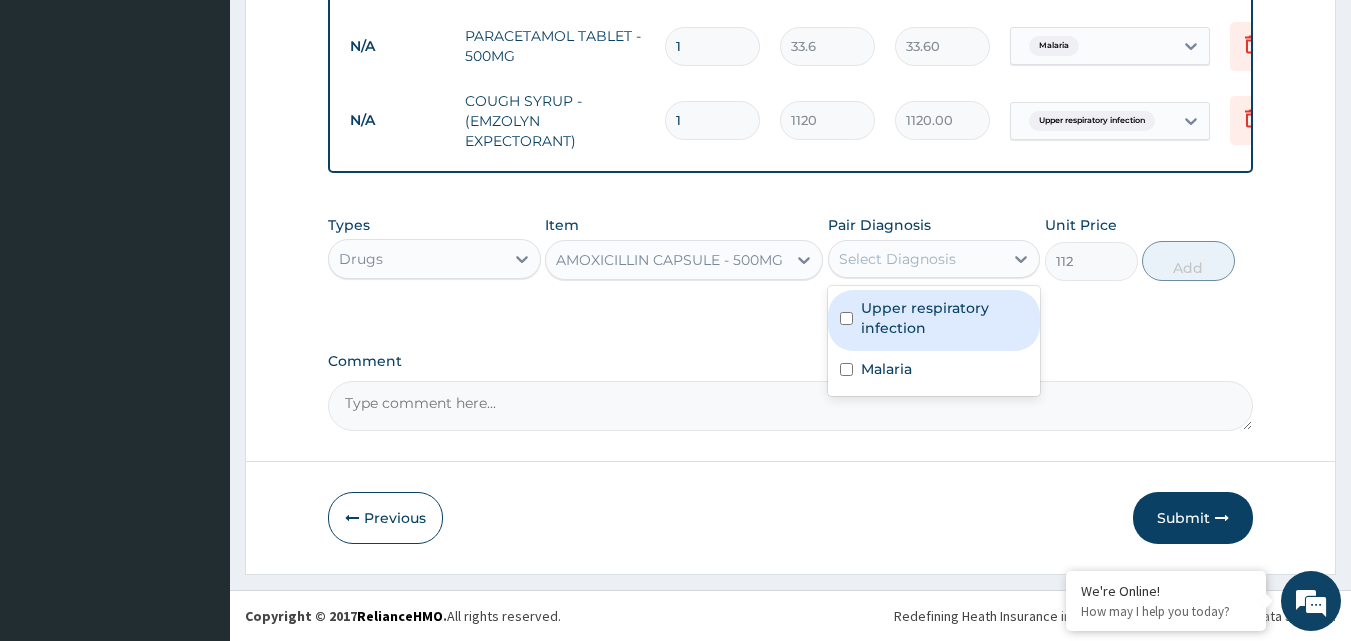 click on "Upper respiratory infection" at bounding box center (945, 318) 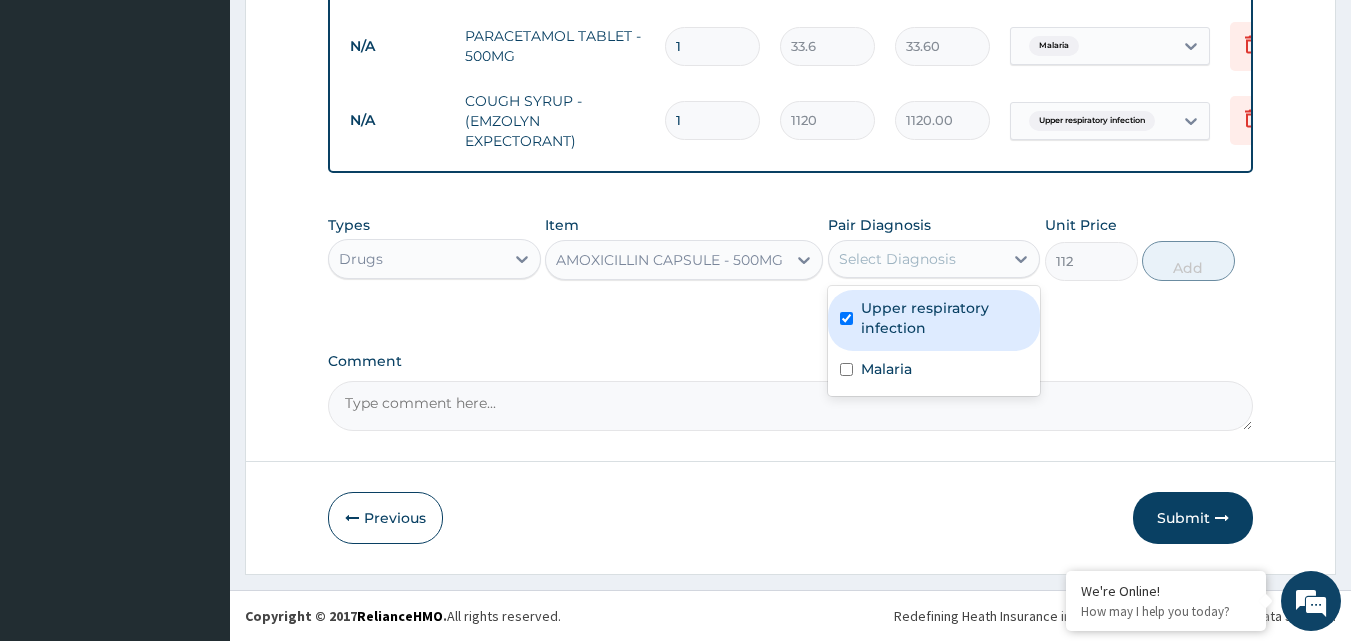checkbox on "true" 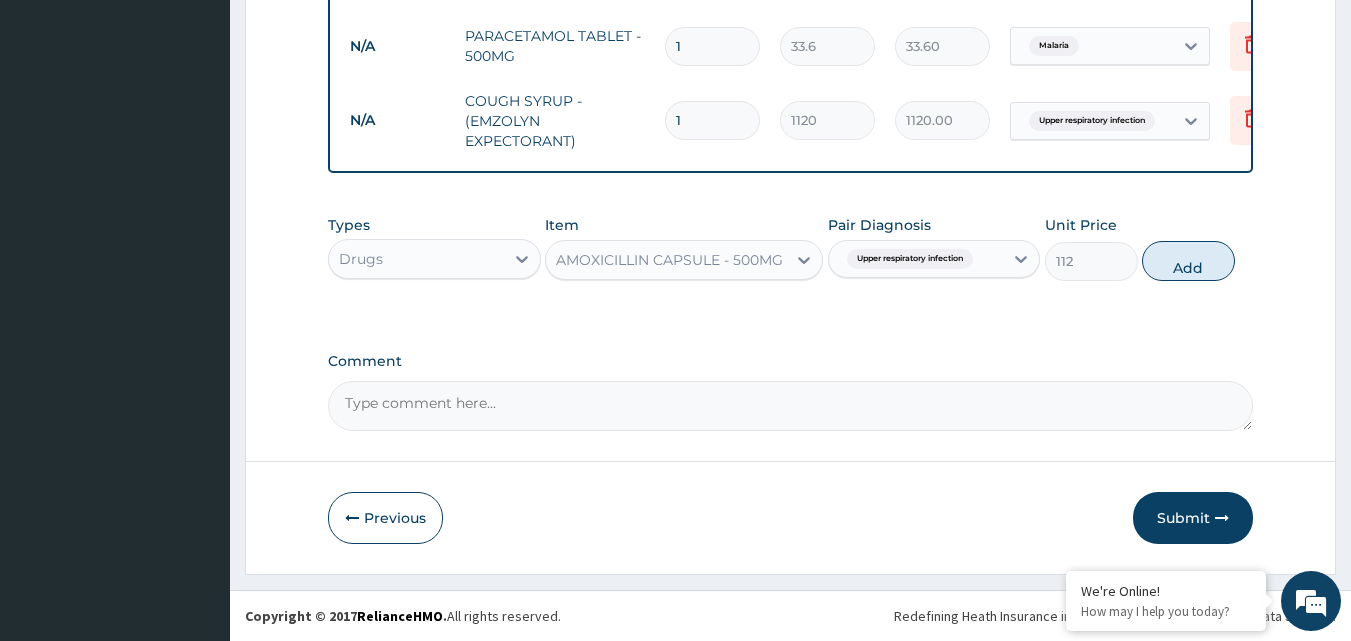 click on "Add" at bounding box center (1188, 261) 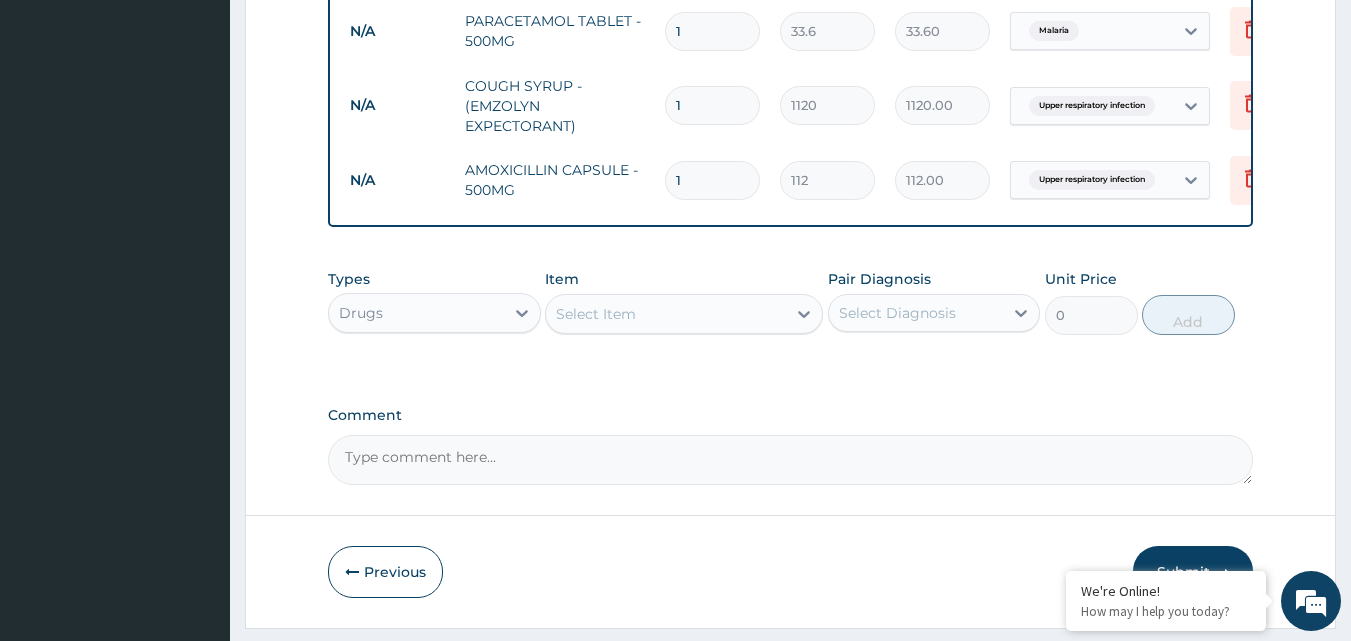 click on "Select Item" at bounding box center (666, 314) 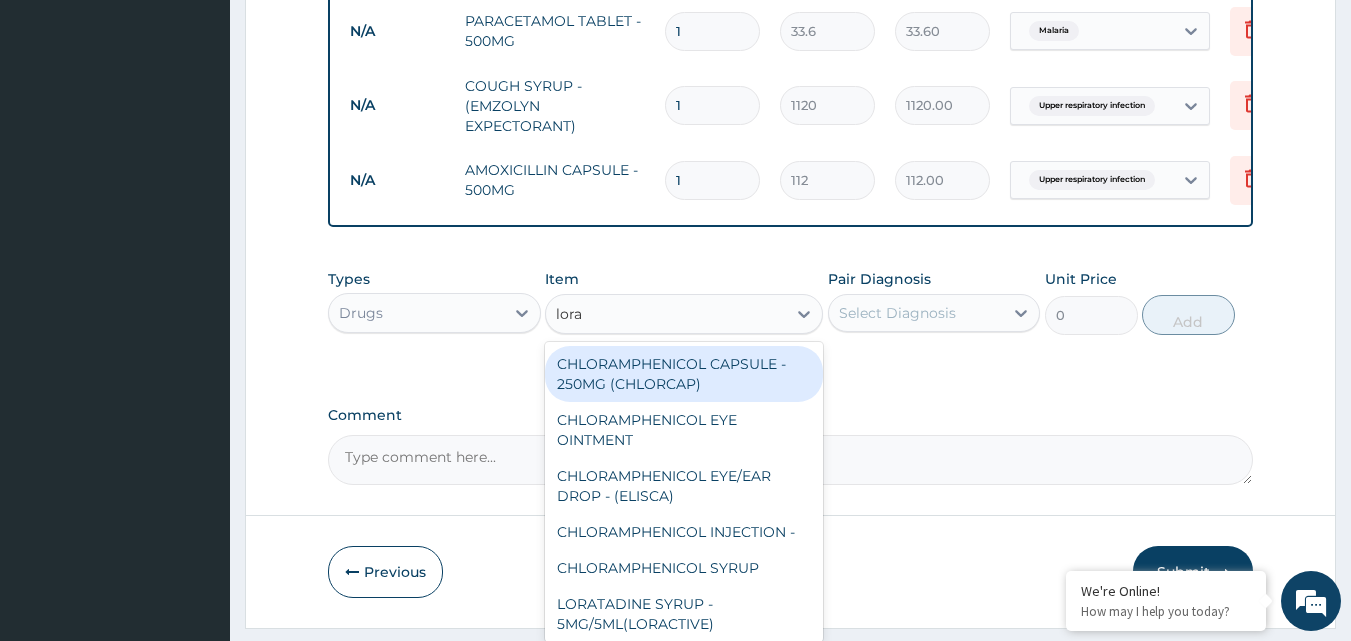 type on "lorat" 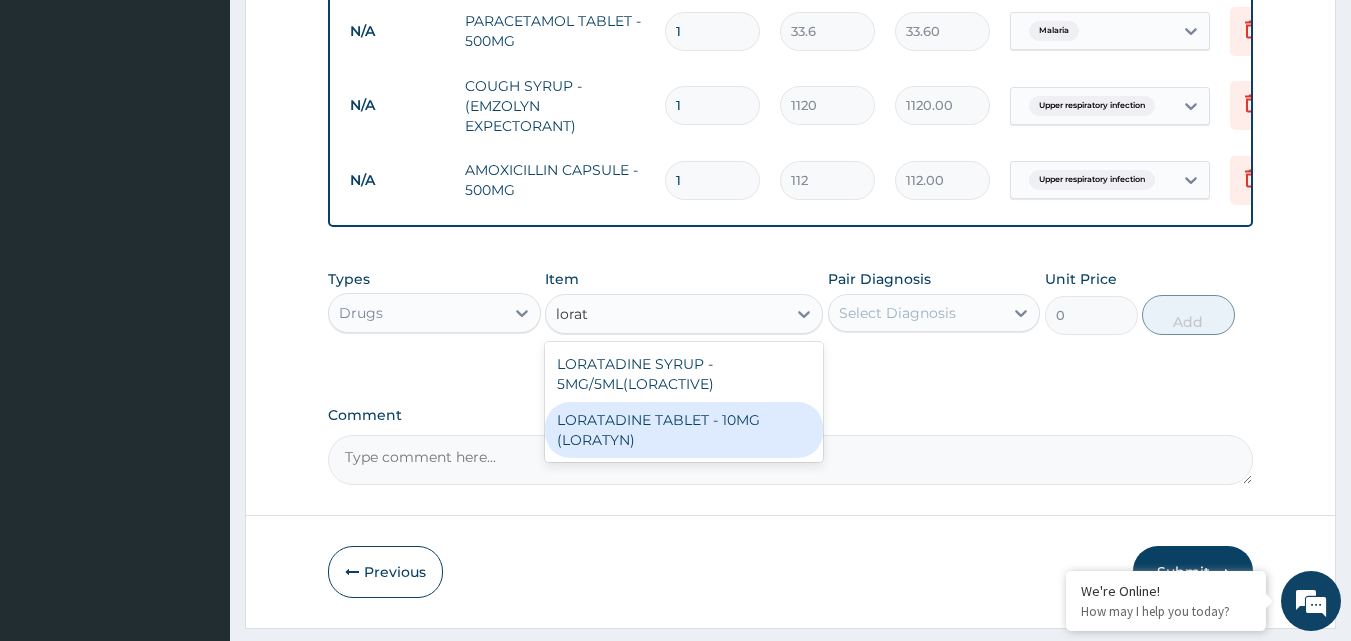 click on "LORATADINE TABLET - 10MG (LORATYN)" at bounding box center [684, 430] 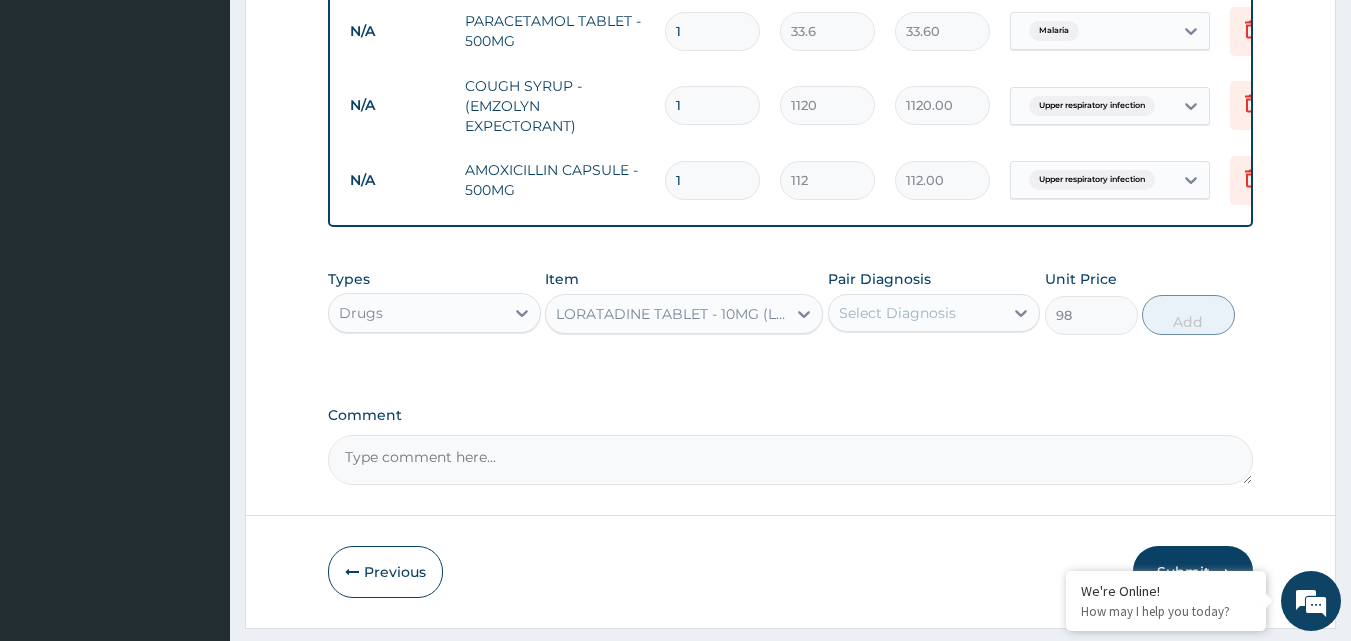 click on "Select Diagnosis" at bounding box center (916, 313) 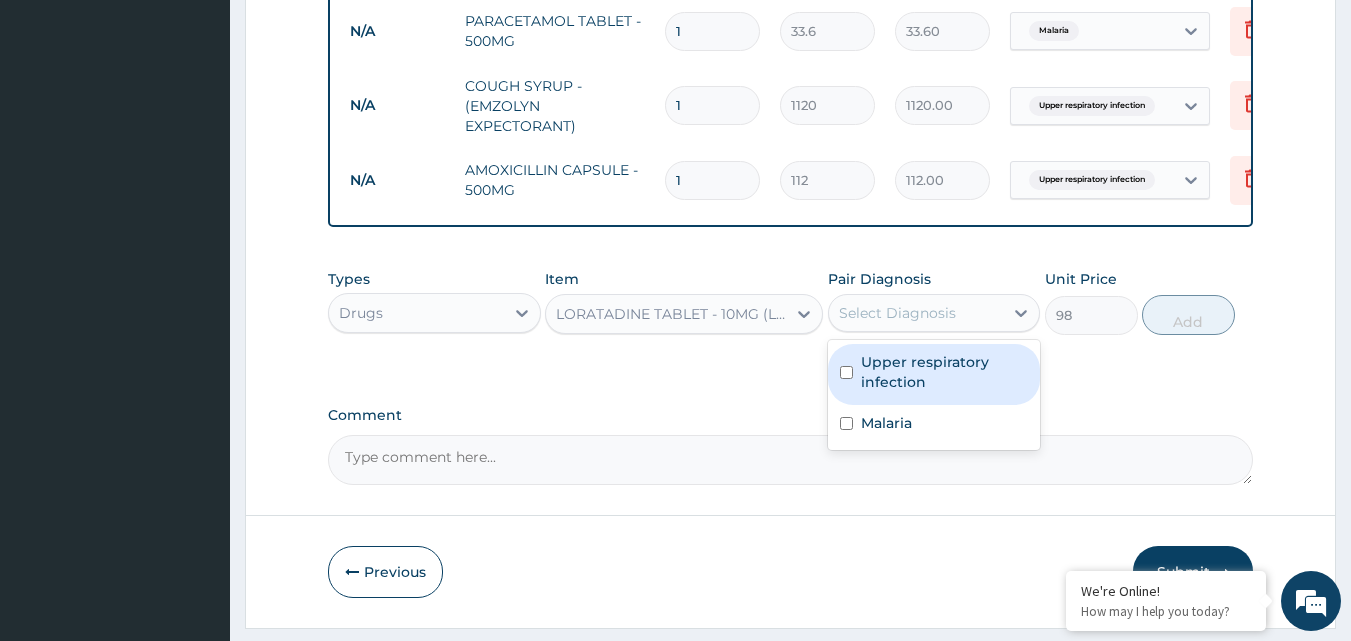 click on "Upper respiratory infection" at bounding box center (945, 372) 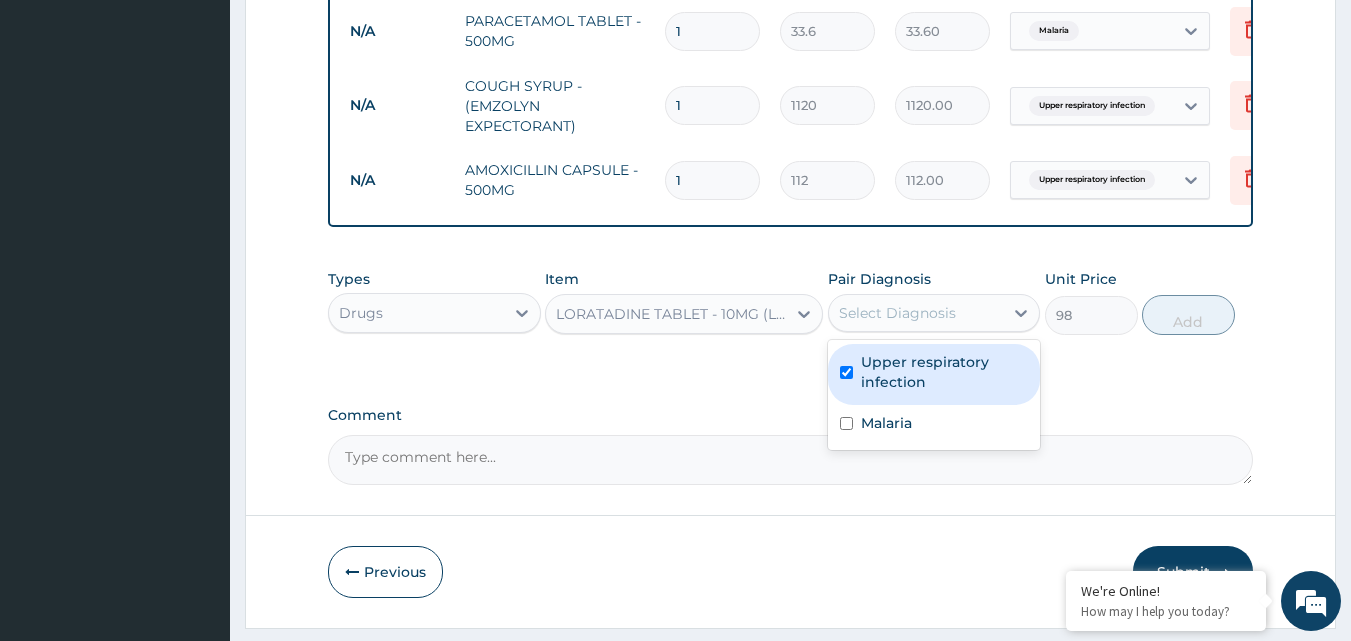 checkbox on "true" 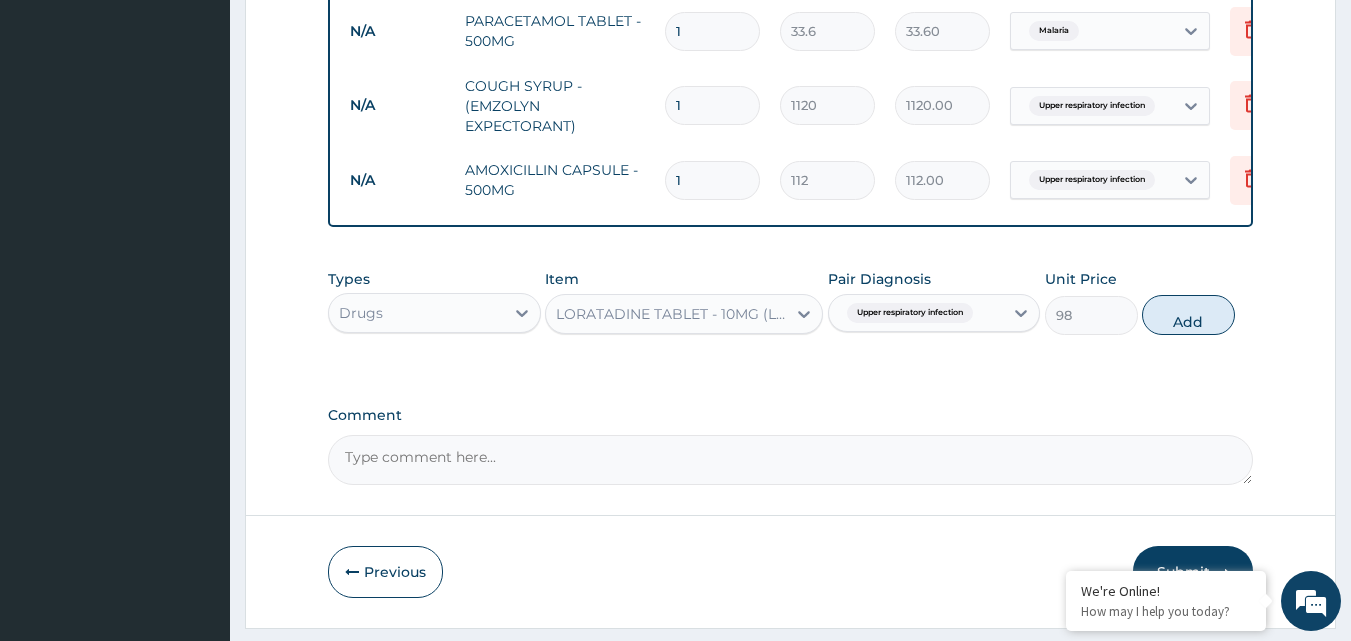 click on "Add" at bounding box center (1188, 315) 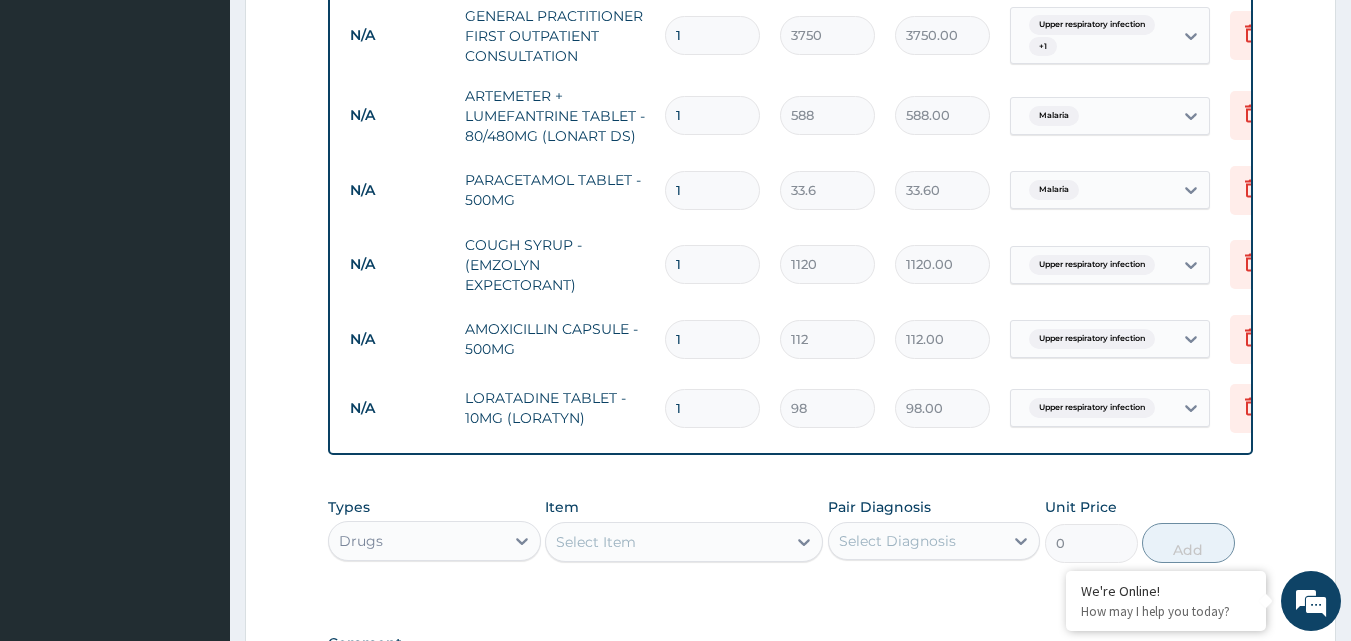 scroll, scrollTop: 801, scrollLeft: 0, axis: vertical 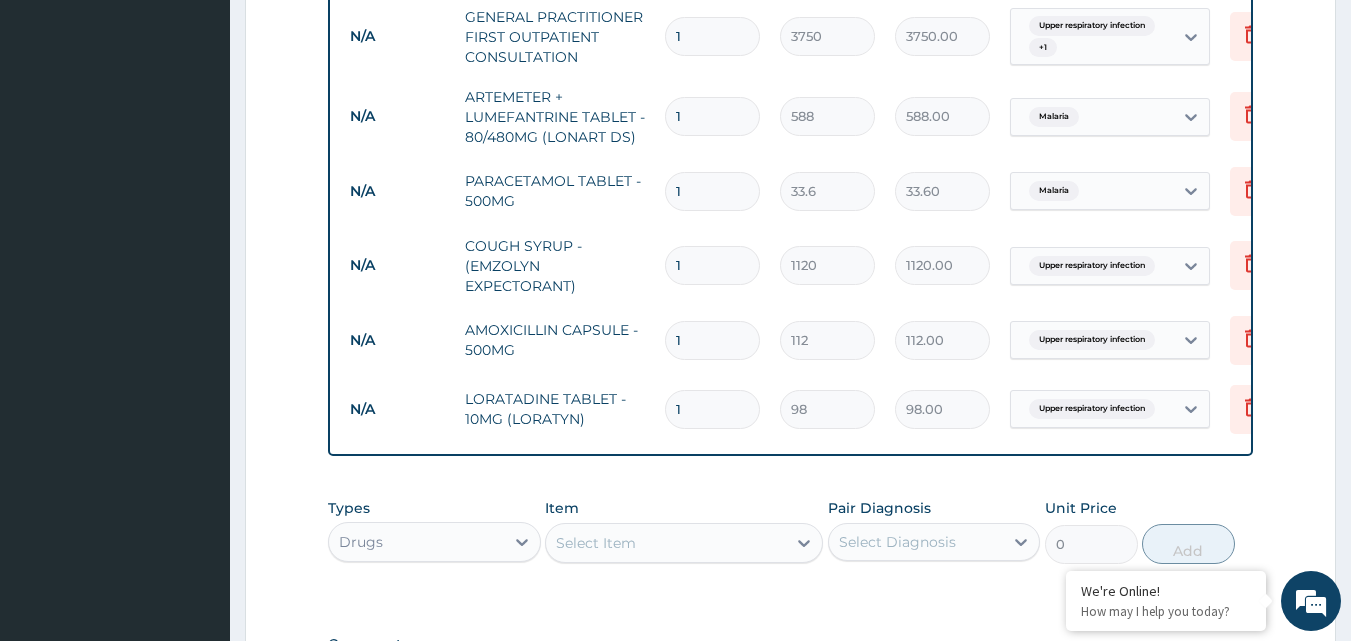click on "1" at bounding box center (712, 116) 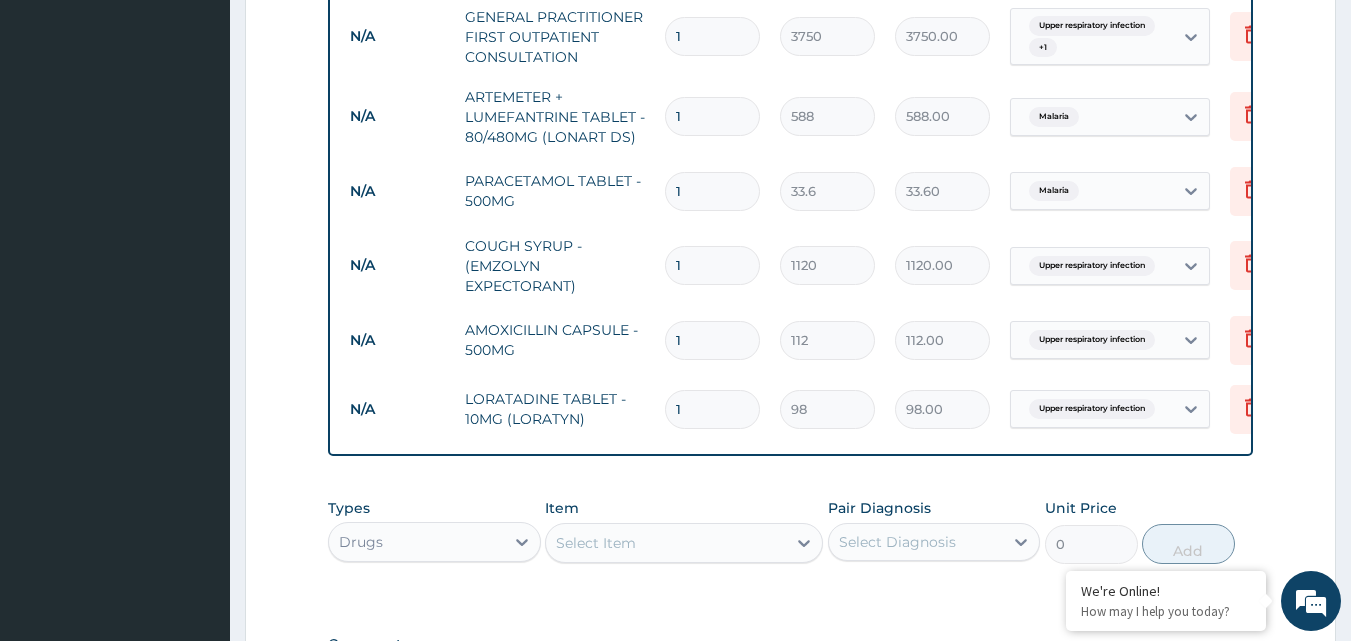 type on "2" 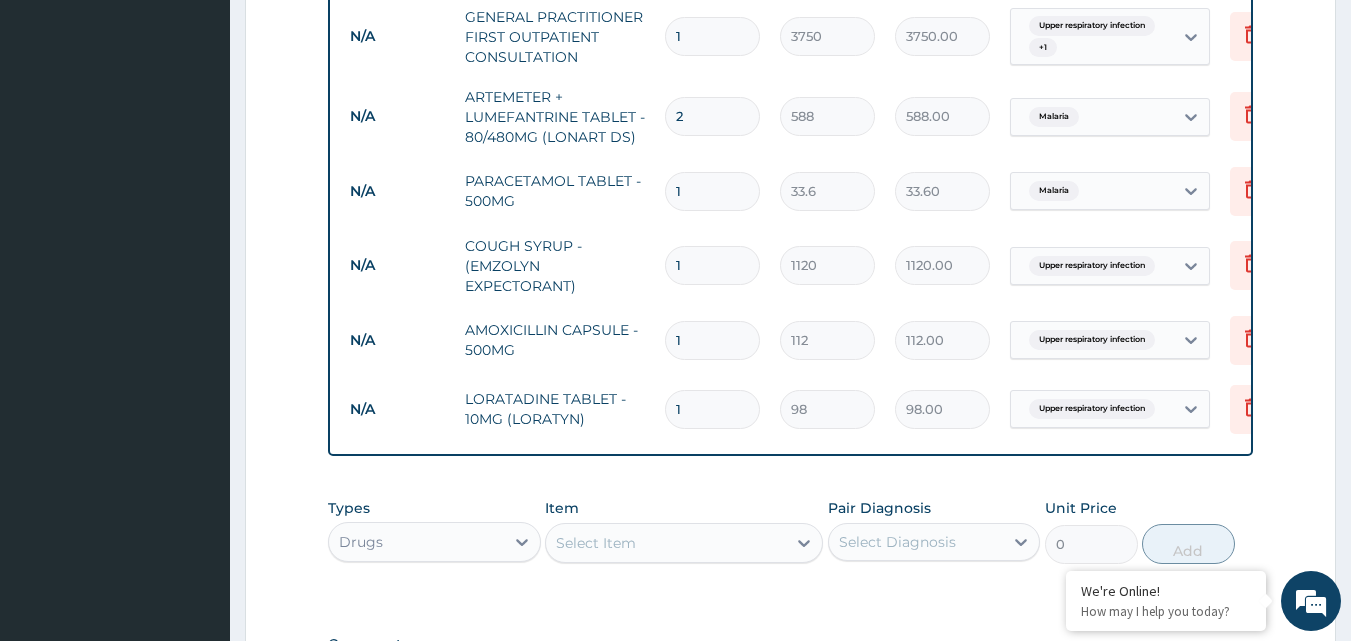 type on "1176.00" 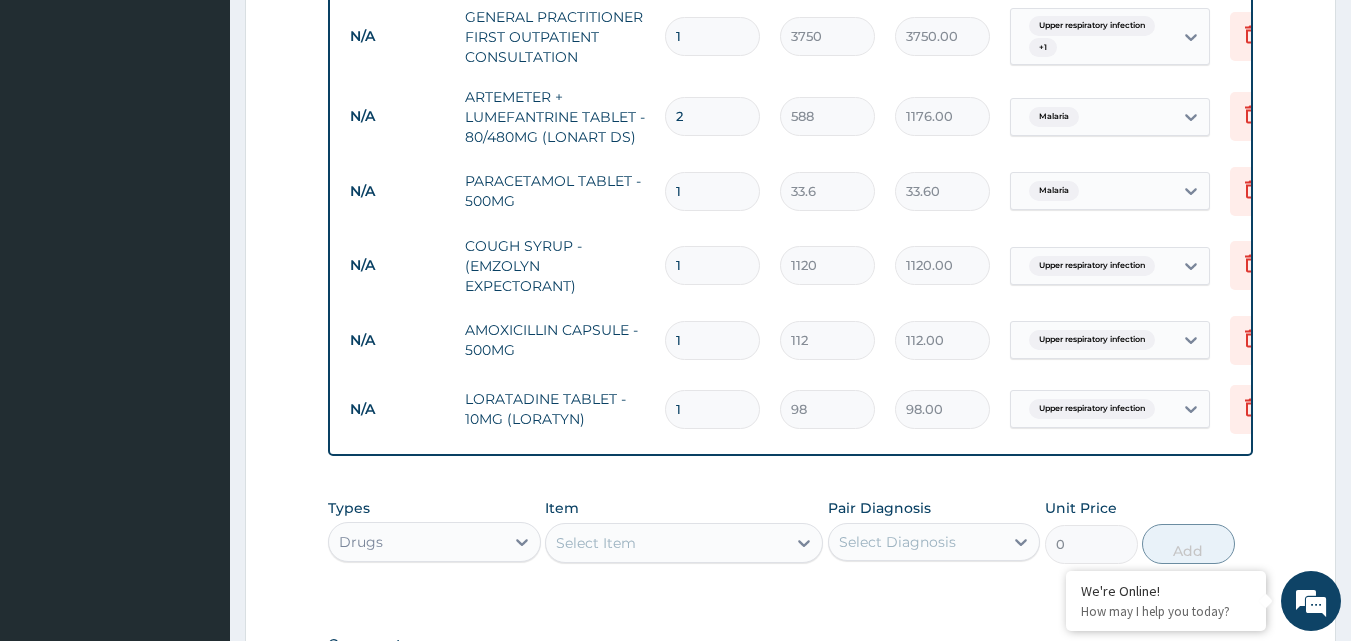 type on "3" 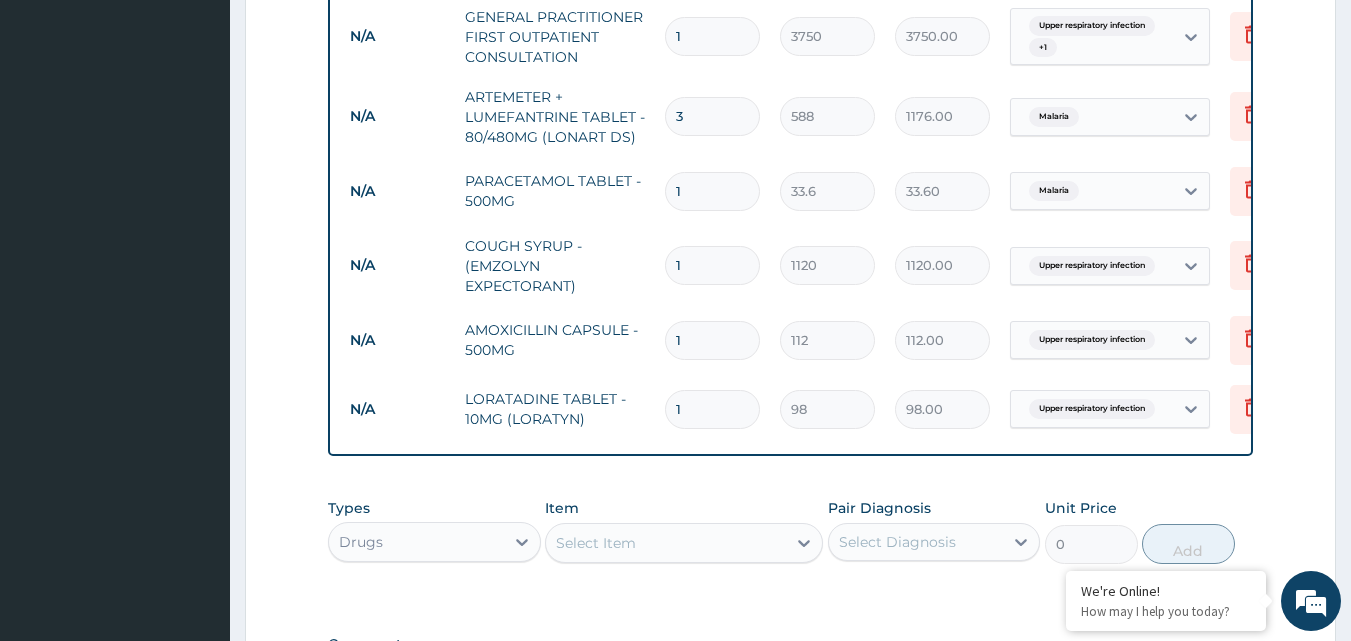 type on "1764.00" 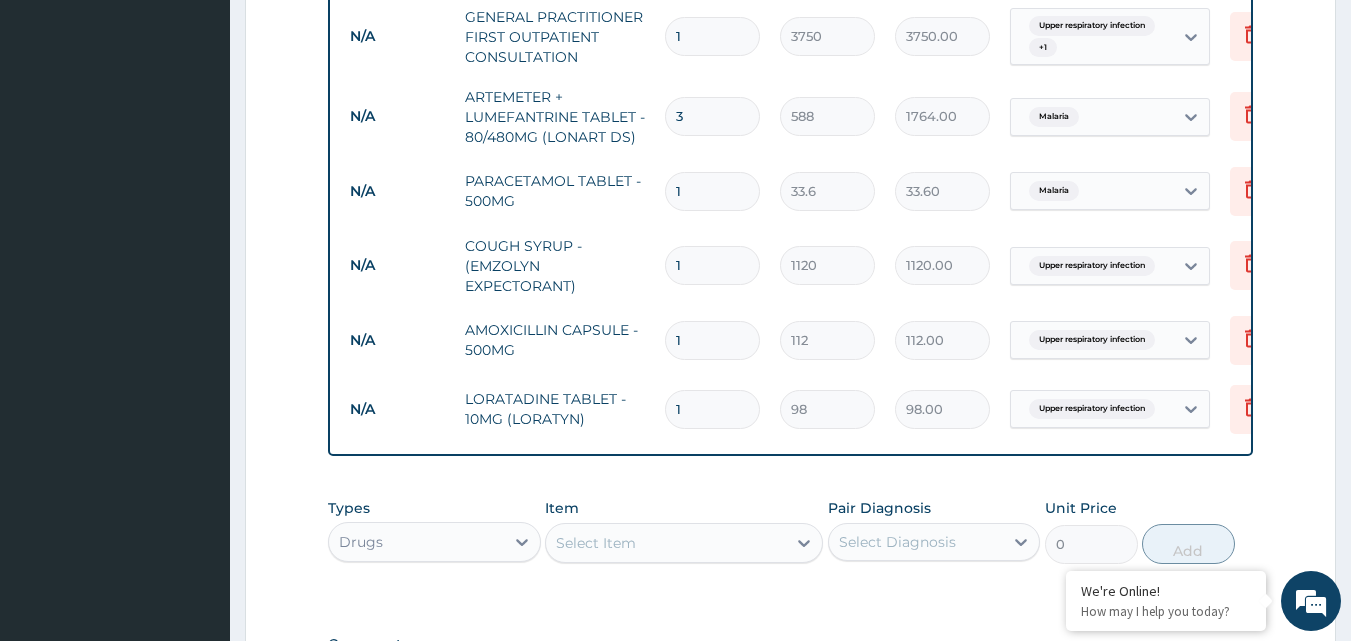 type on "4" 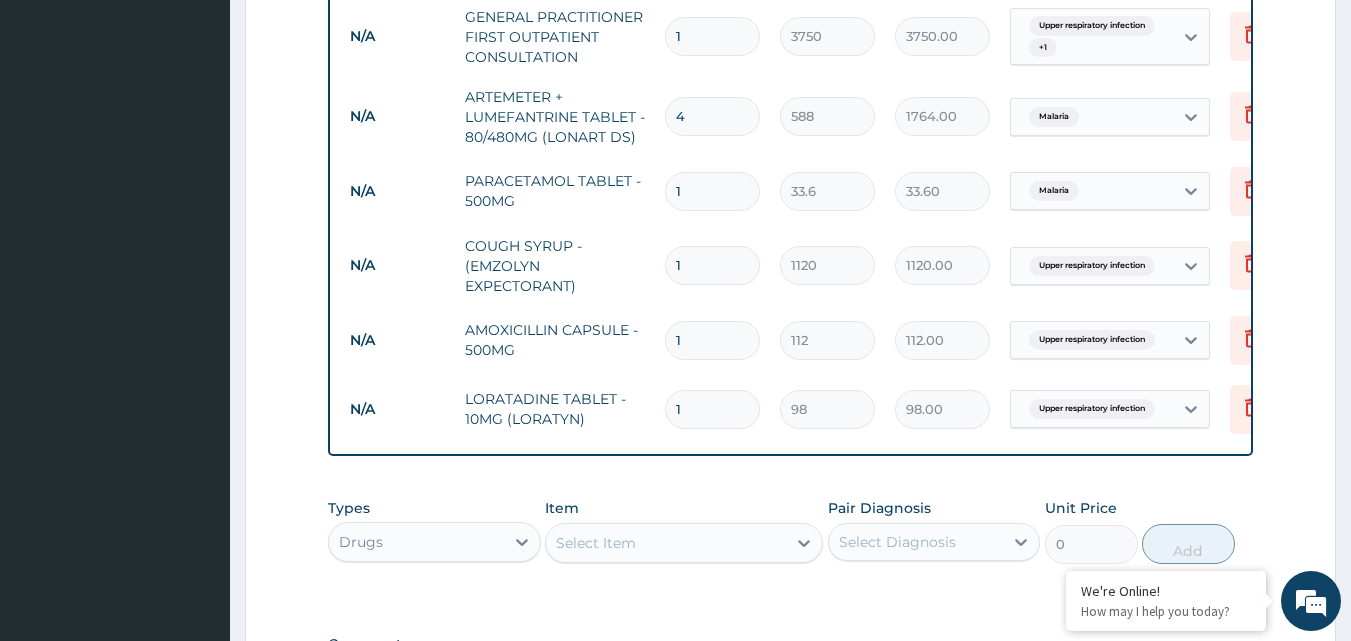 type on "2352.00" 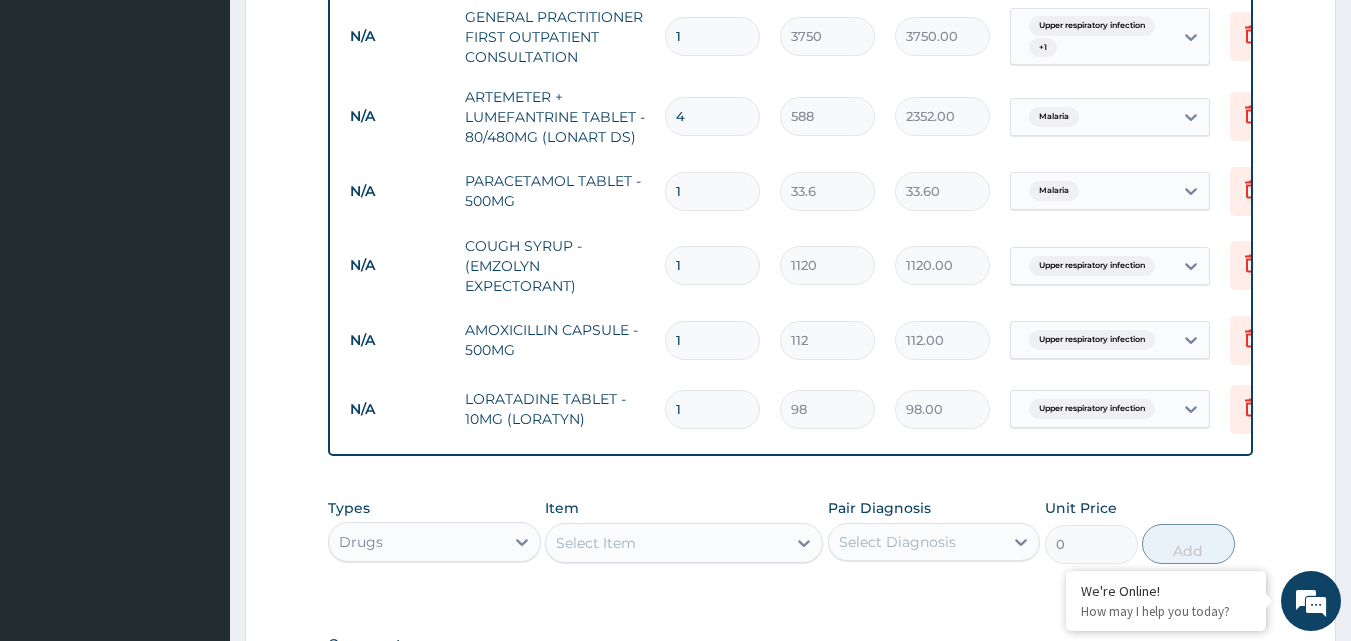 type on "5" 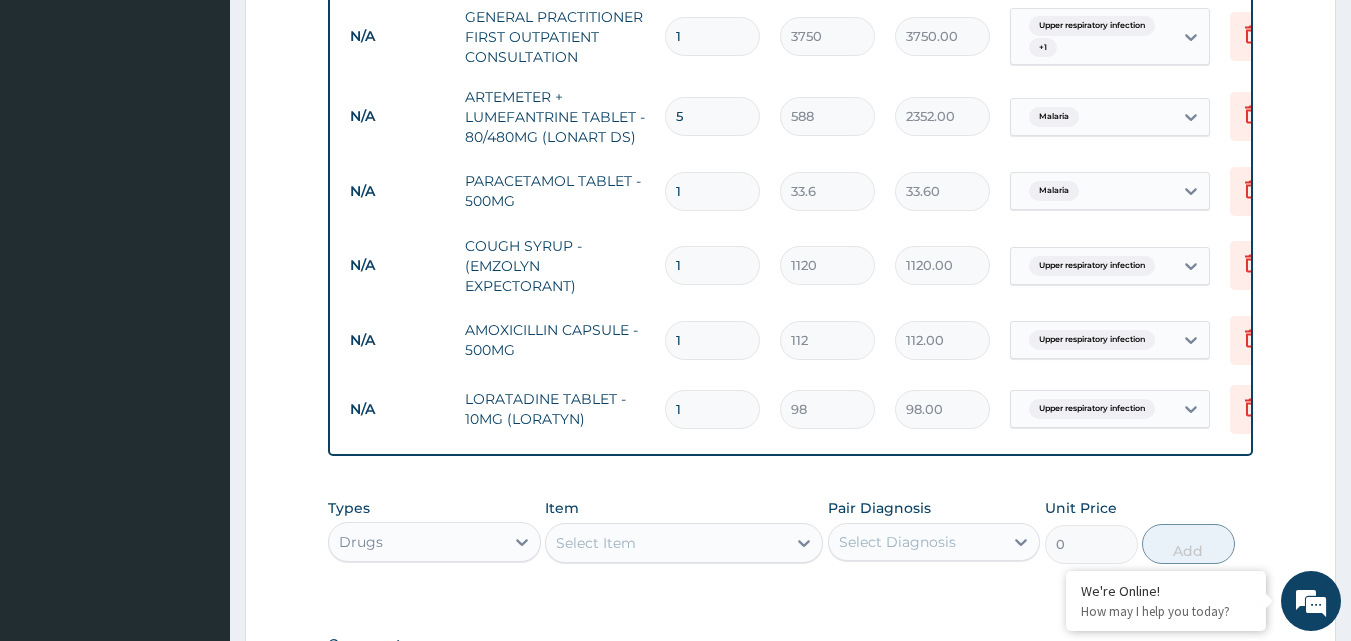 type on "2940.00" 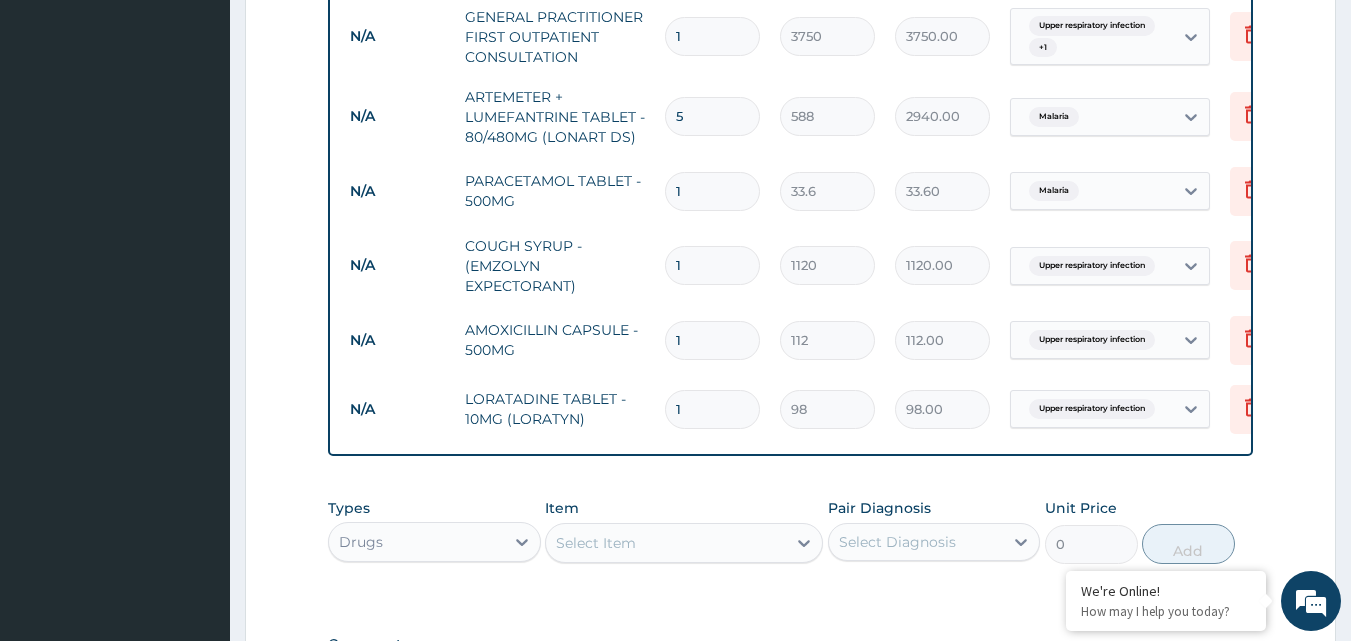 type on "6" 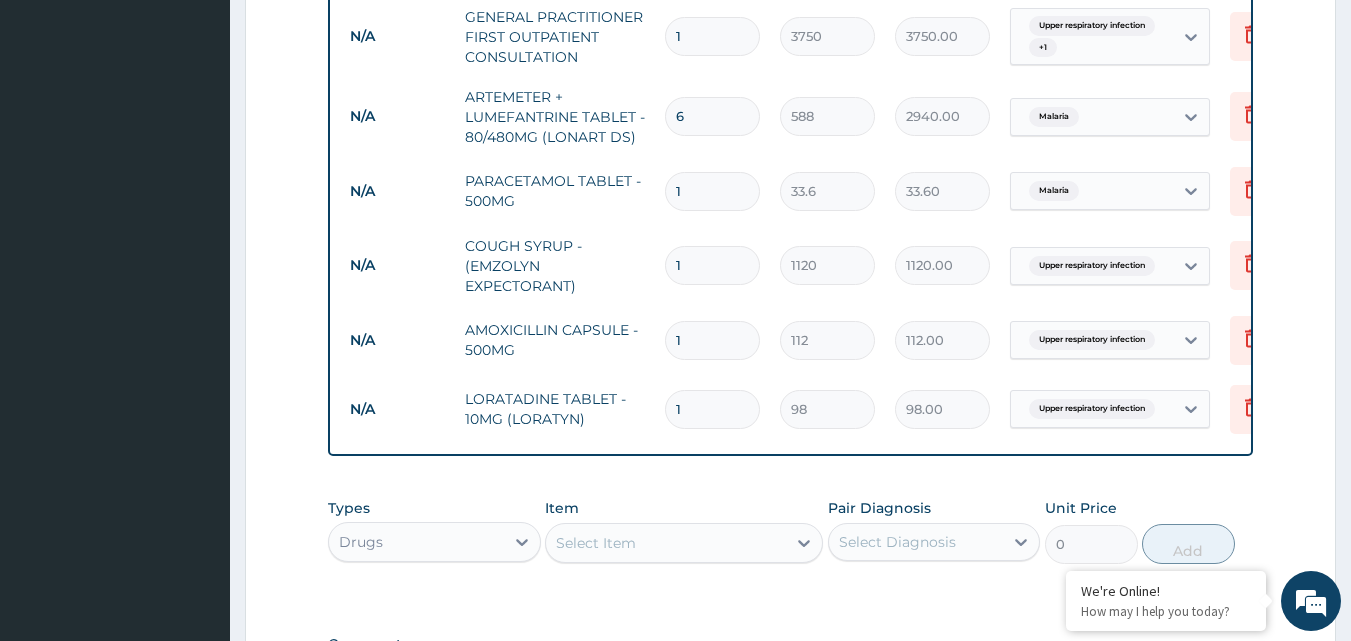type on "3528.00" 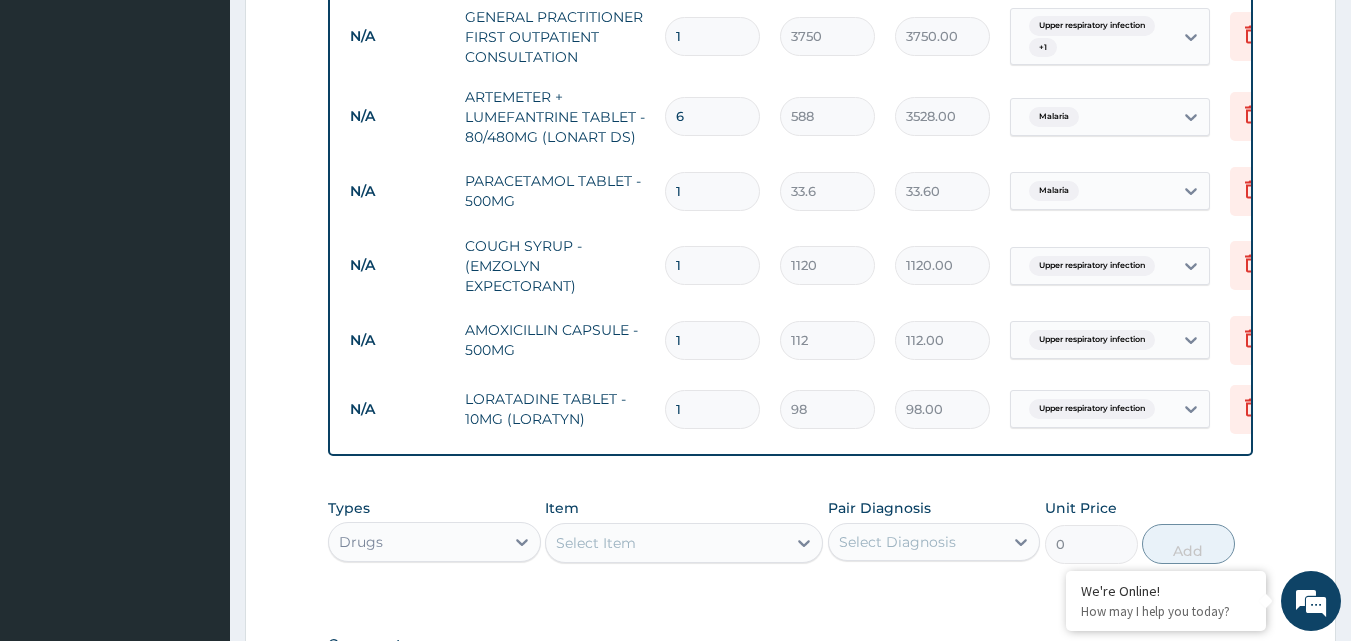 click on "1" at bounding box center [712, 191] 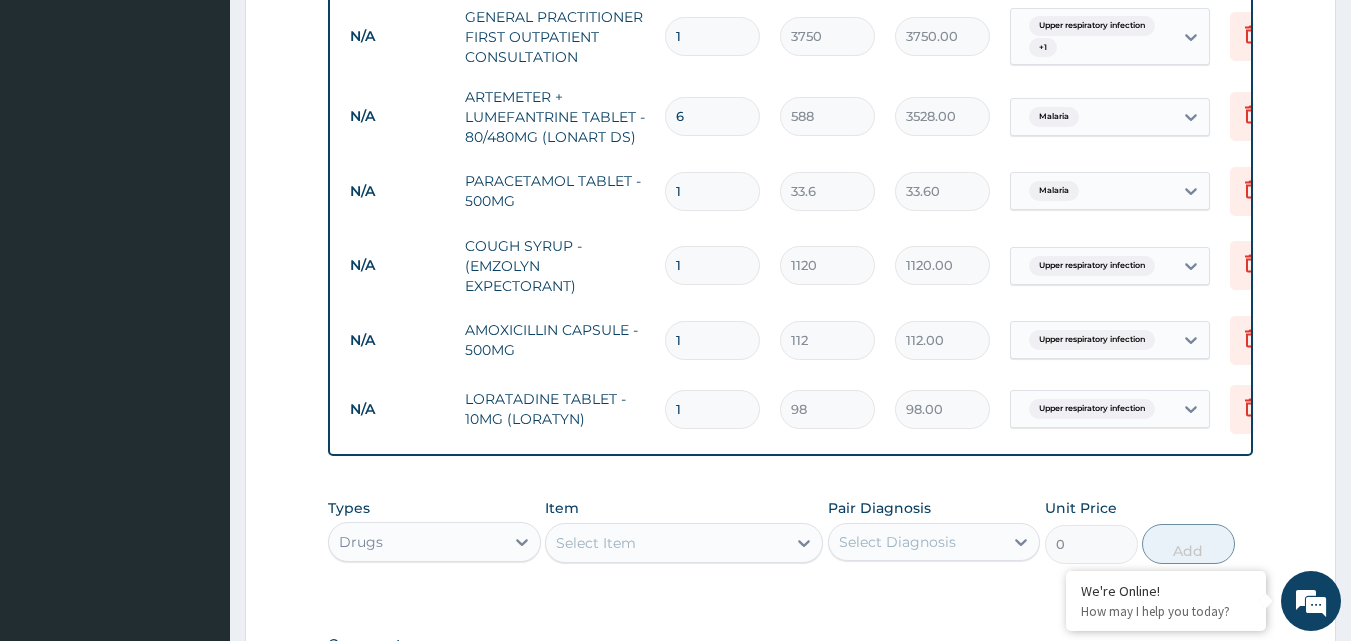 type on "18" 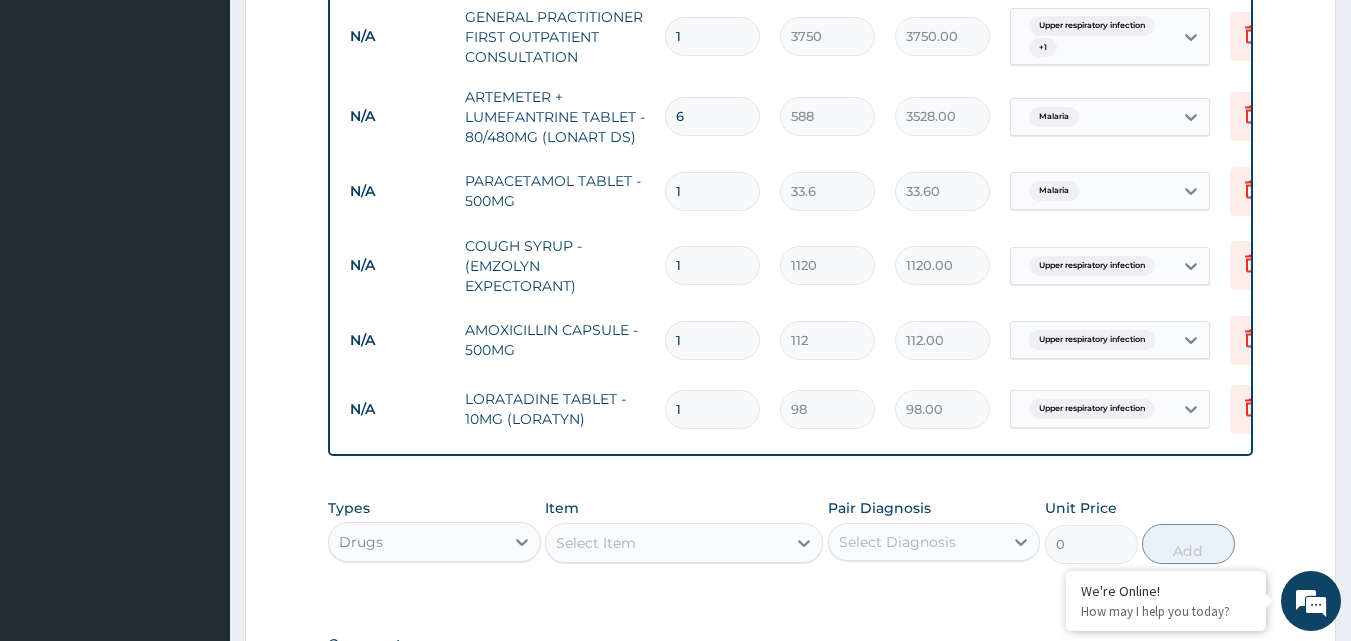type on "604.80" 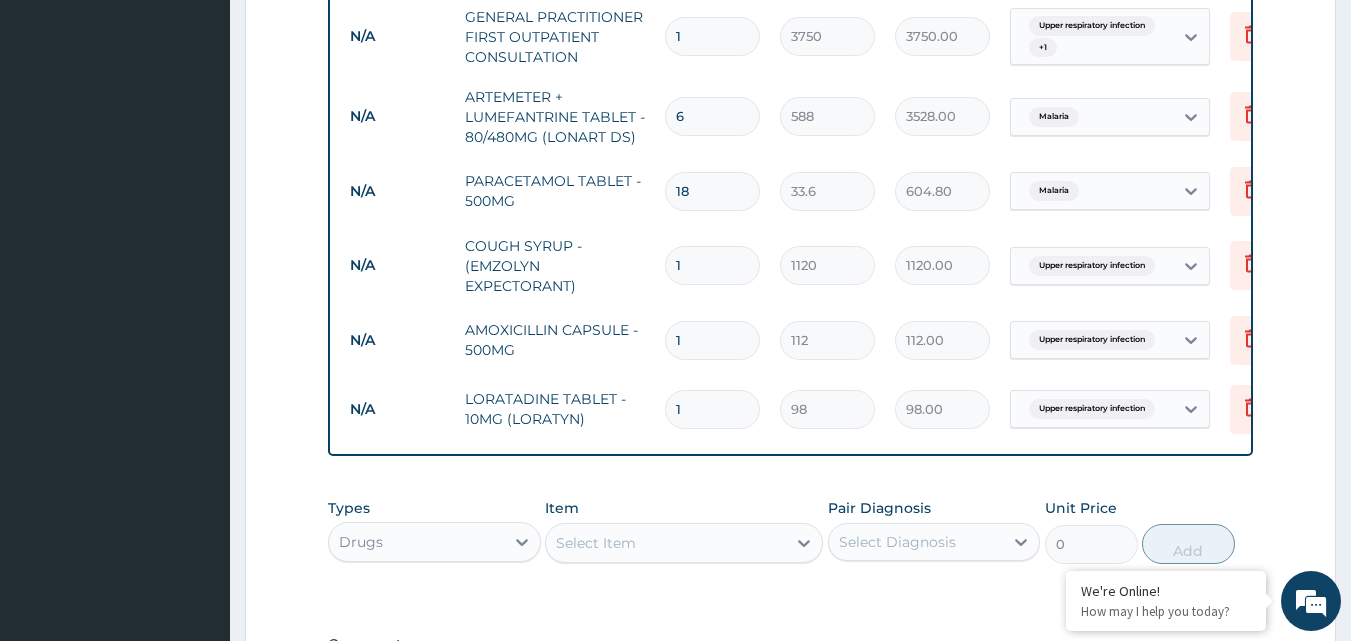 type on "18" 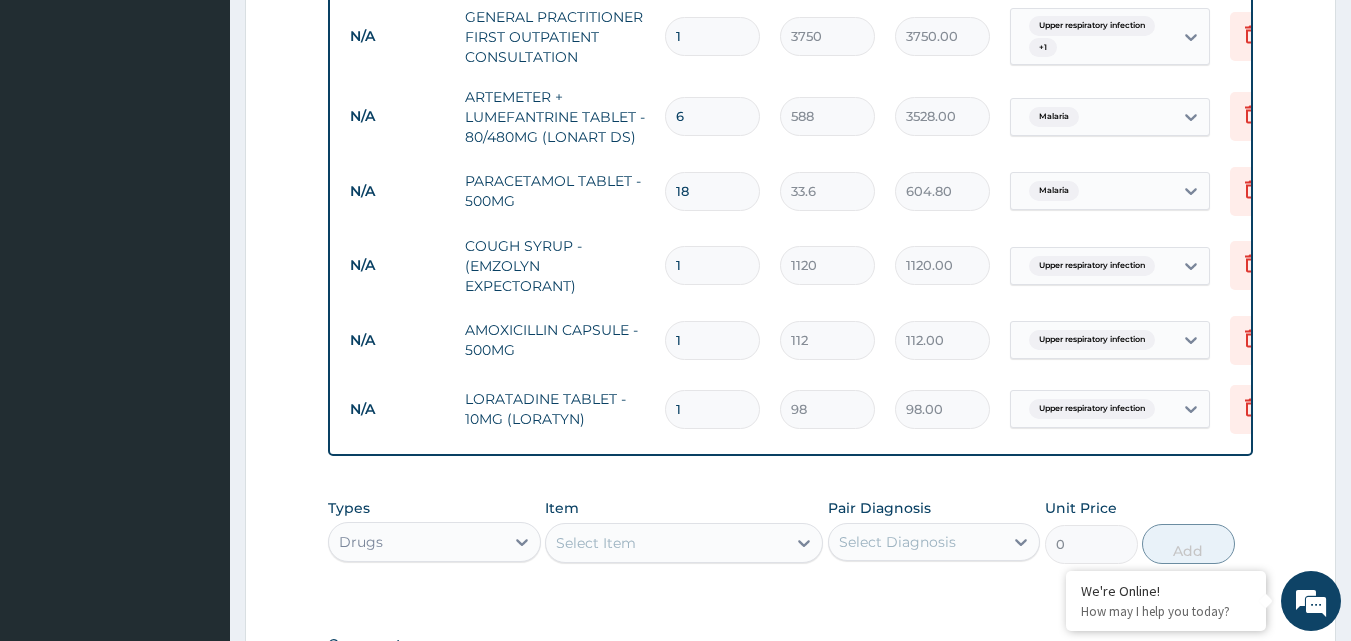 type on "15" 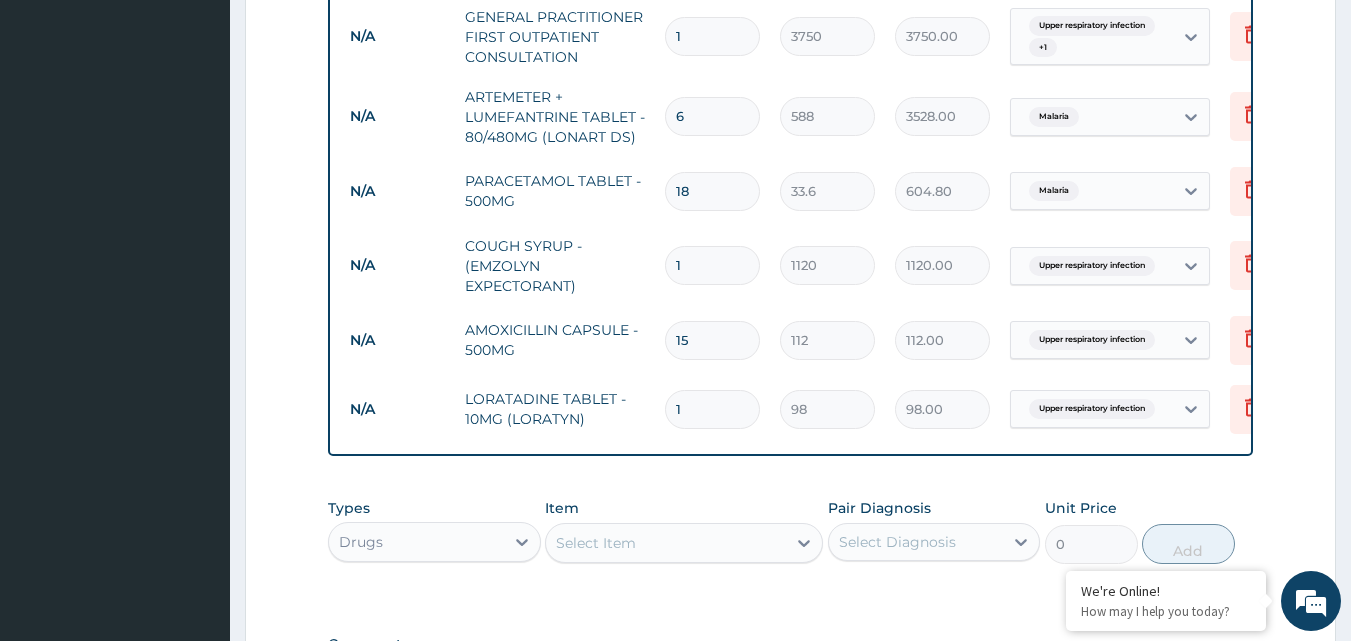type on "1680.00" 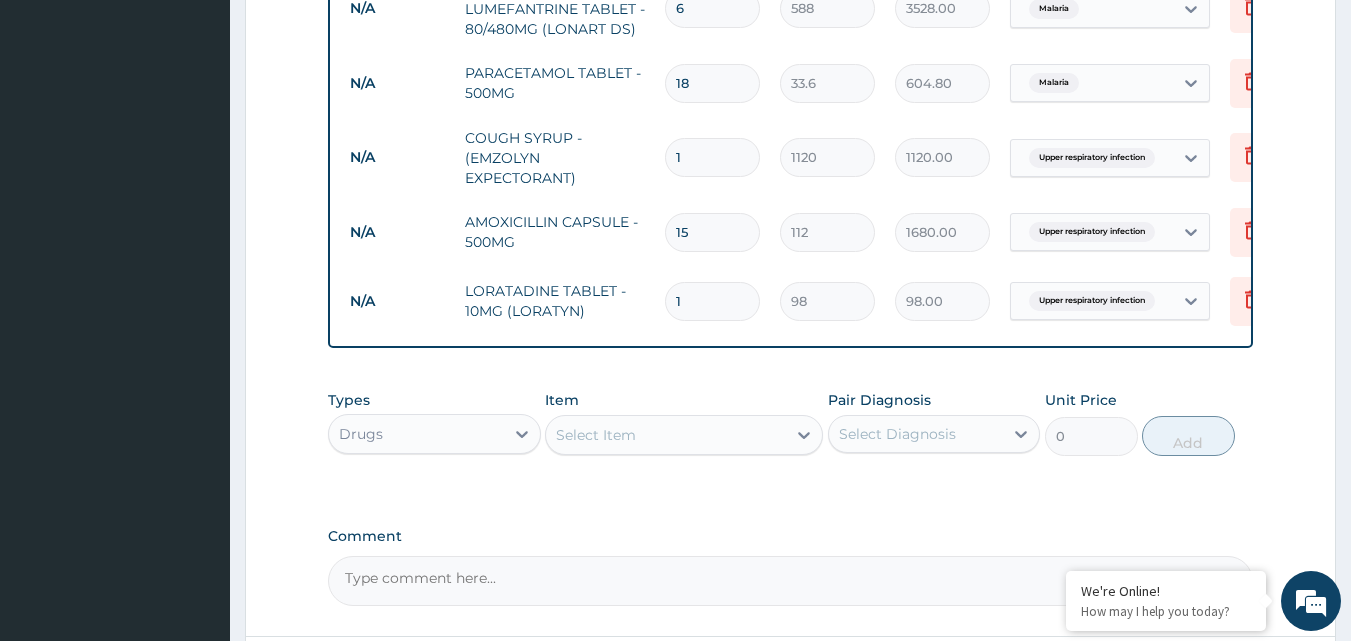 scroll, scrollTop: 912, scrollLeft: 0, axis: vertical 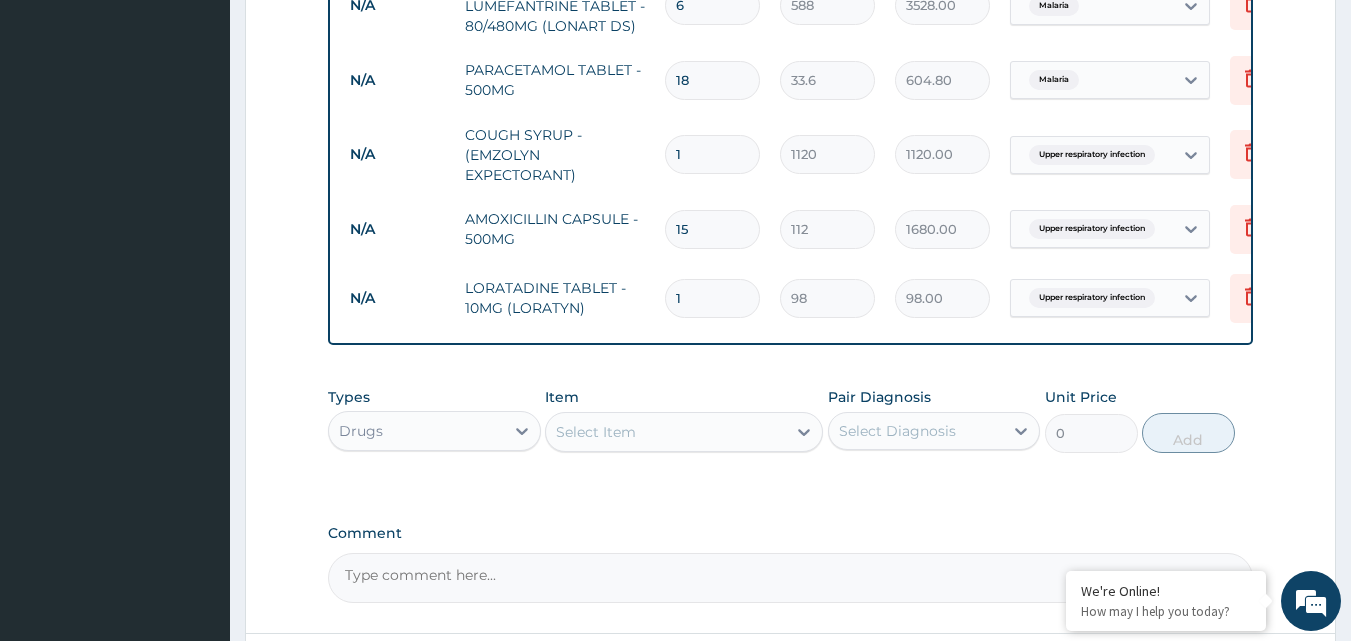 type on "15" 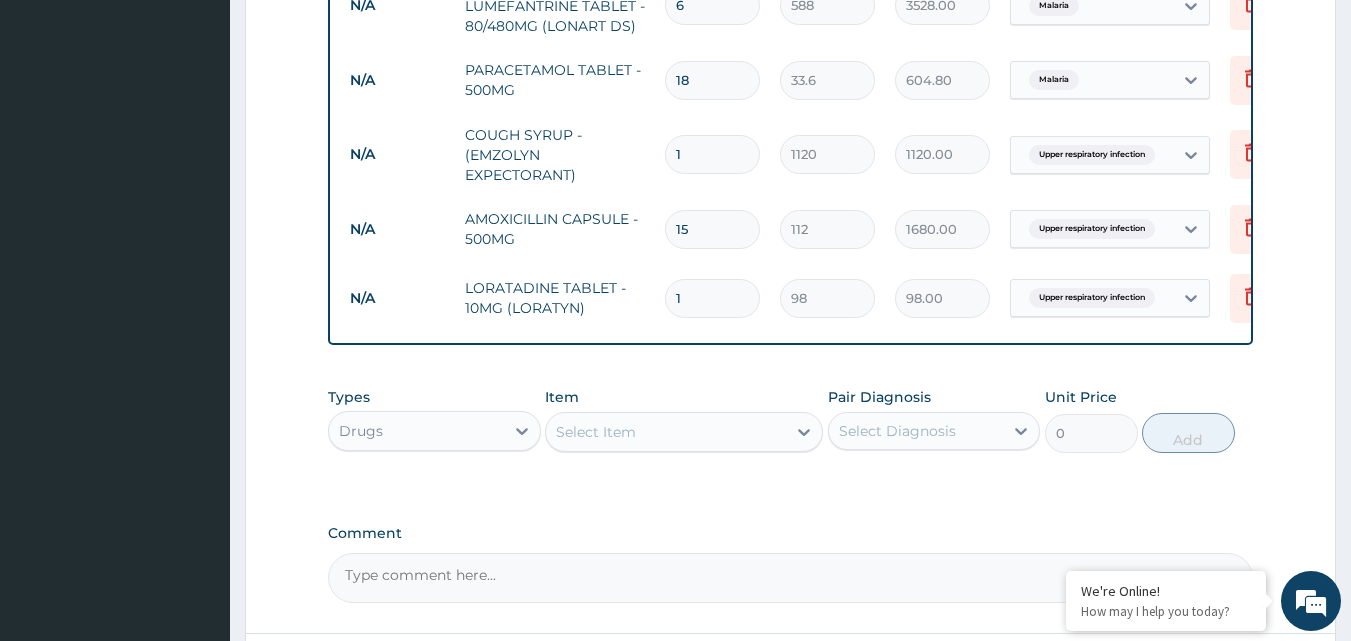 type on "2" 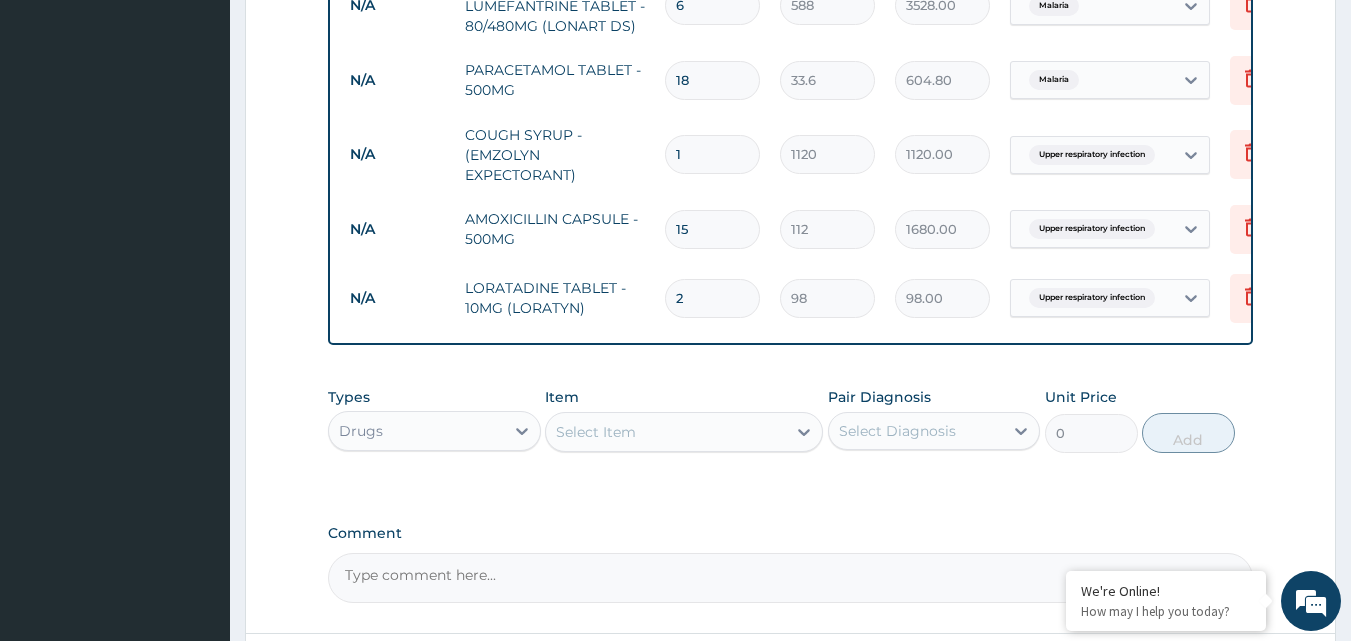 type on "196.00" 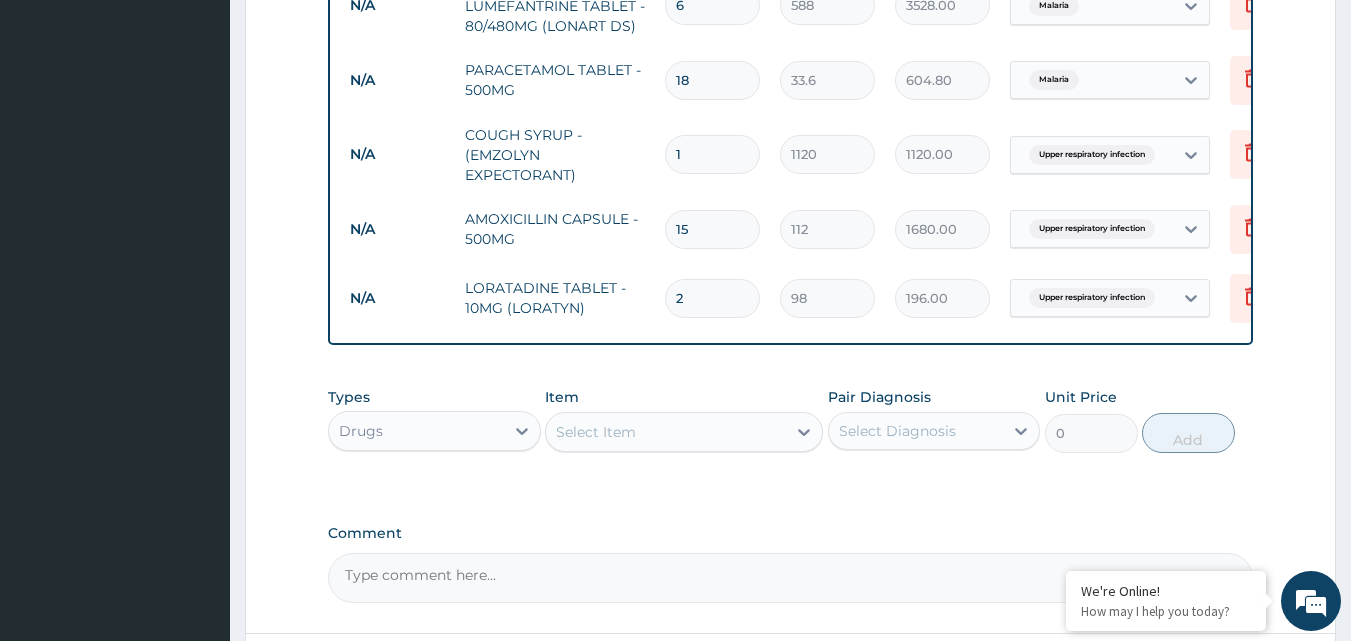 type on "3" 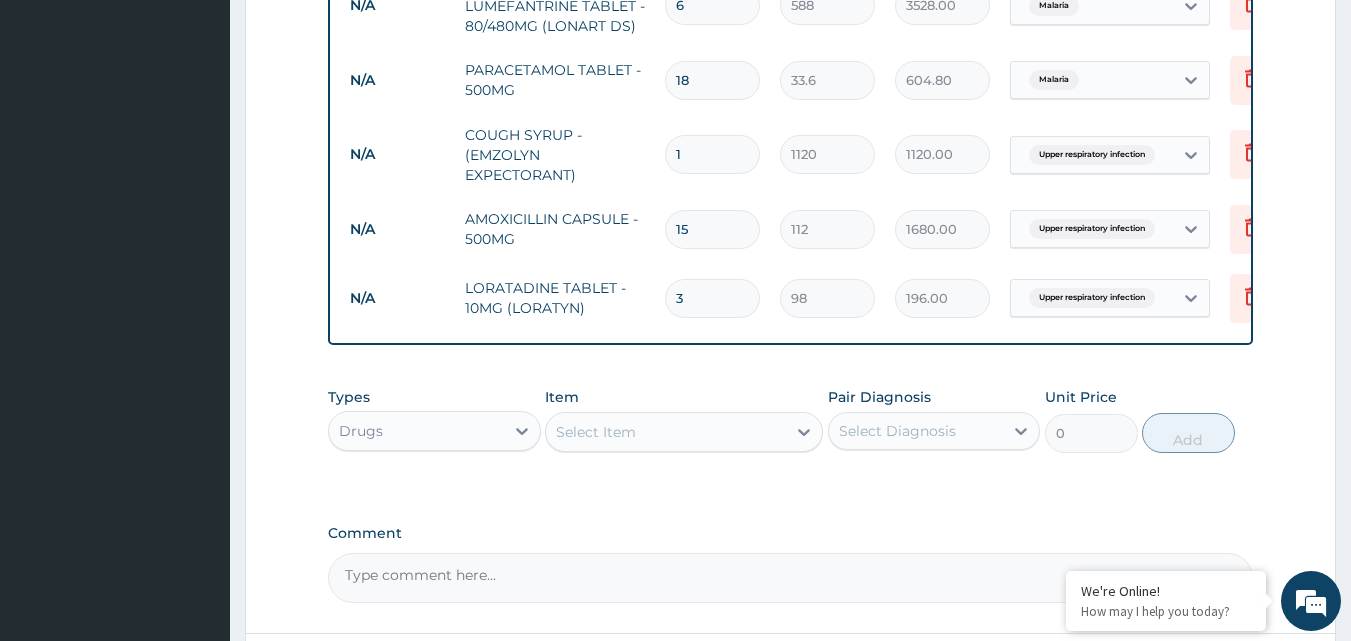 type on "294.00" 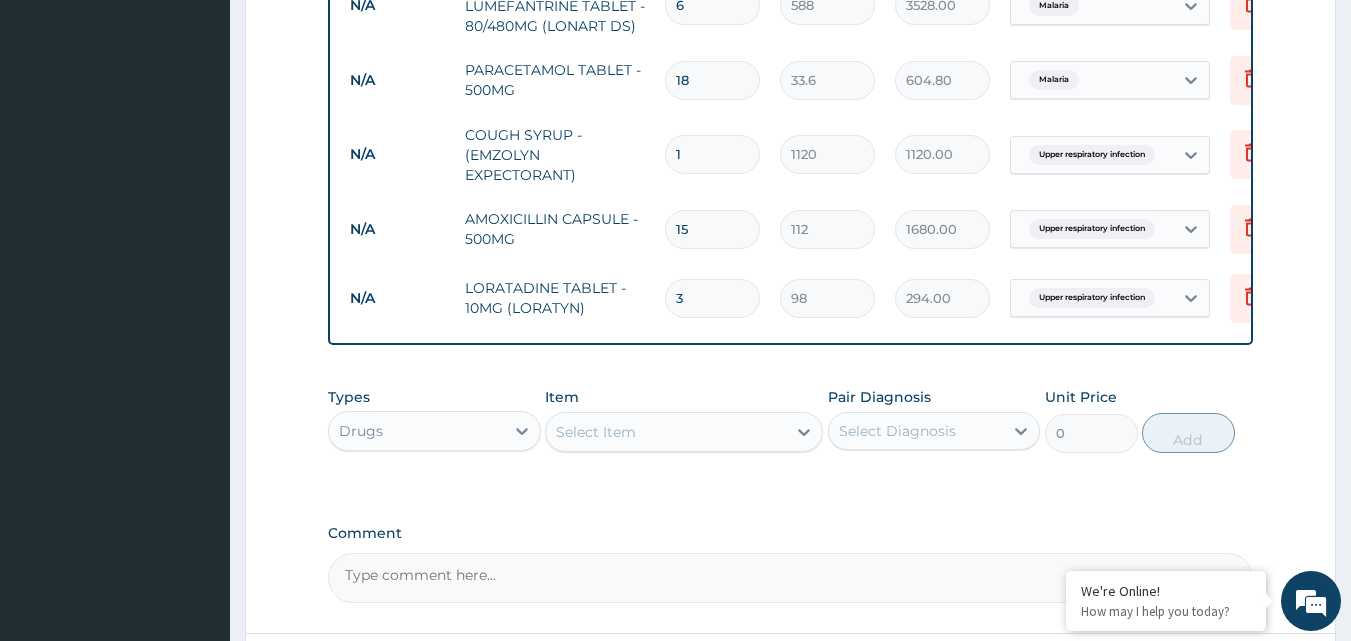 type on "4" 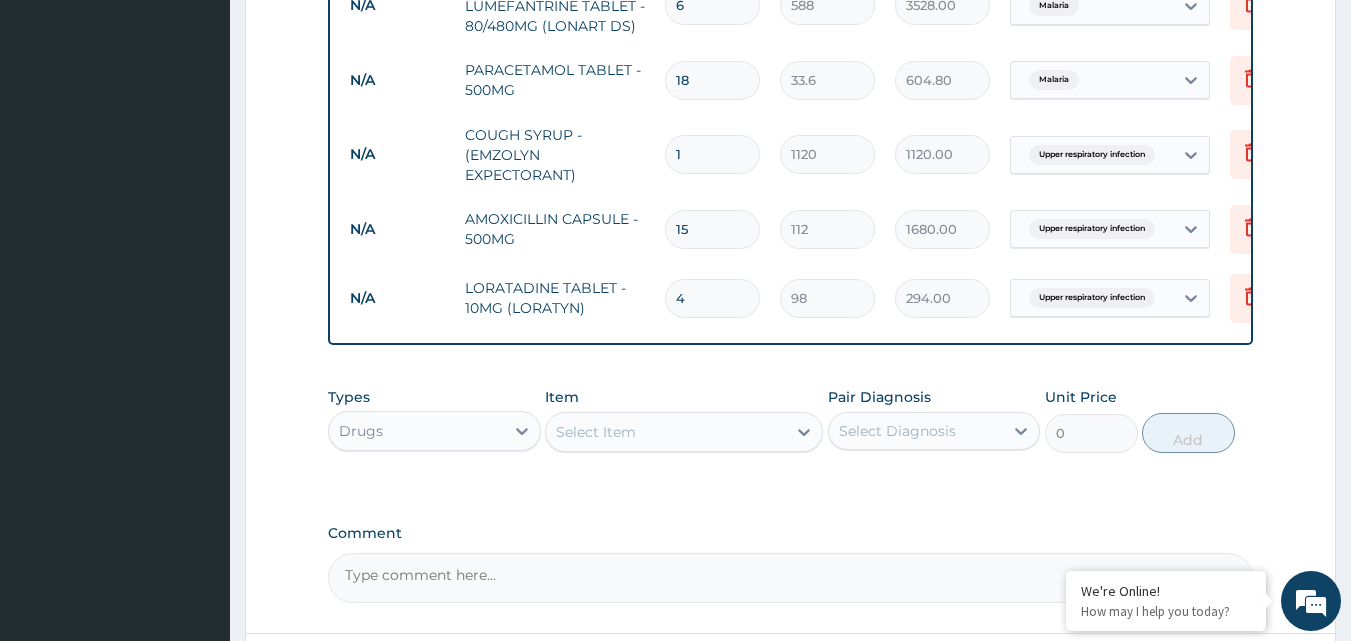 type on "392.00" 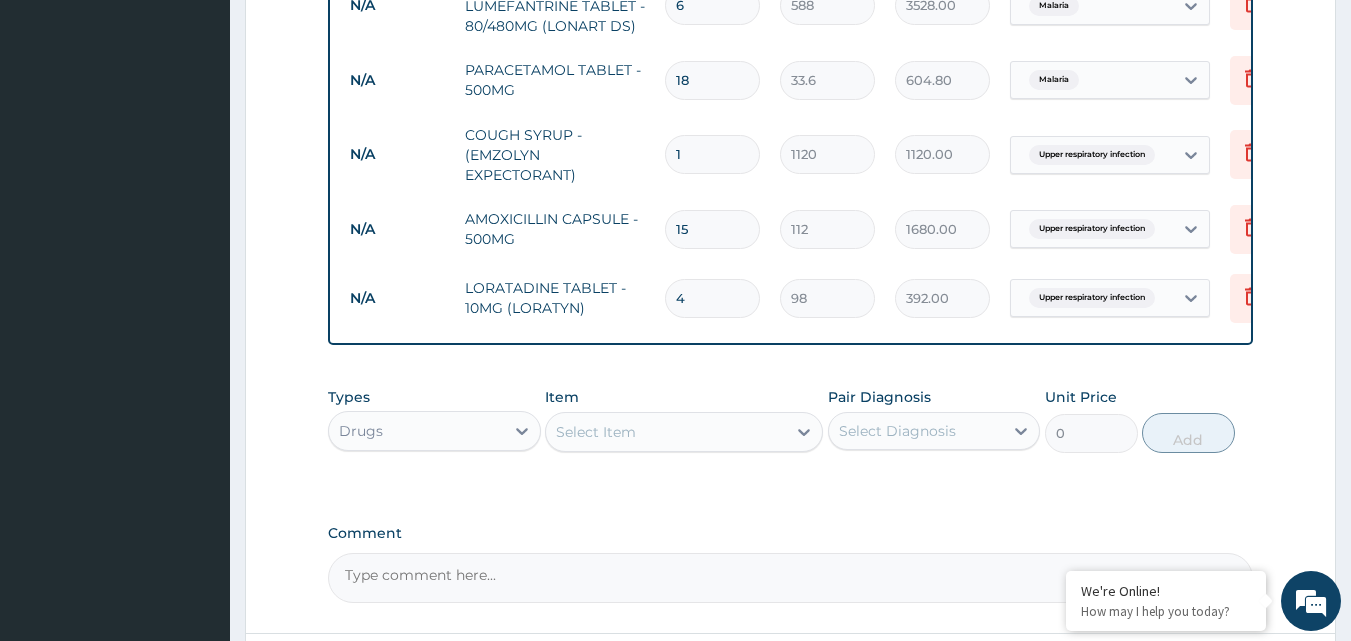 type on "5" 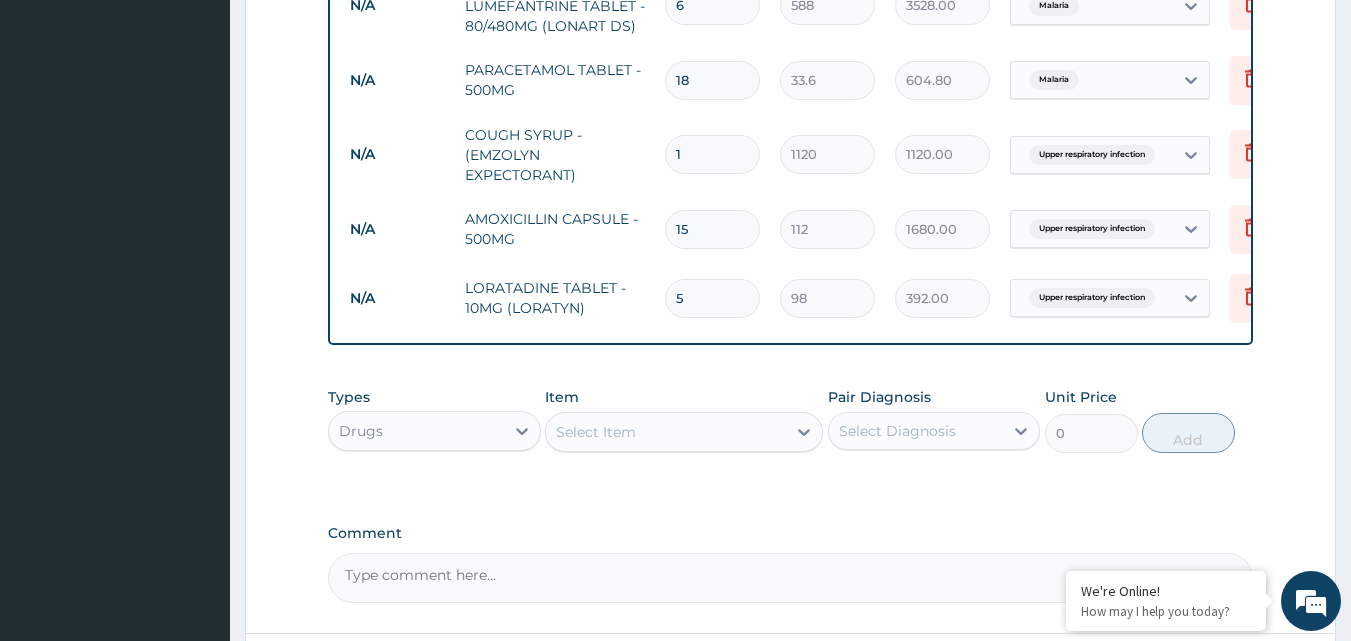 type on "490.00" 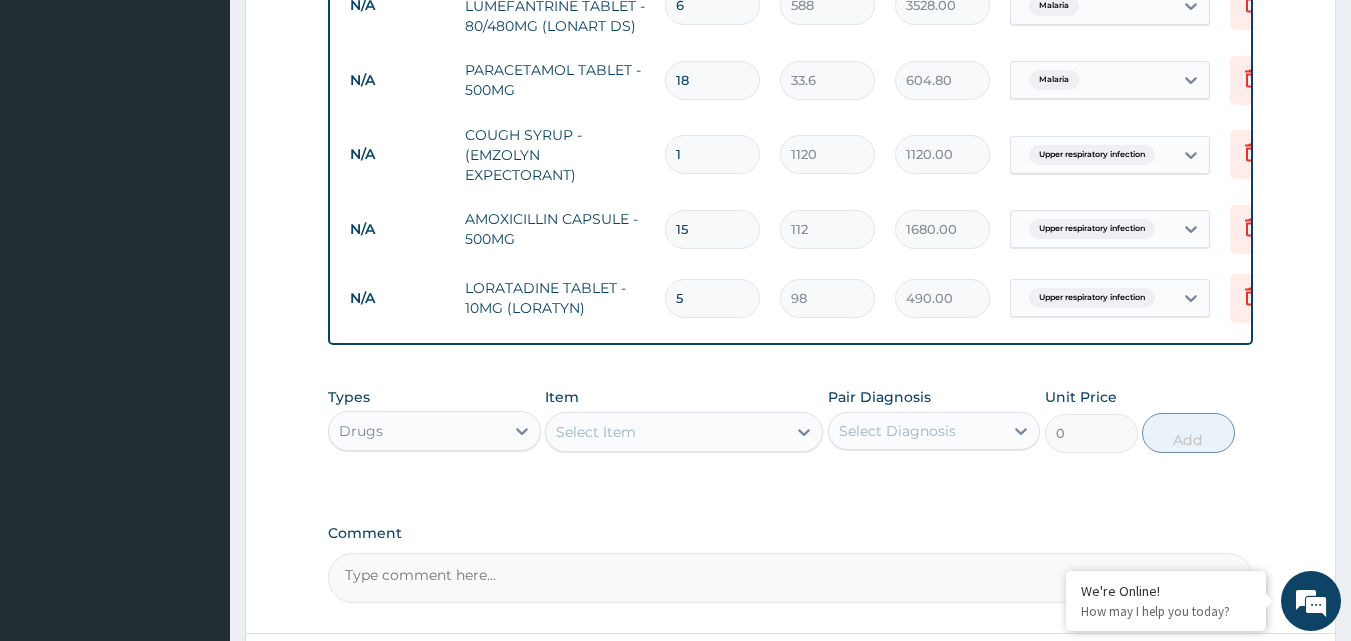 scroll, scrollTop: 0, scrollLeft: 78, axis: horizontal 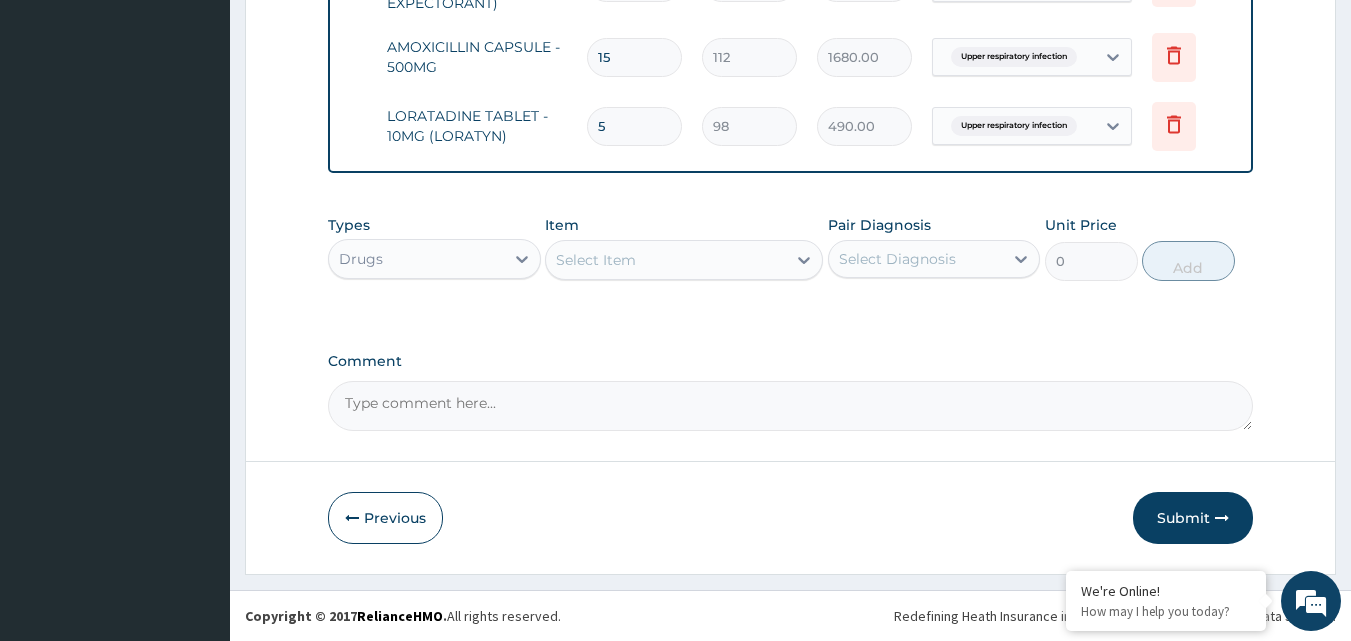 click on "Submit" at bounding box center [1193, 518] 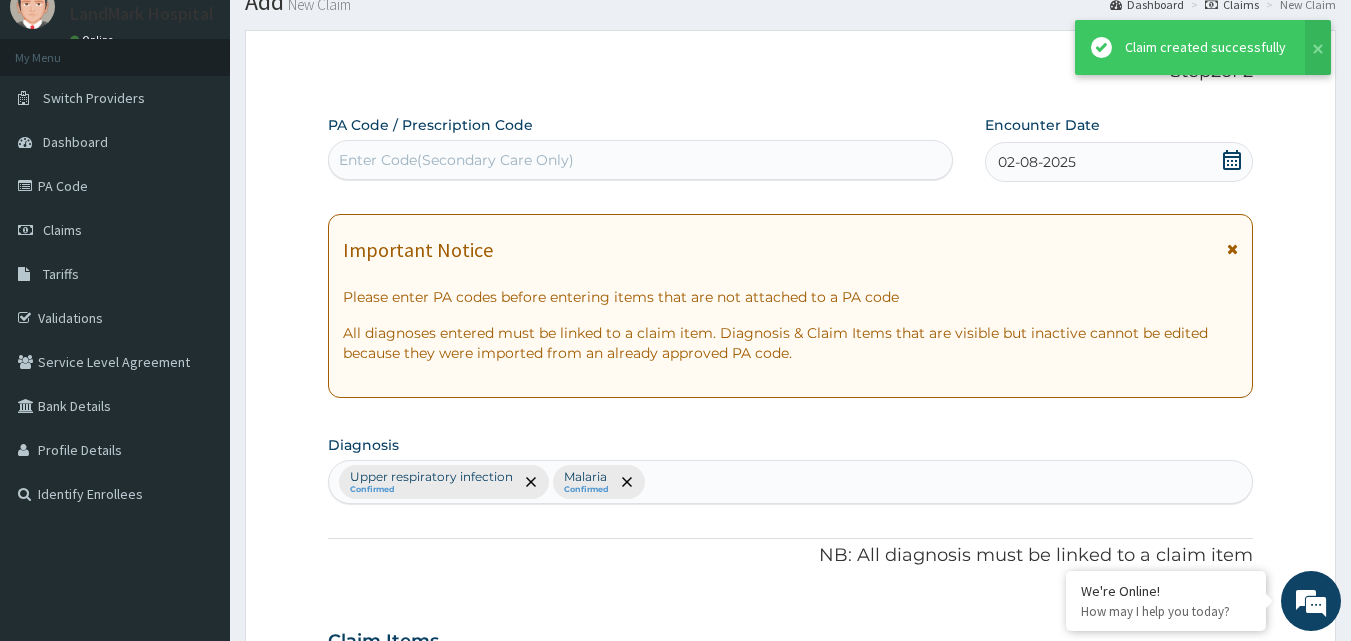 scroll, scrollTop: 1099, scrollLeft: 0, axis: vertical 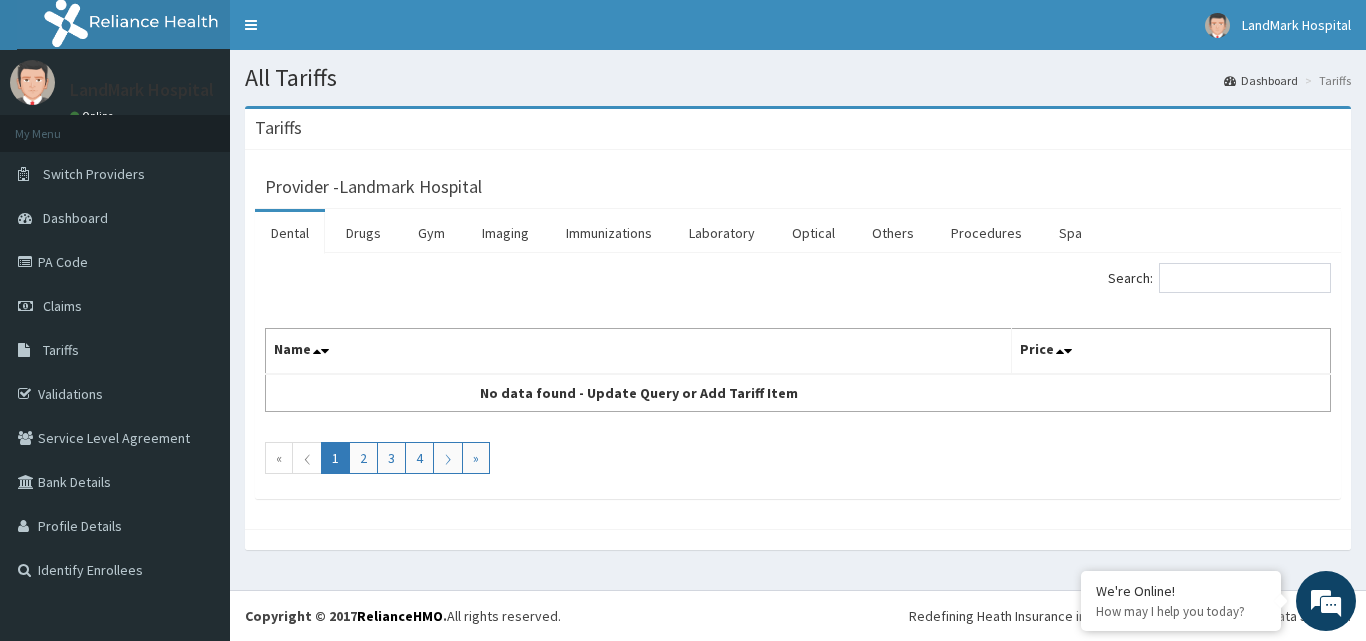 click on "Drugs" at bounding box center [363, 233] 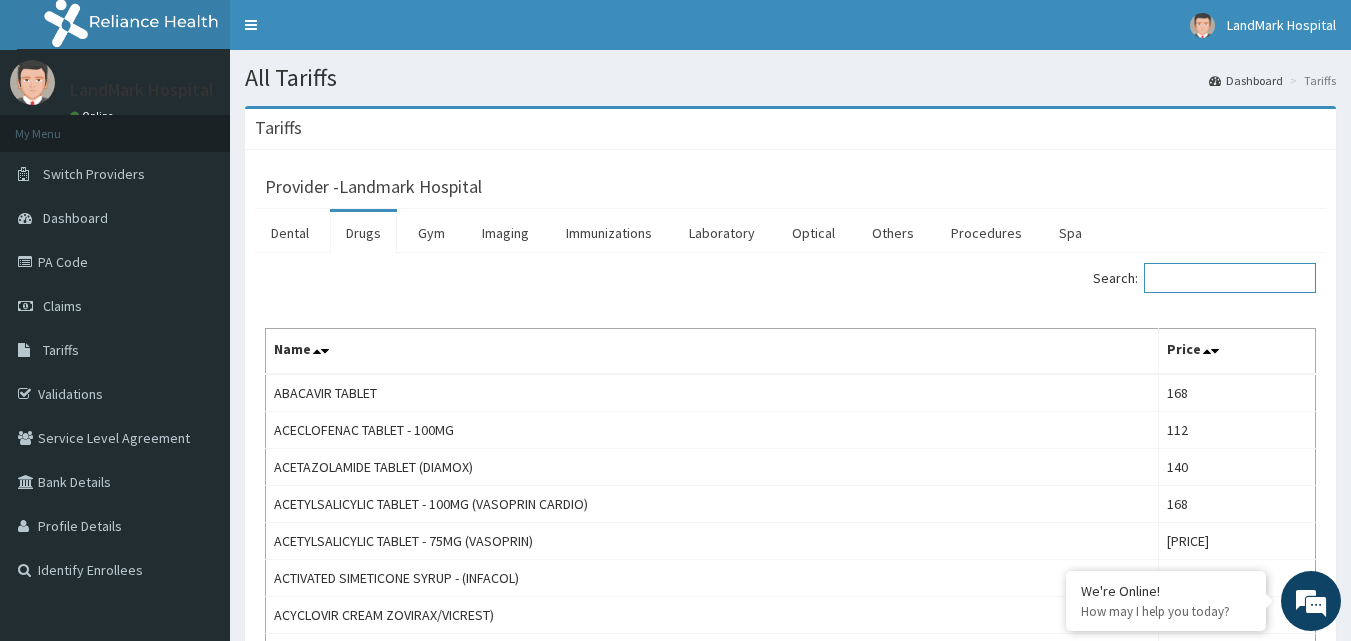 click on "Search:" at bounding box center (1230, 278) 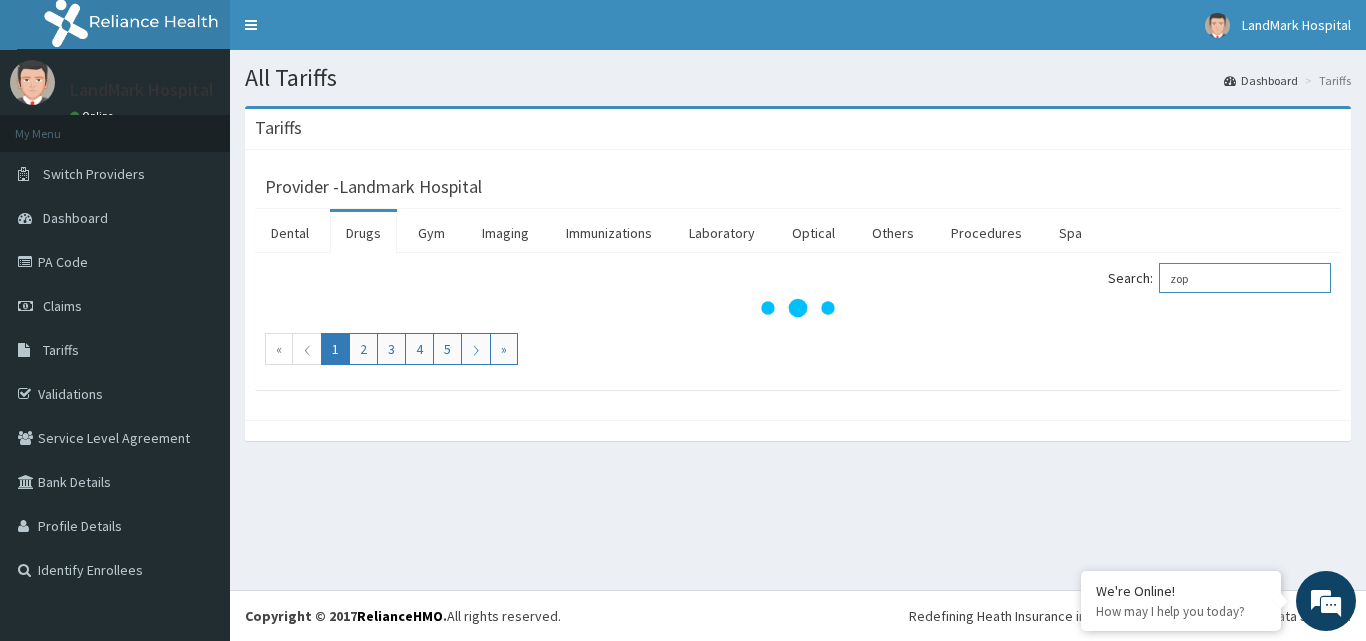 scroll, scrollTop: 0, scrollLeft: 0, axis: both 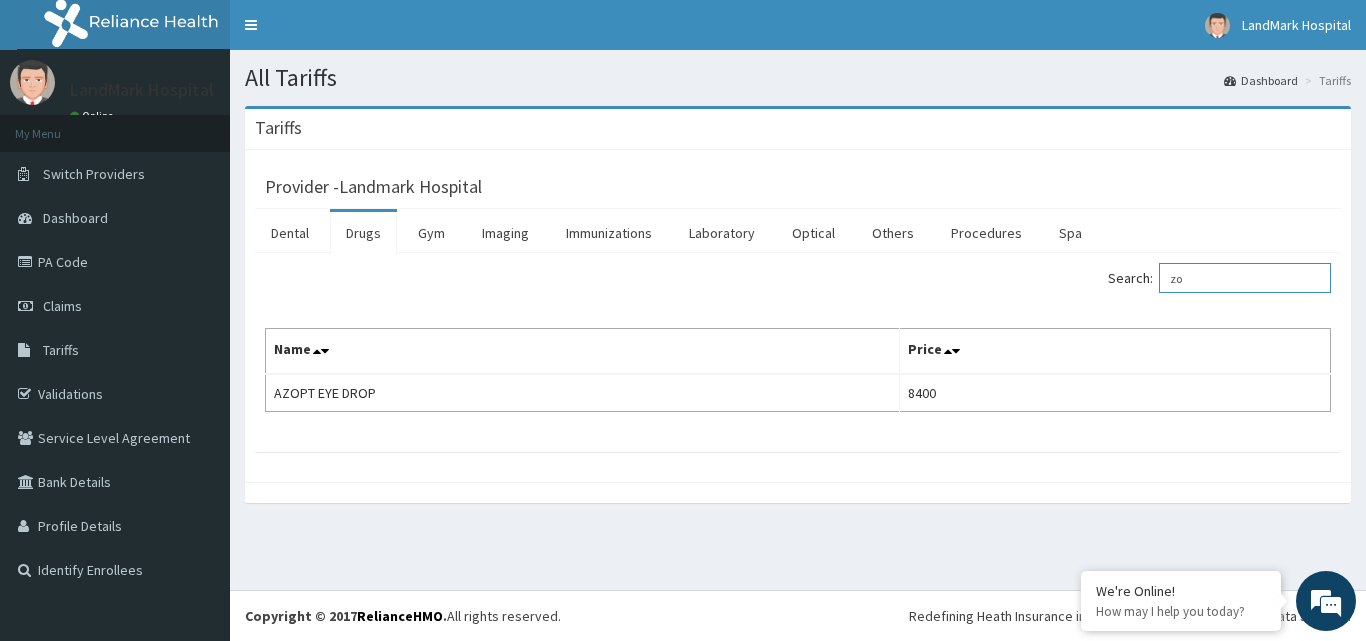 type on "z" 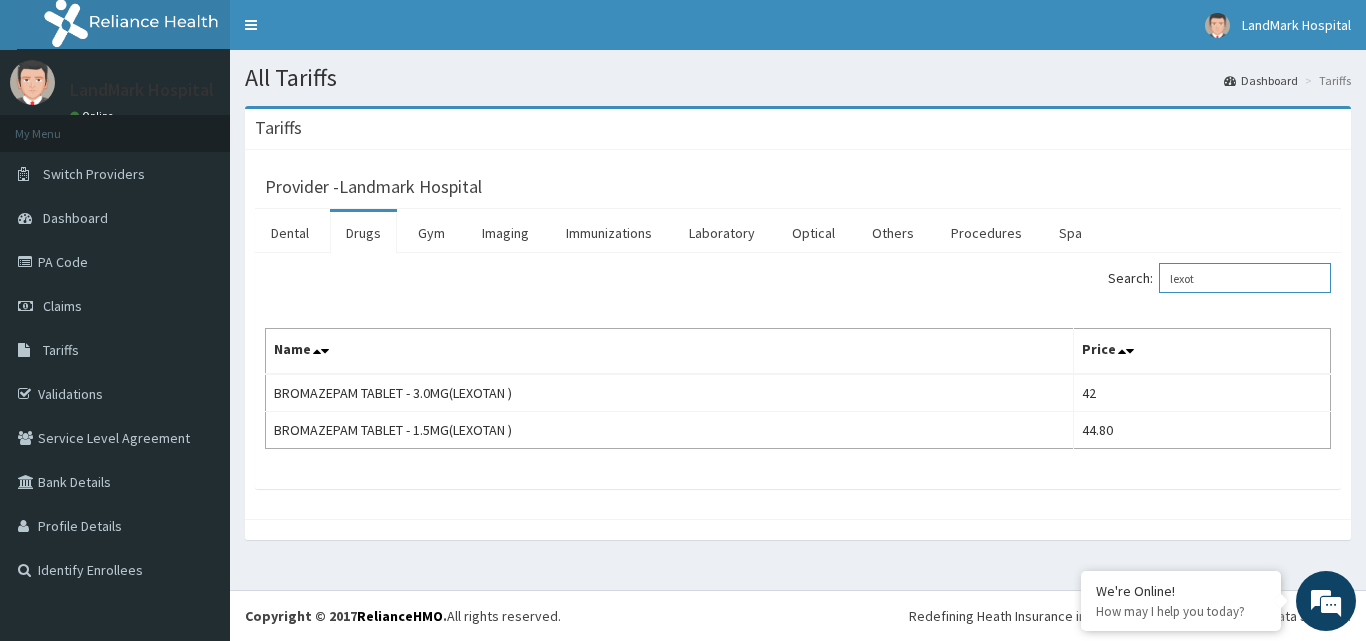 type on "lexot" 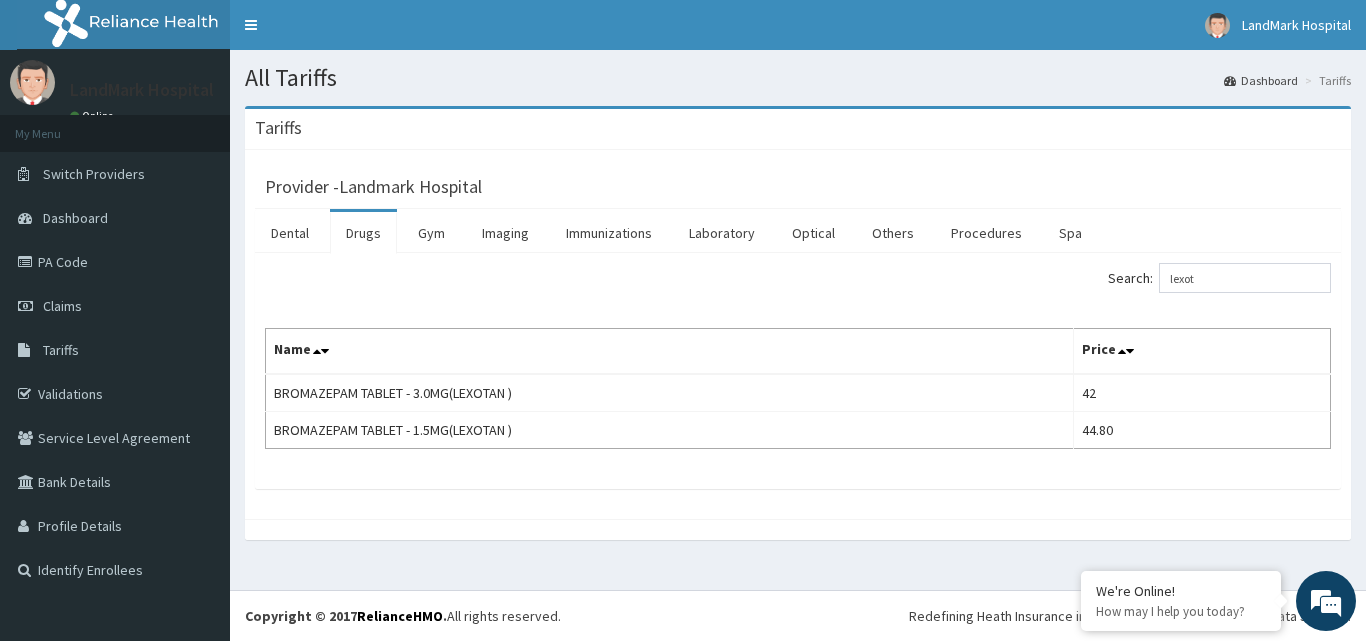 click on "PA Code" at bounding box center [115, 262] 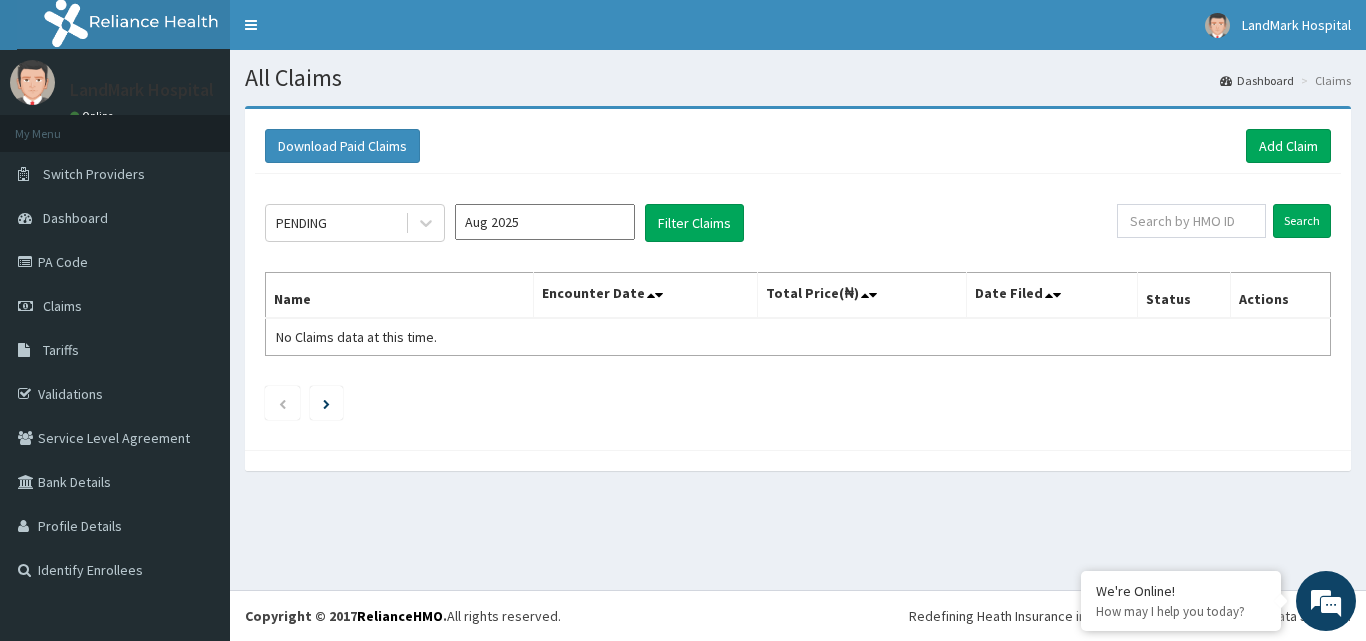 scroll, scrollTop: 0, scrollLeft: 0, axis: both 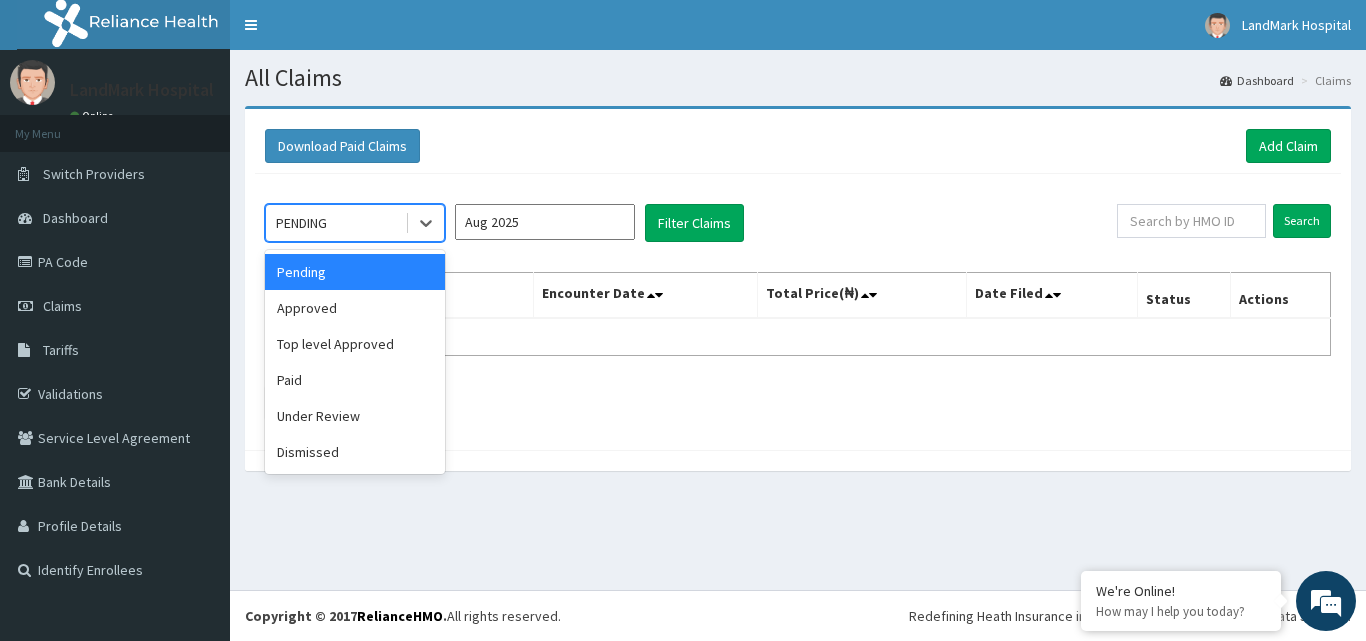 click 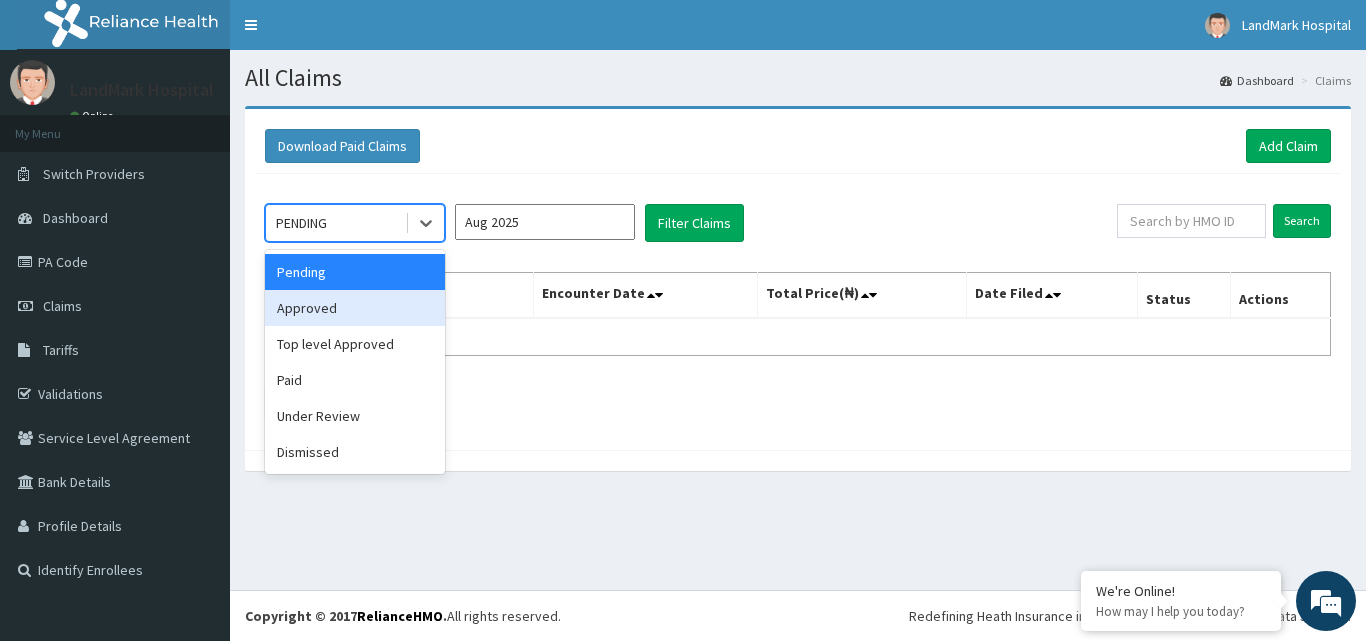 click on "Approved" at bounding box center (355, 308) 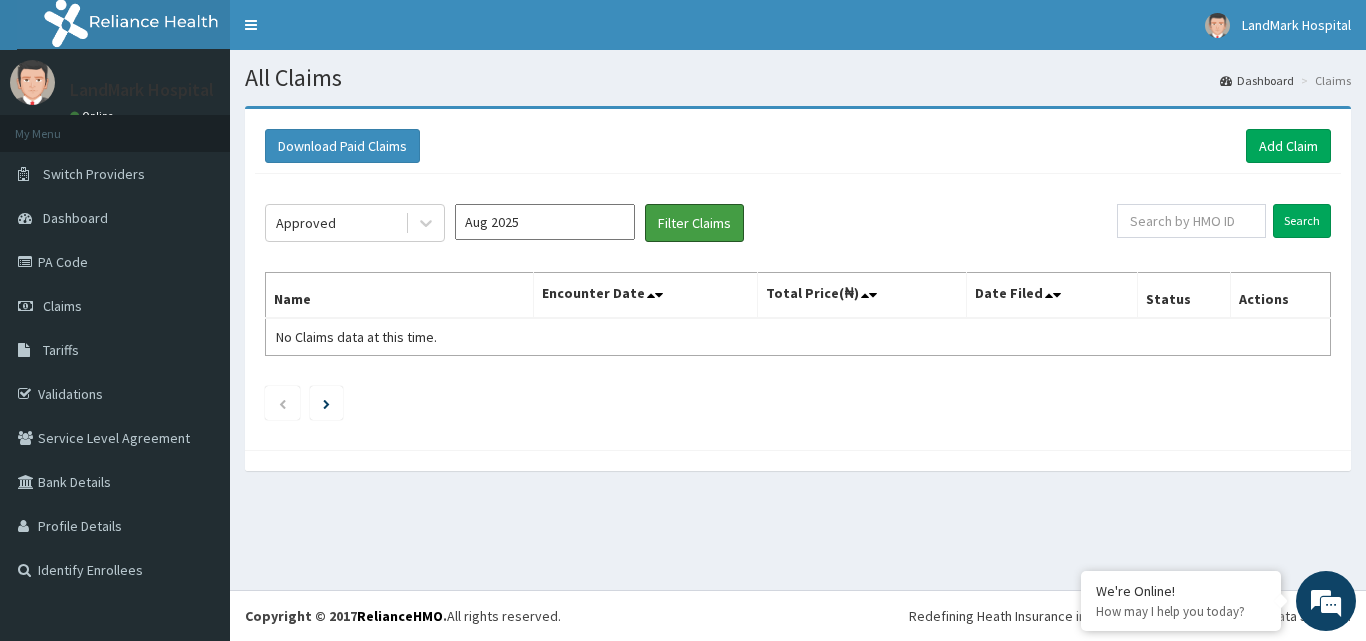 click on "Filter Claims" at bounding box center [694, 223] 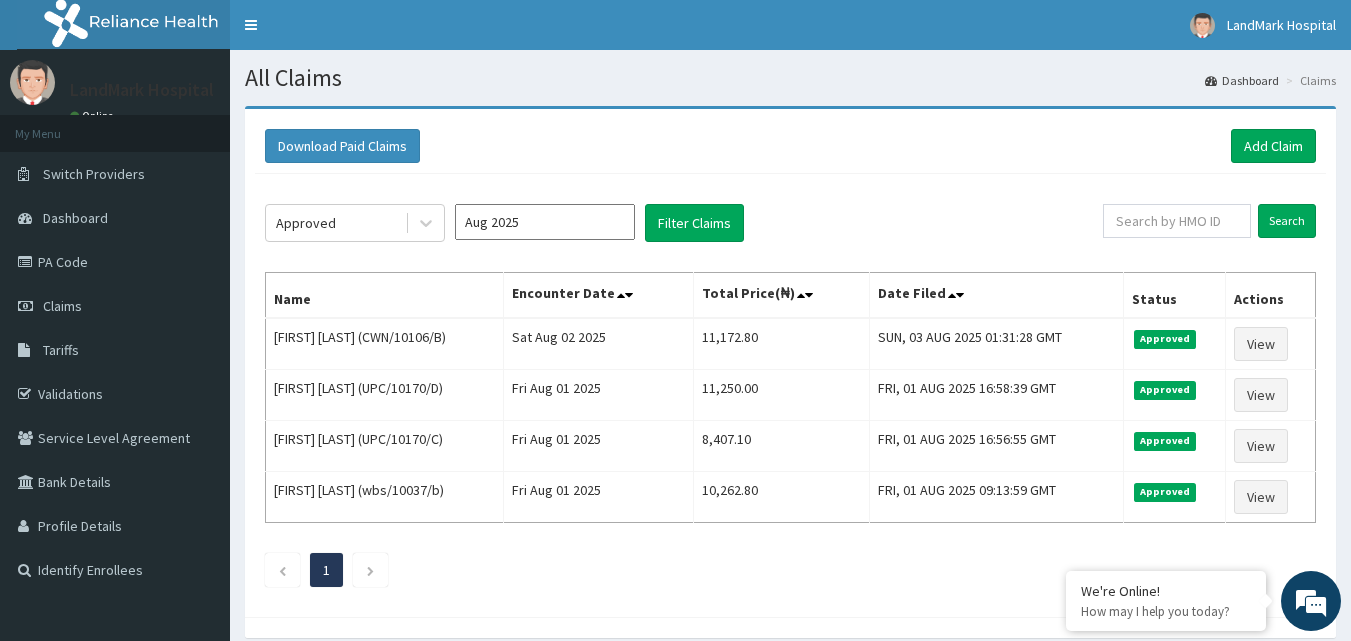 click on "Claims" at bounding box center [115, 306] 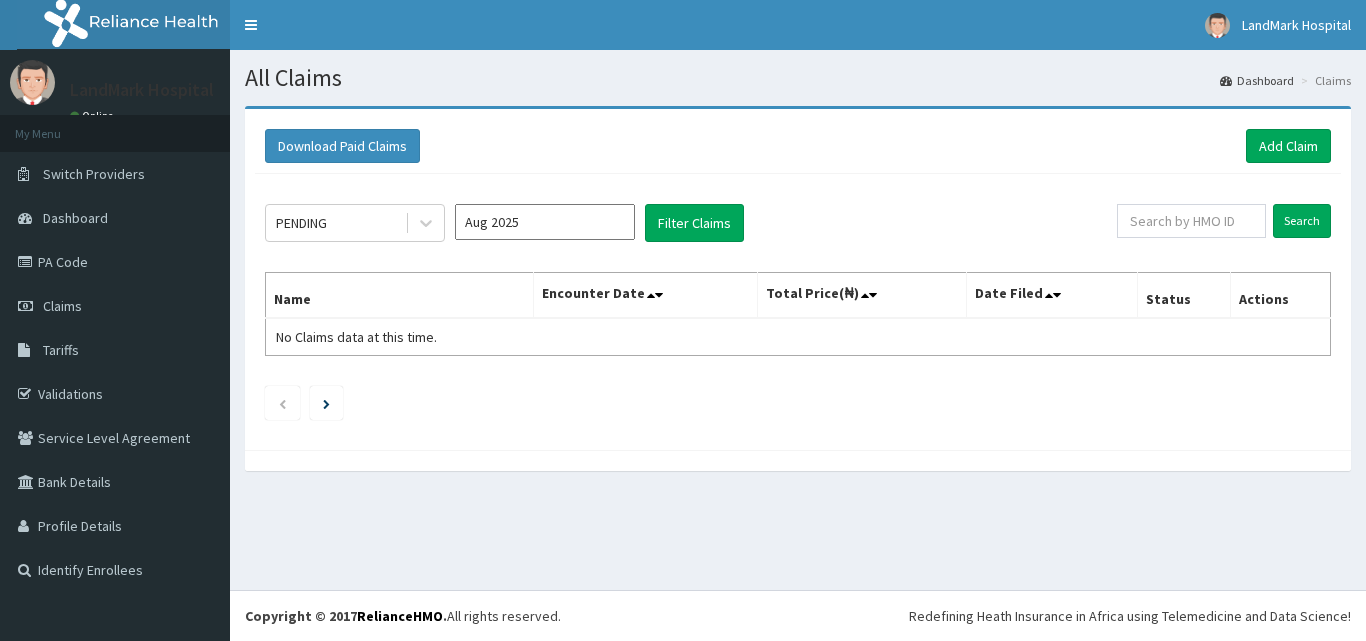 scroll, scrollTop: 0, scrollLeft: 0, axis: both 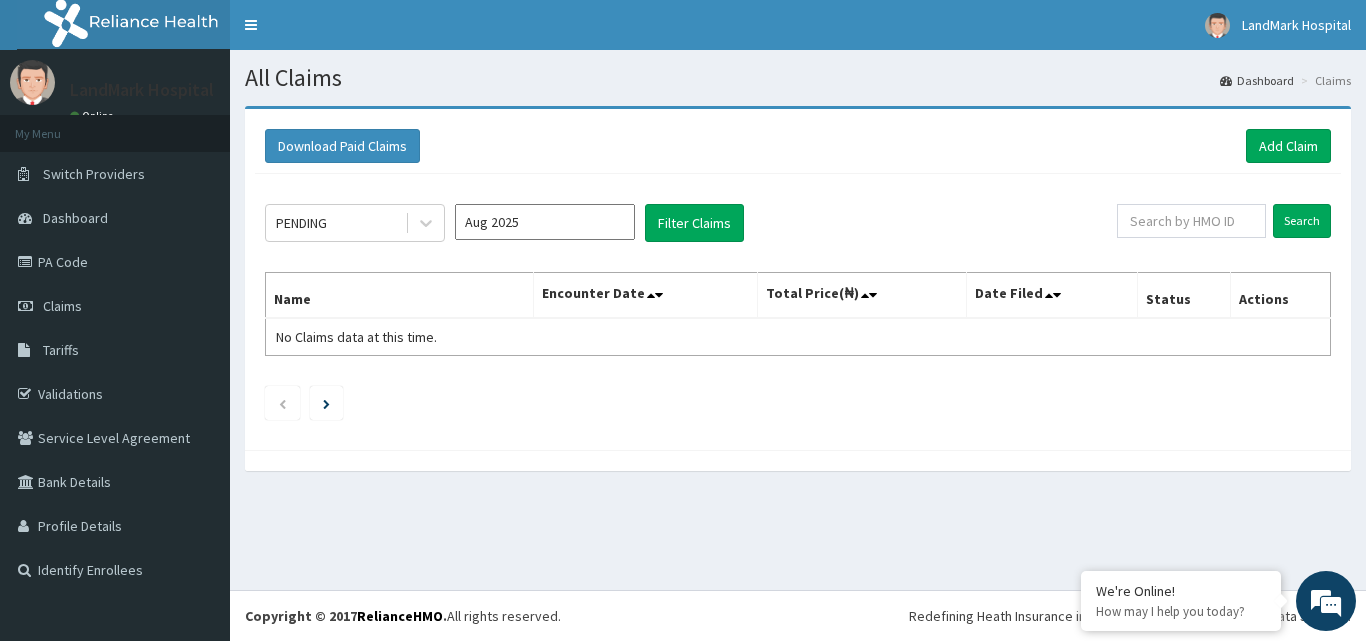 click on "Claims" at bounding box center (115, 306) 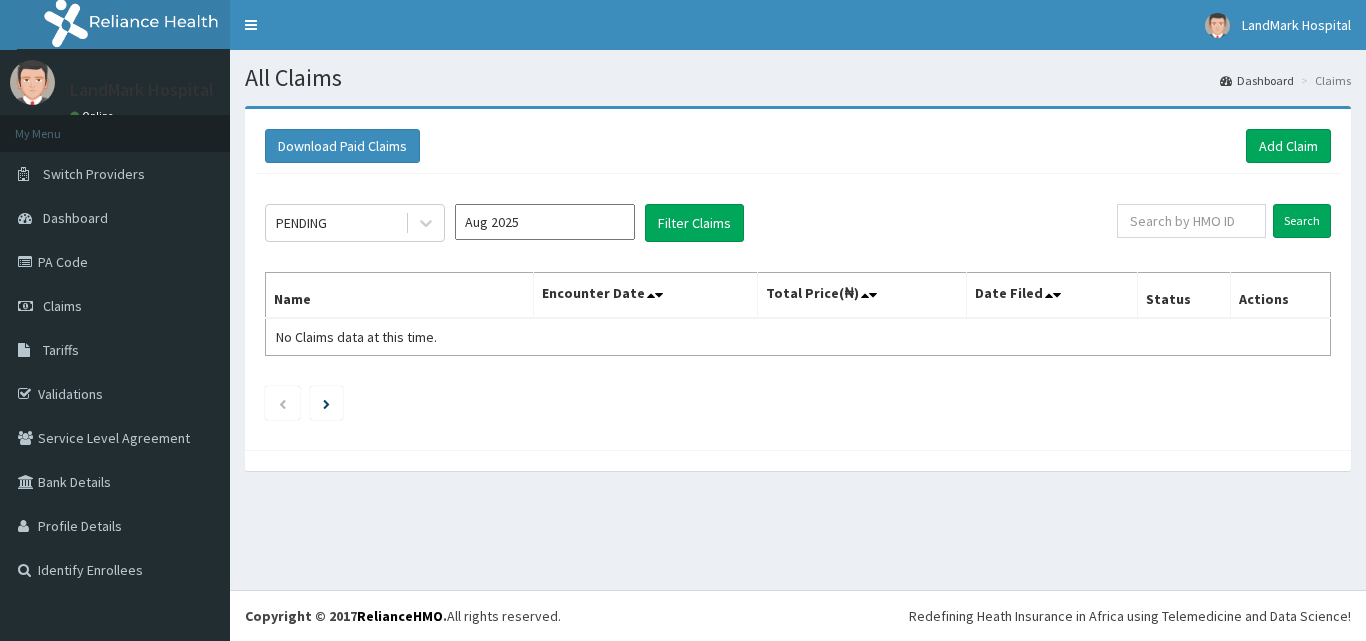scroll, scrollTop: 0, scrollLeft: 0, axis: both 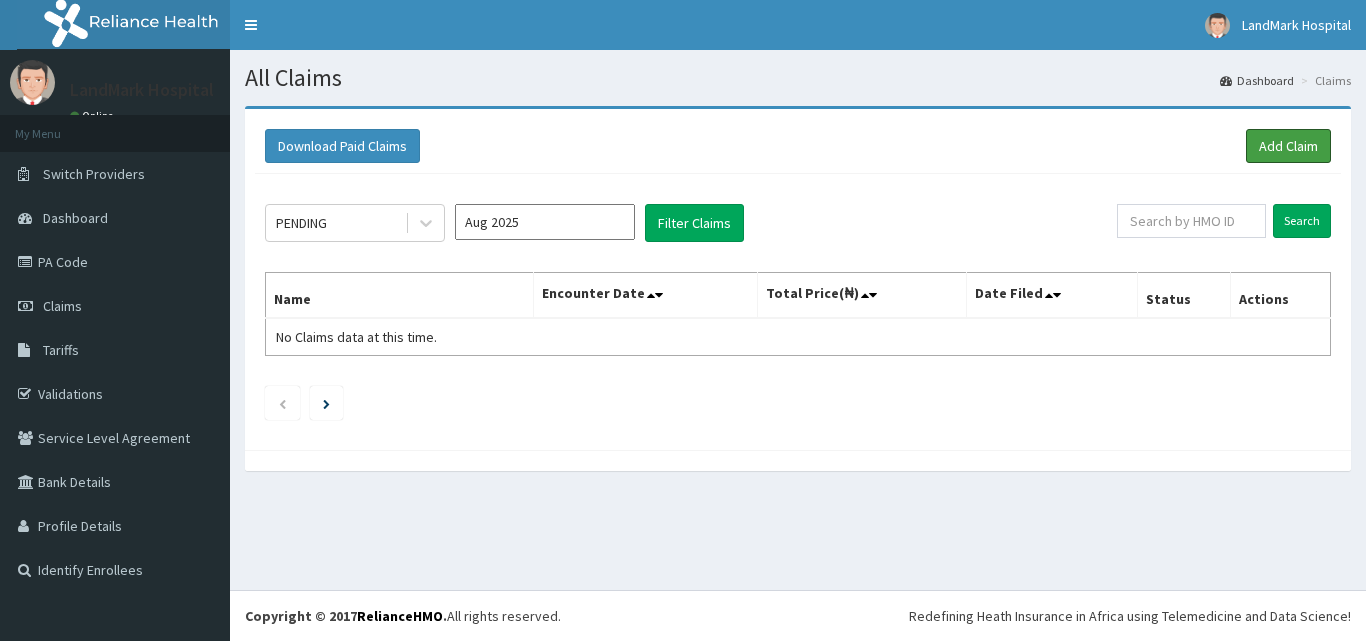 click on "Add Claim" at bounding box center (1288, 146) 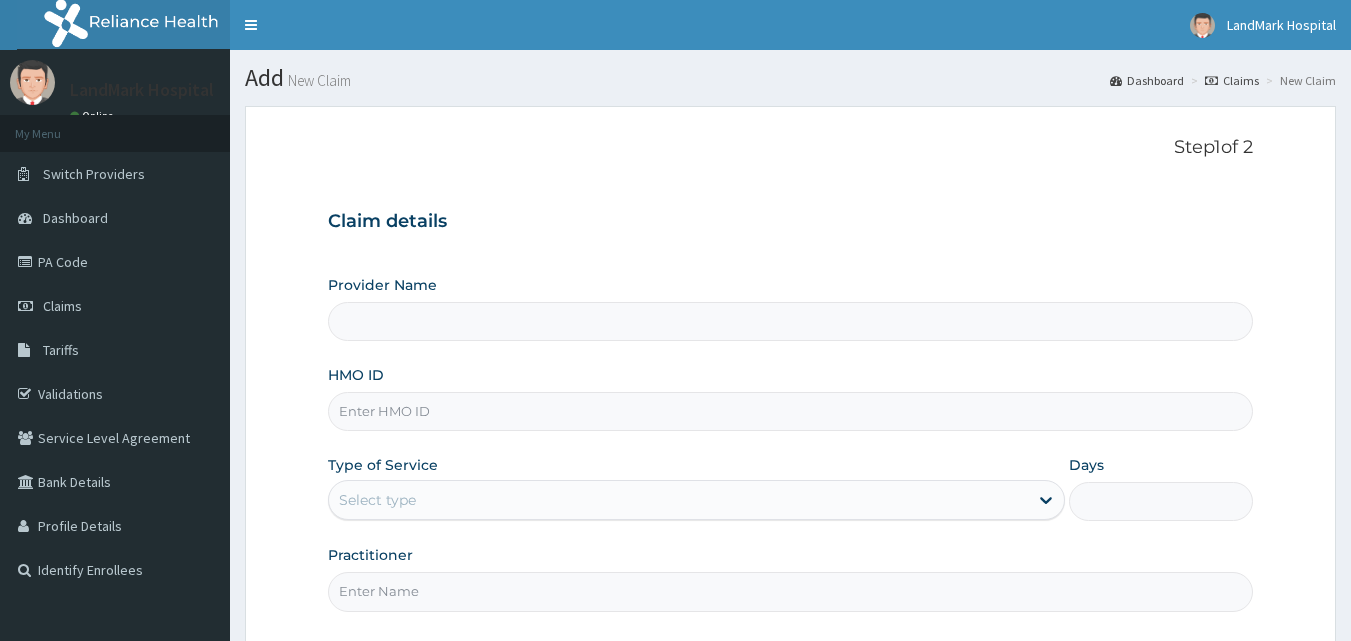 scroll, scrollTop: 0, scrollLeft: 0, axis: both 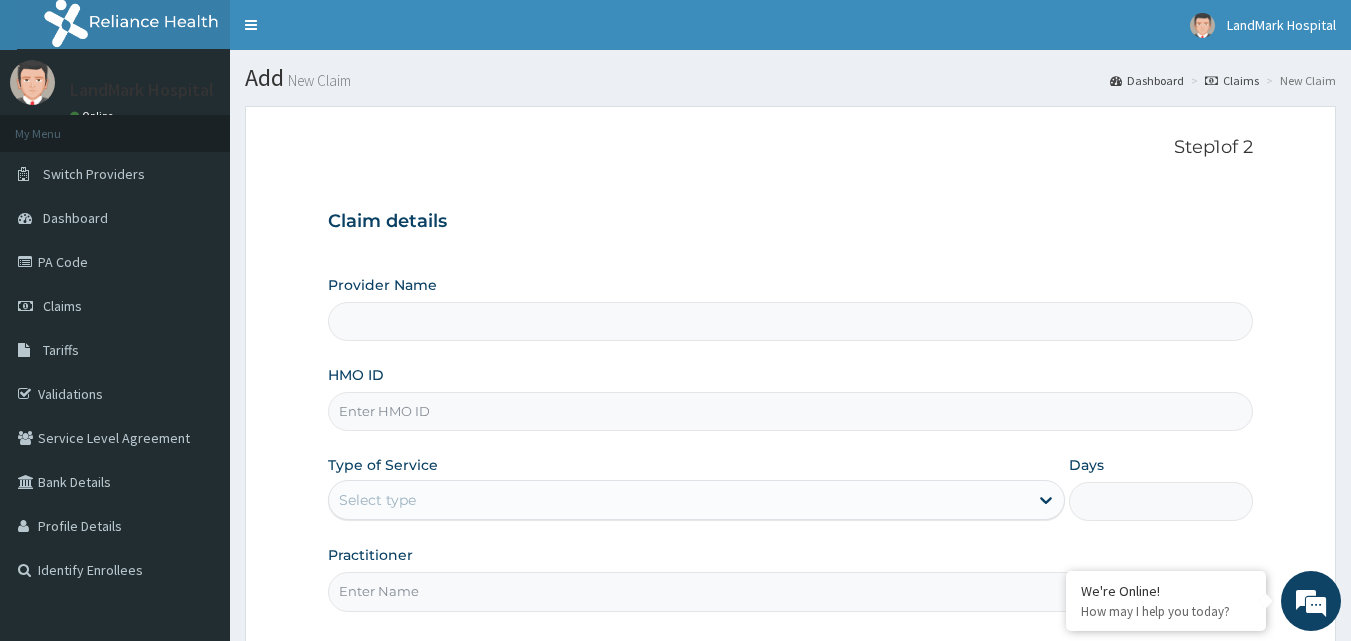 type on "Landmark Hospital" 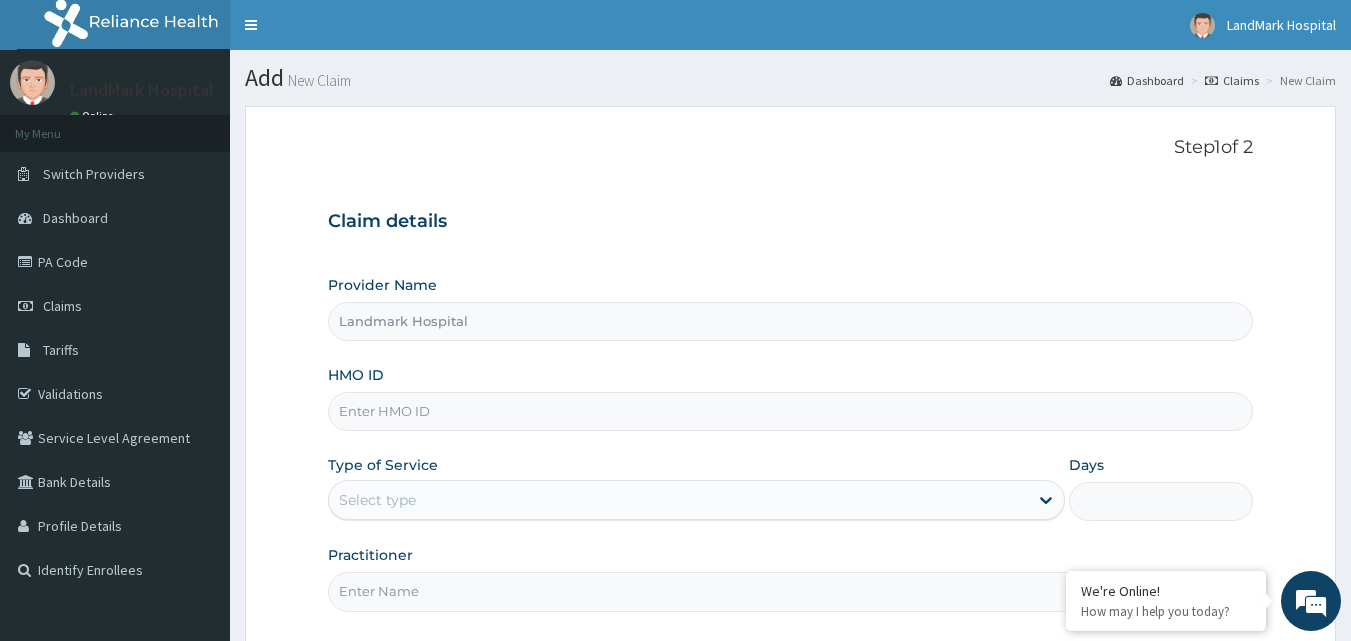 click on "HMO ID" at bounding box center [791, 411] 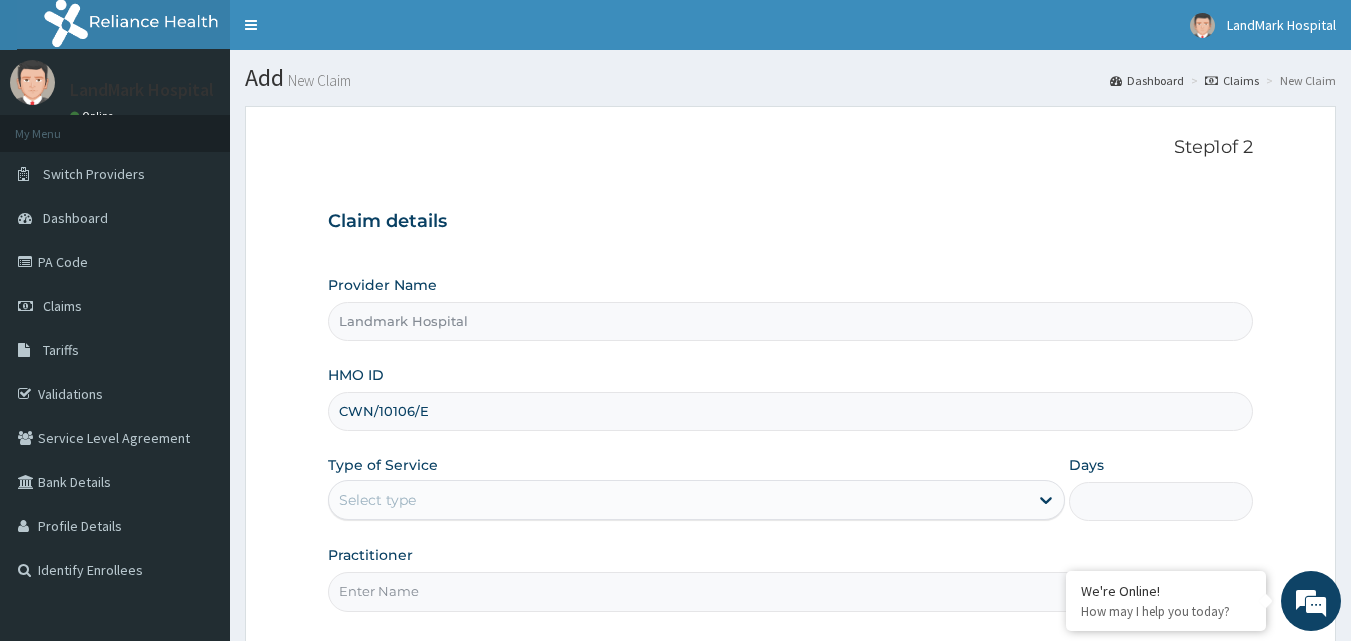 type on "CWN/10106/E" 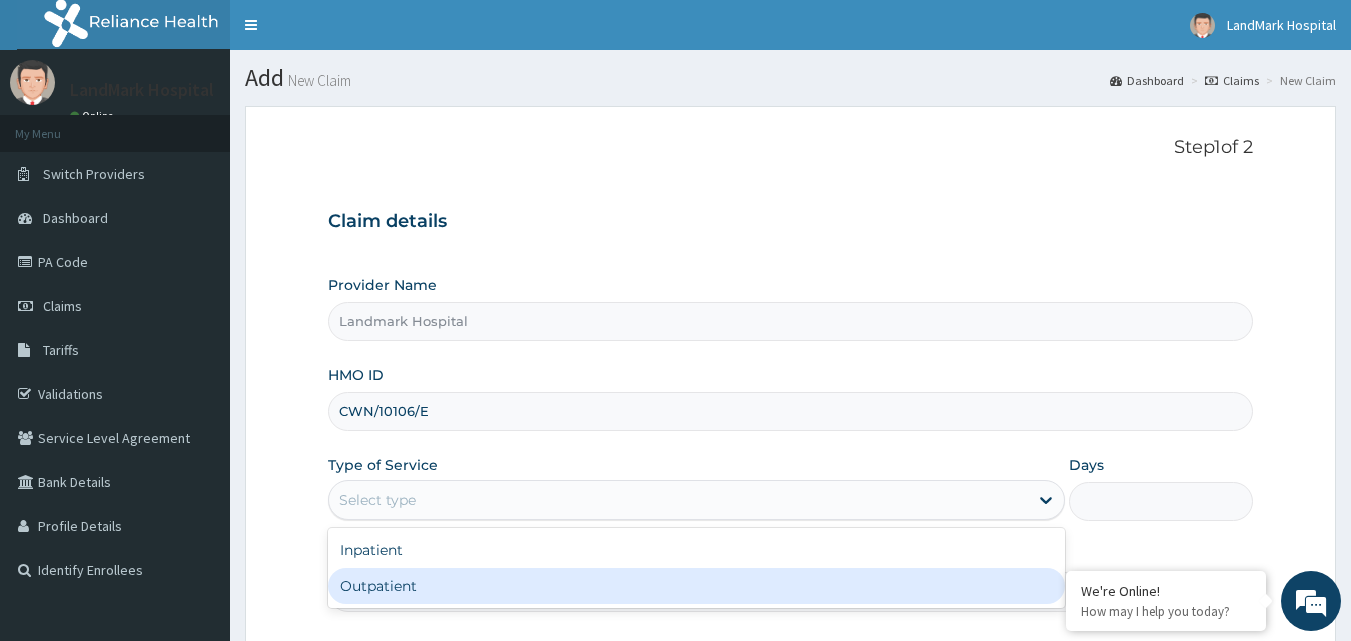 click on "Outpatient" at bounding box center [696, 586] 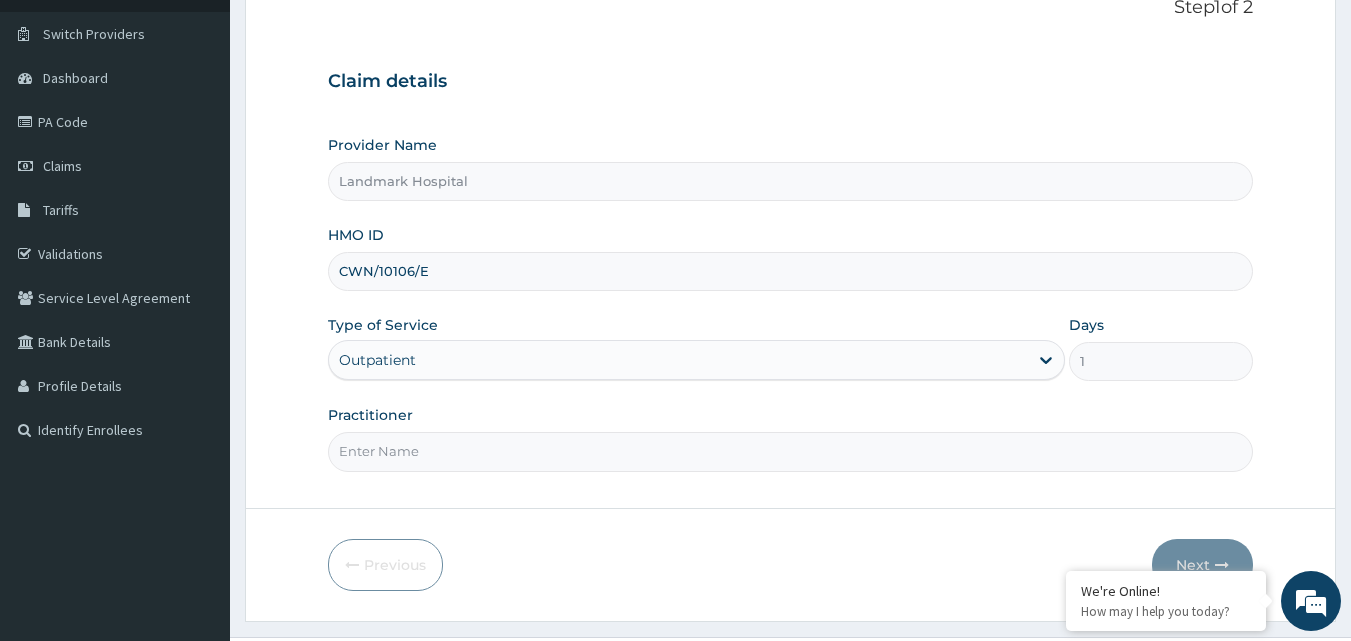 scroll, scrollTop: 187, scrollLeft: 0, axis: vertical 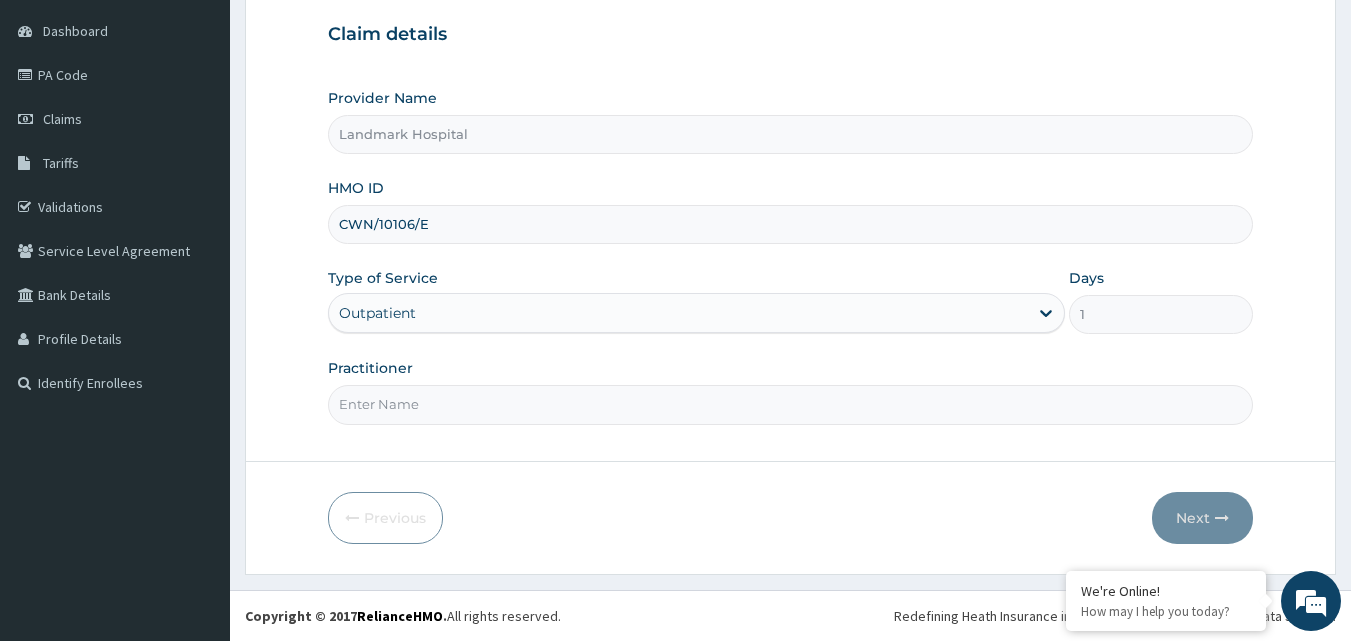 click on "Practitioner" at bounding box center (791, 404) 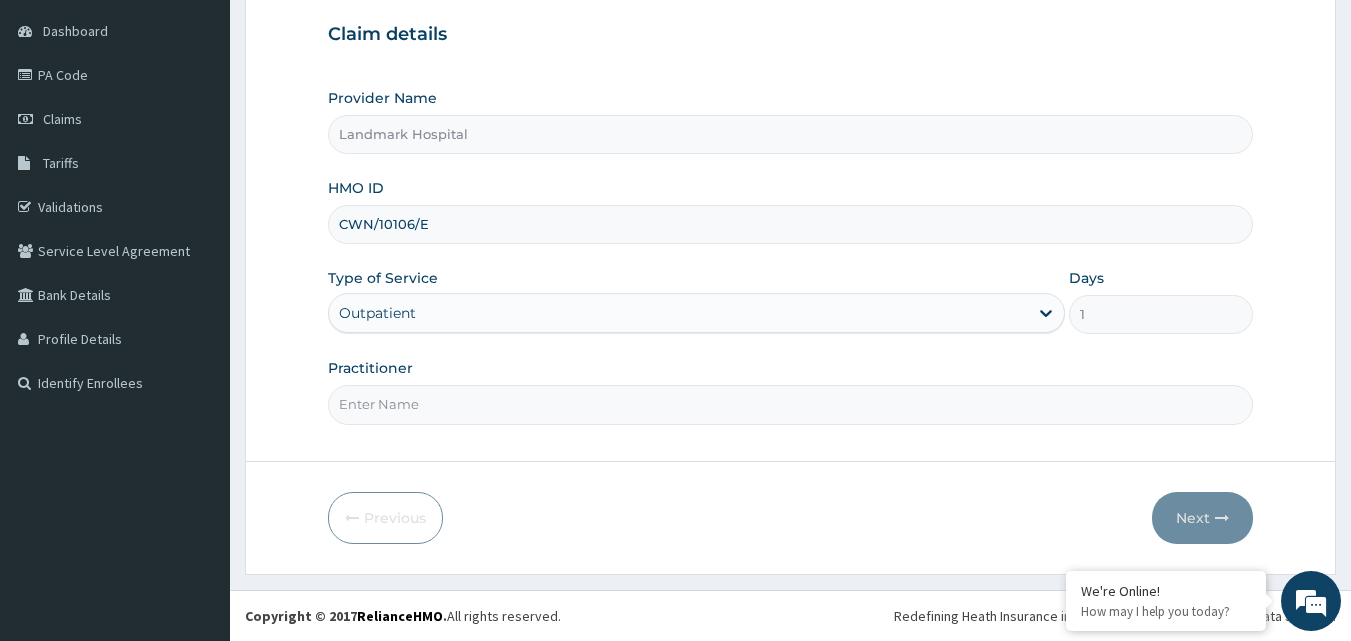 type on "Dr Bassey Ewa" 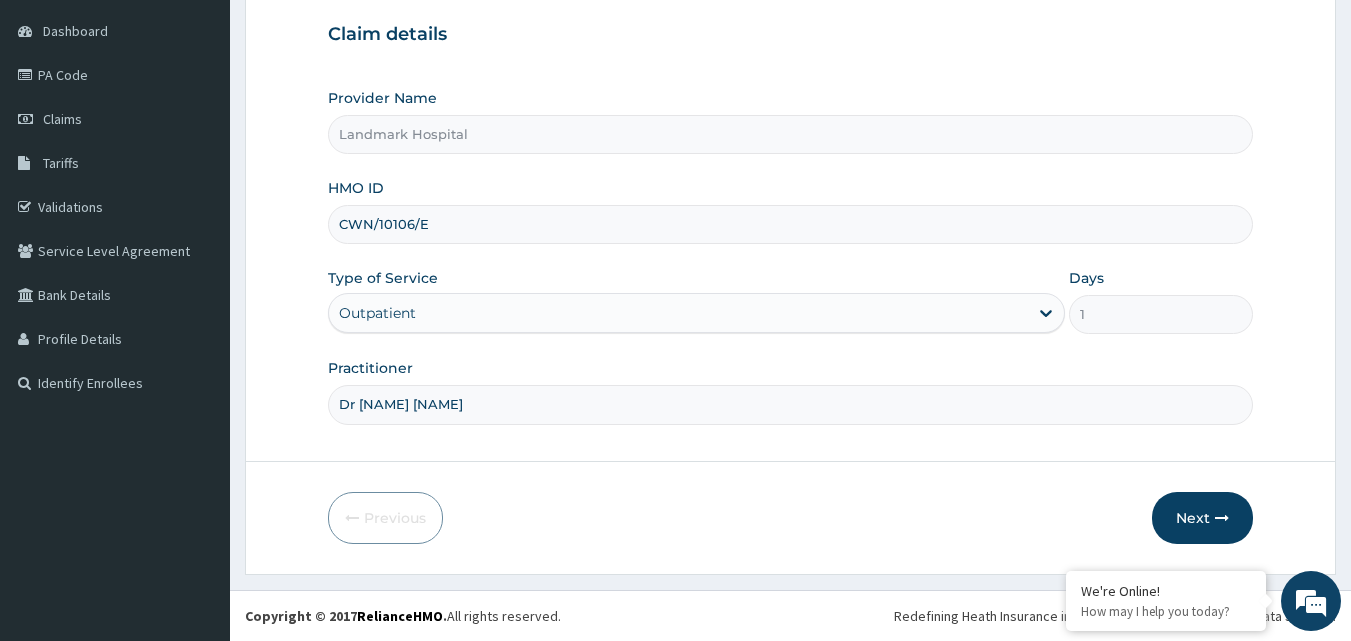 scroll, scrollTop: 0, scrollLeft: 0, axis: both 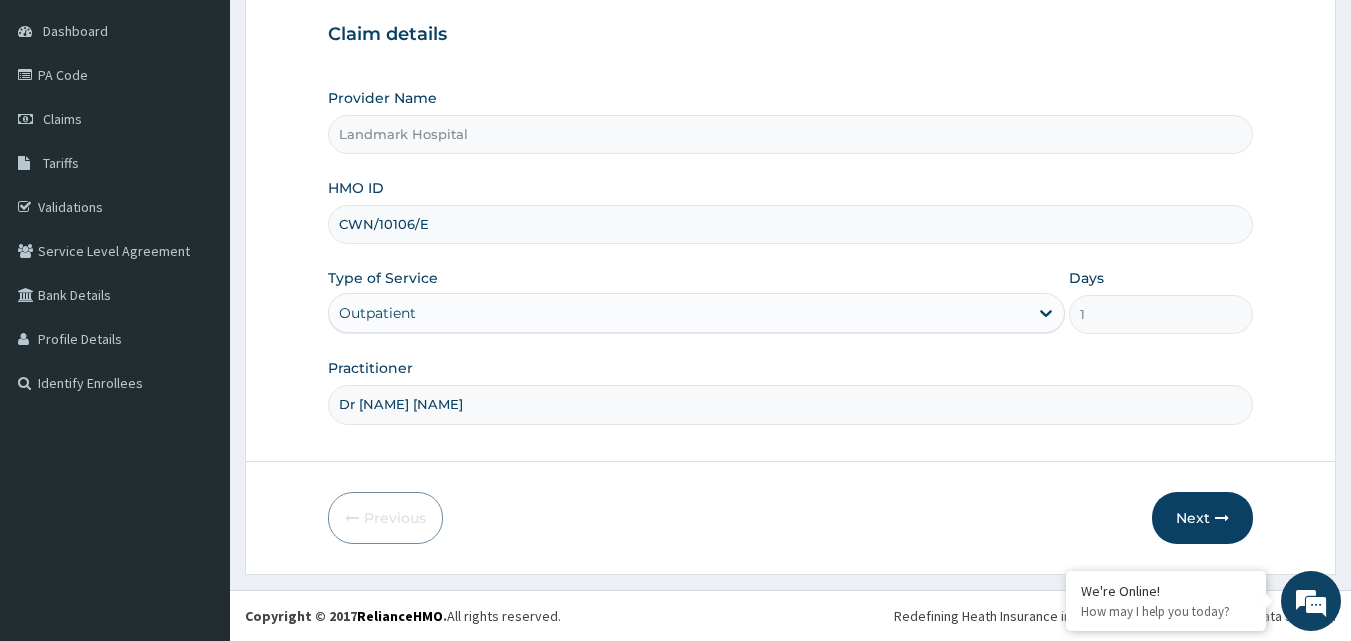click on "Next" at bounding box center [1202, 518] 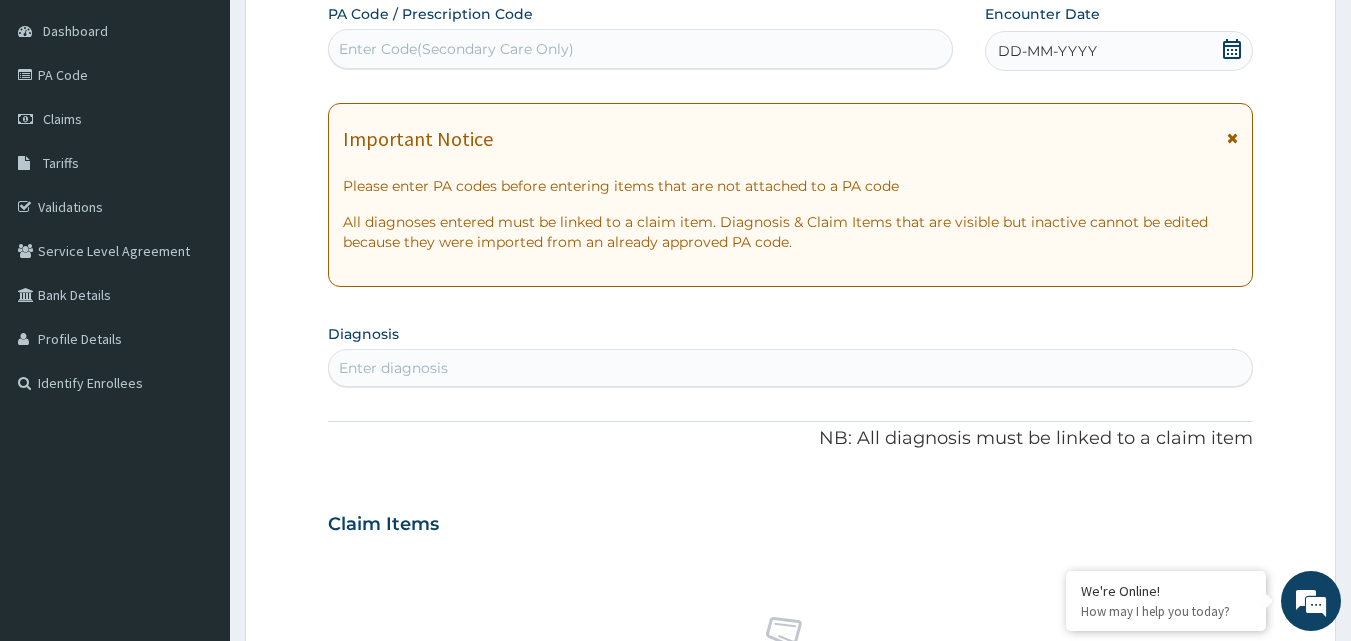 click 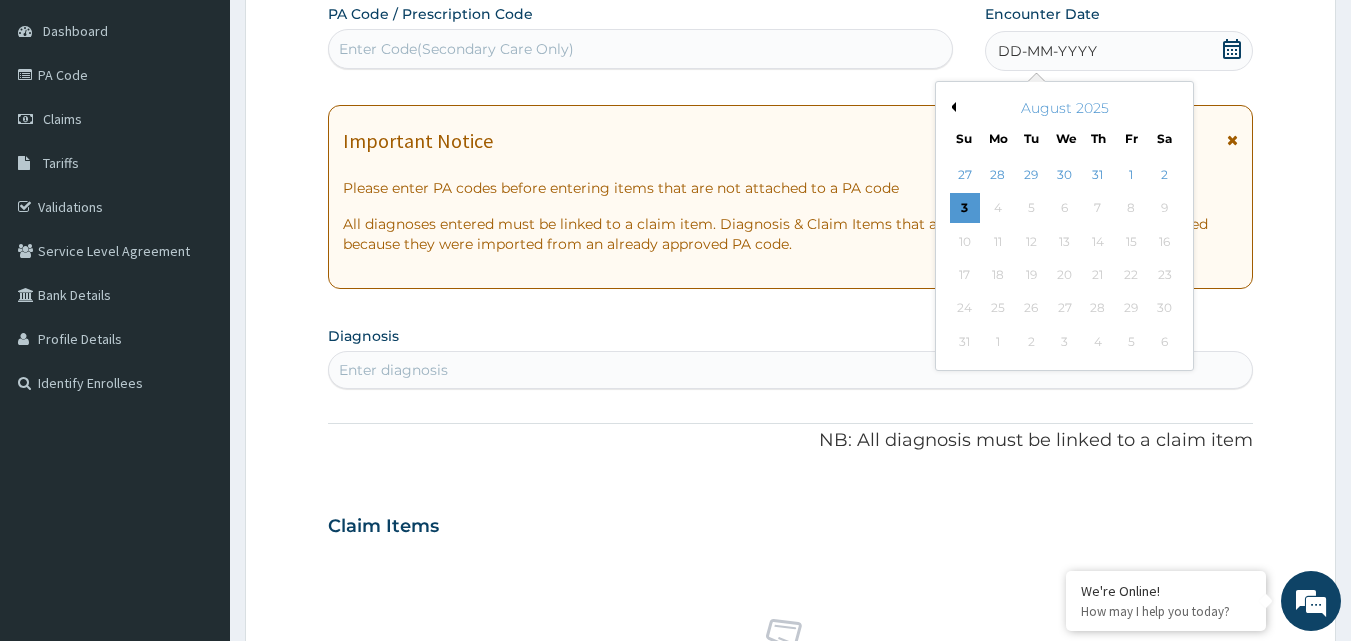 click on "2" at bounding box center (1165, 175) 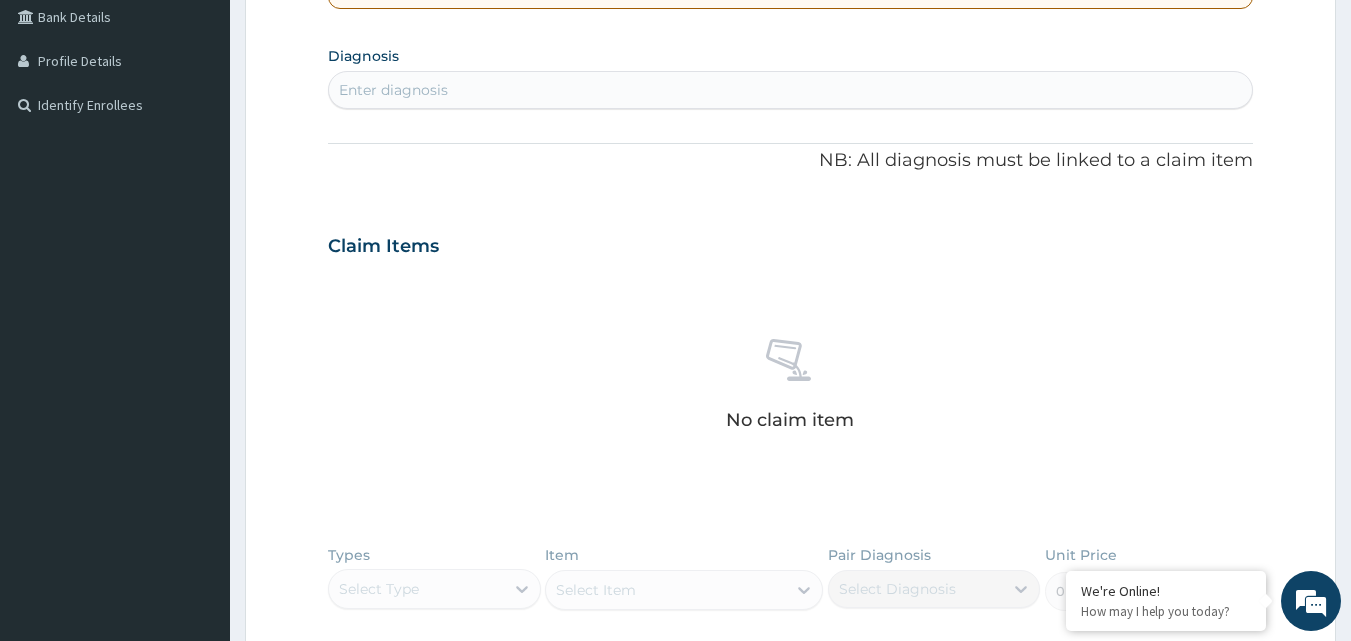 scroll, scrollTop: 467, scrollLeft: 0, axis: vertical 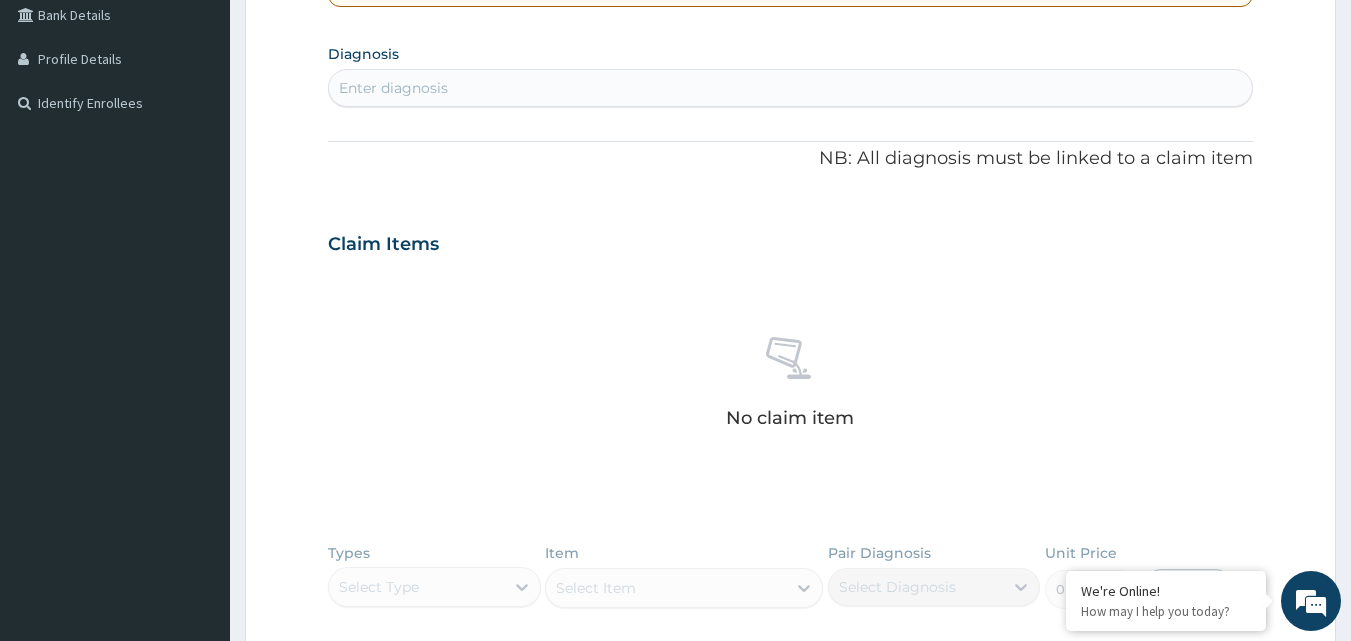 click on "Enter diagnosis" at bounding box center [791, 88] 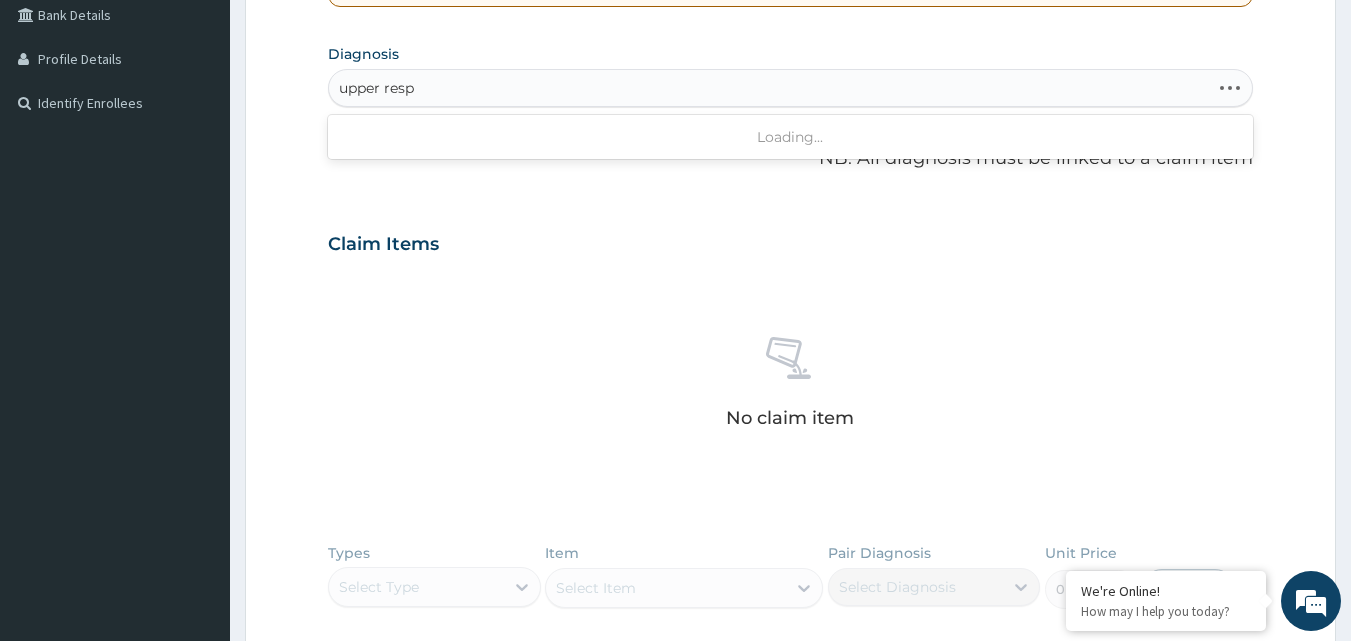 type on "upper respi" 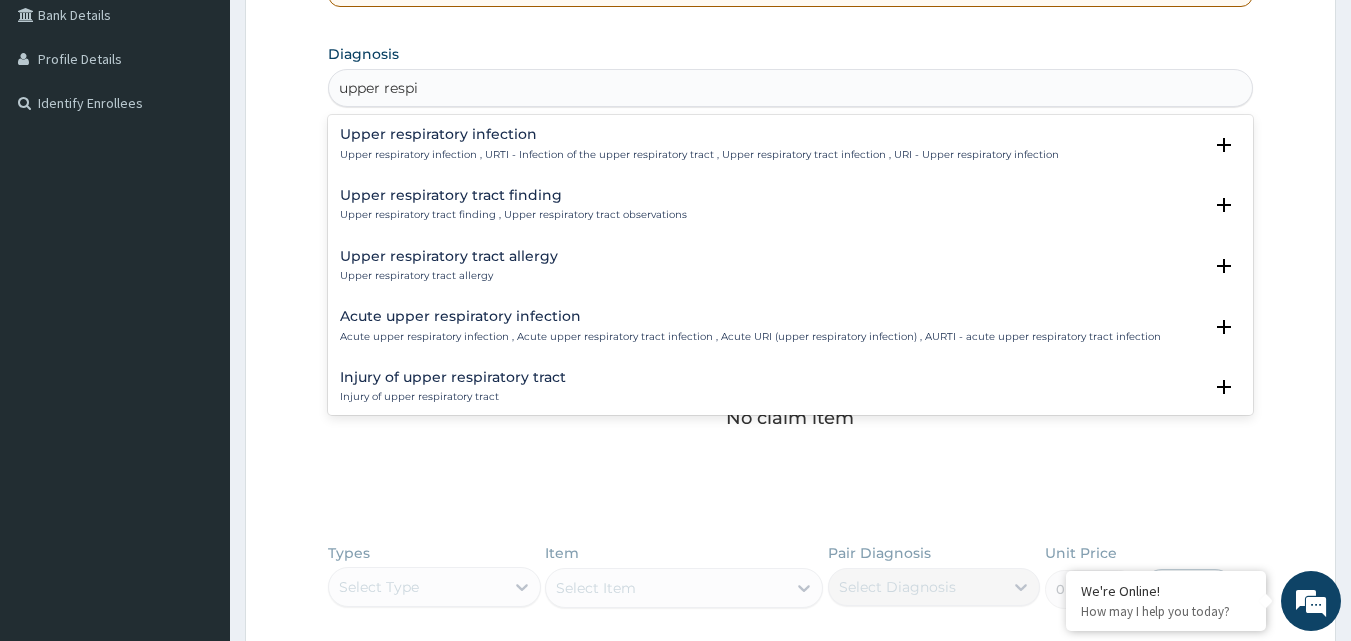 click on "Upper respiratory infection Upper respiratory infection , URTI - Infection of the upper respiratory tract , Upper respiratory tract infection , URI - Upper respiratory infection" at bounding box center [699, 144] 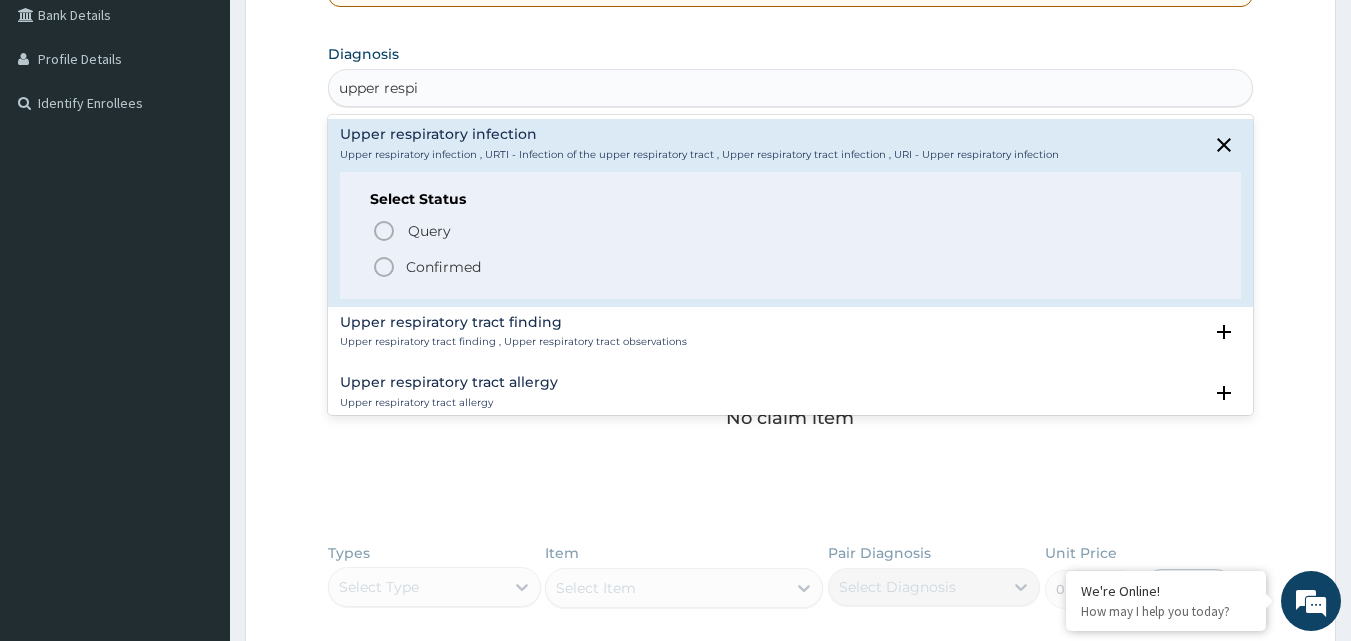 click on "Confirmed" at bounding box center [443, 267] 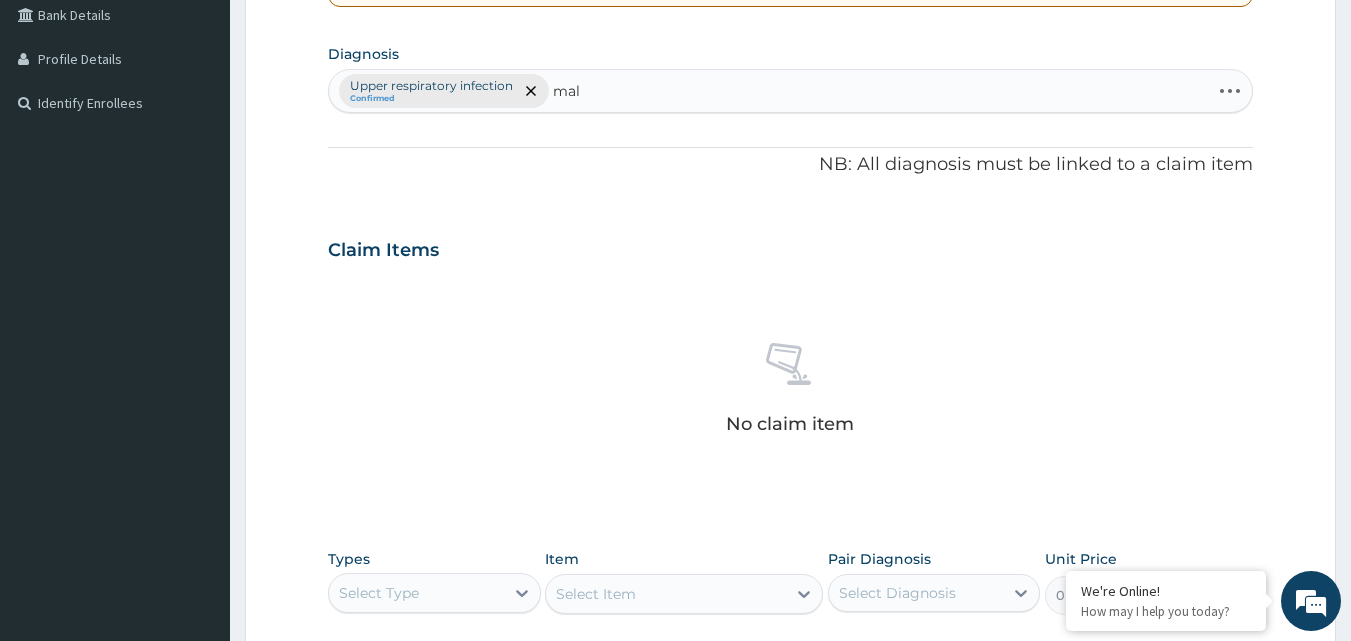 type on "mala" 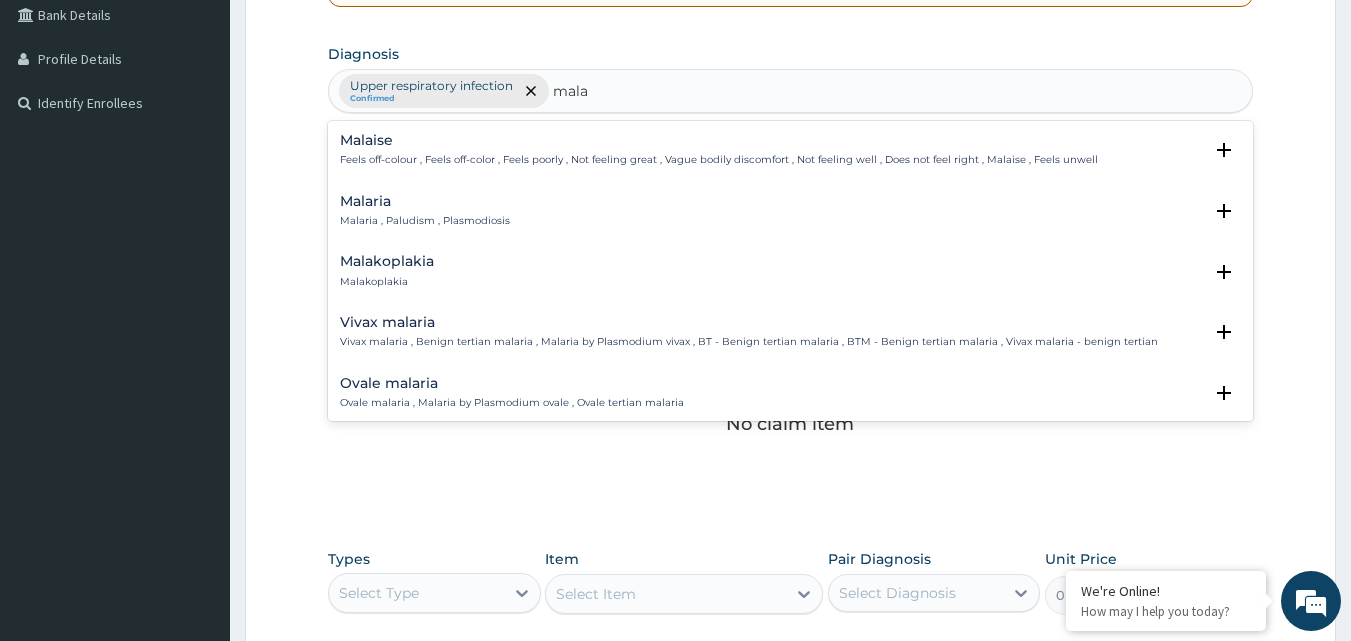 click on "Malaria , Paludism , Plasmodiosis" at bounding box center (425, 221) 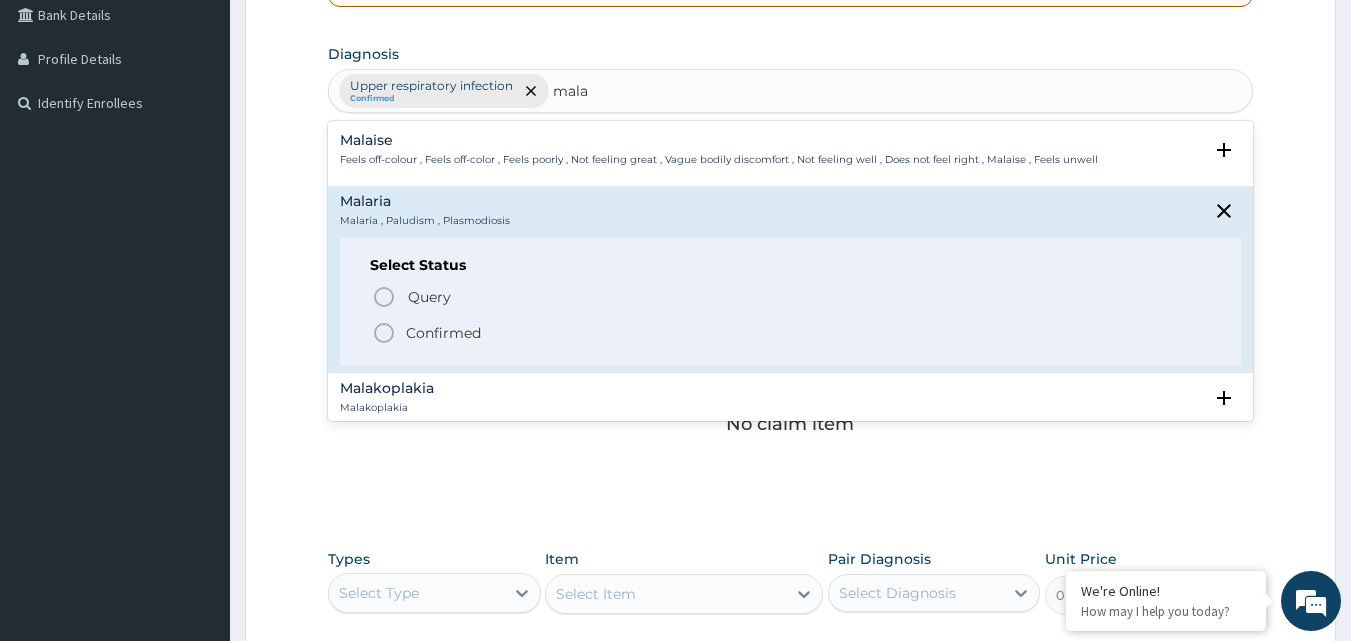 click on "Confirmed" at bounding box center [443, 333] 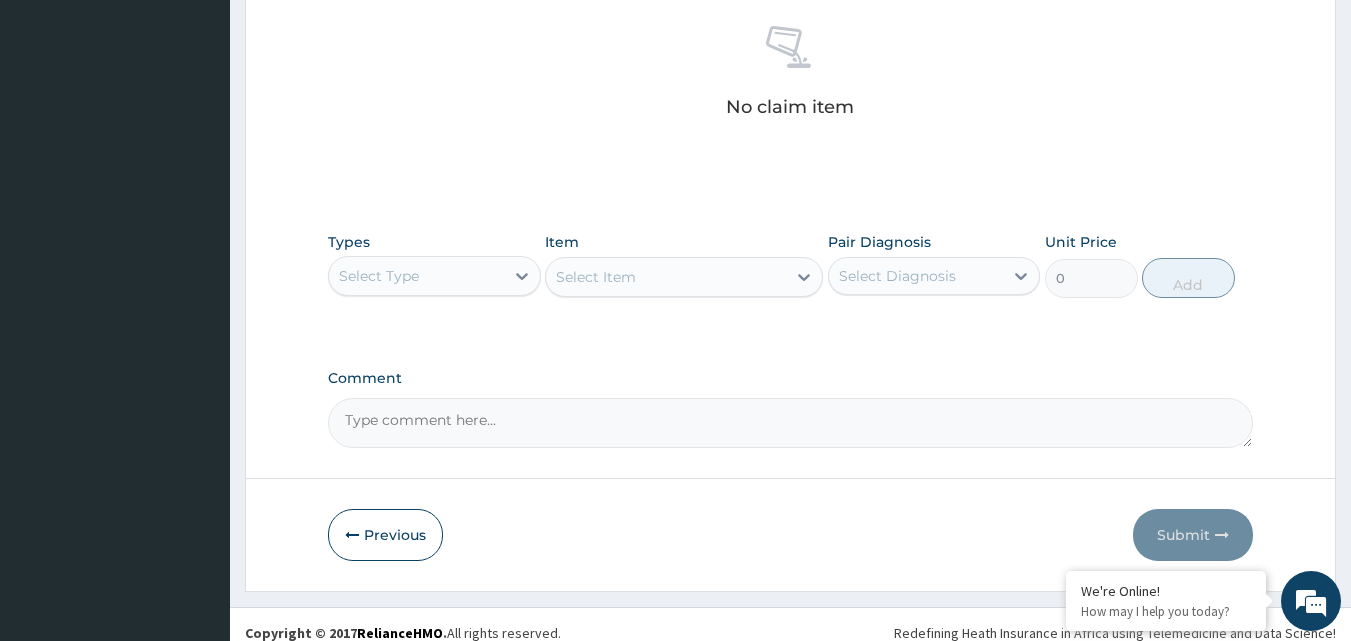 scroll, scrollTop: 801, scrollLeft: 0, axis: vertical 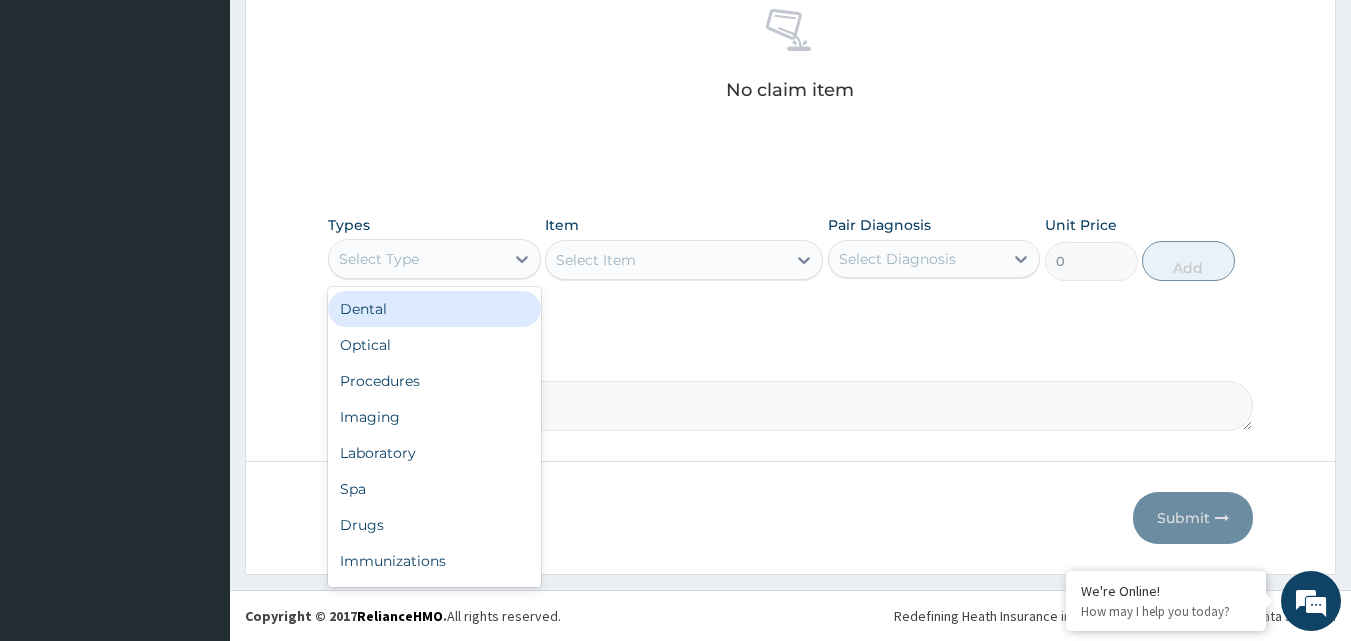 click on "Select Type" at bounding box center (416, 259) 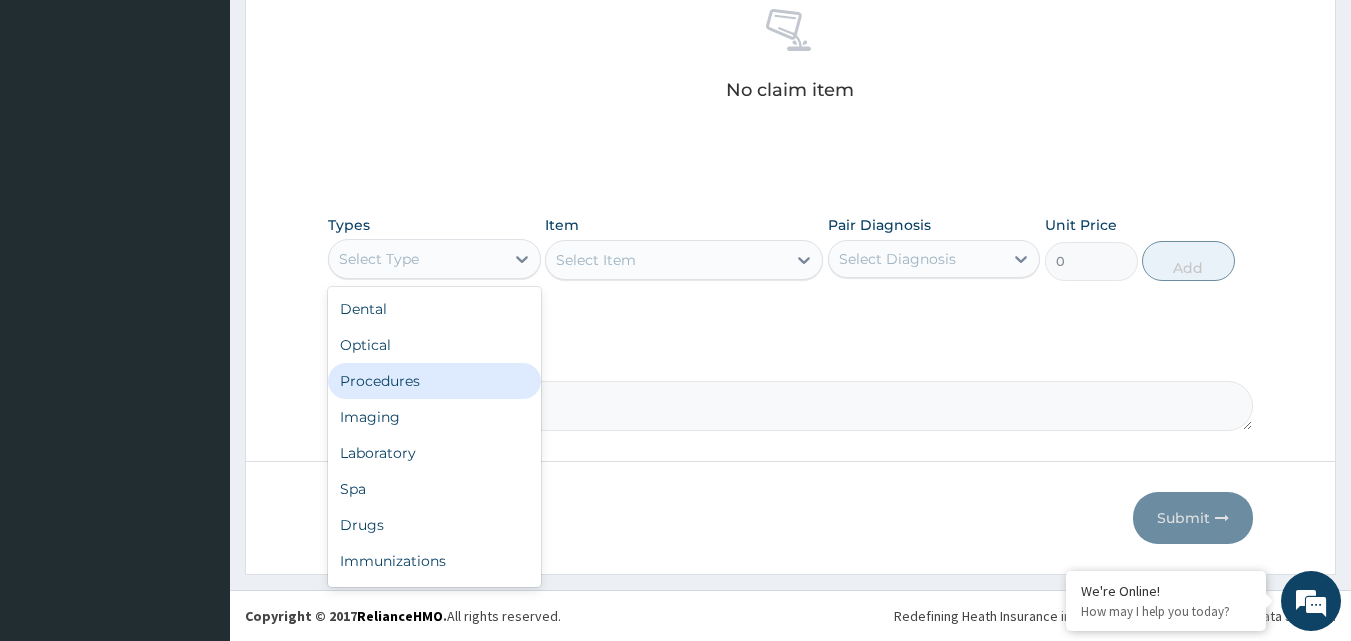 click on "Procedures" at bounding box center (434, 381) 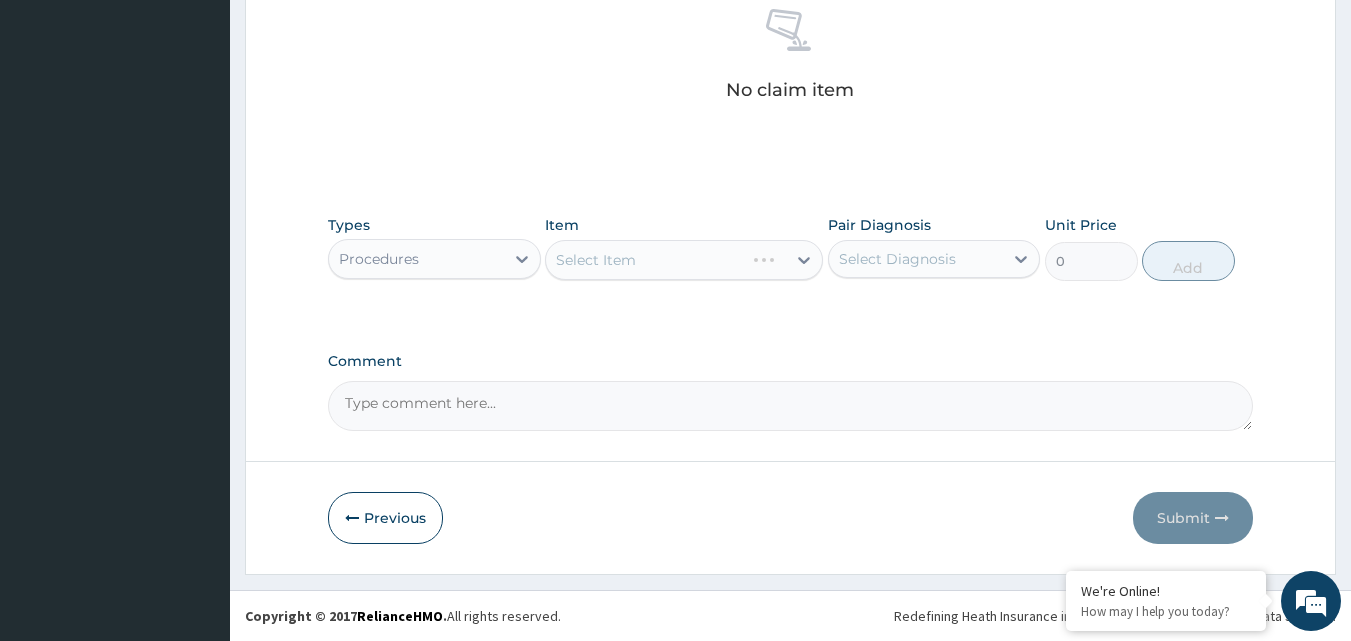click on "Select Diagnosis" at bounding box center (897, 259) 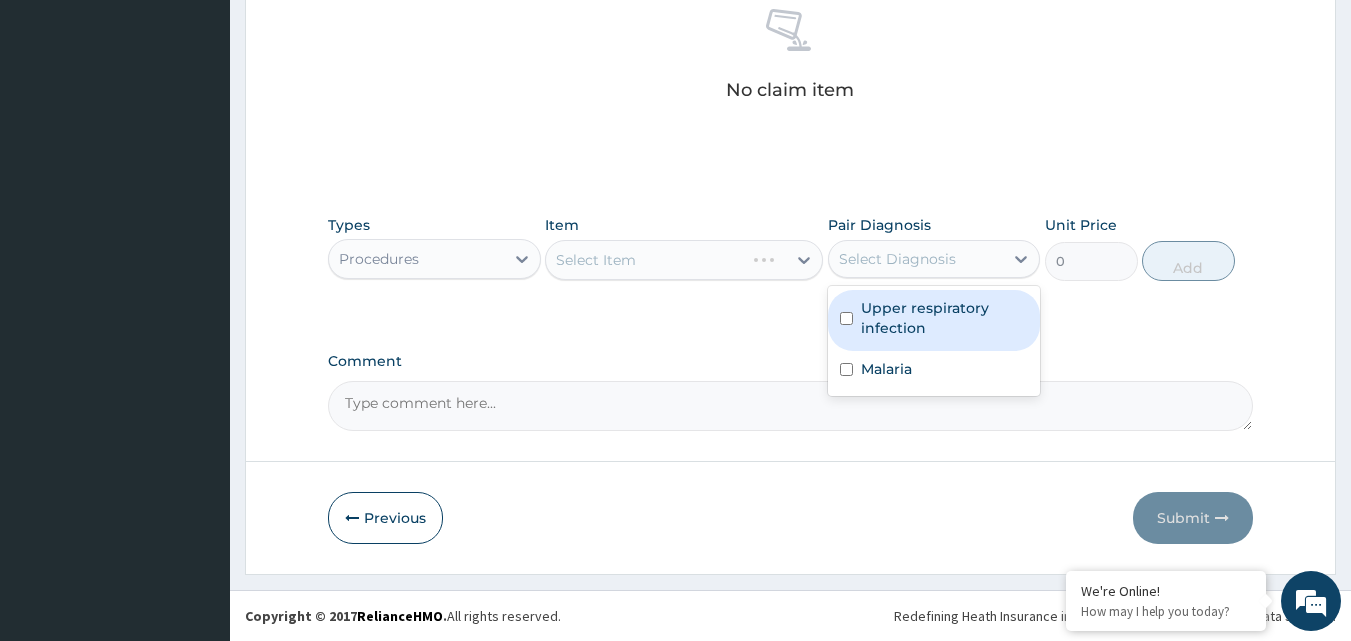 click on "Upper respiratory infection" at bounding box center (945, 318) 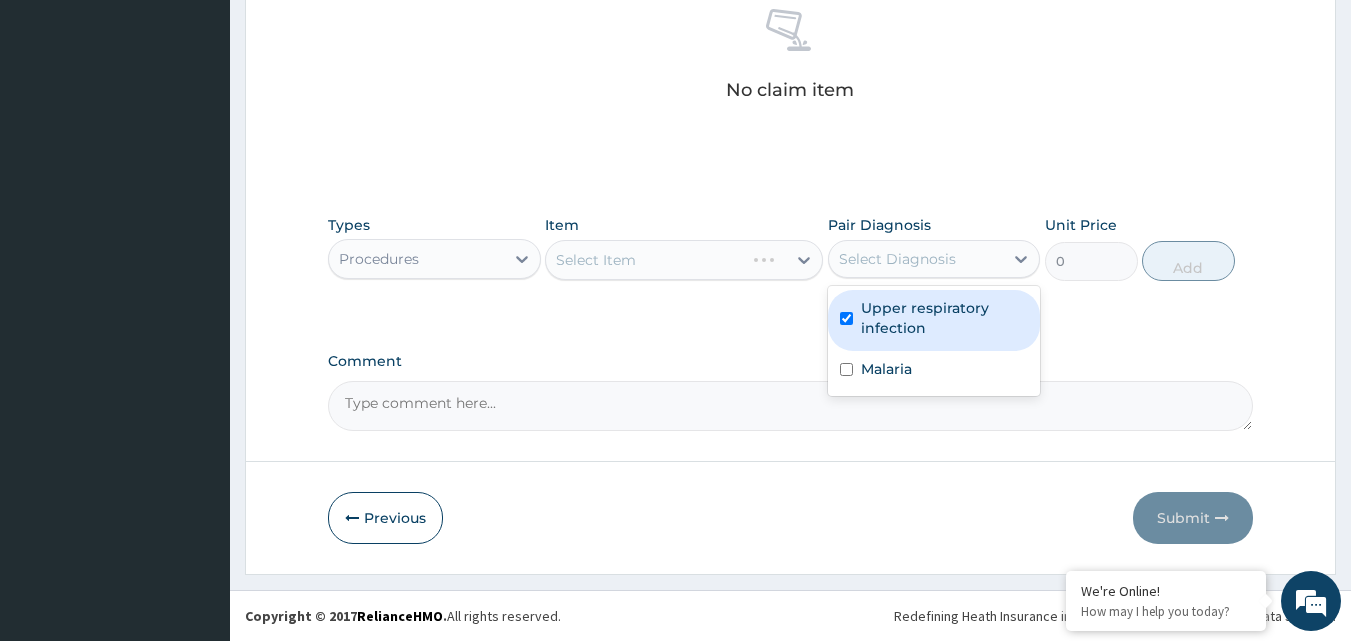 checkbox on "true" 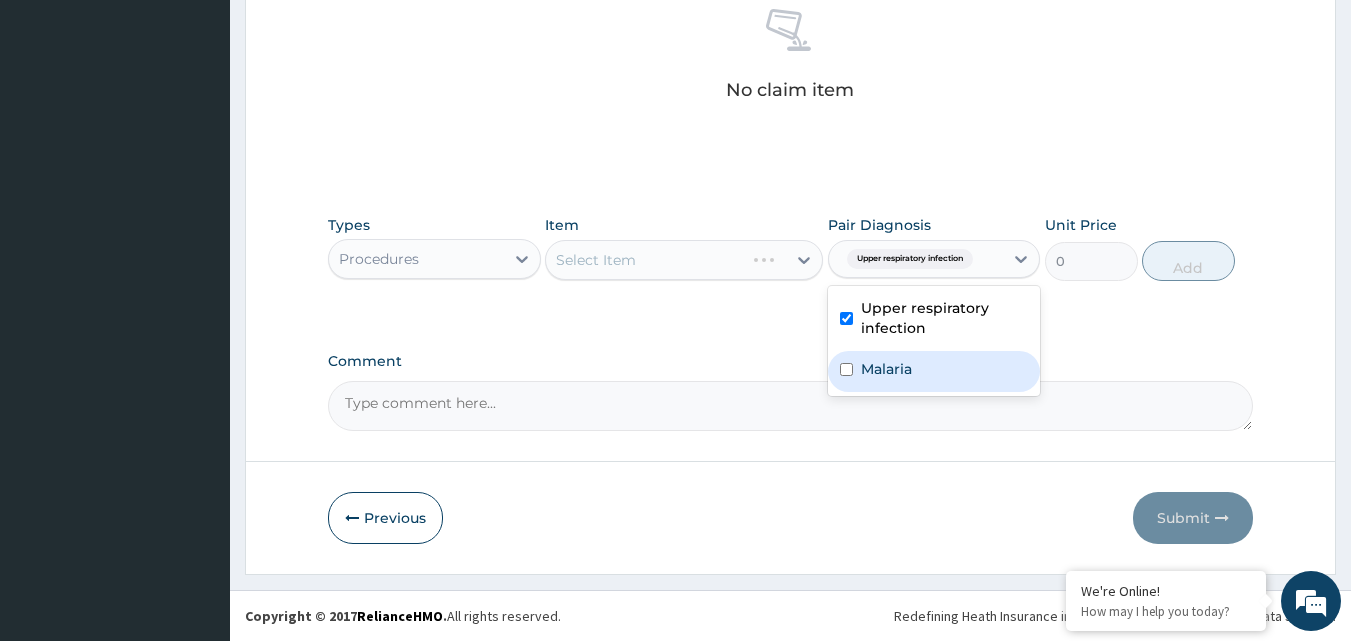 click at bounding box center [846, 369] 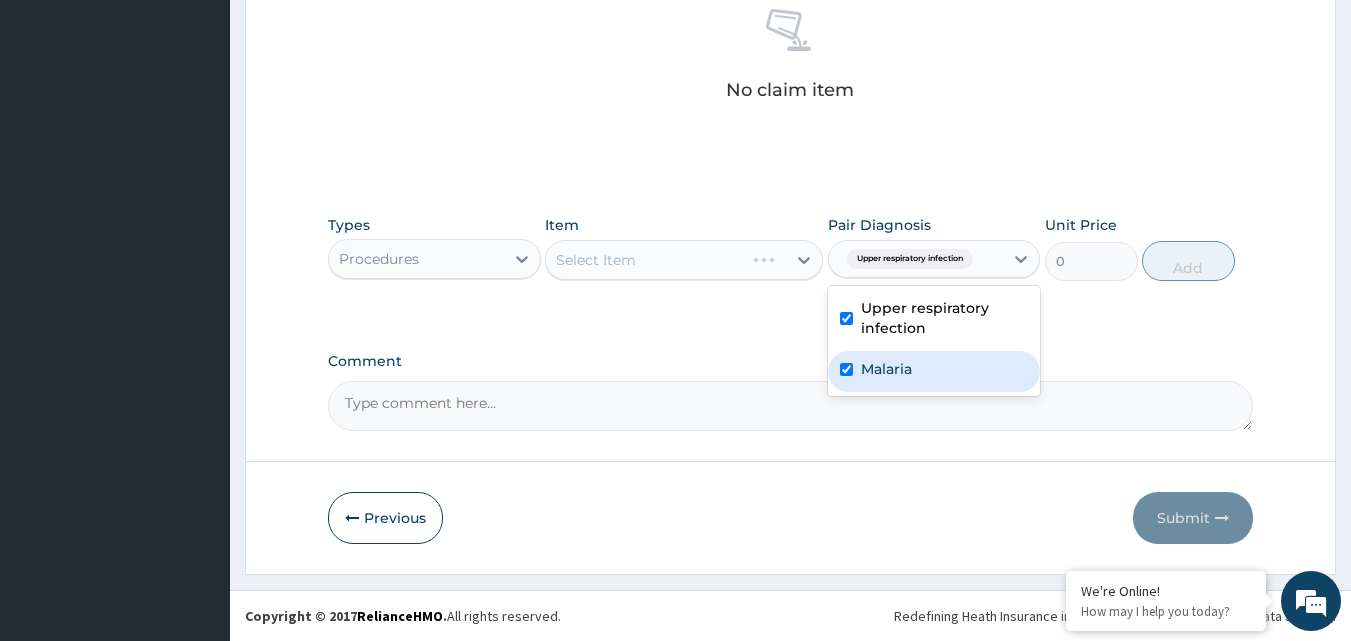 checkbox on "true" 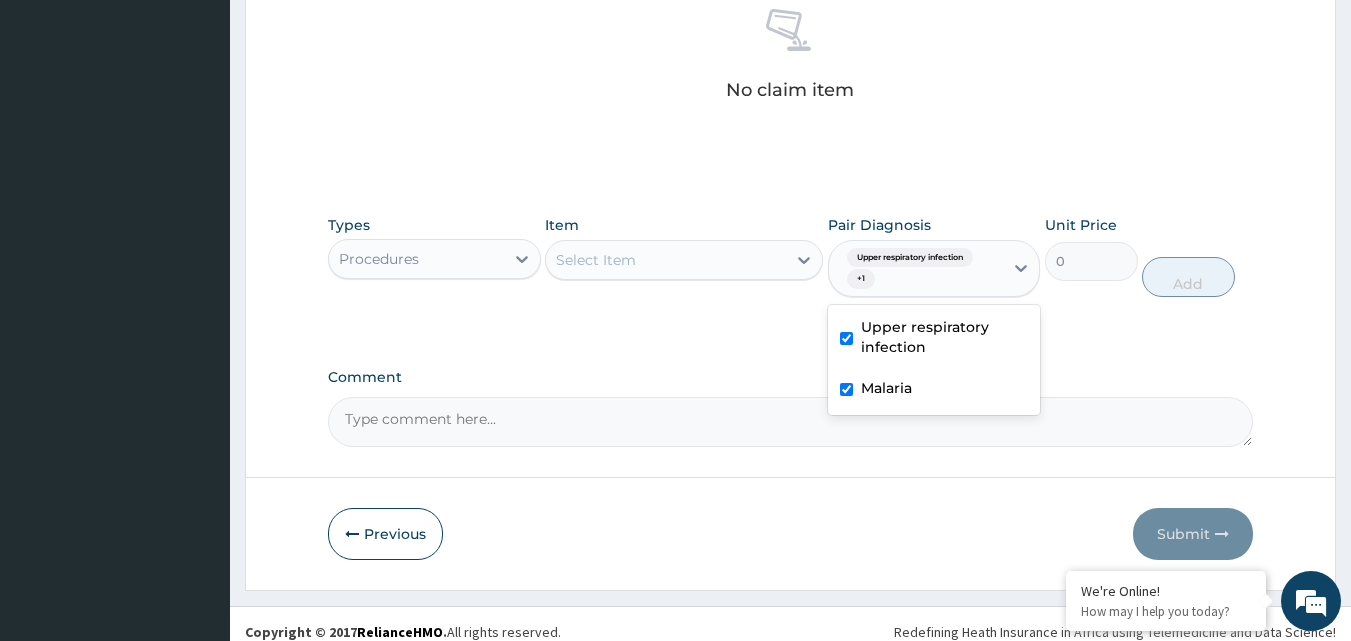 click on "Select Item" at bounding box center [666, 260] 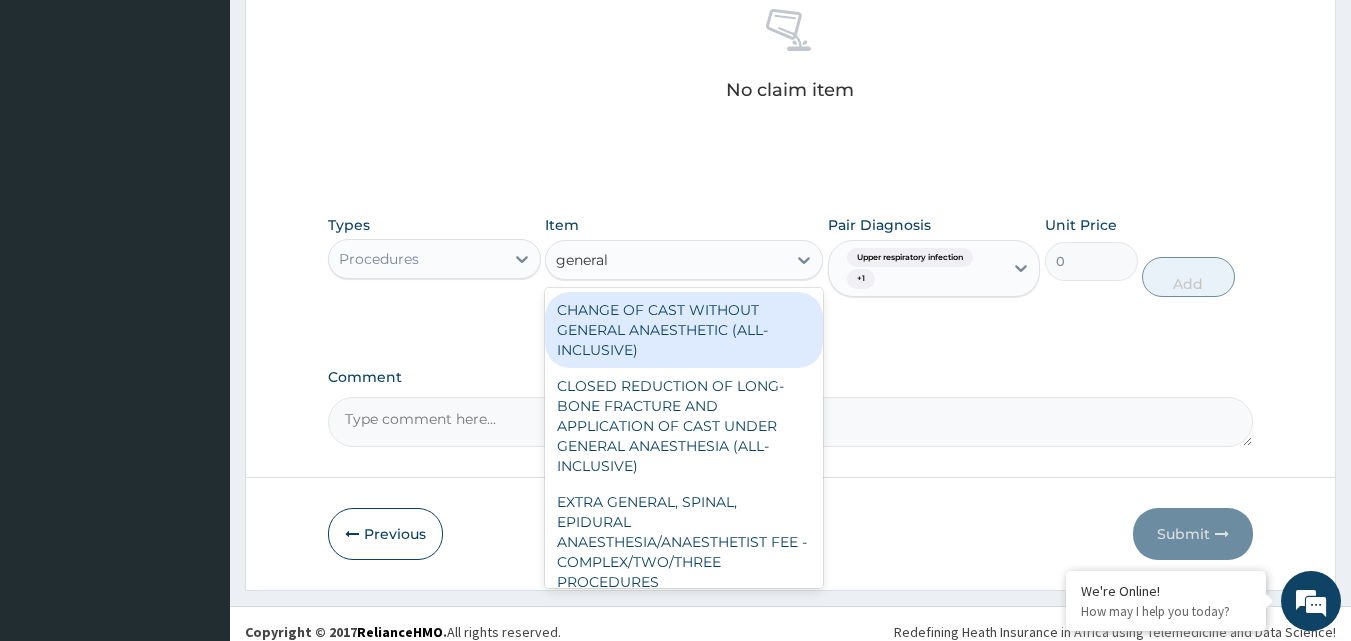 type on "general p" 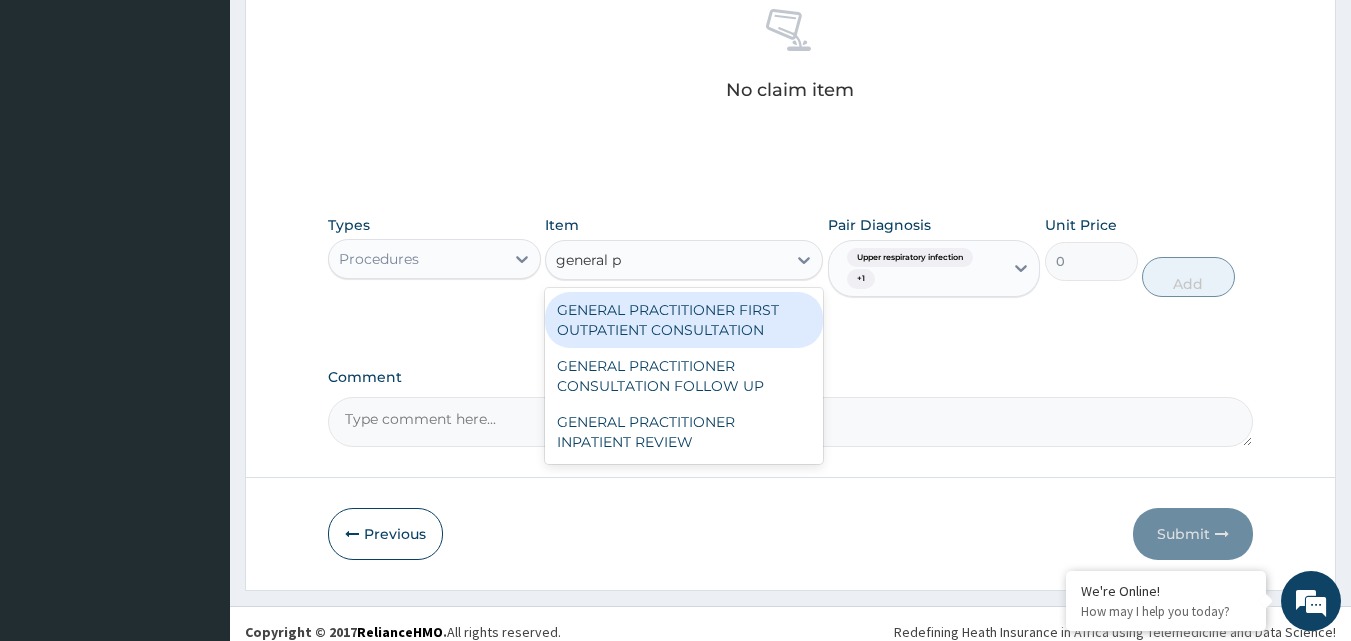 click on "GENERAL PRACTITIONER FIRST OUTPATIENT CONSULTATION" at bounding box center [684, 320] 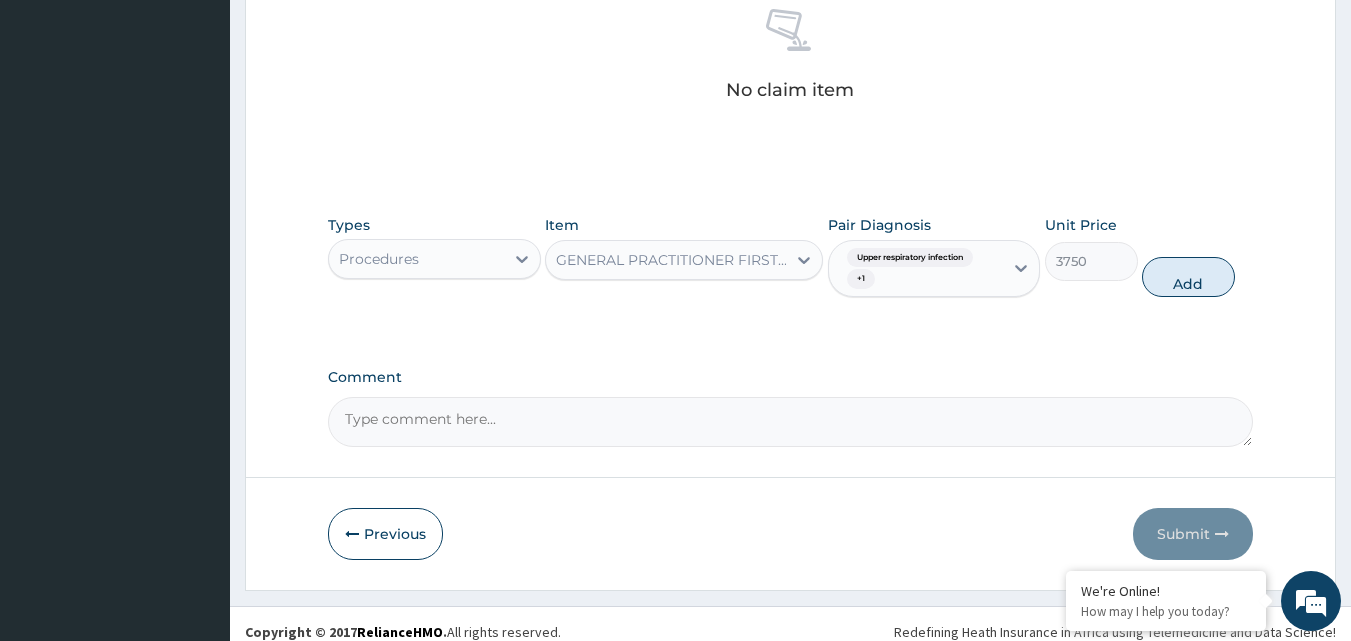 click on "Add" at bounding box center (1188, 277) 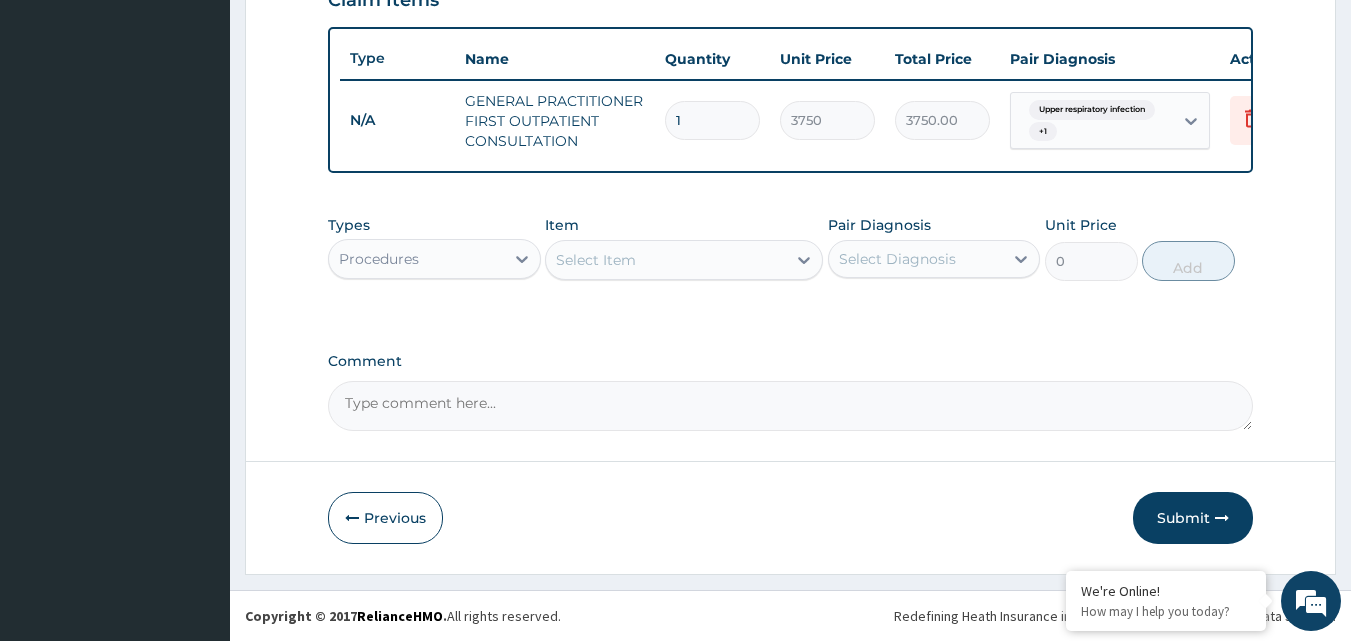 scroll, scrollTop: 732, scrollLeft: 0, axis: vertical 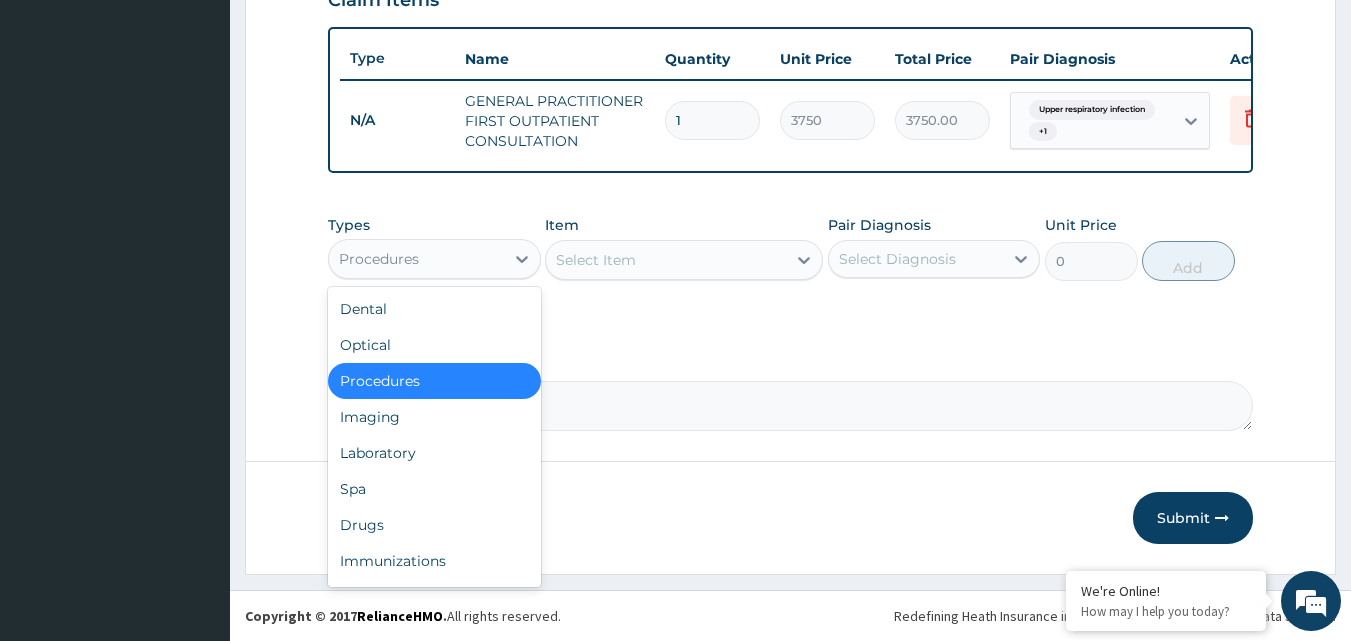 click on "Procedures" at bounding box center (416, 259) 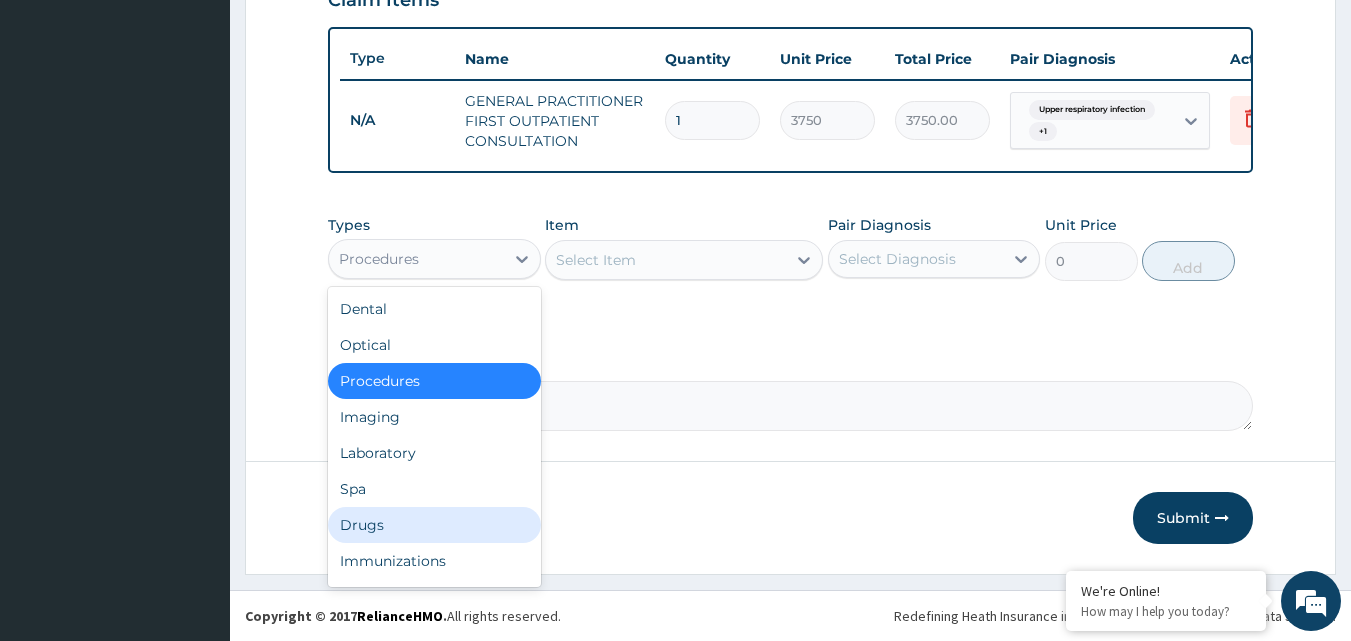 click on "Drugs" at bounding box center (434, 525) 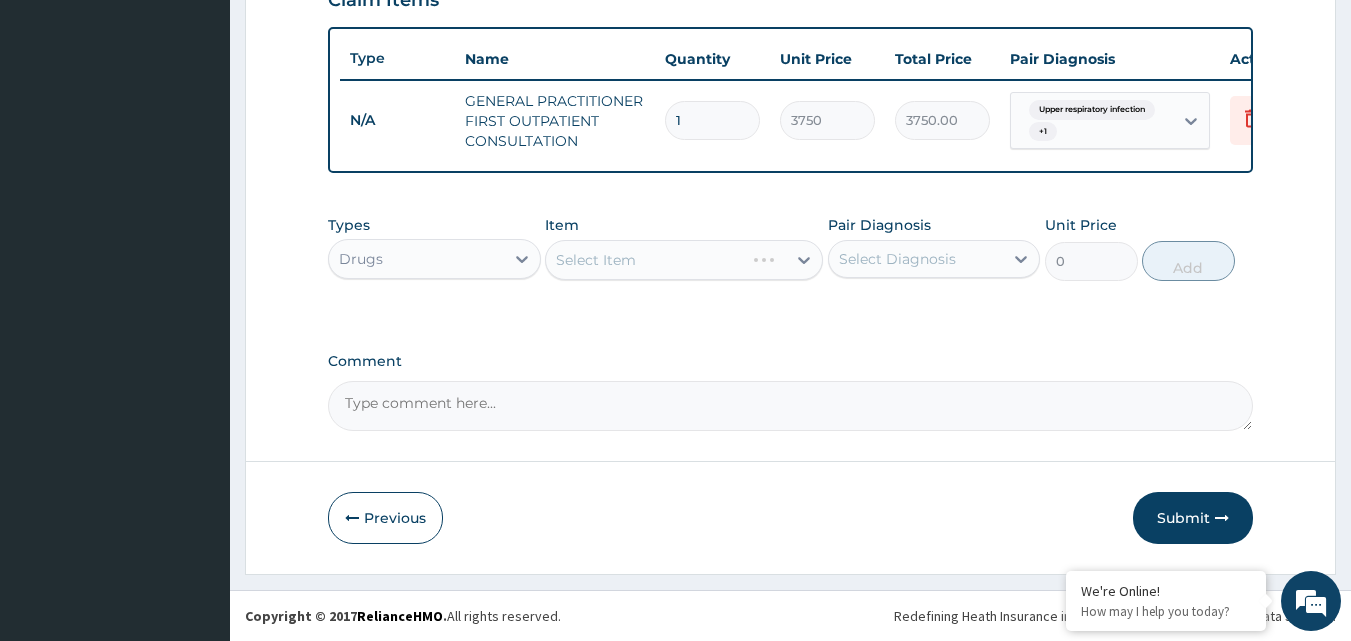 click on "Select Diagnosis" at bounding box center (897, 259) 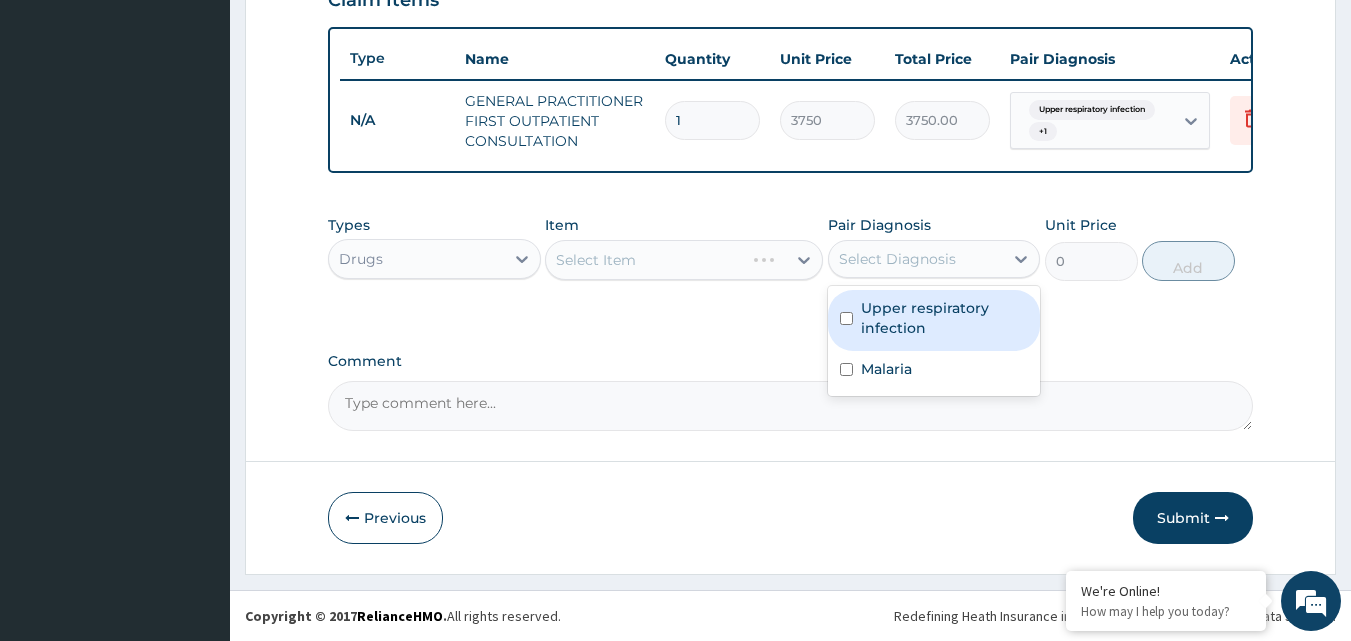 click on "Upper respiratory infection" at bounding box center [934, 320] 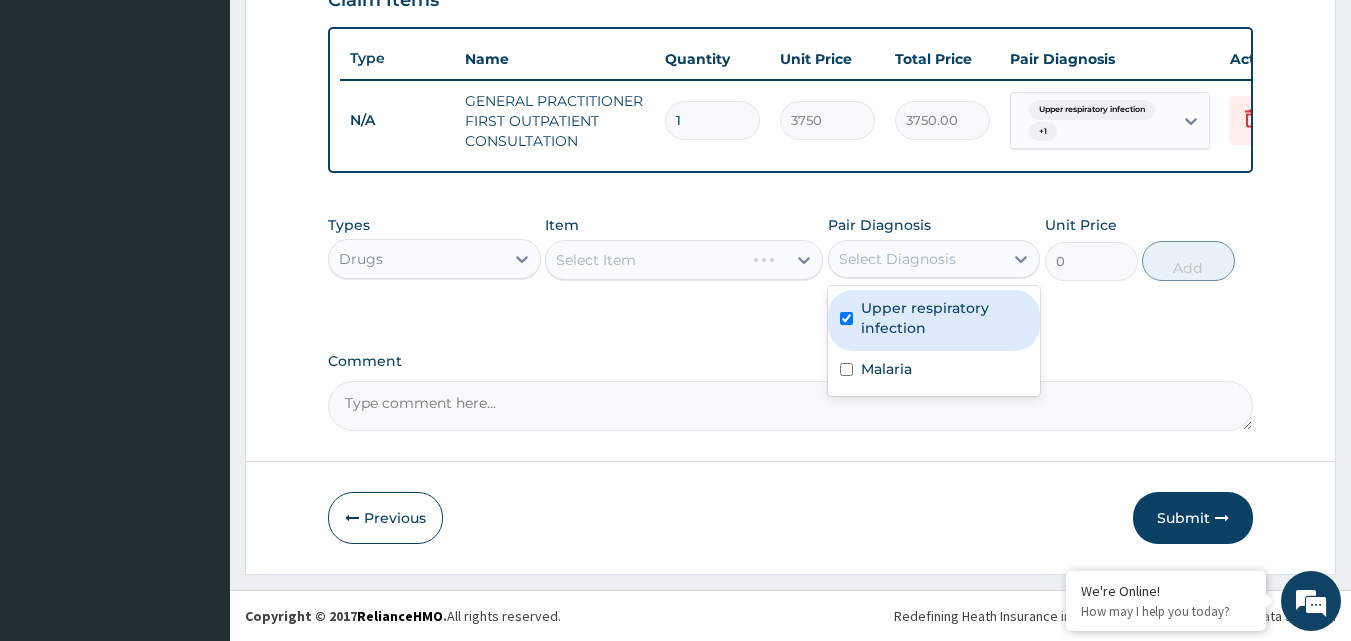 checkbox on "true" 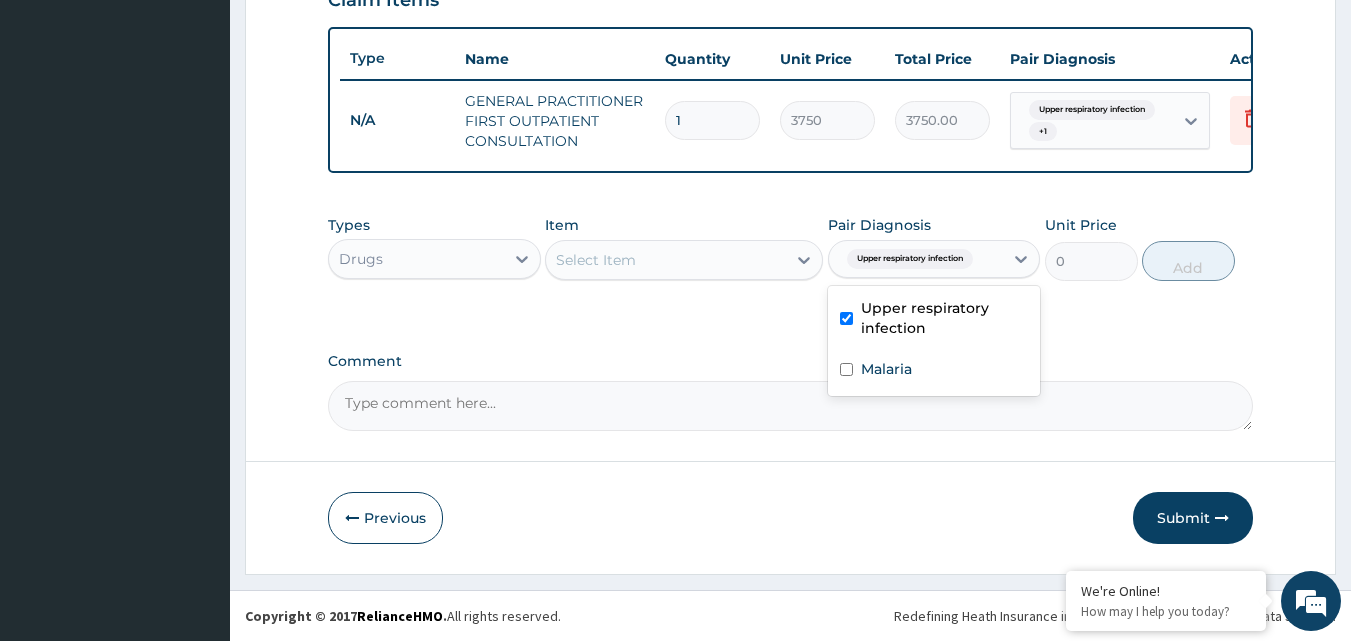 click on "Select Item" at bounding box center (666, 260) 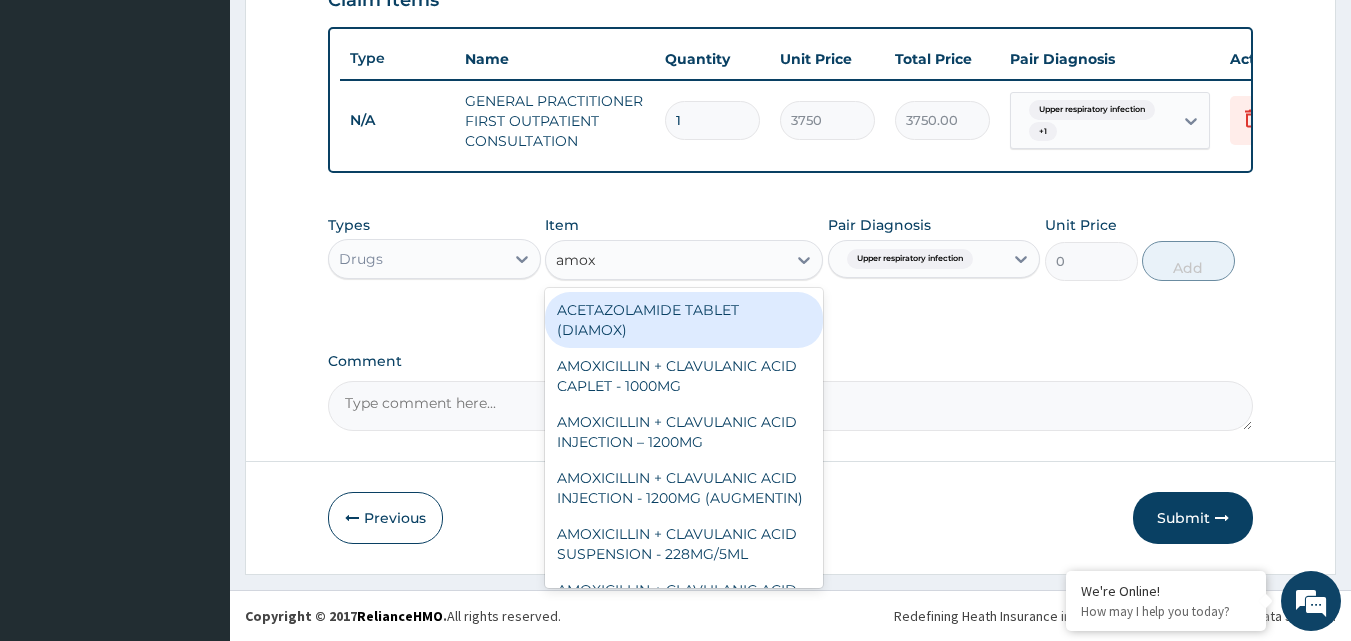 type on "amoxi" 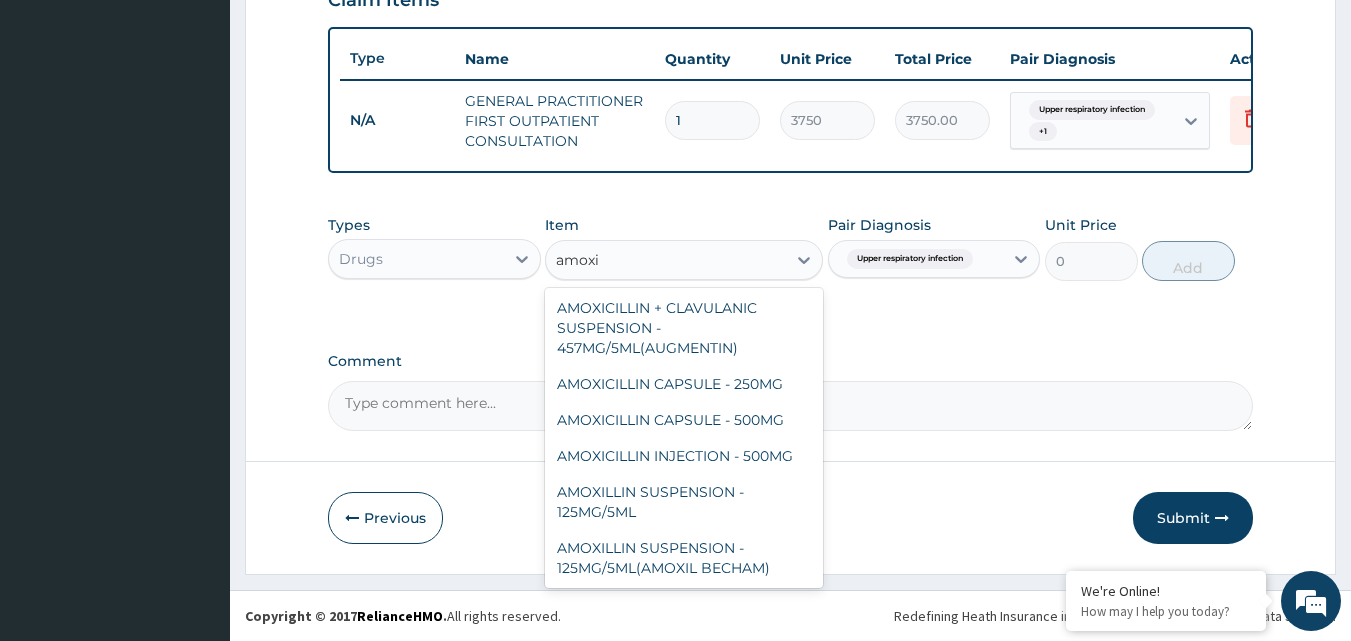 scroll, scrollTop: 680, scrollLeft: 0, axis: vertical 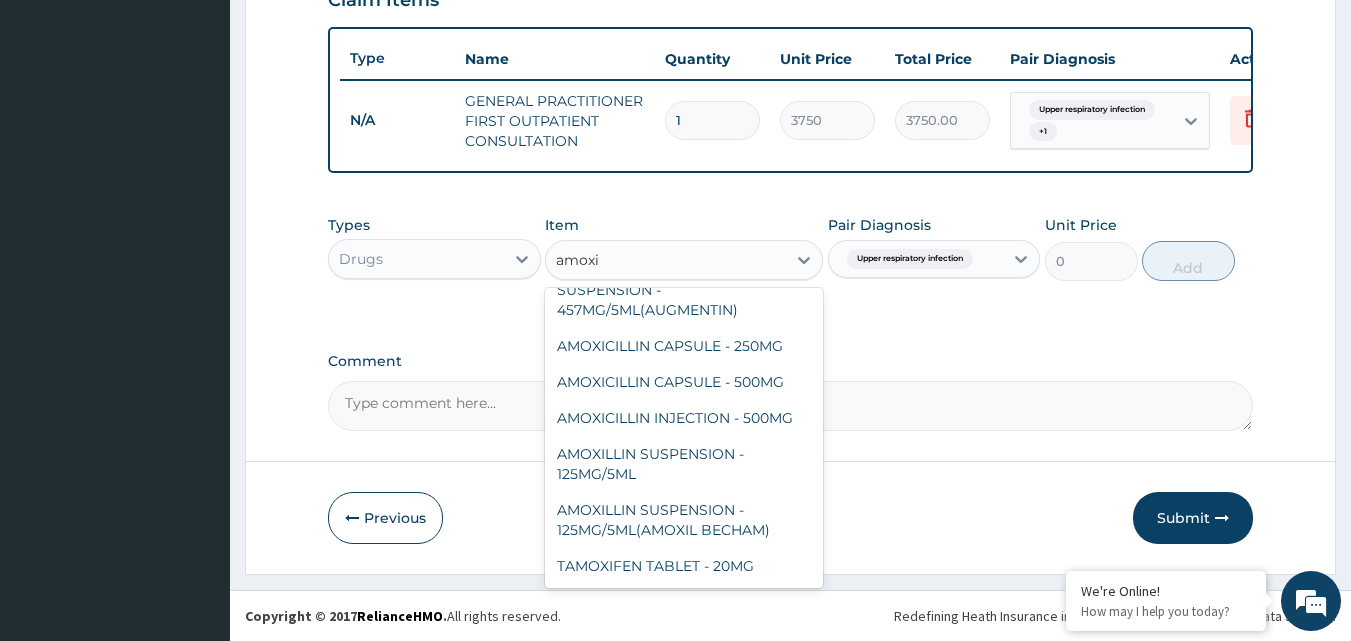 click on "AMOXICILLIN CAPSULE - 500MG" at bounding box center [684, 382] 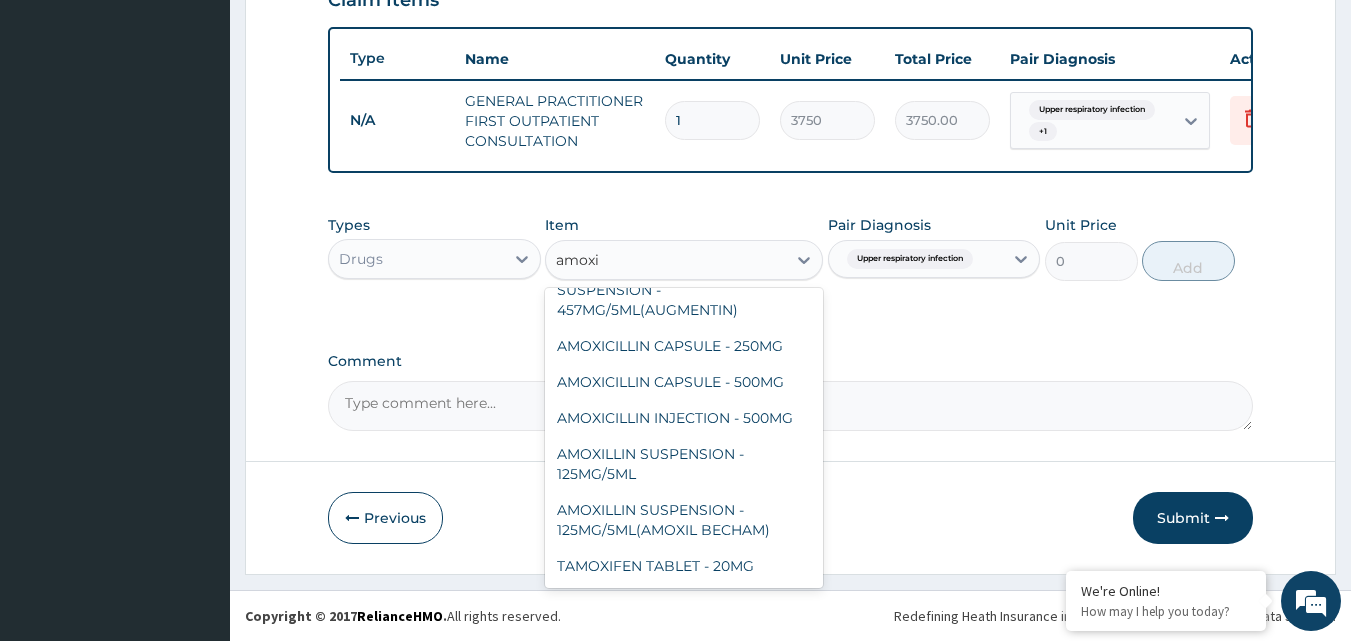 type 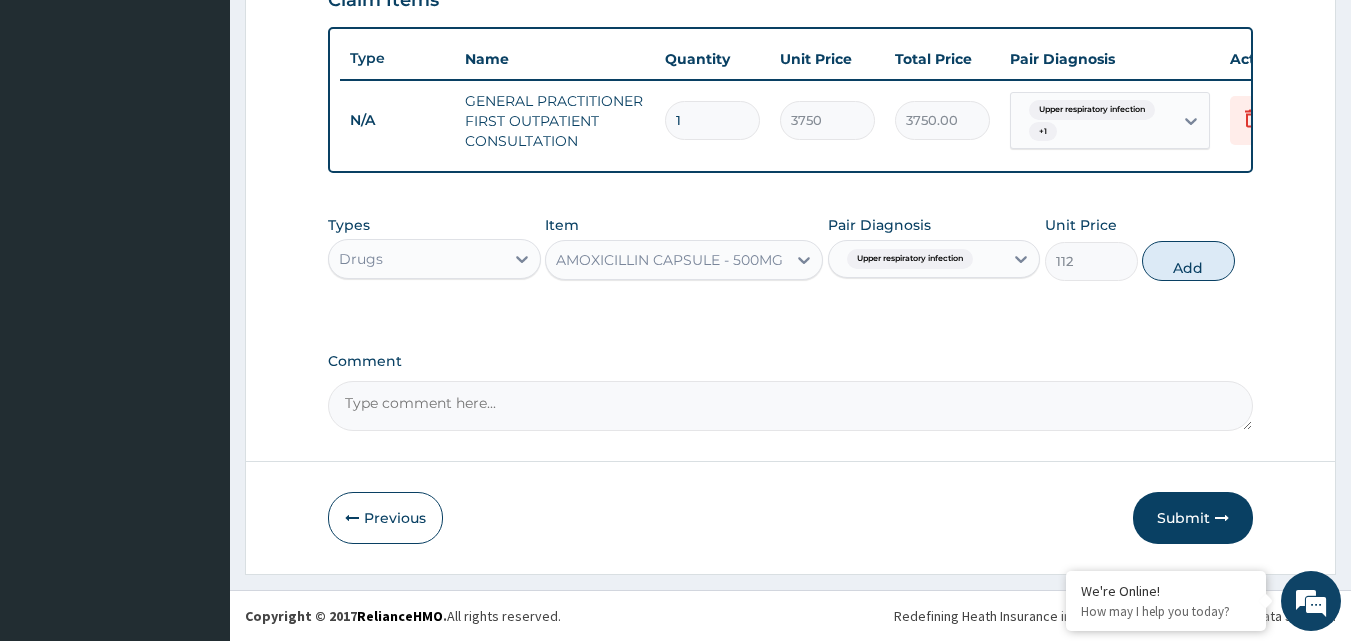 click on "Add" at bounding box center (1188, 261) 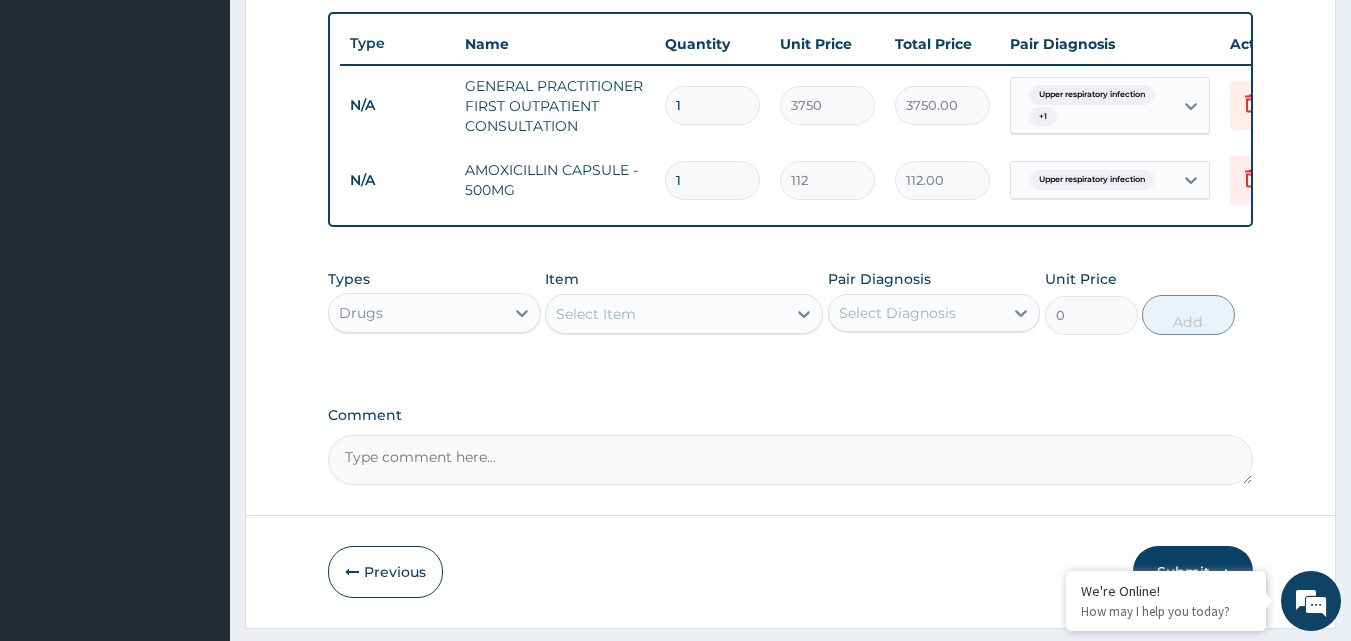 click on "Select Item" at bounding box center (666, 314) 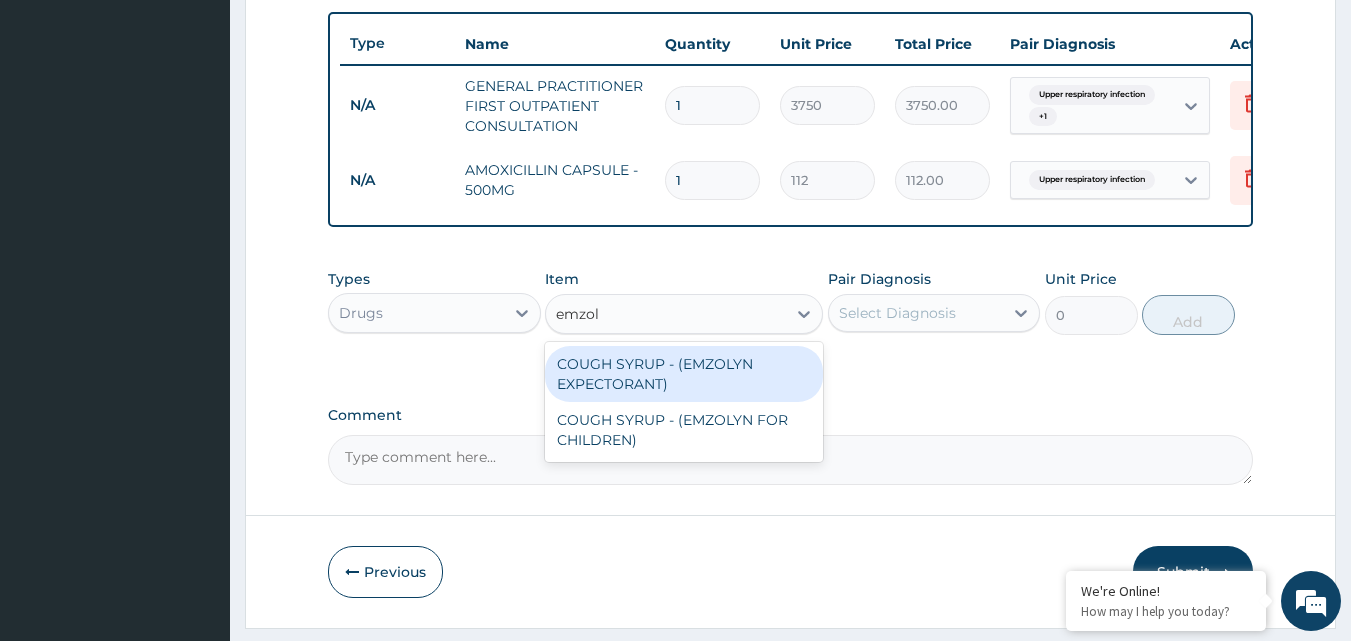 type on "emzoly" 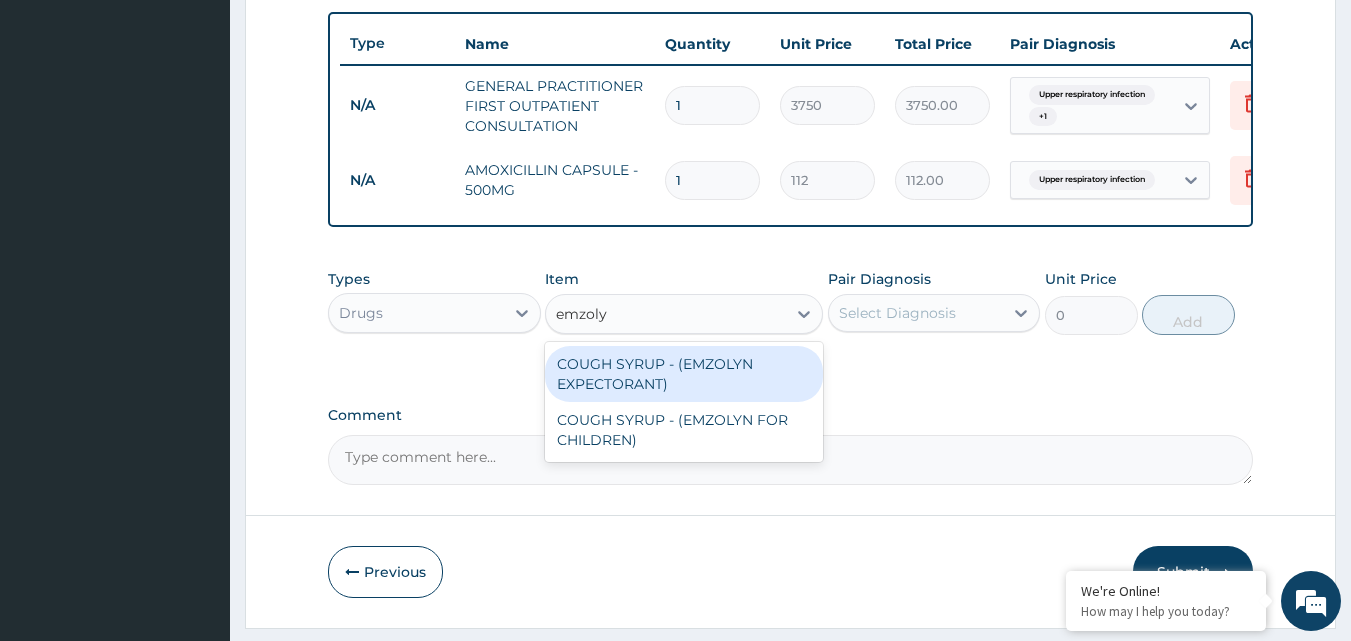 click on "COUGH SYRUP - (EMZOLYN EXPECTORANT)" at bounding box center (684, 374) 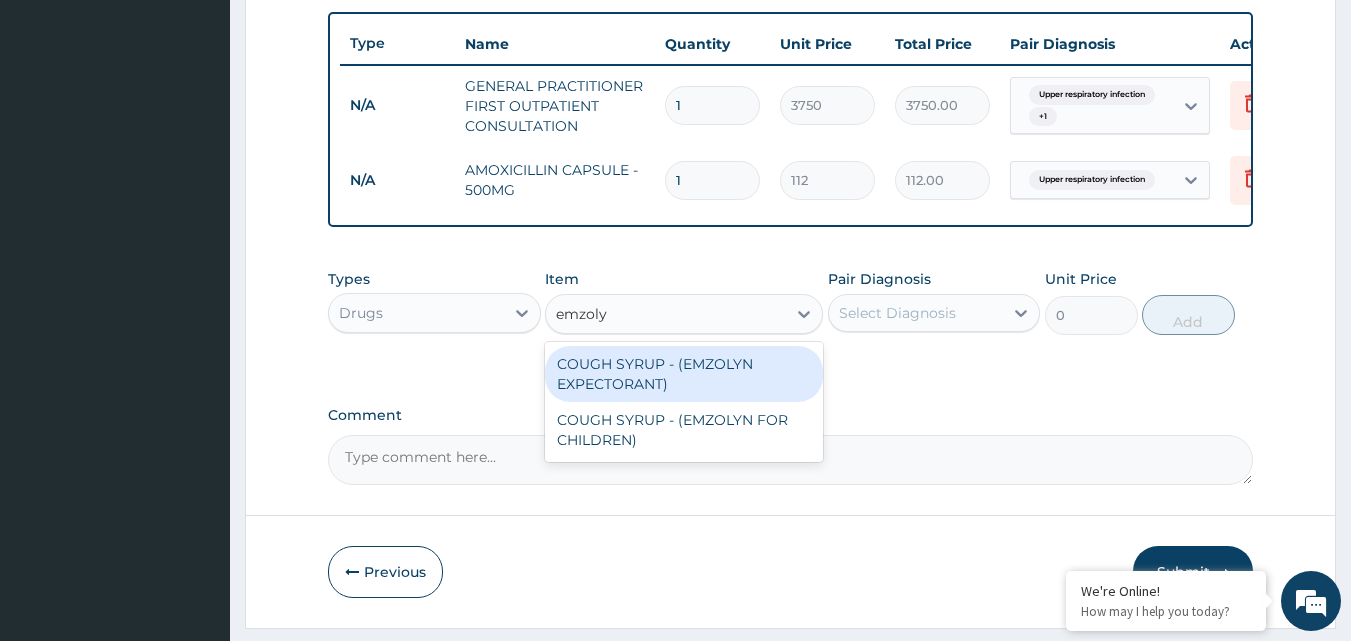 type 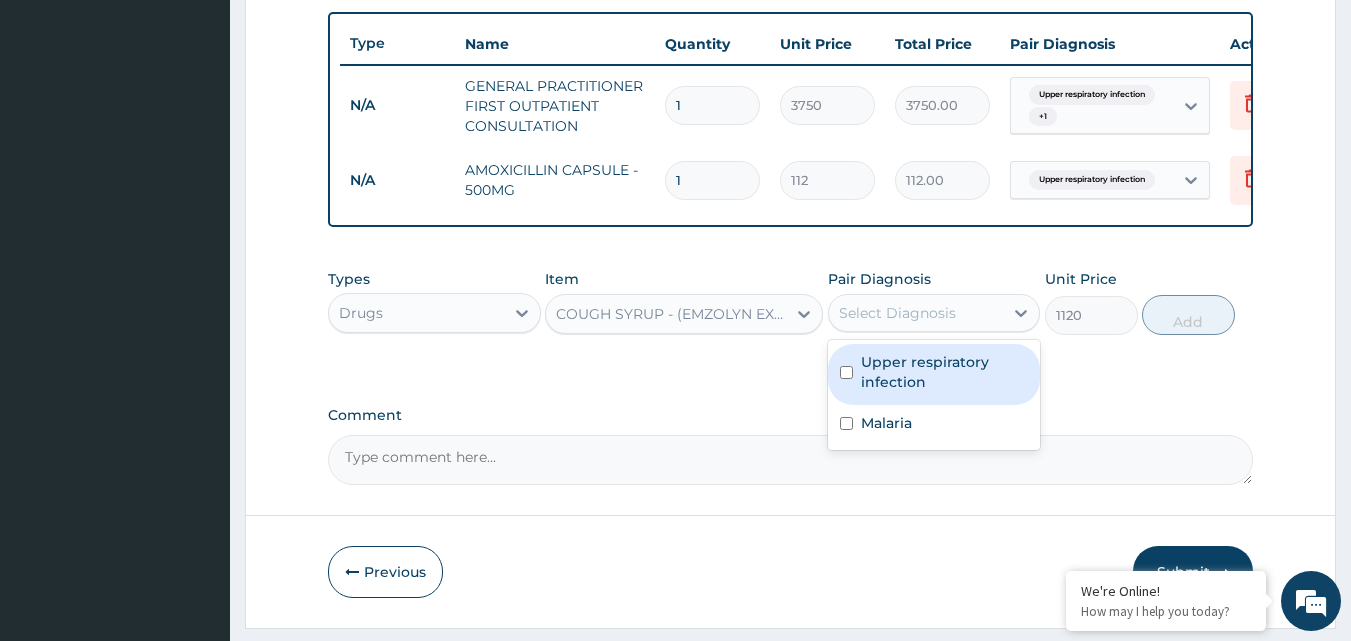 click on "Select Diagnosis" at bounding box center (916, 313) 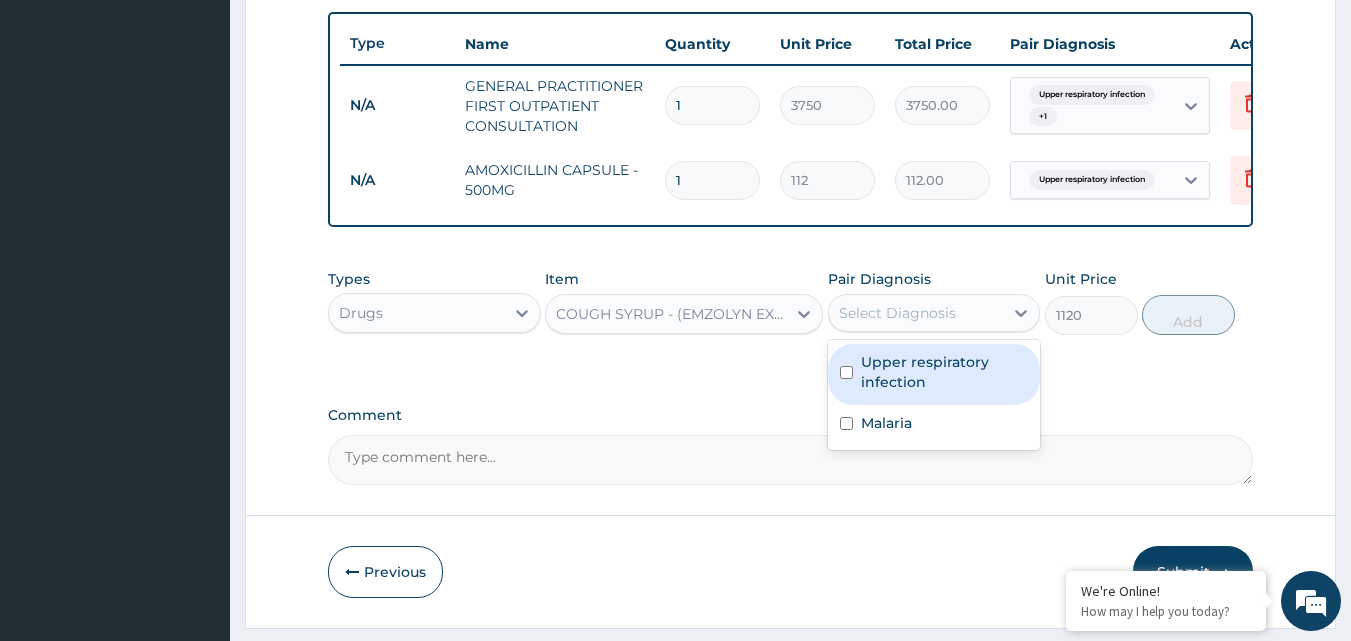 click on "Upper respiratory infection" at bounding box center [945, 372] 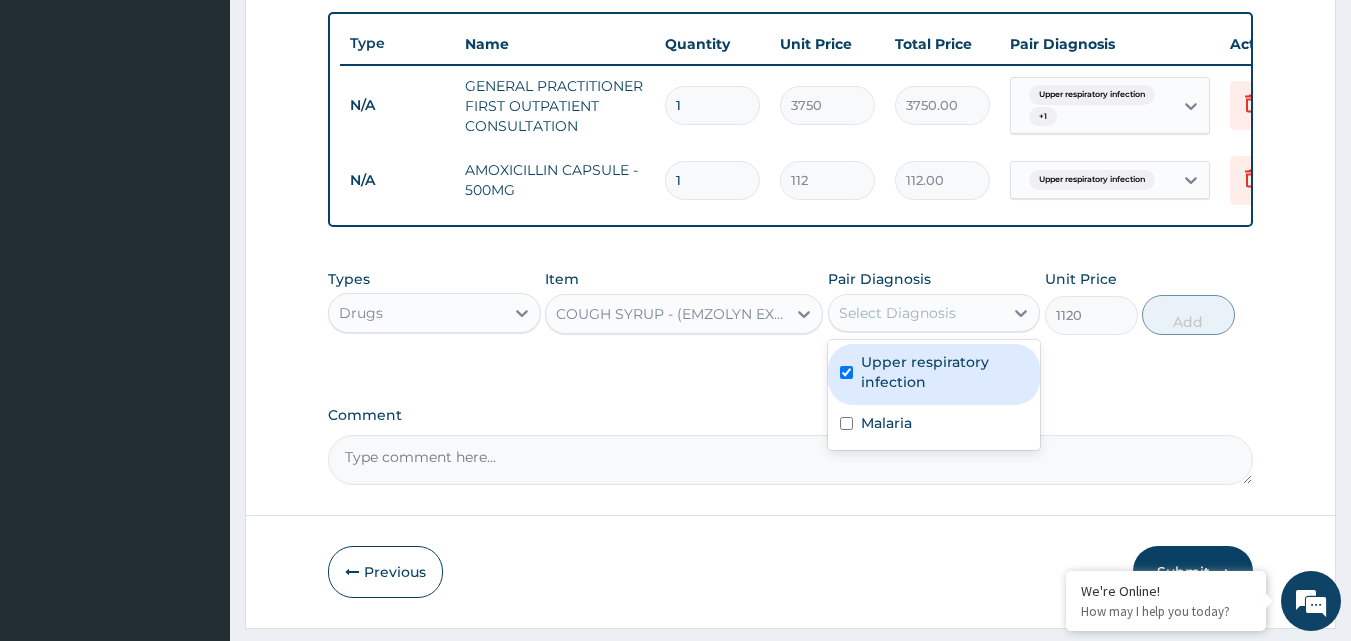checkbox on "true" 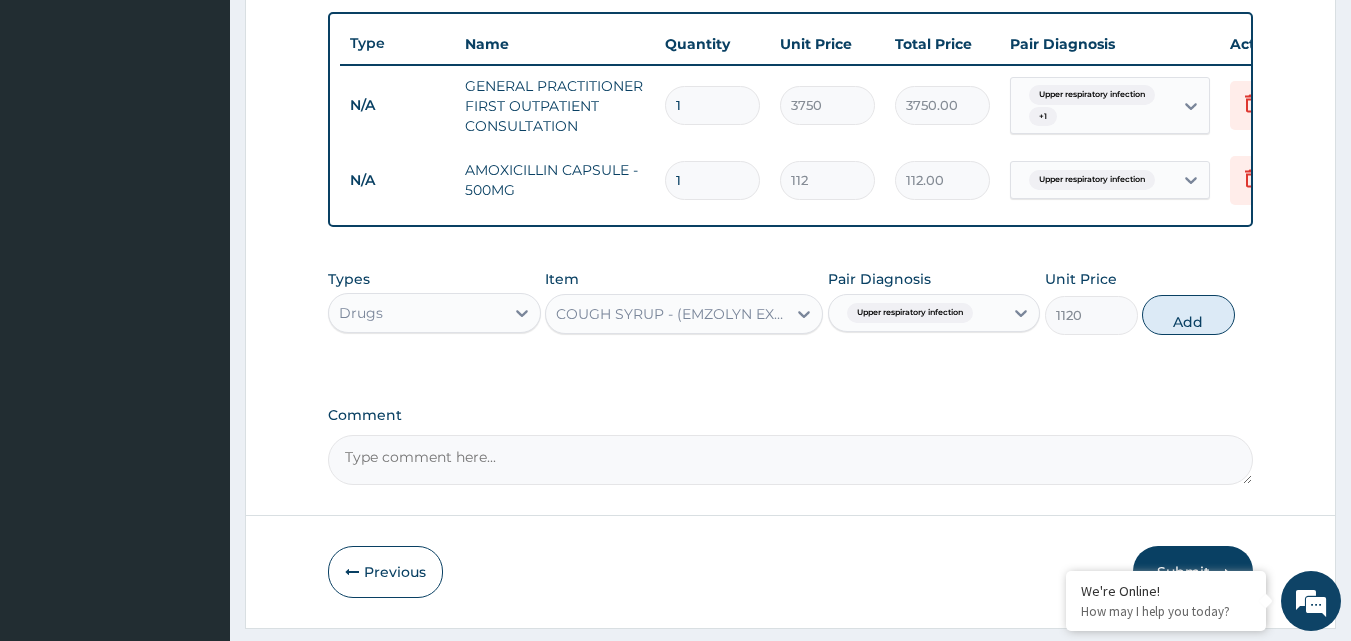 click on "Add" at bounding box center (1188, 315) 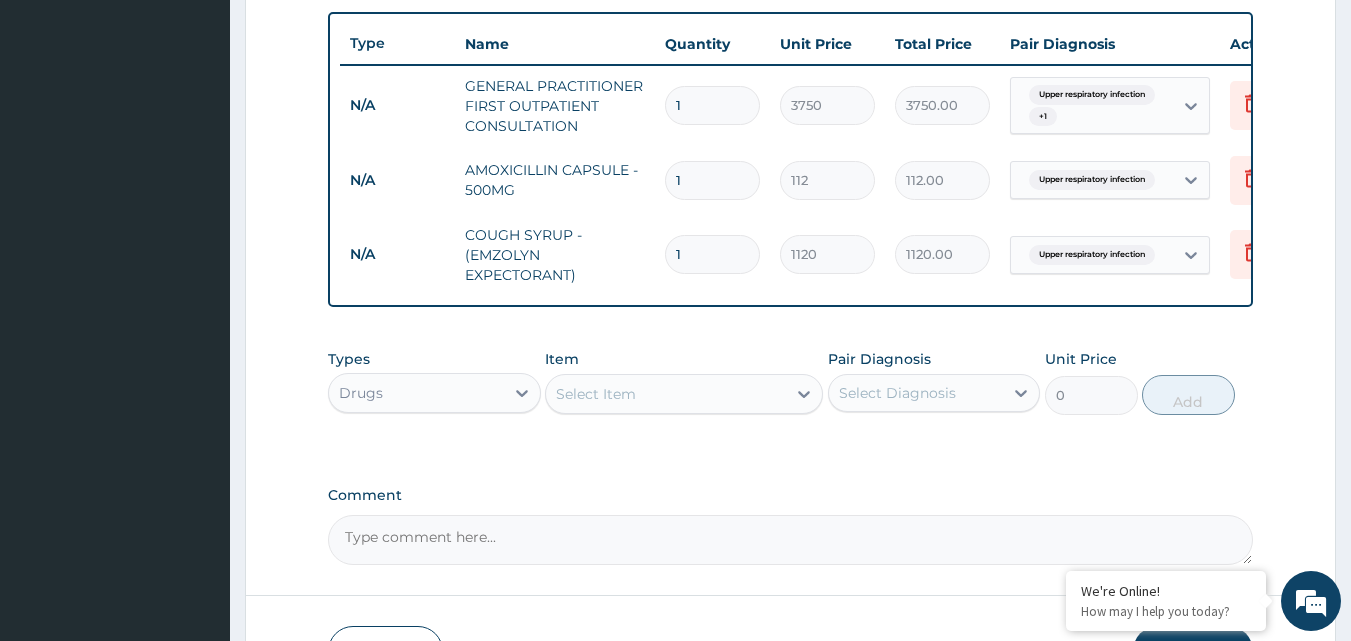 click on "Select Item" at bounding box center [666, 394] 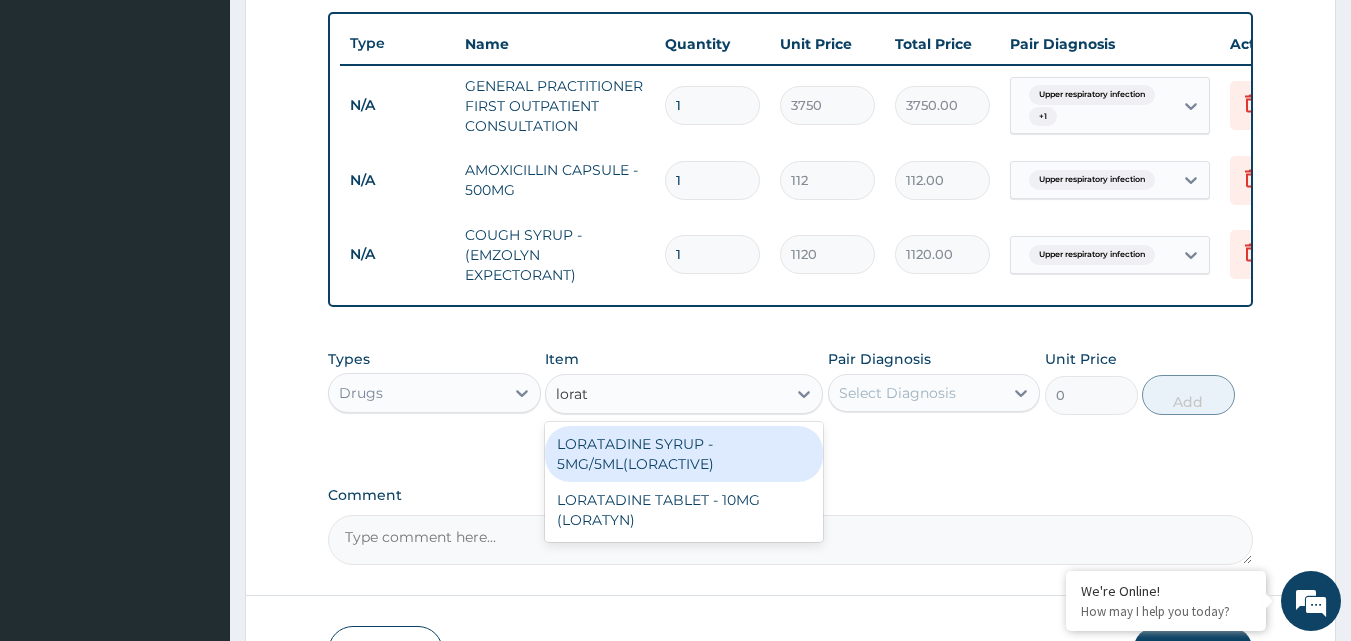 type on "loraty" 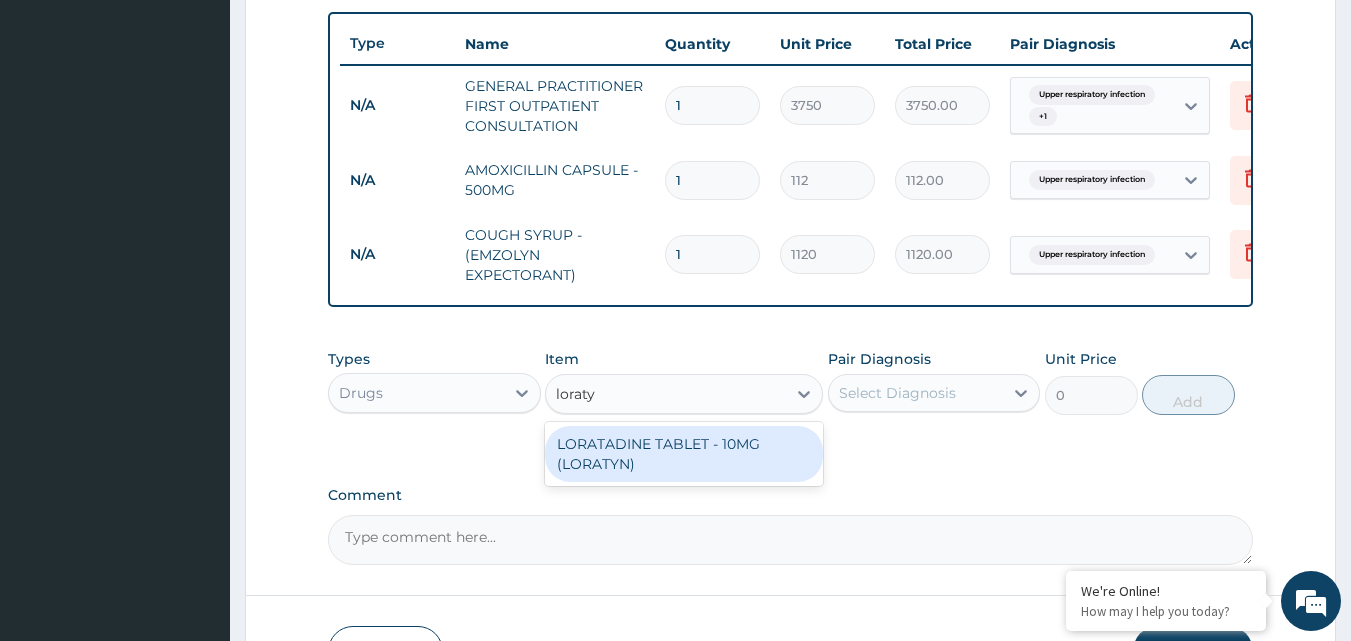 click on "LORATADINE TABLET - 10MG (LORATYN)" at bounding box center [684, 454] 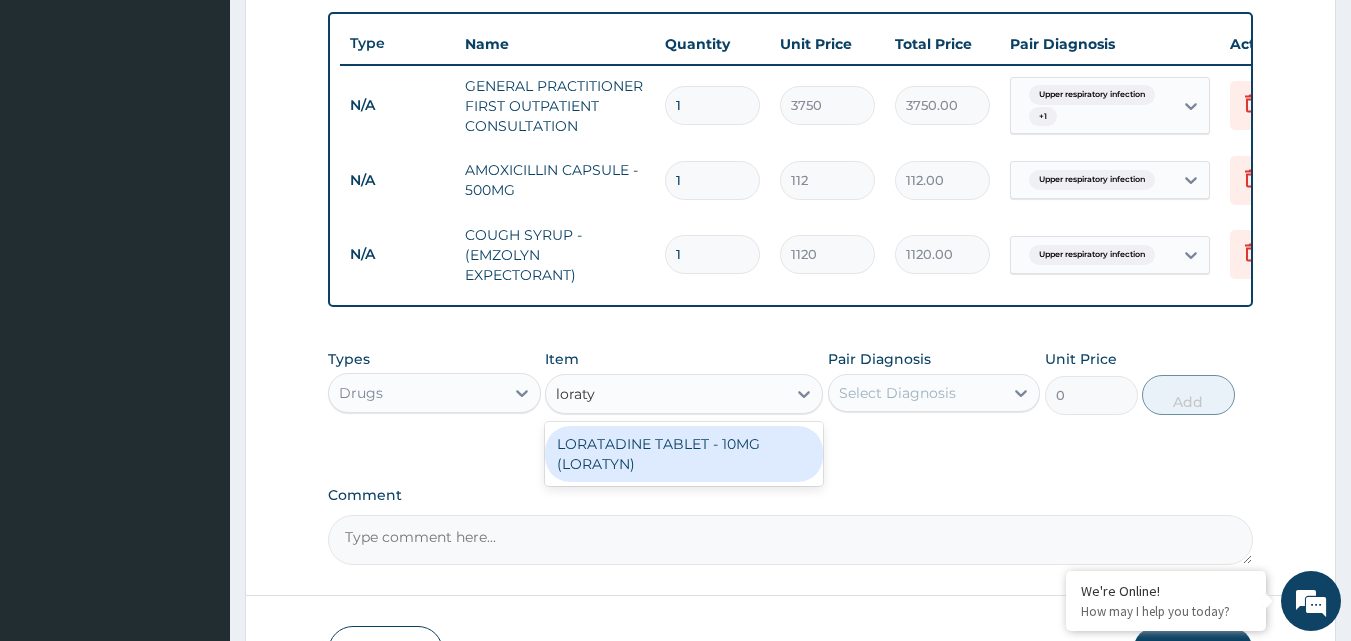 type 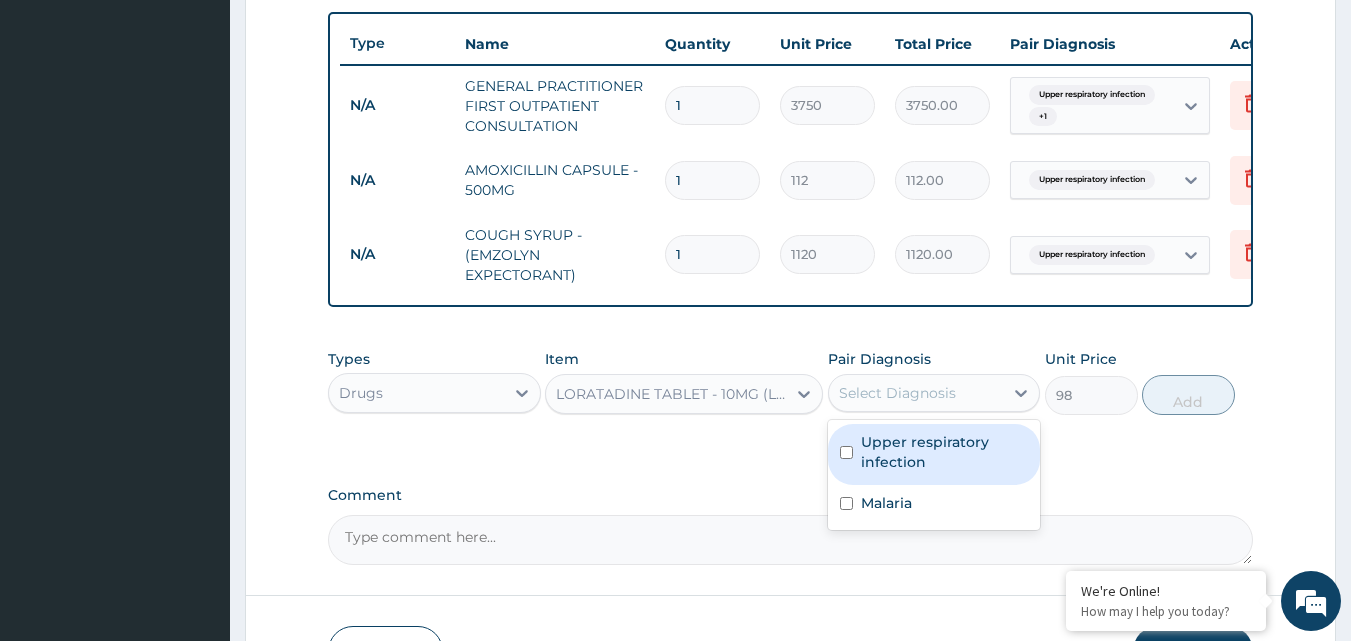 click on "Select Diagnosis" at bounding box center [897, 393] 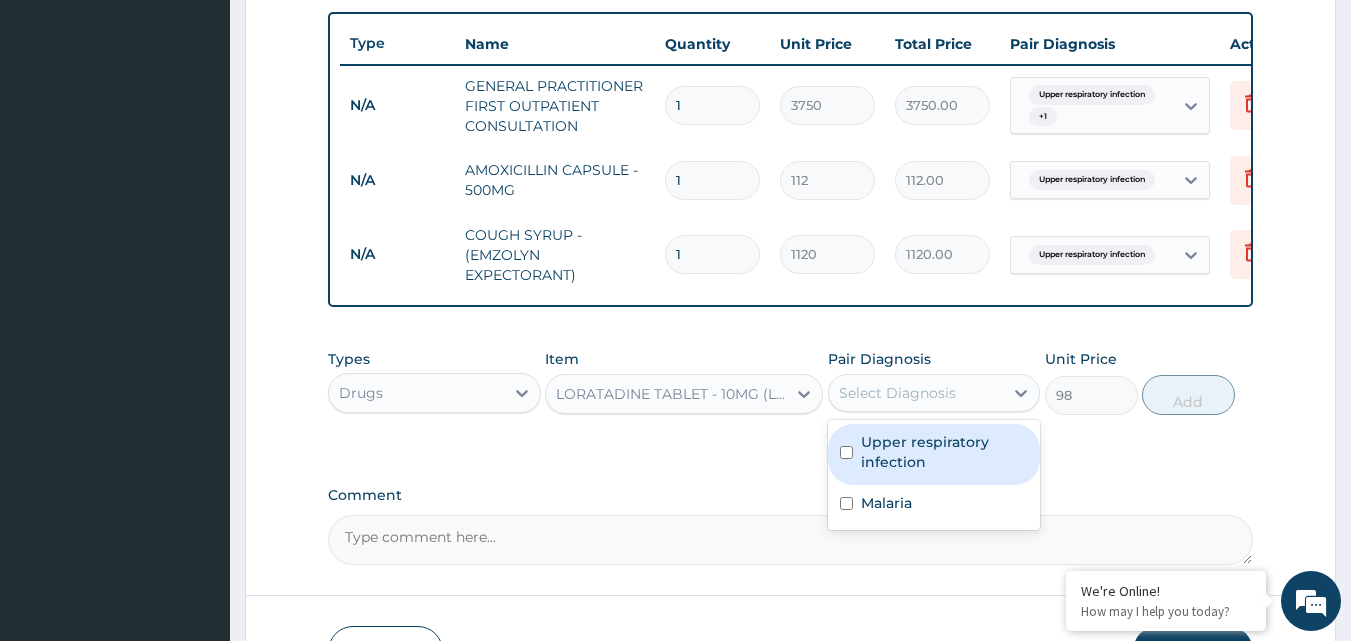 click on "Upper respiratory infection" at bounding box center (945, 452) 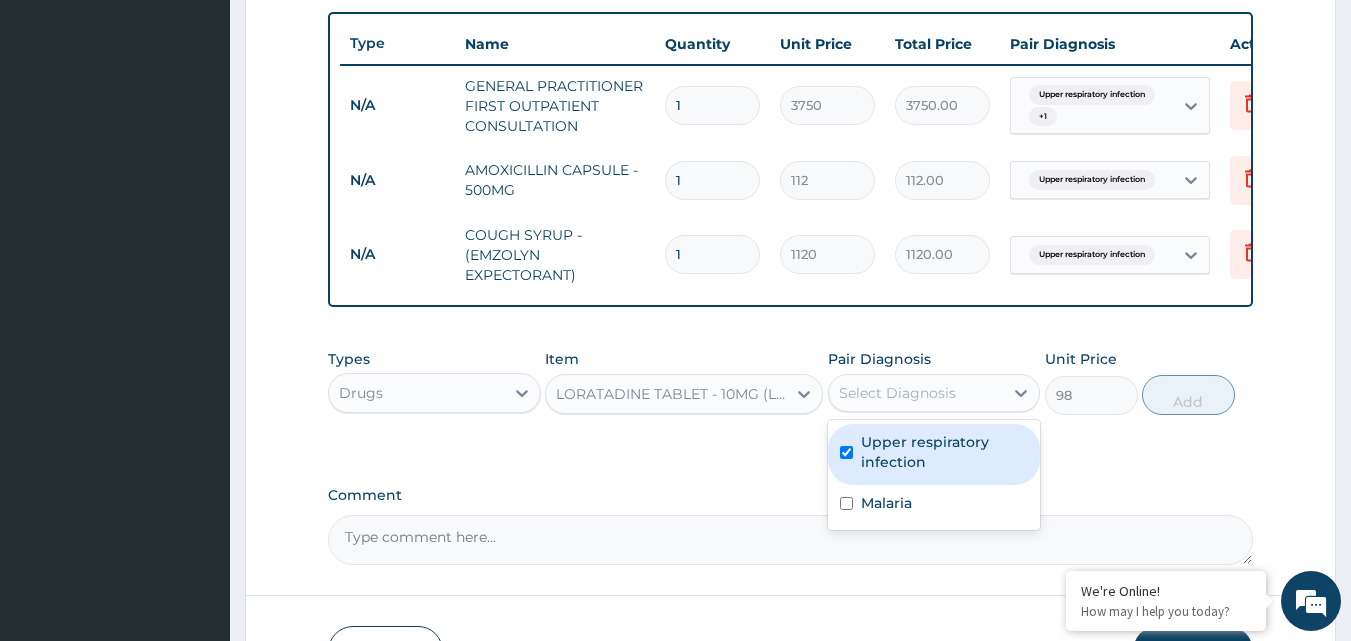 checkbox on "true" 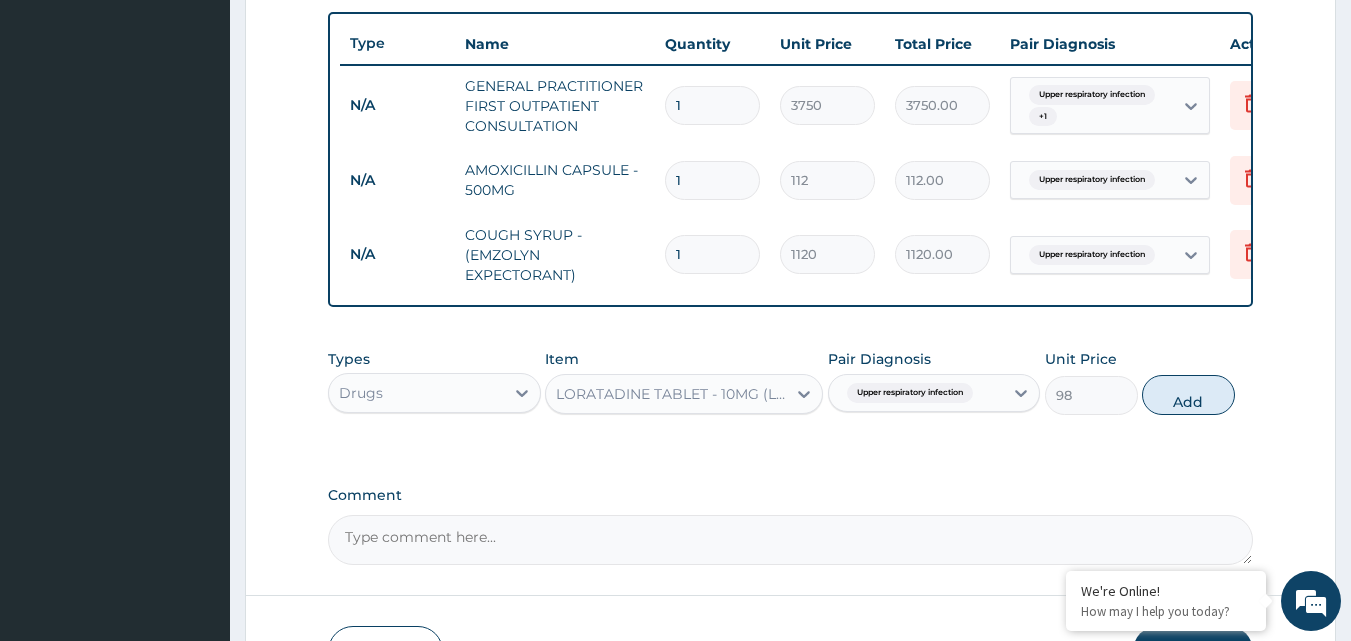 click on "Add" at bounding box center [1188, 395] 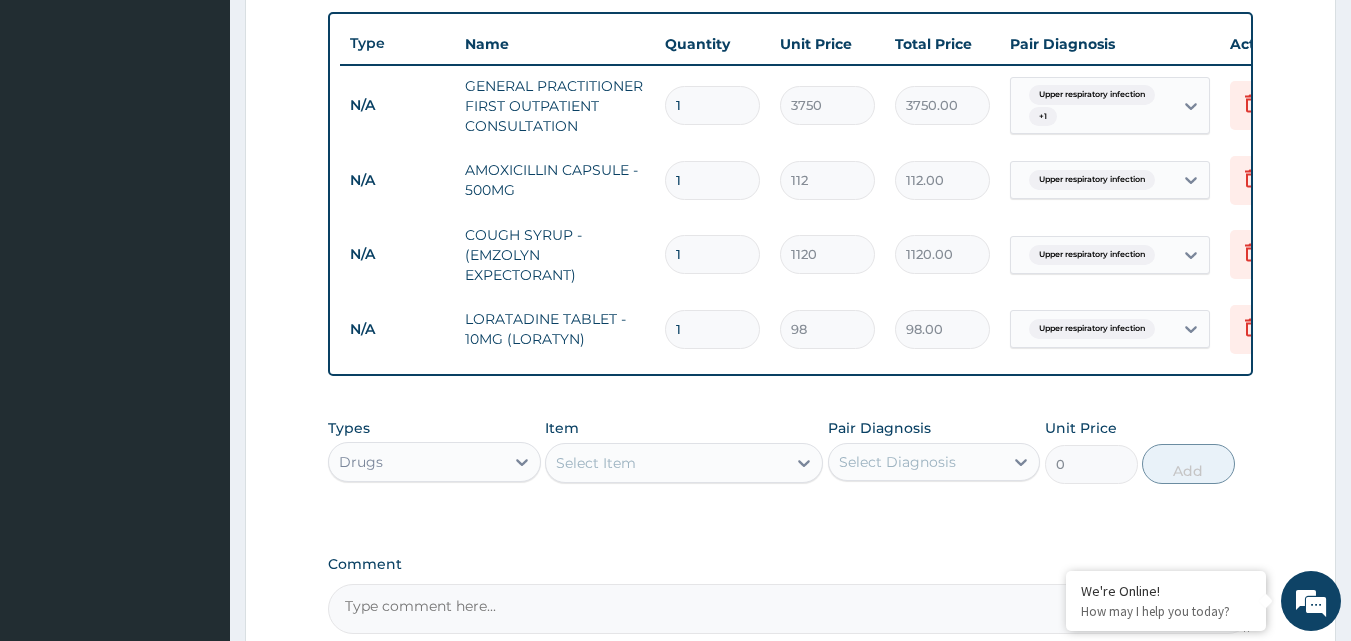 scroll, scrollTop: 950, scrollLeft: 0, axis: vertical 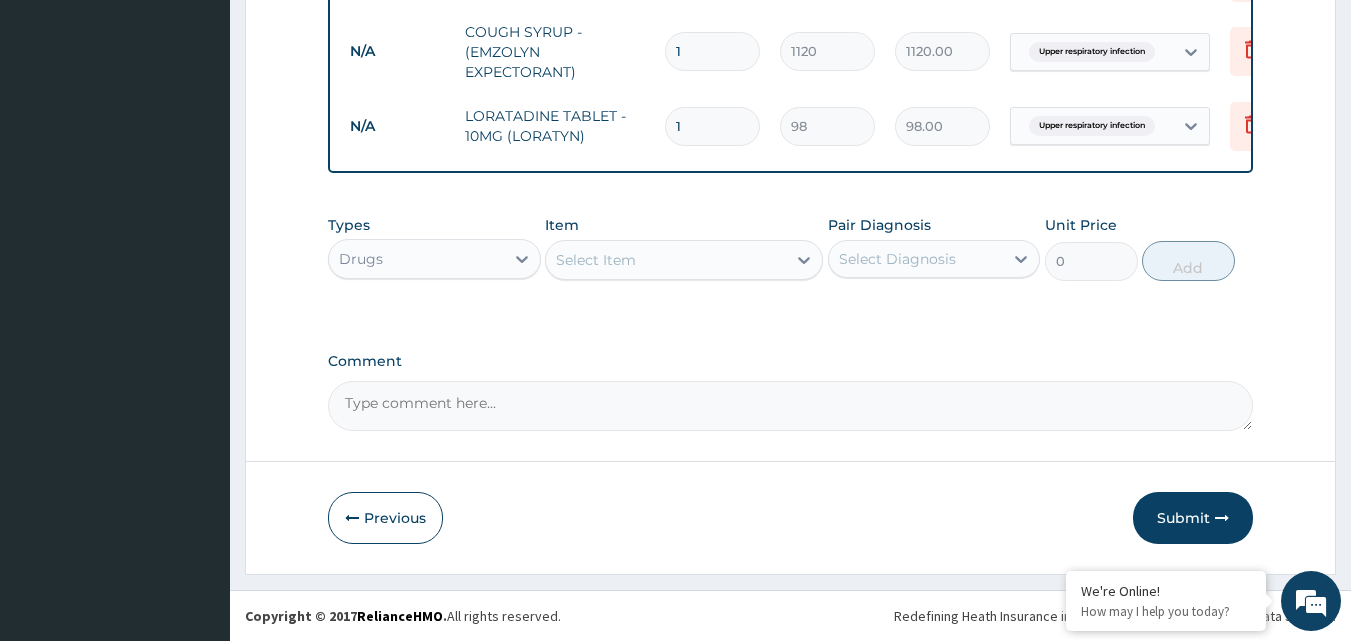click on "Select Item" at bounding box center (596, 260) 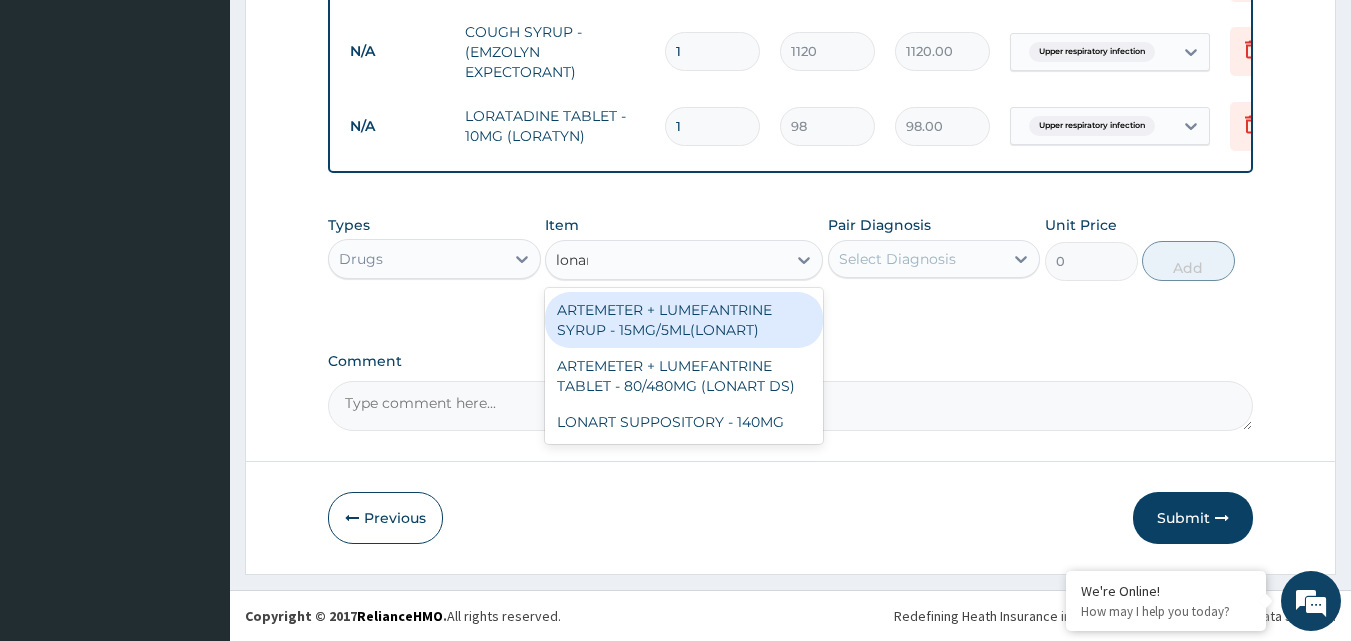 type on "lonart" 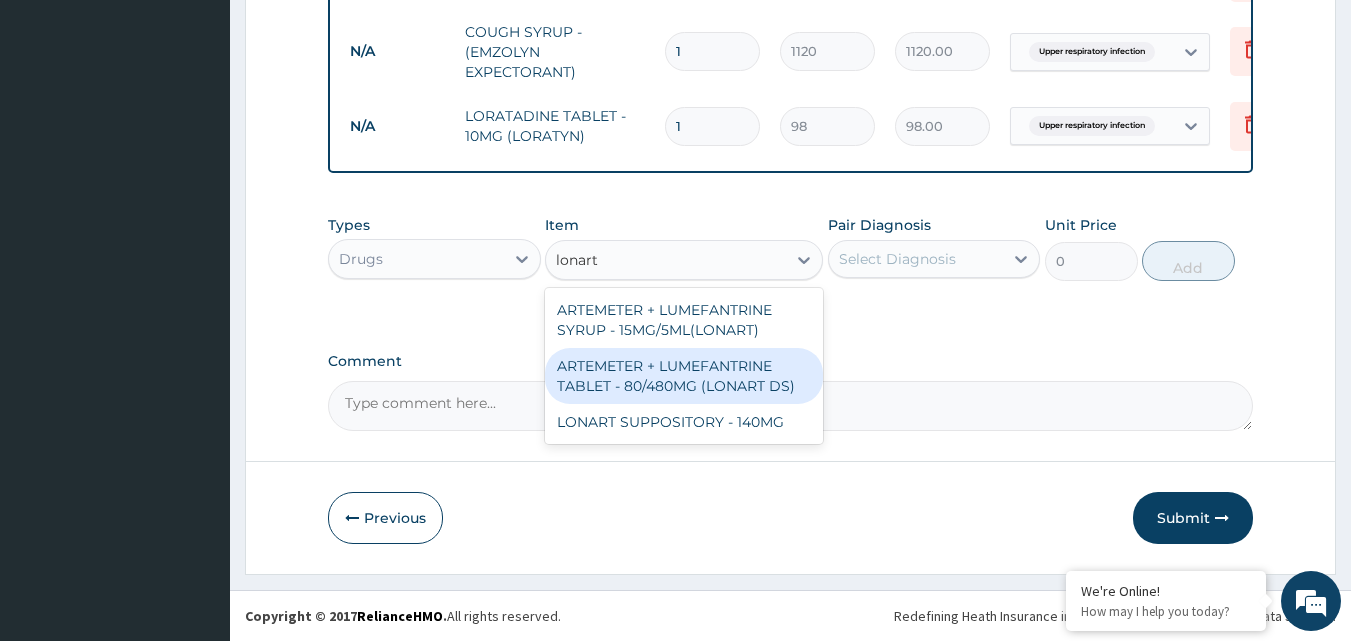 click on "ARTEMETER + LUMEFANTRINE TABLET -  80/480MG (LONART DS)" at bounding box center [684, 376] 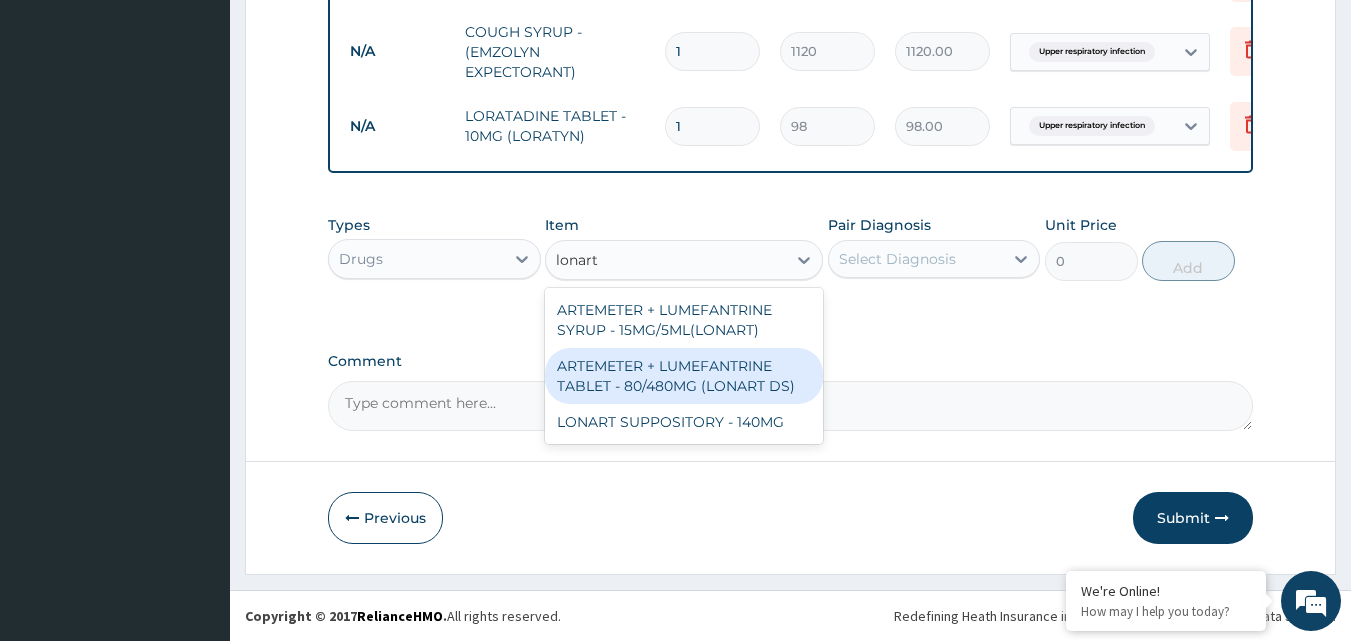 type 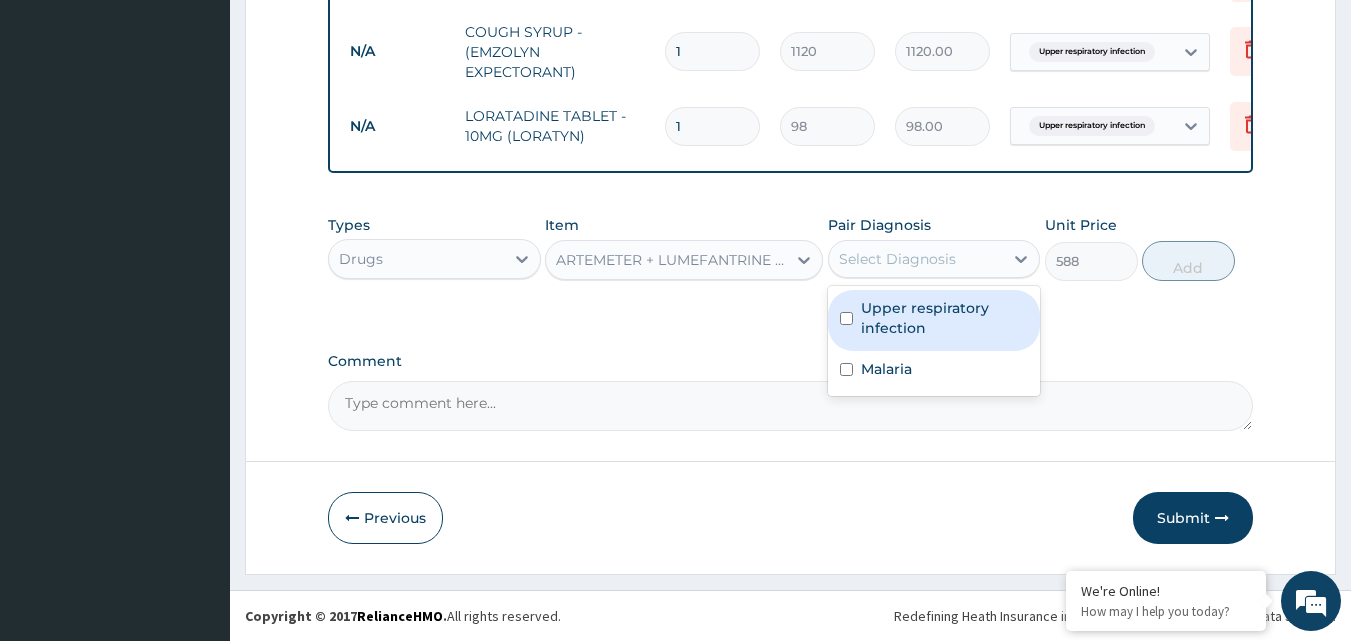 click on "Select Diagnosis" at bounding box center (916, 259) 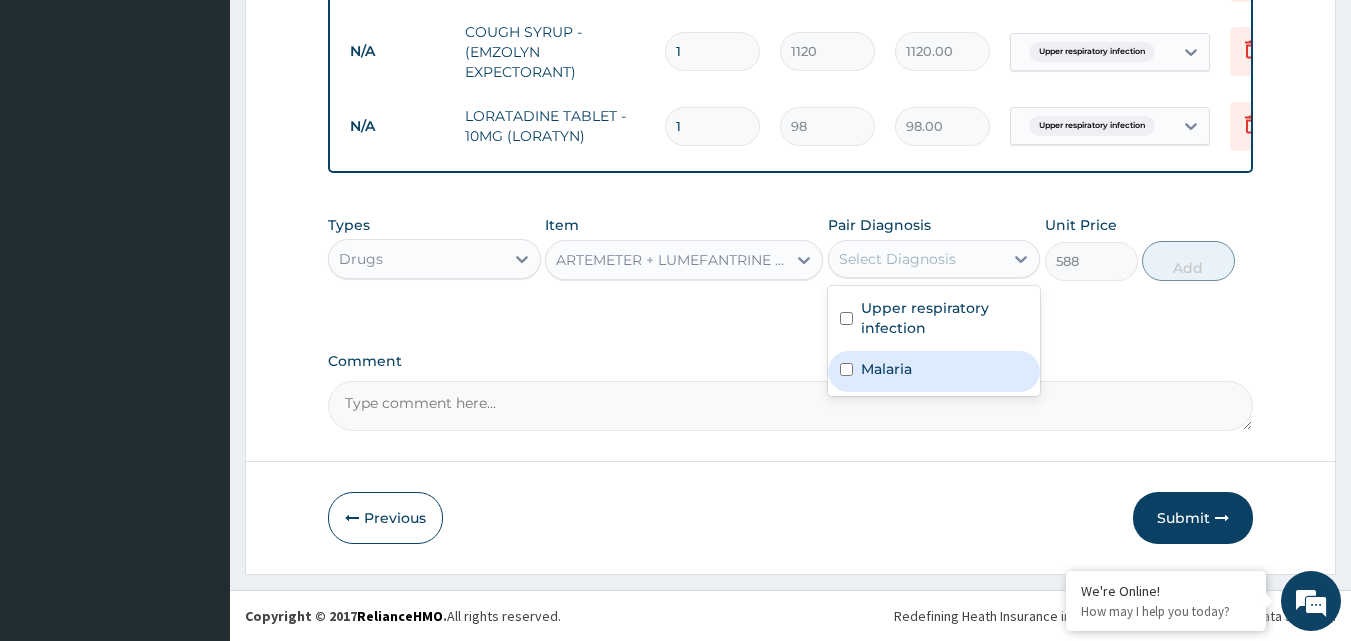 click on "Malaria" at bounding box center [934, 371] 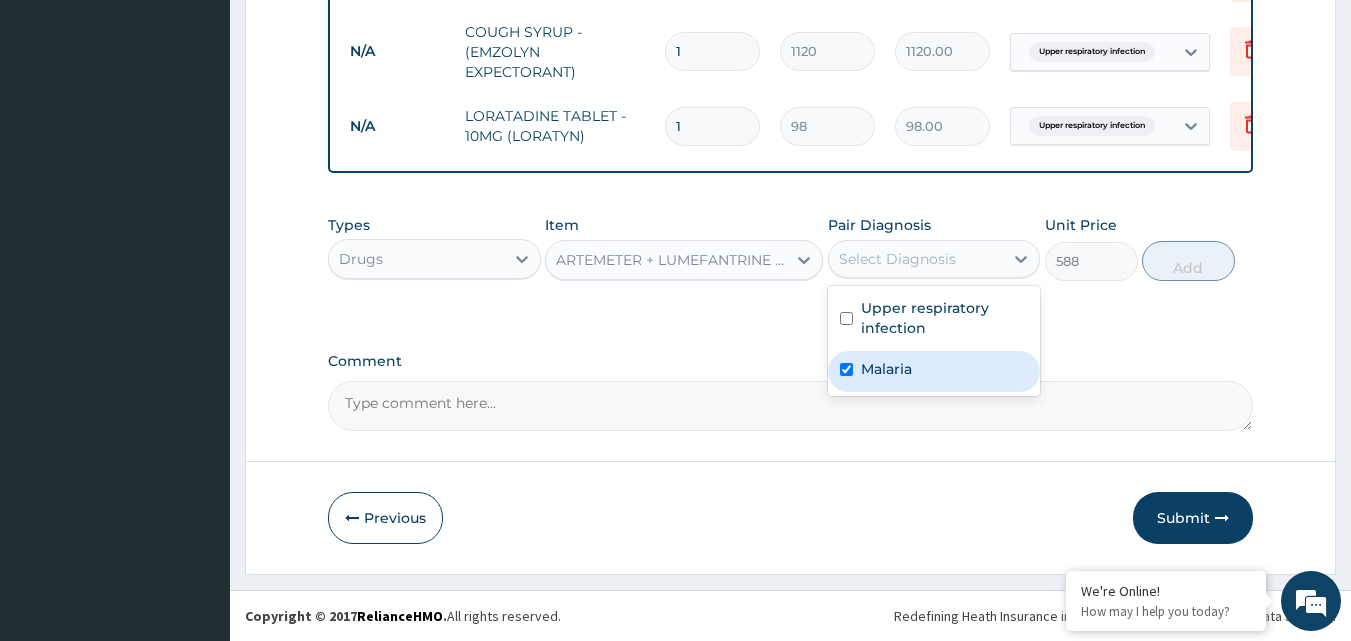checkbox on "true" 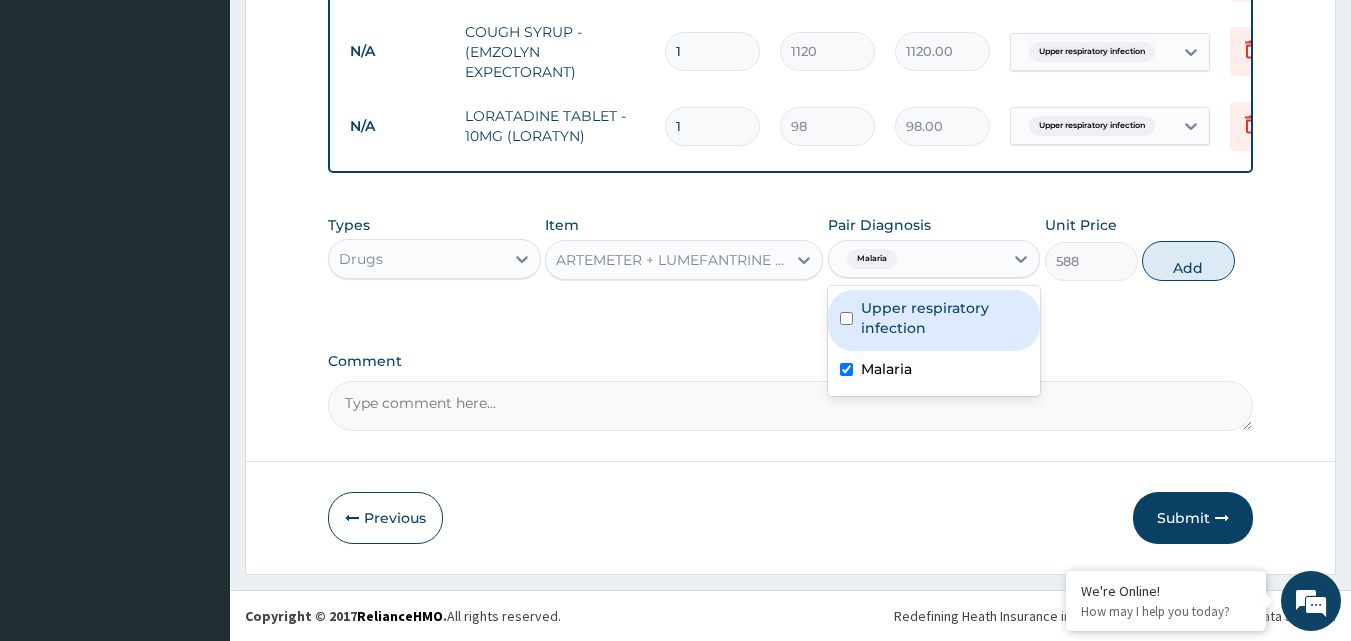 click on "Add" at bounding box center [1188, 261] 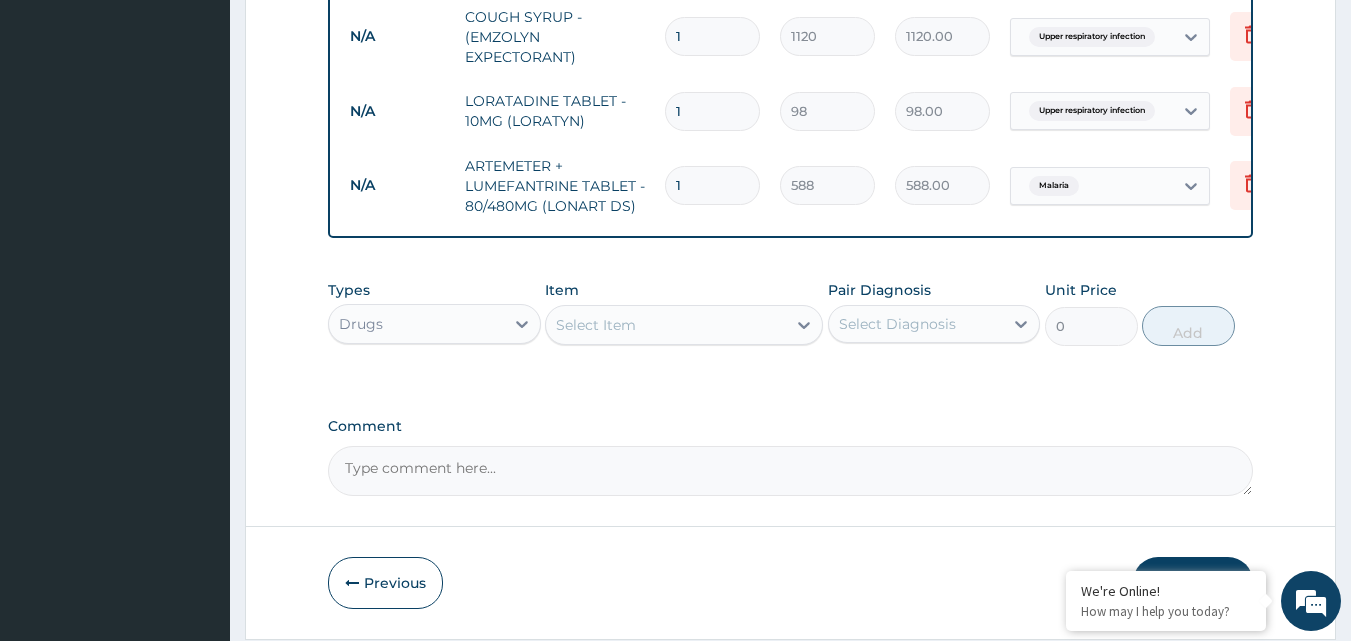 click on "Select Item" at bounding box center (666, 325) 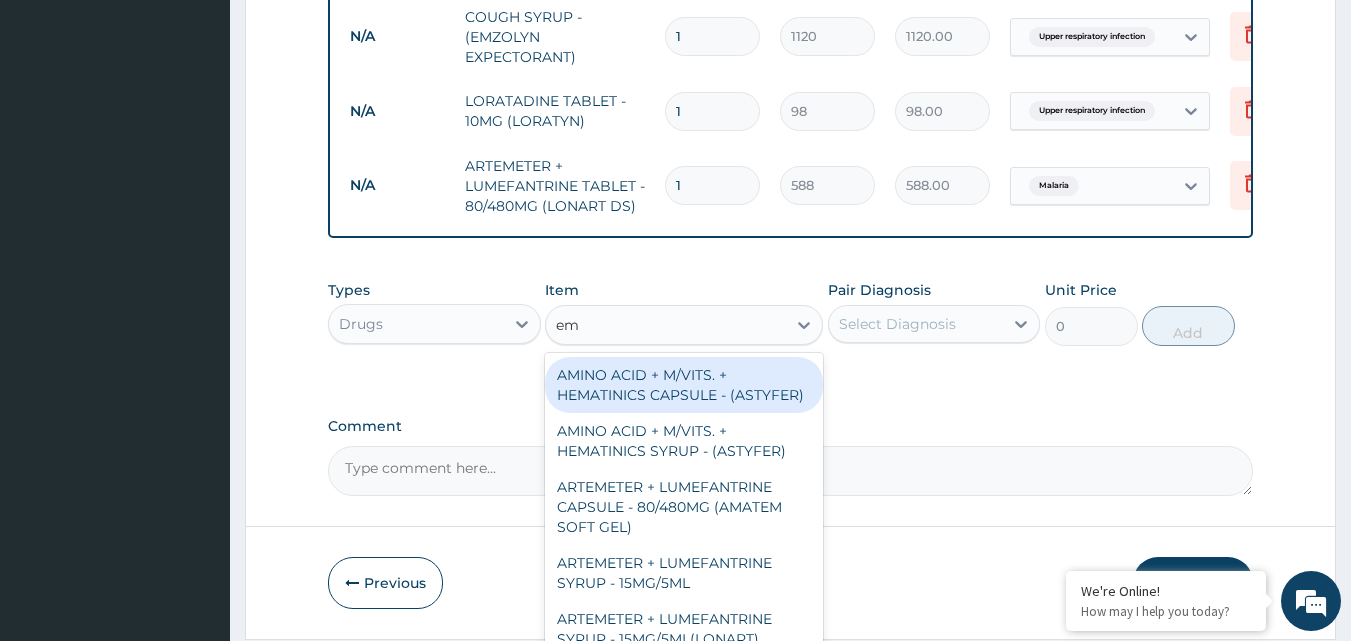 type on "e" 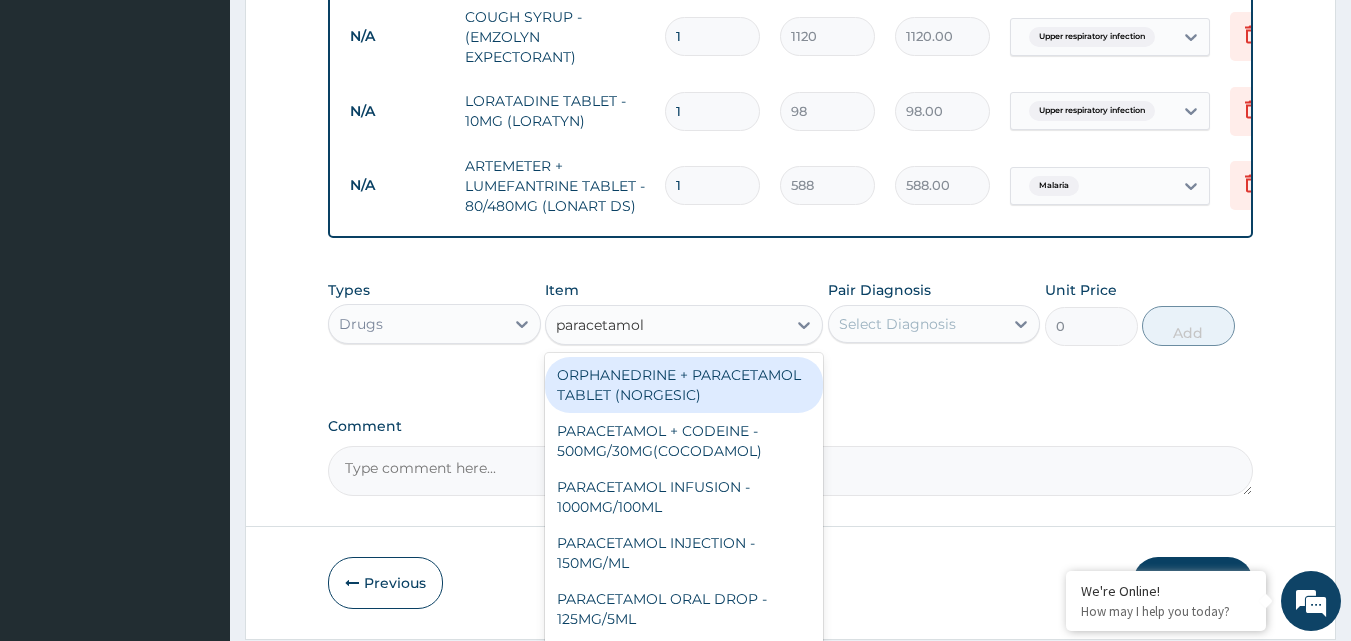 type on "paracetamol" 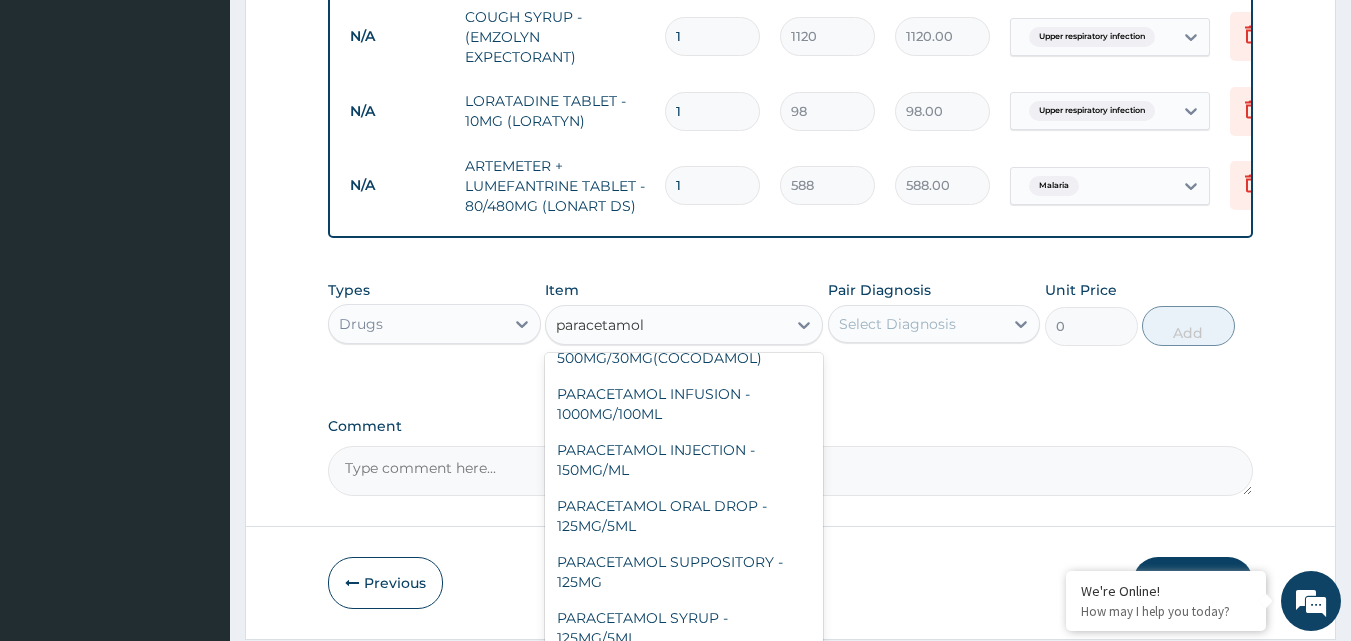 scroll, scrollTop: 212, scrollLeft: 0, axis: vertical 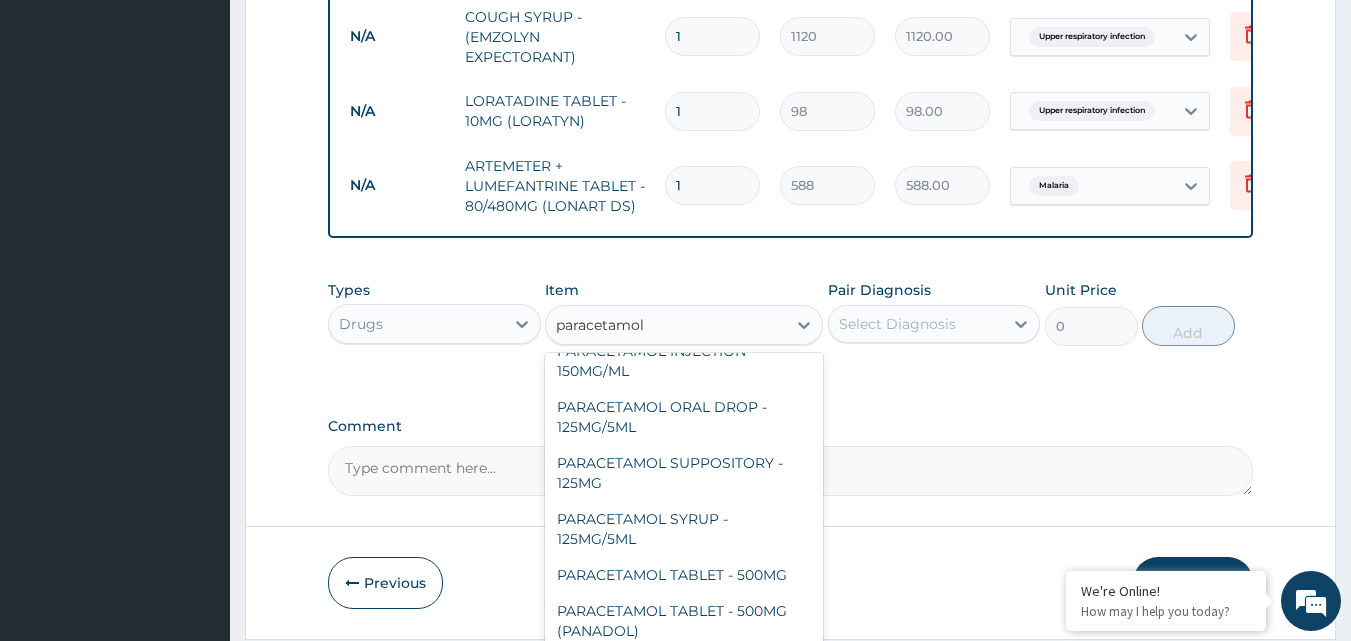 click on "PARACETAMOL TABLET - 500MG" at bounding box center [684, 575] 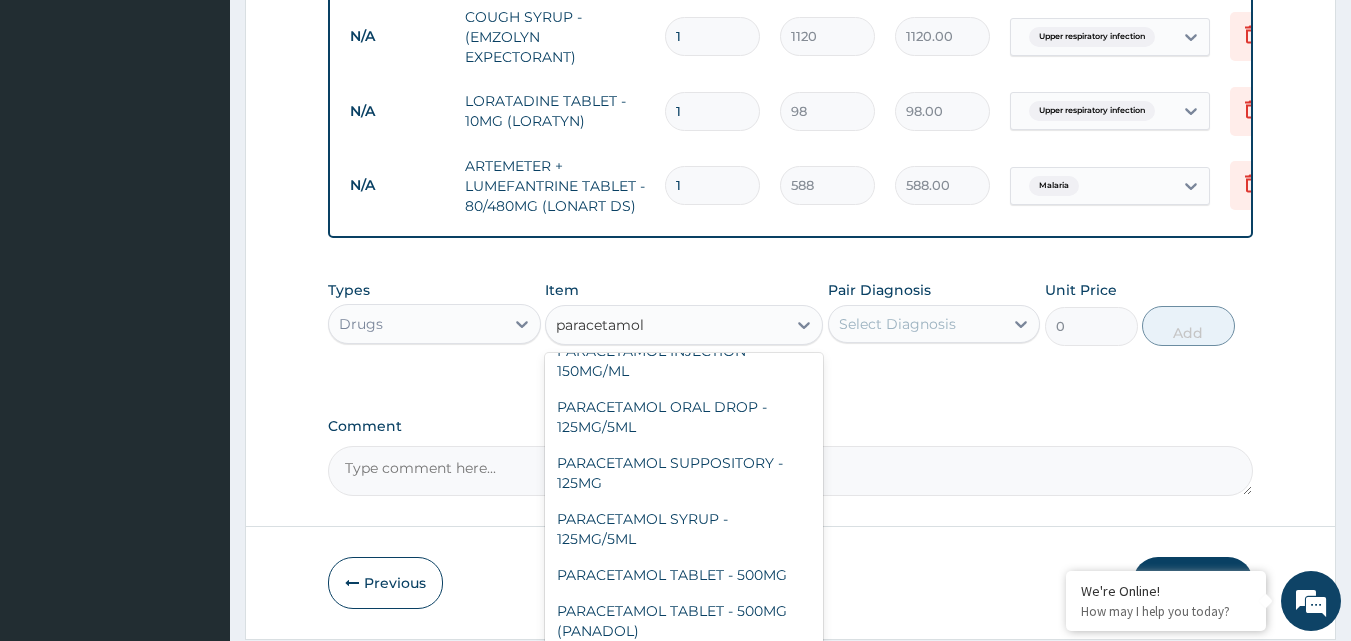 type 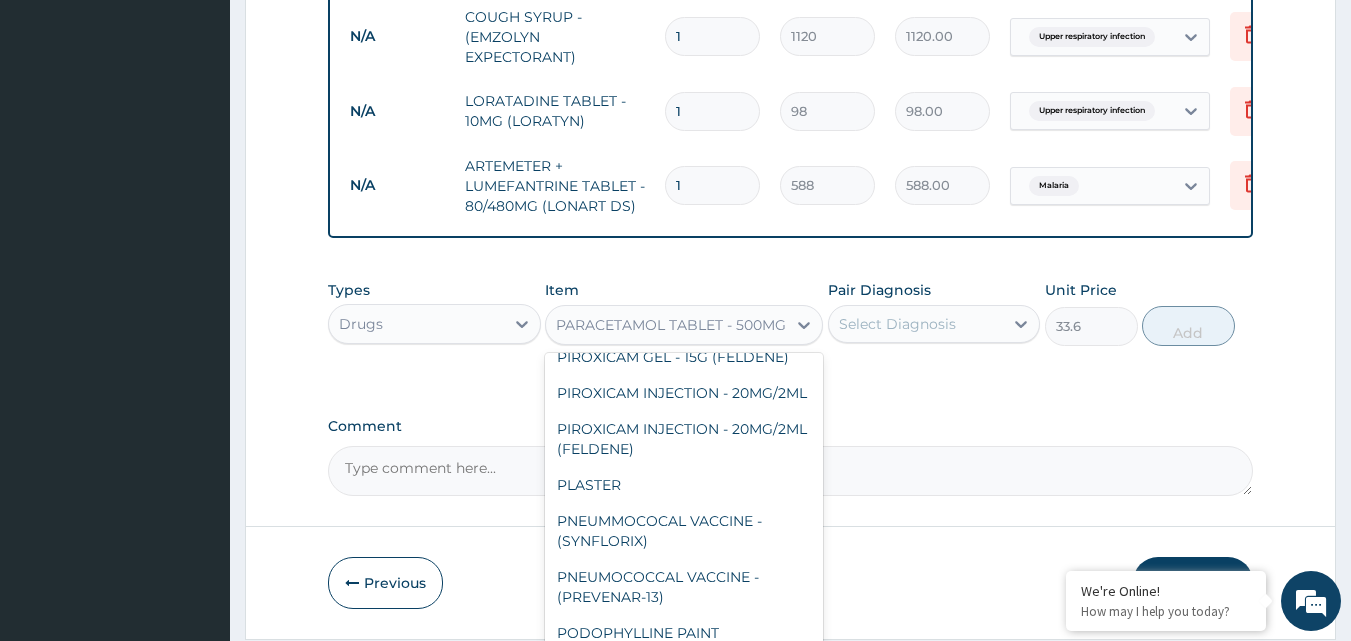 scroll, scrollTop: 31495, scrollLeft: 0, axis: vertical 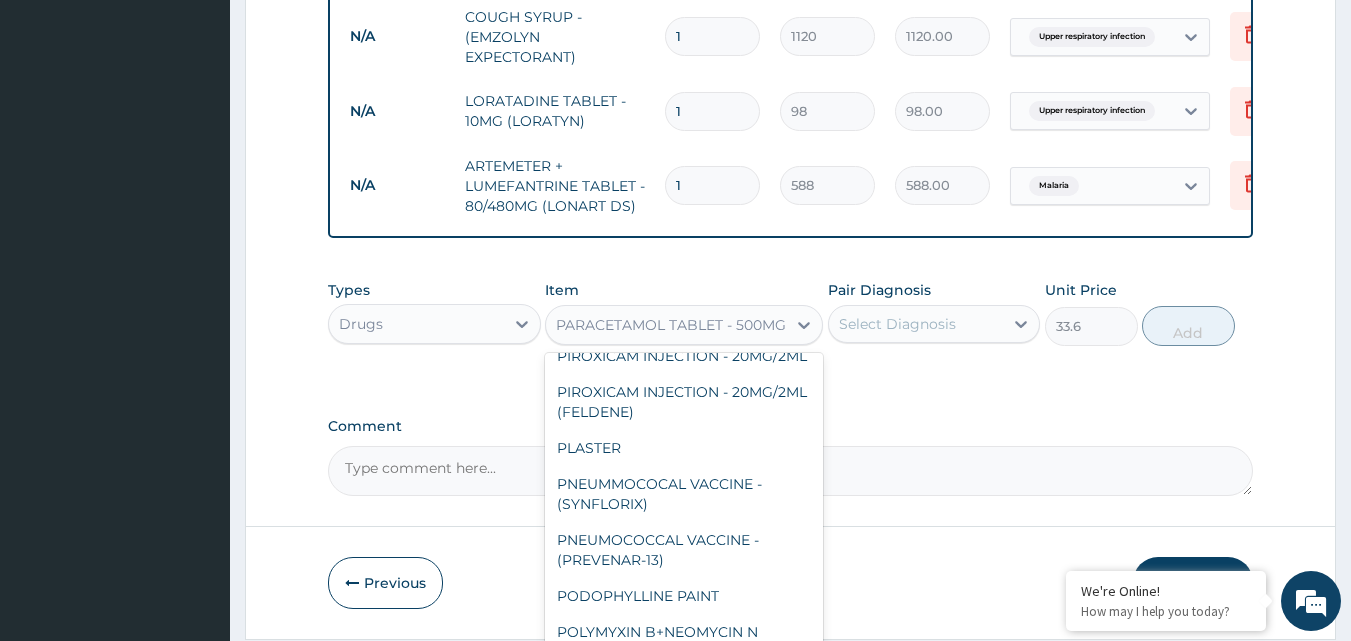 click on "PARACETAMOL TABLET - 500MG (PANADOL)" at bounding box center (684, -646) 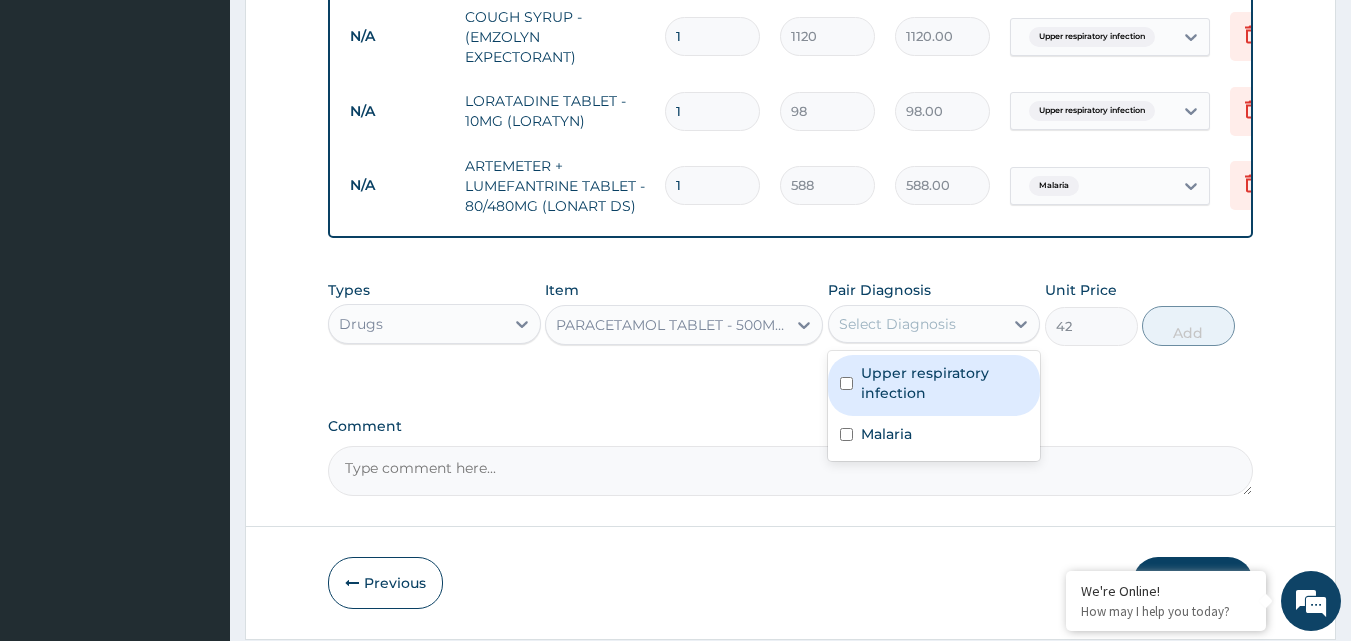 click on "Select Diagnosis" at bounding box center (916, 324) 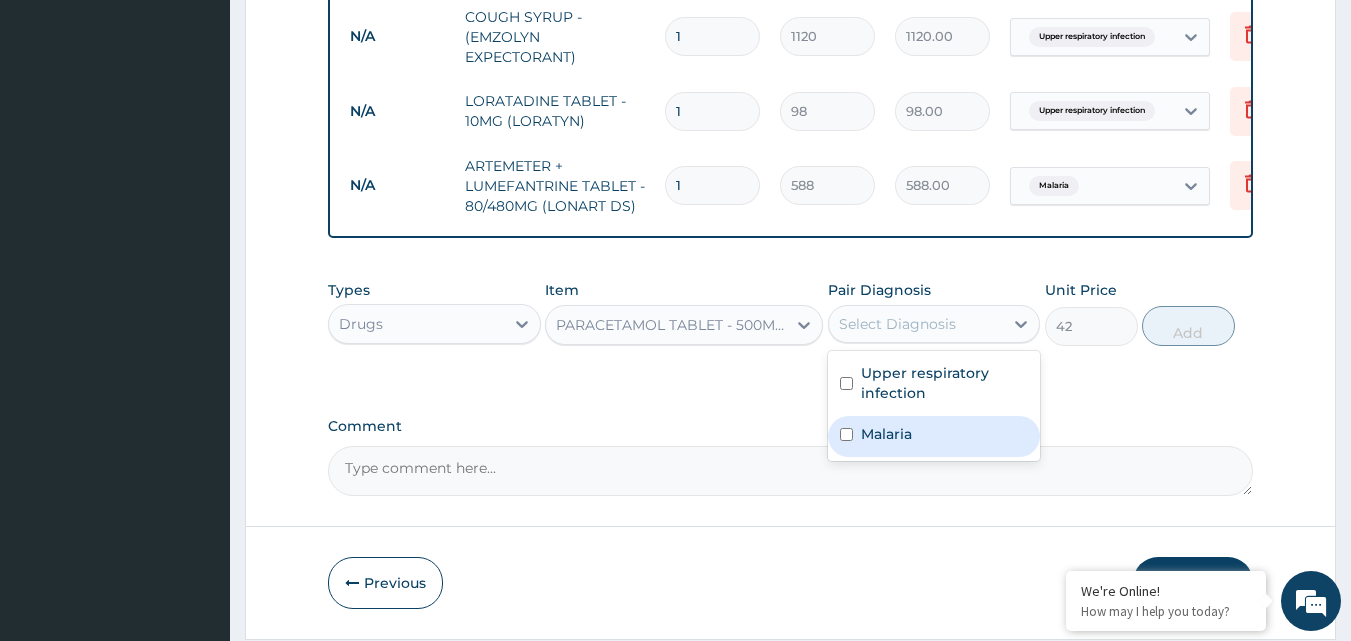 click on "Malaria" at bounding box center (934, 436) 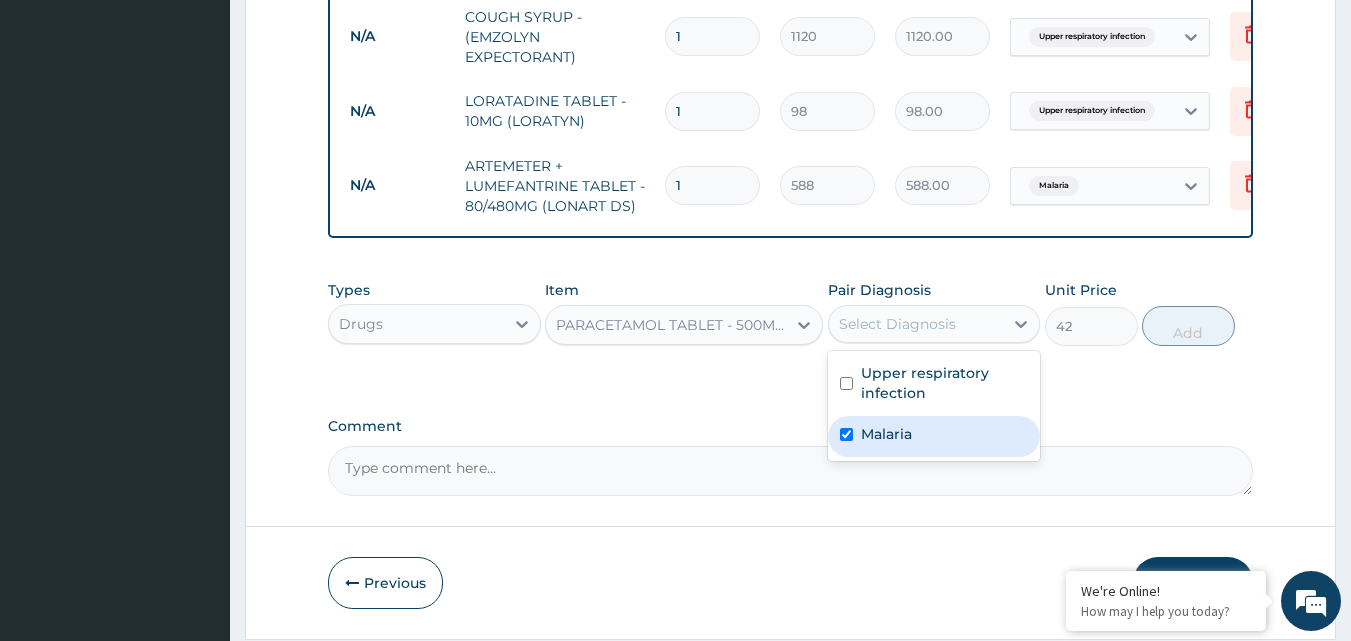 checkbox on "true" 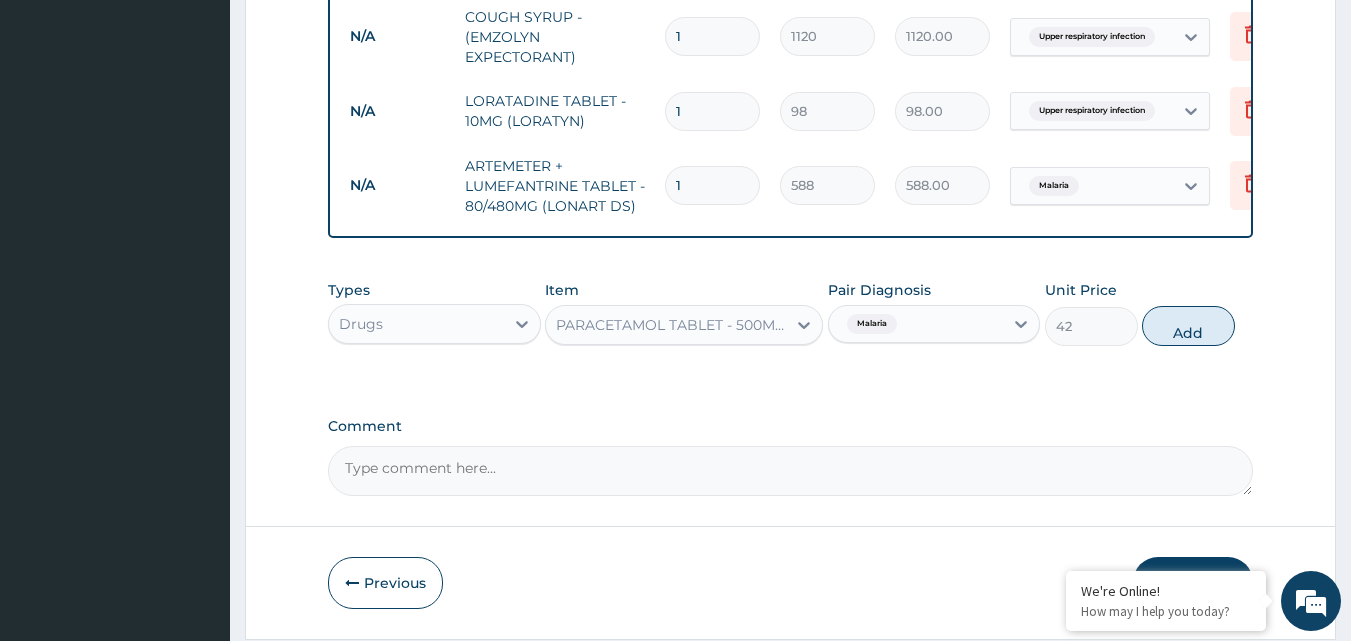 click on "Add" at bounding box center (1188, 326) 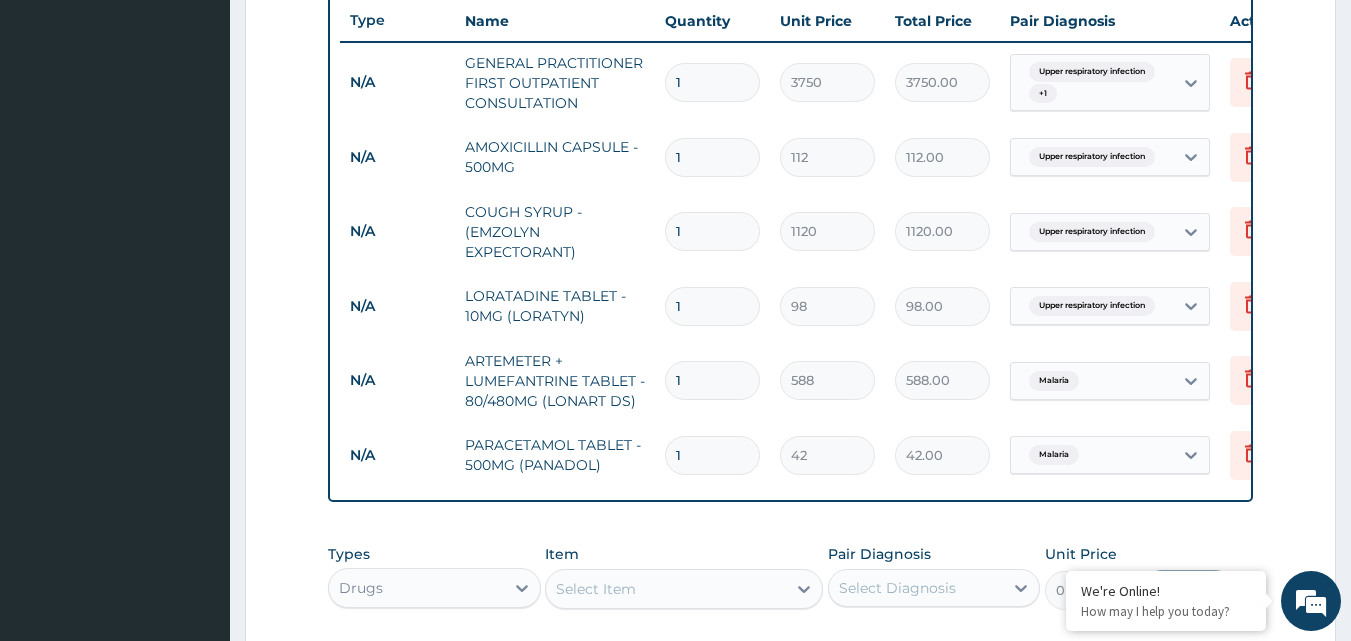 scroll, scrollTop: 753, scrollLeft: 0, axis: vertical 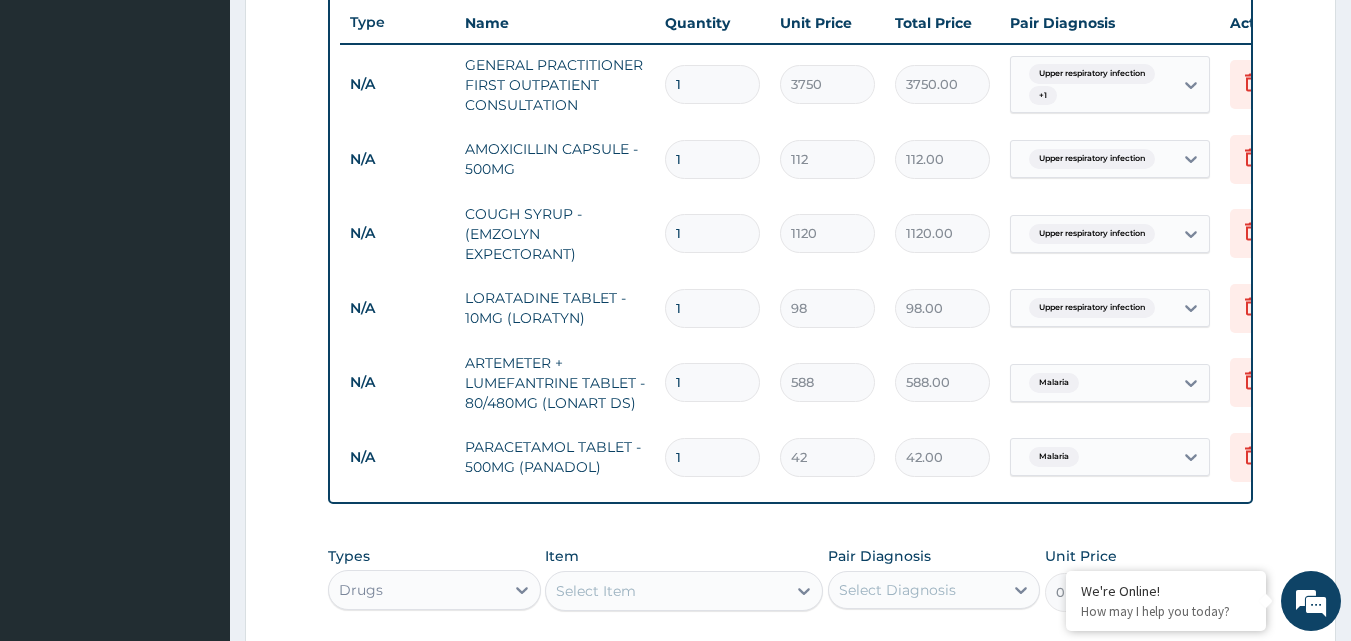 click on "1" at bounding box center [712, 159] 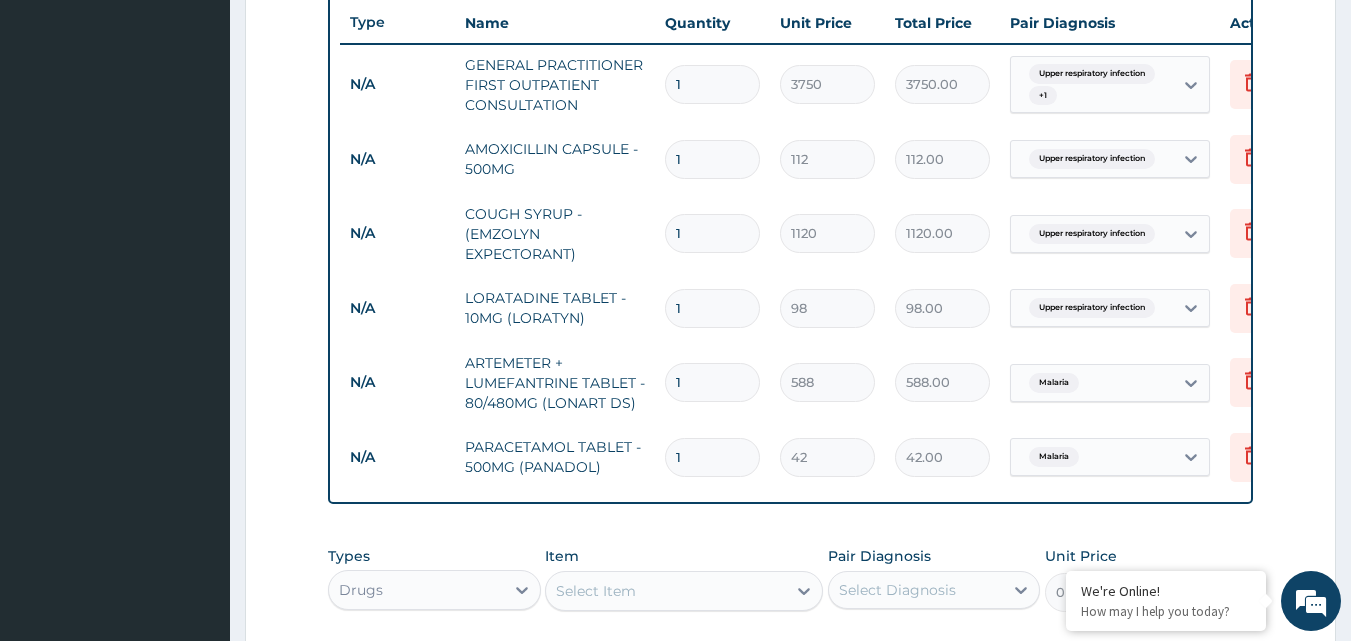 type on "15" 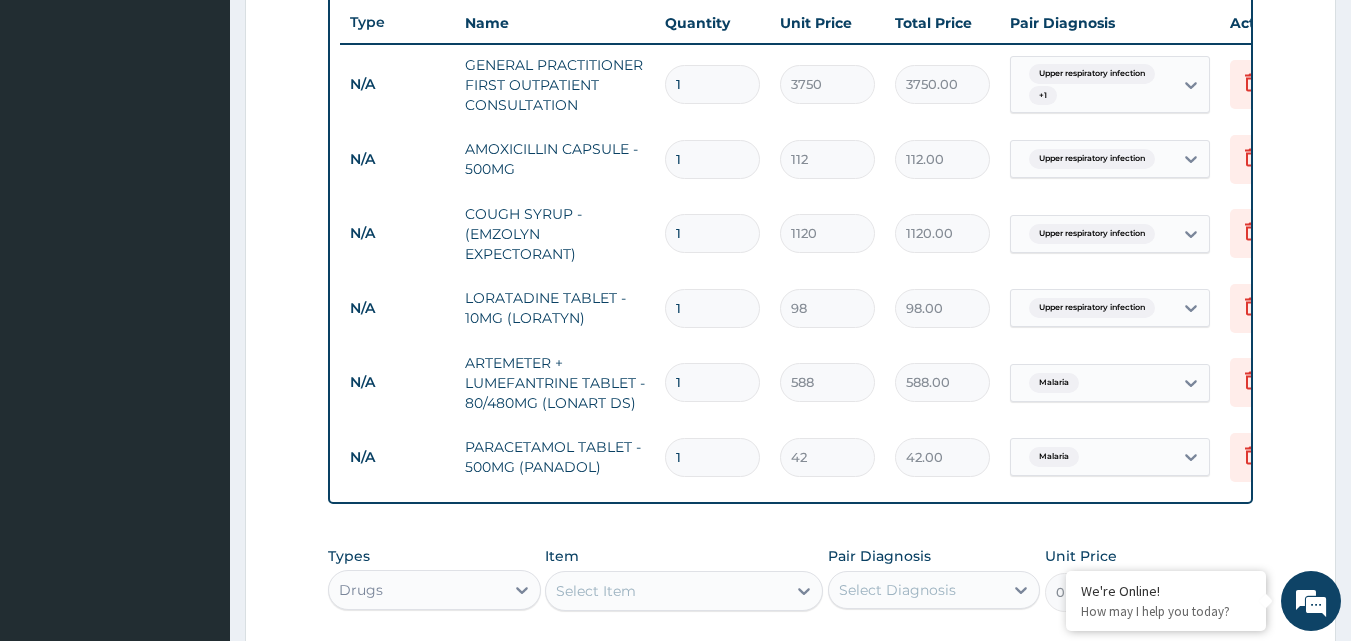 type on "1680.00" 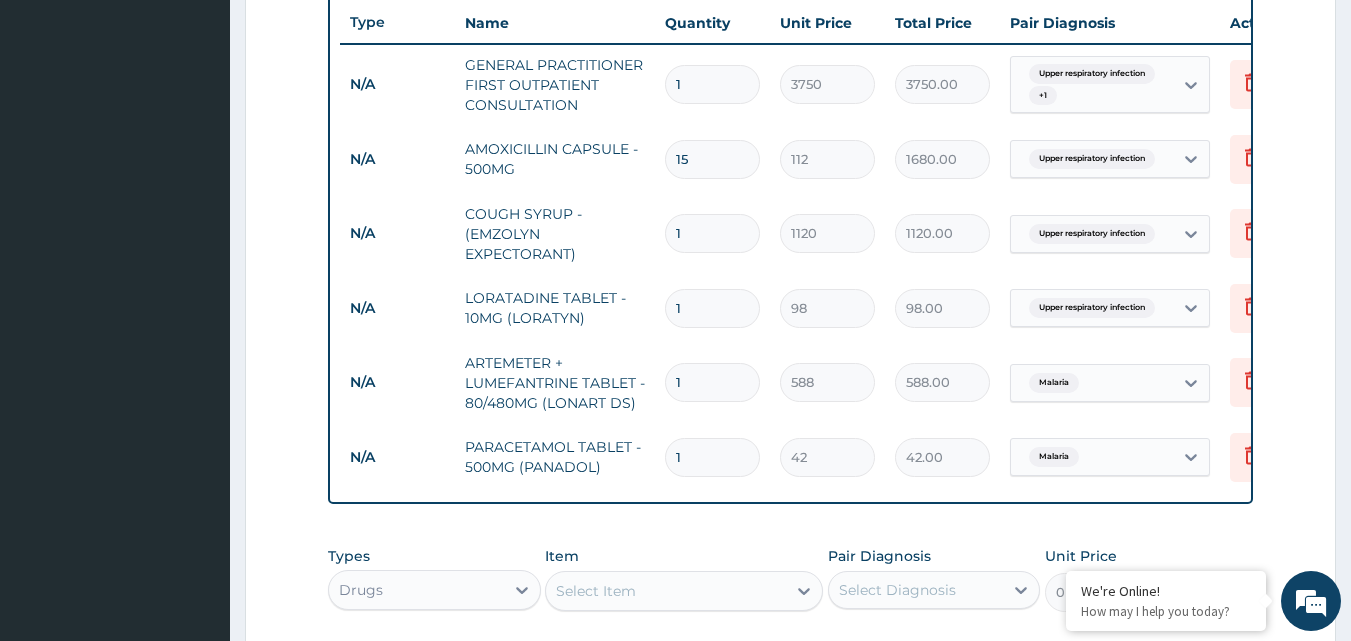 type on "15" 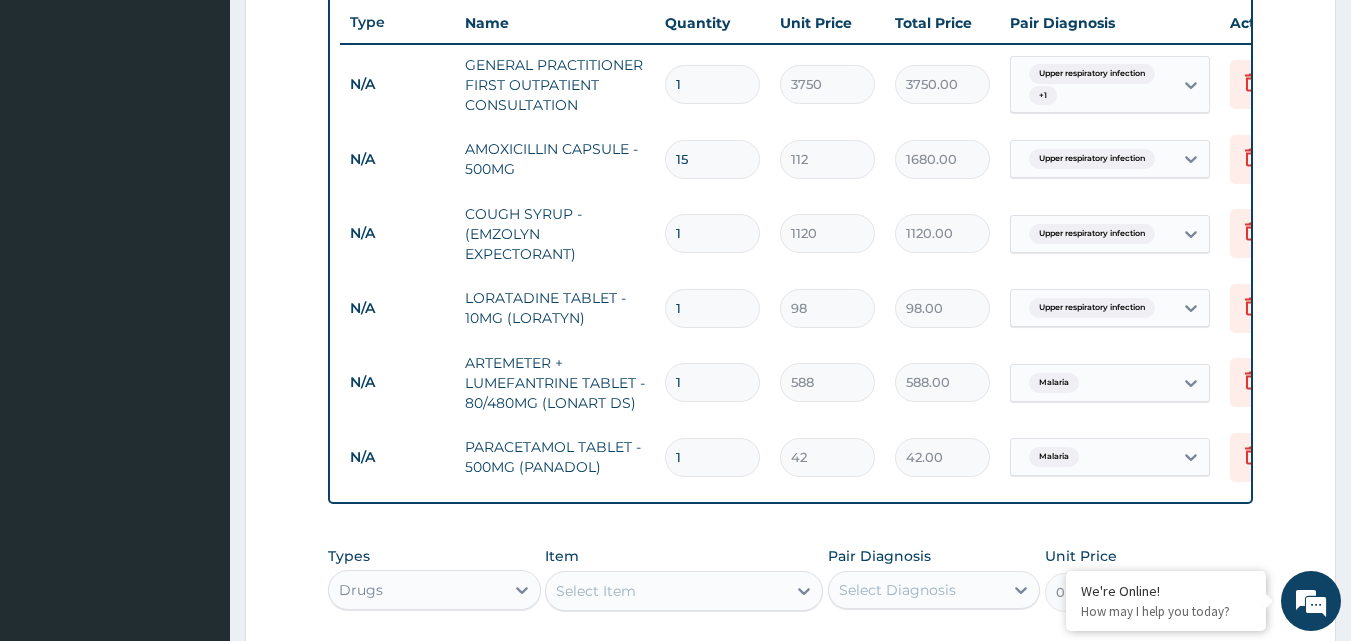 type on "2" 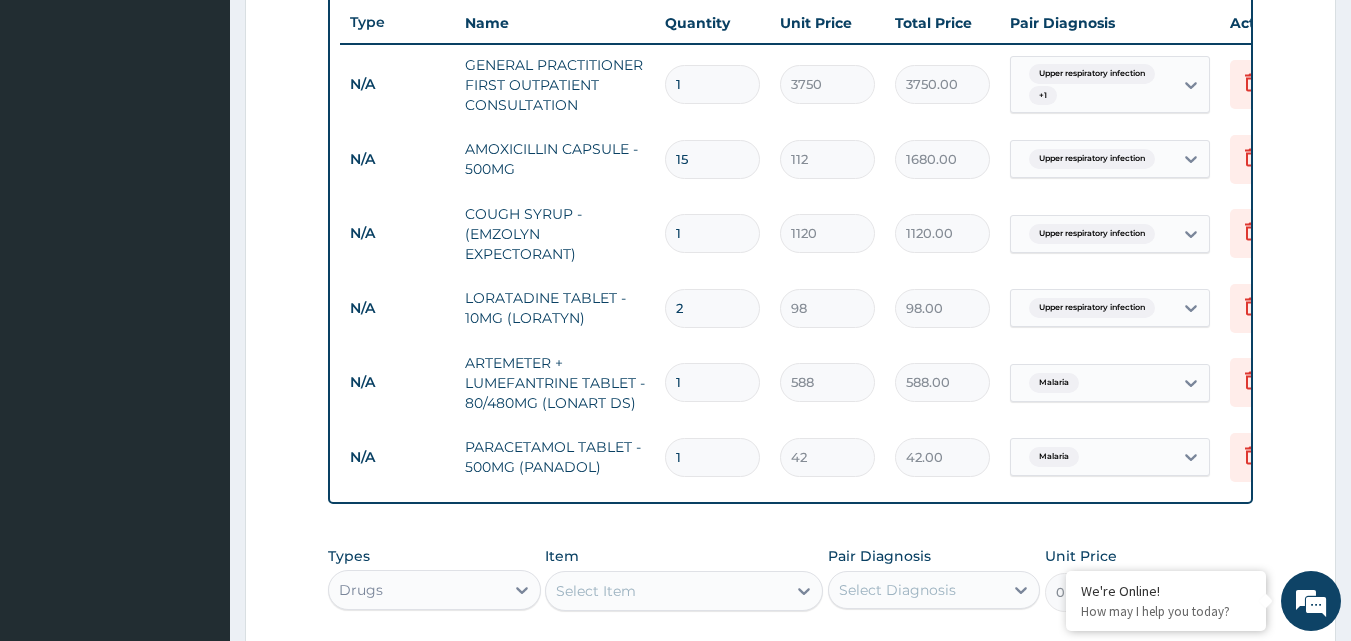 type on "196.00" 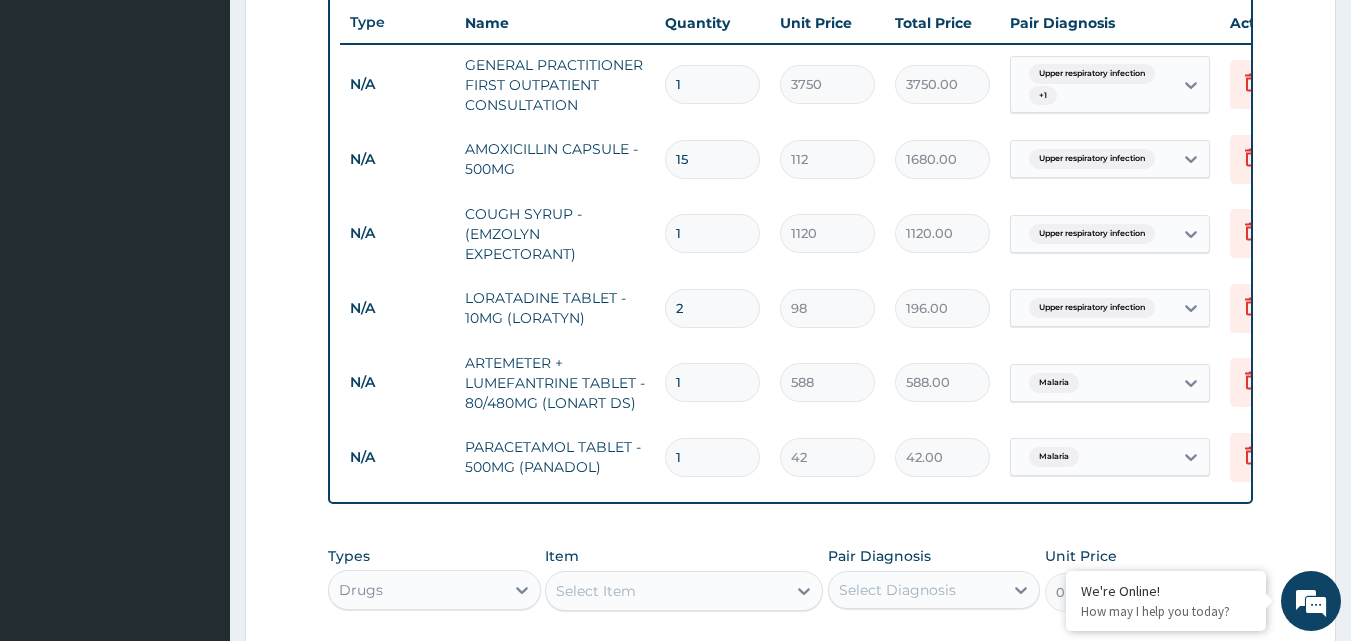 type on "3" 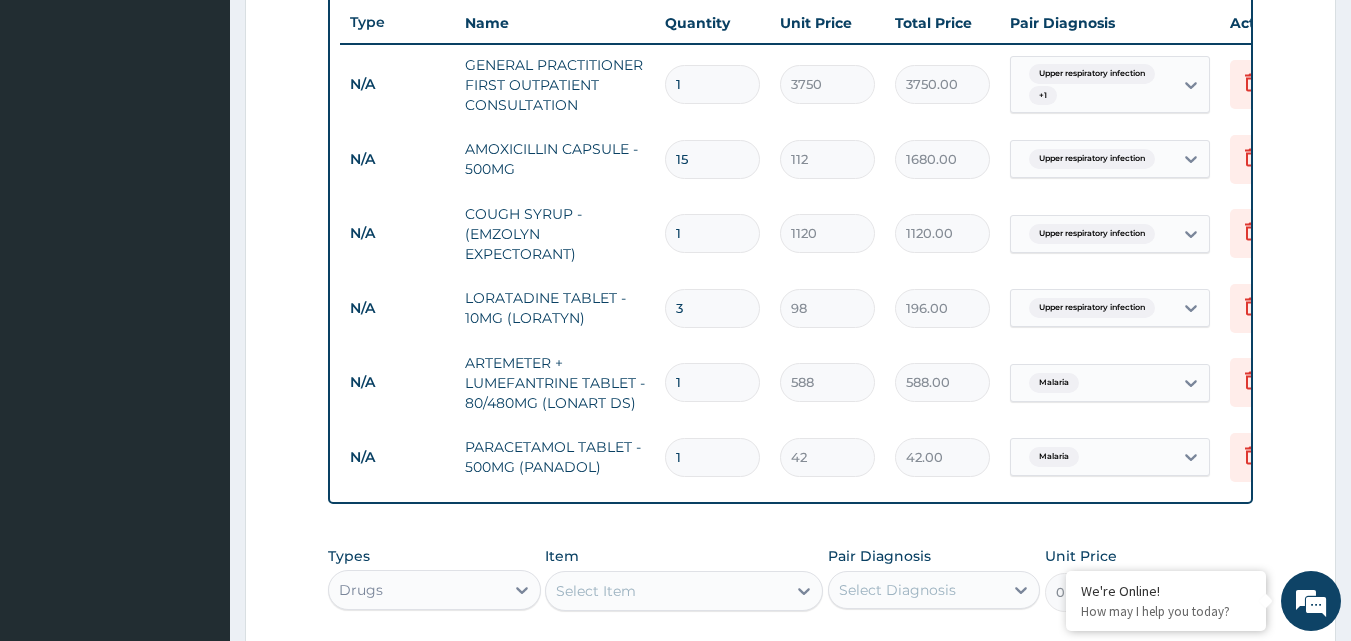 type on "294.00" 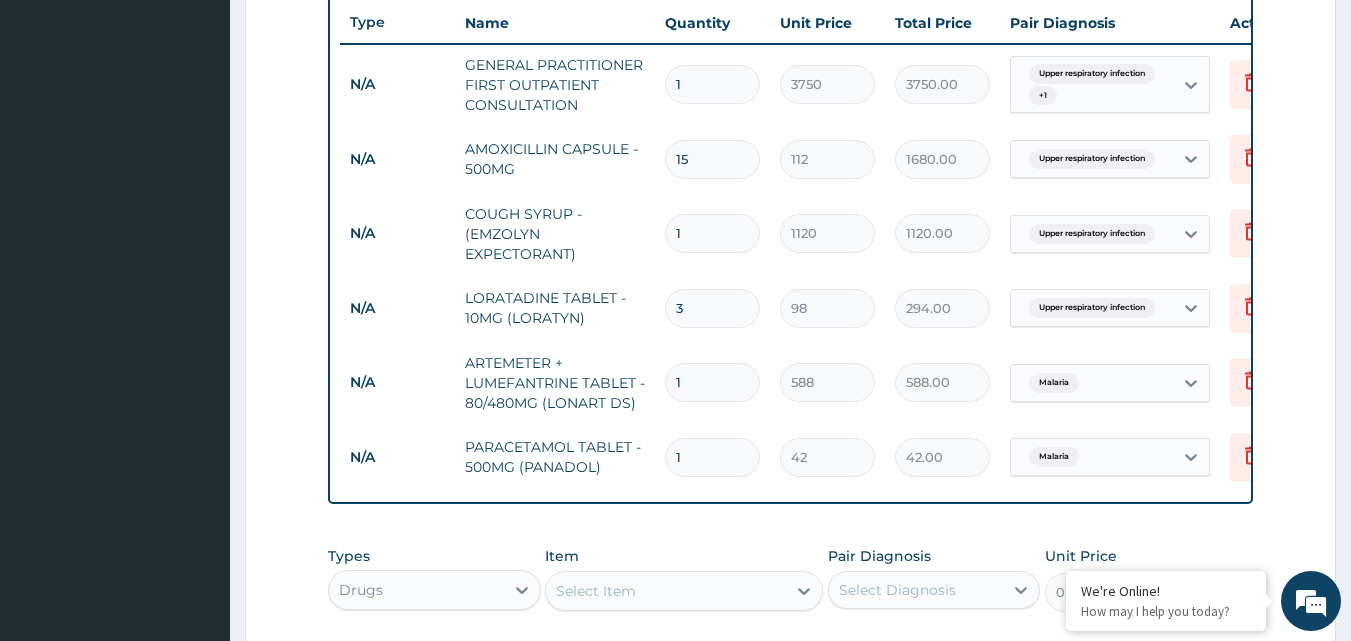 type on "4" 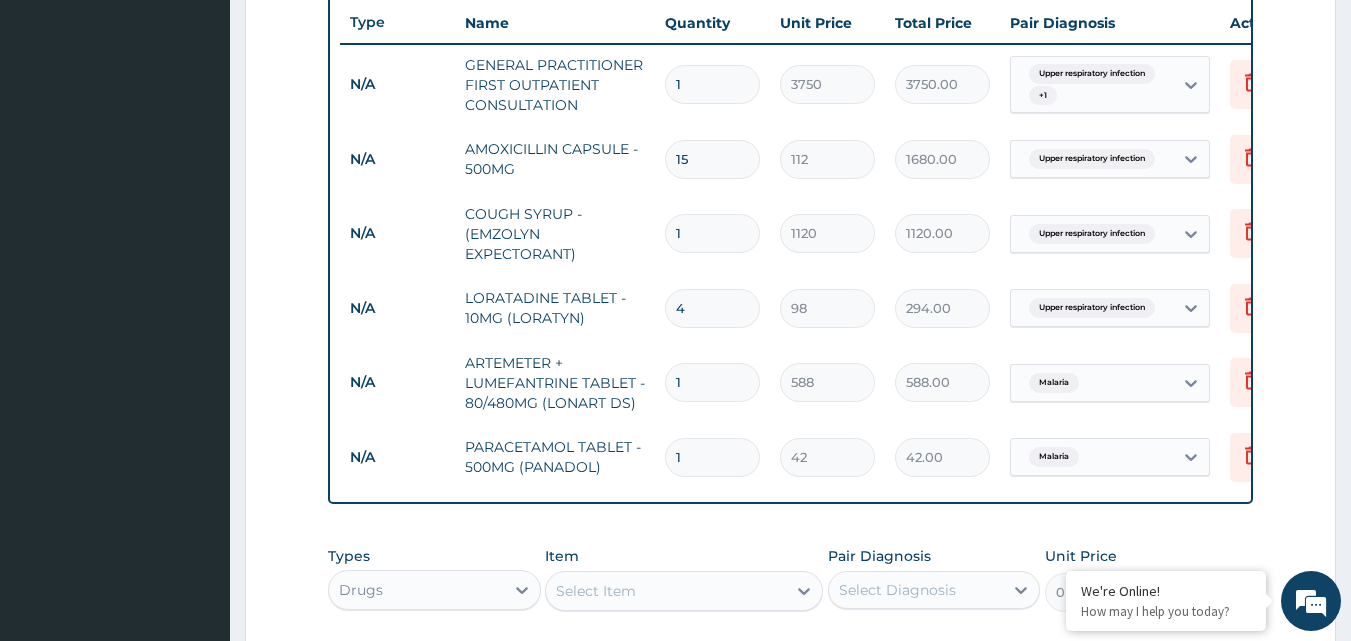 type on "392.00" 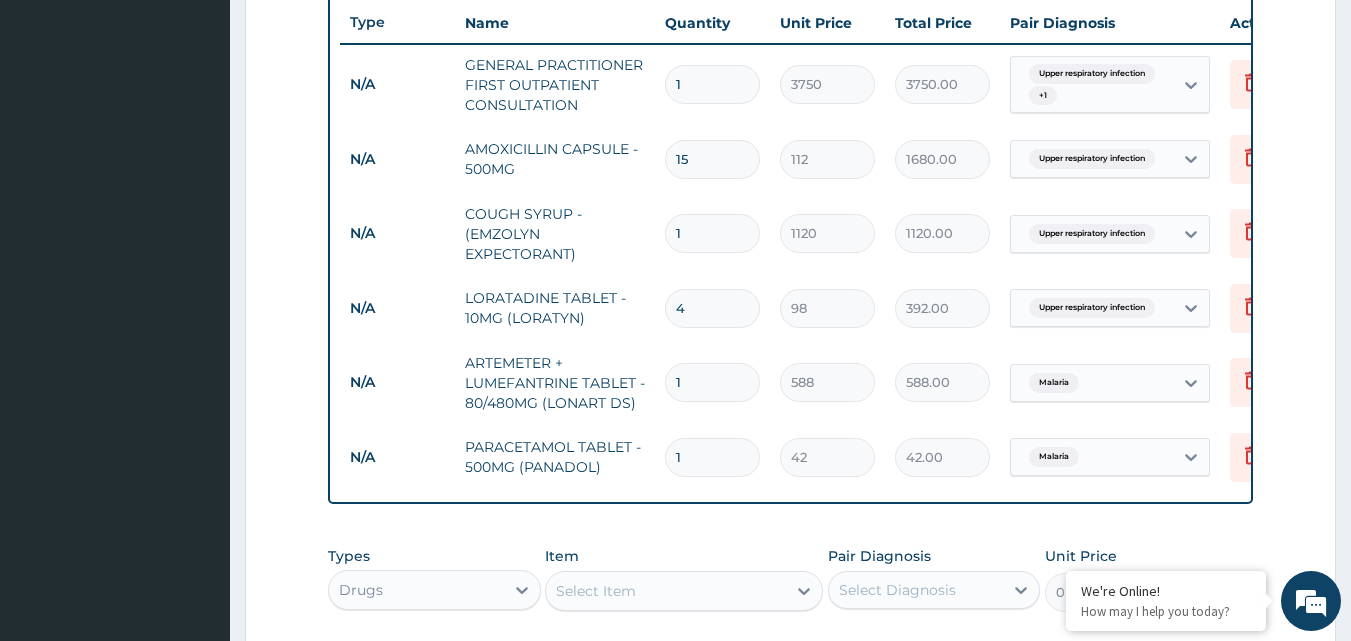 type on "5" 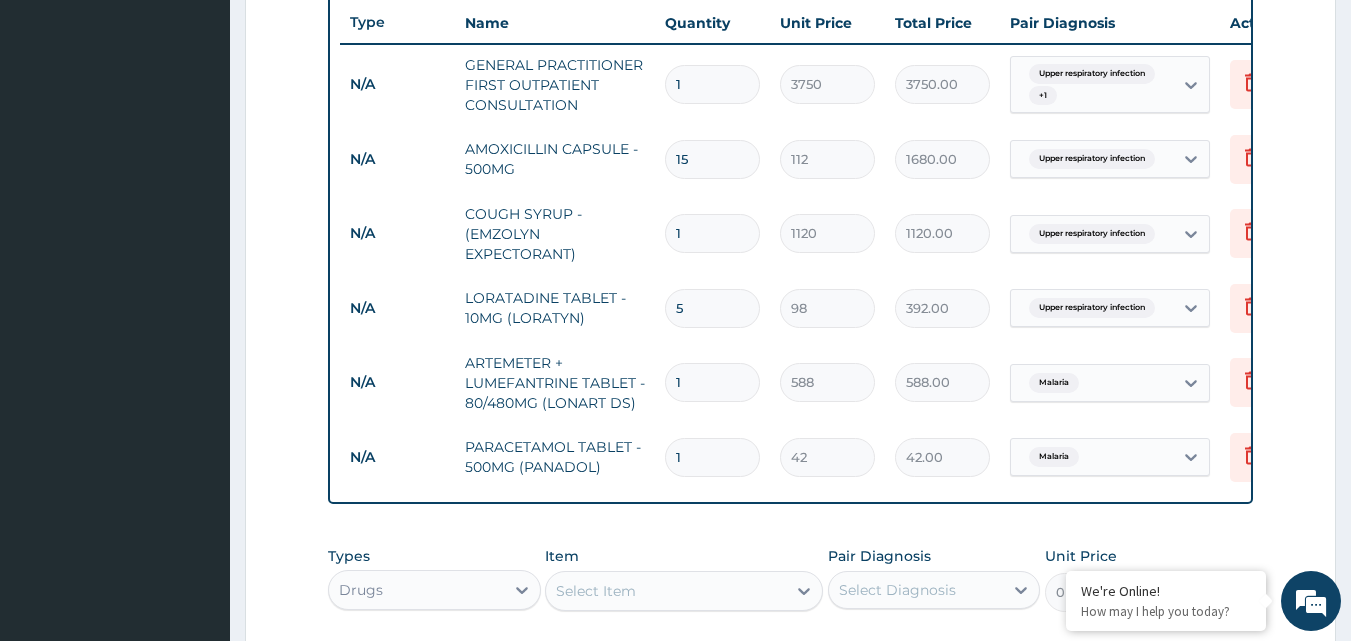type on "490.00" 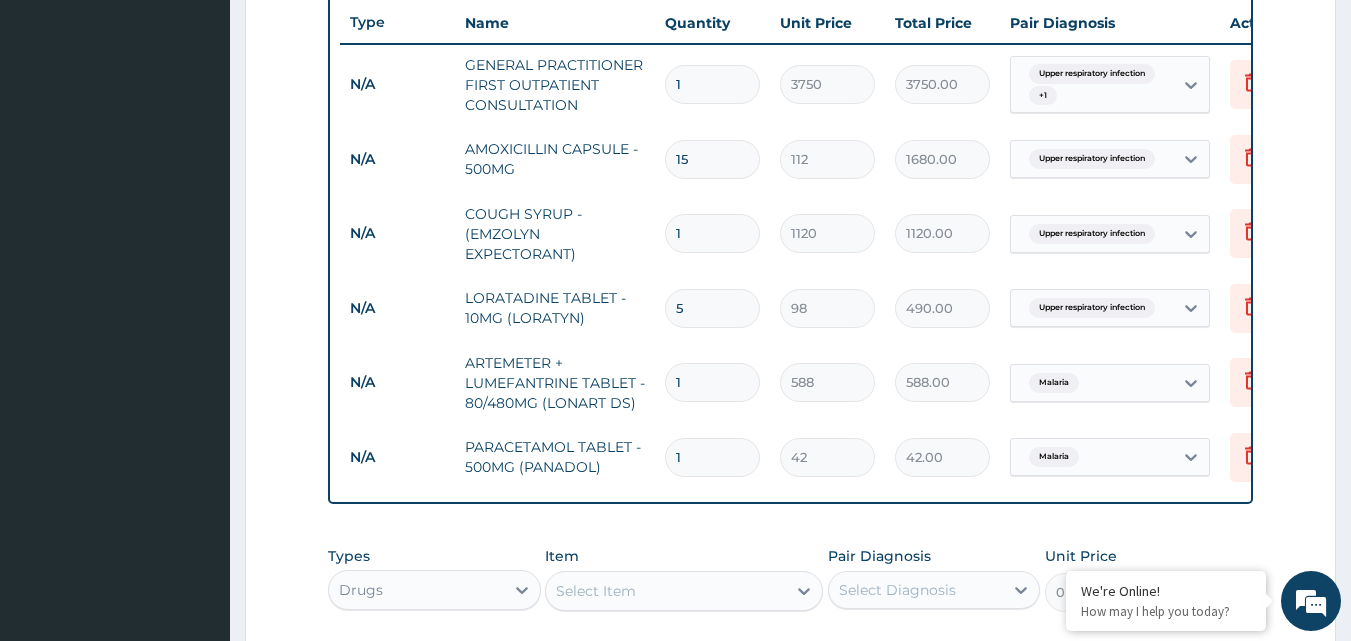 click on "1" at bounding box center [712, 382] 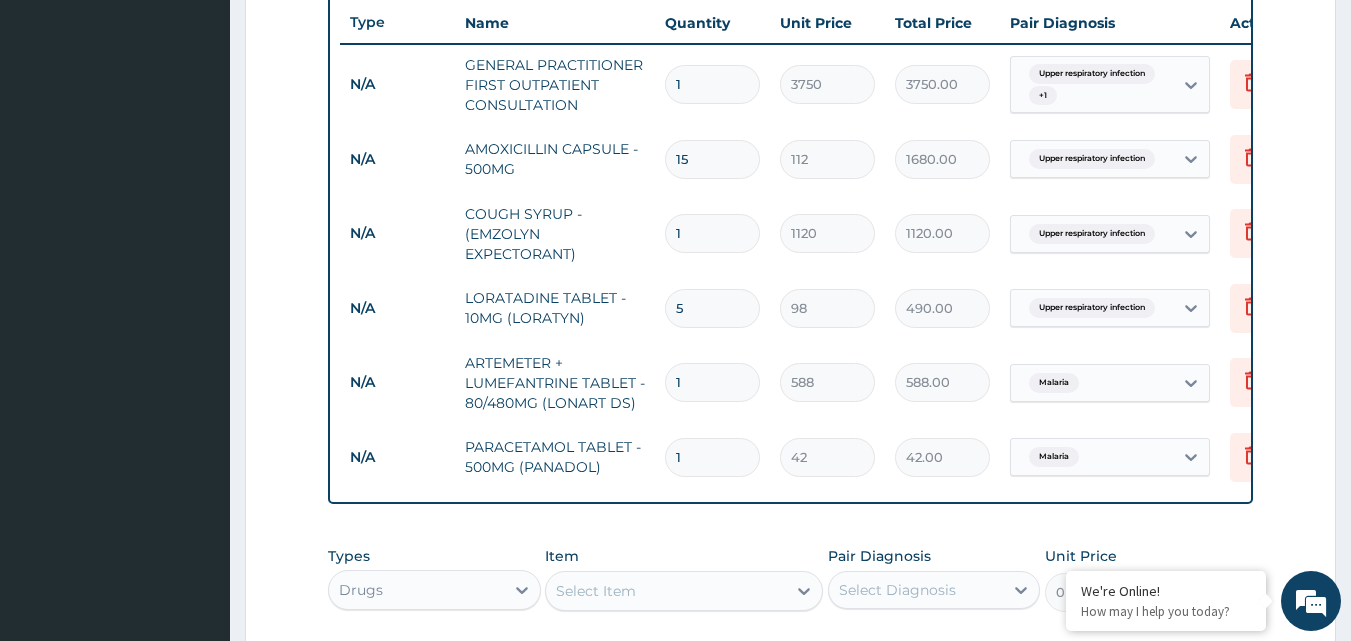 type on "2" 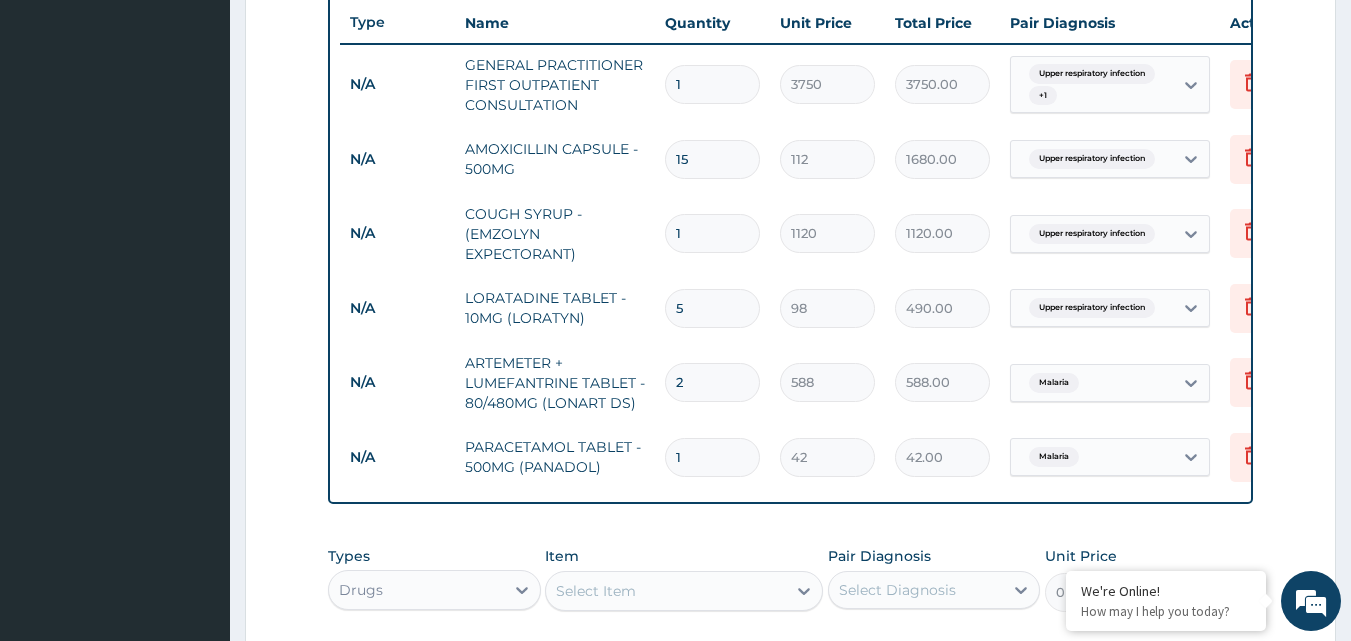type on "1176.00" 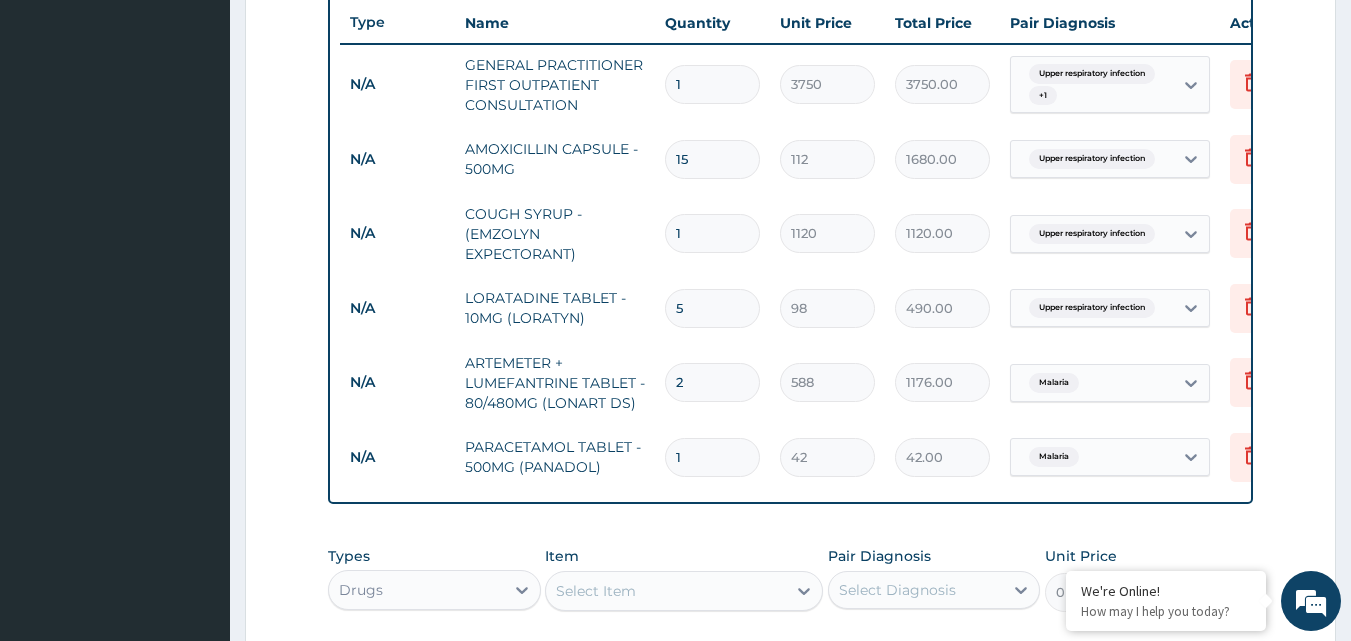 type on "3" 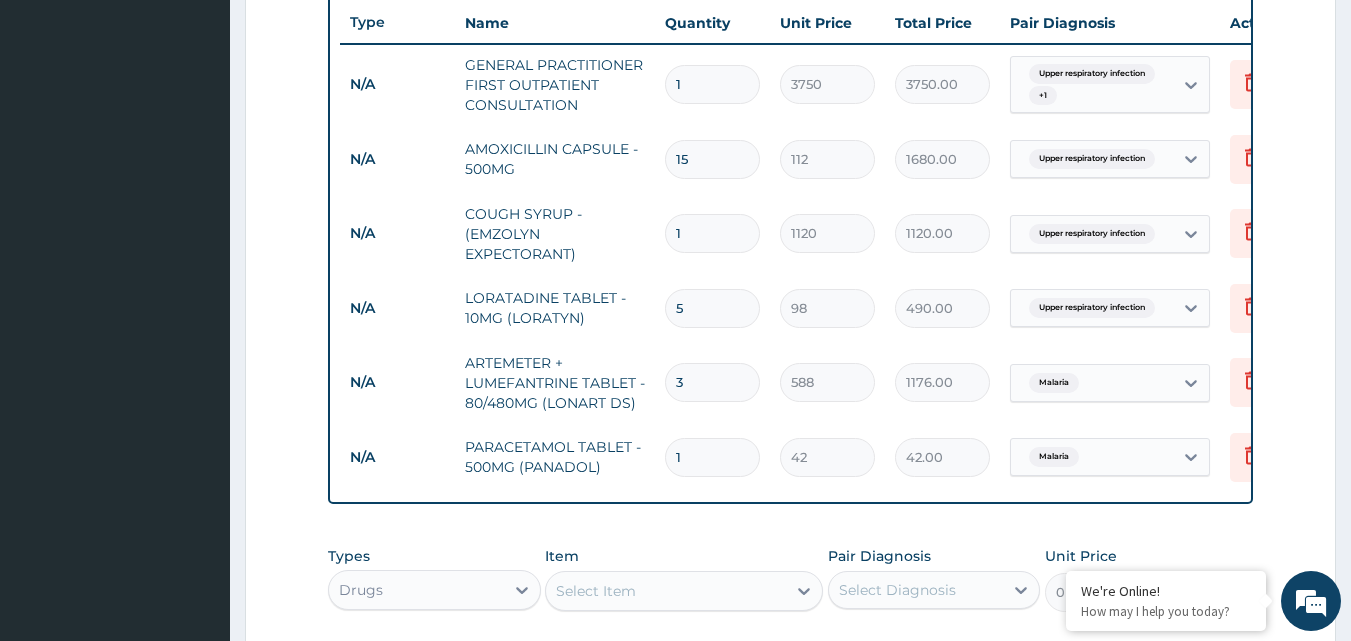 type on "1764.00" 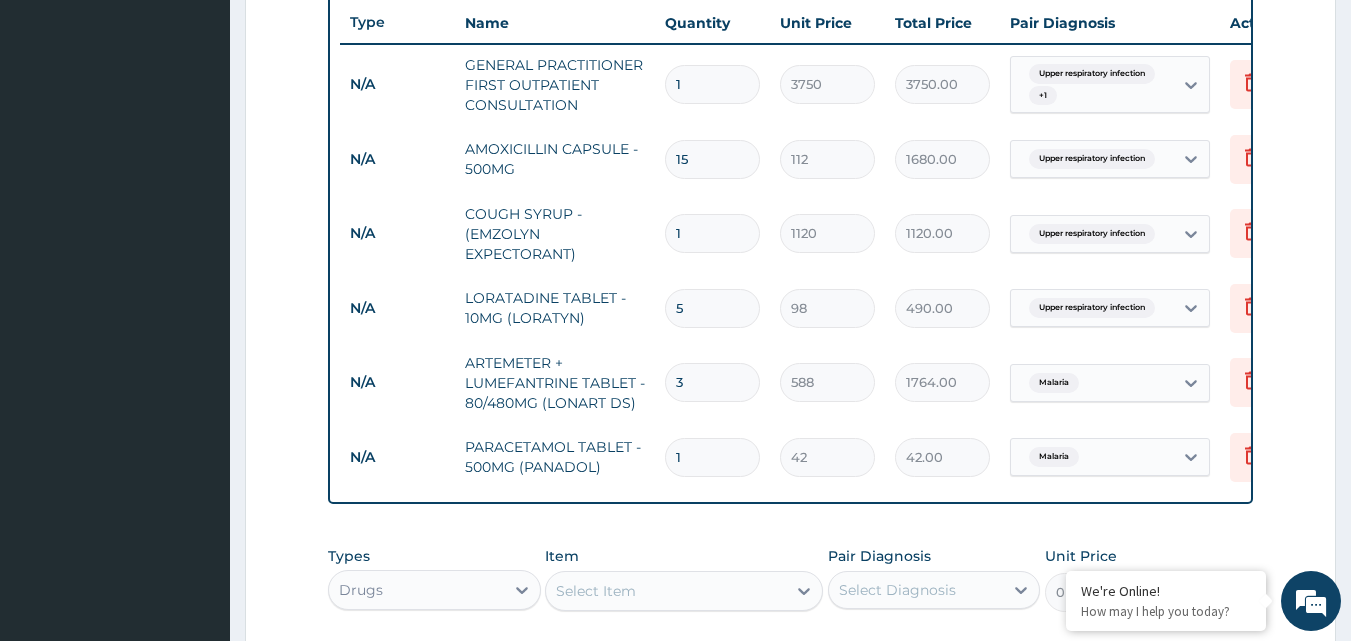 type on "4" 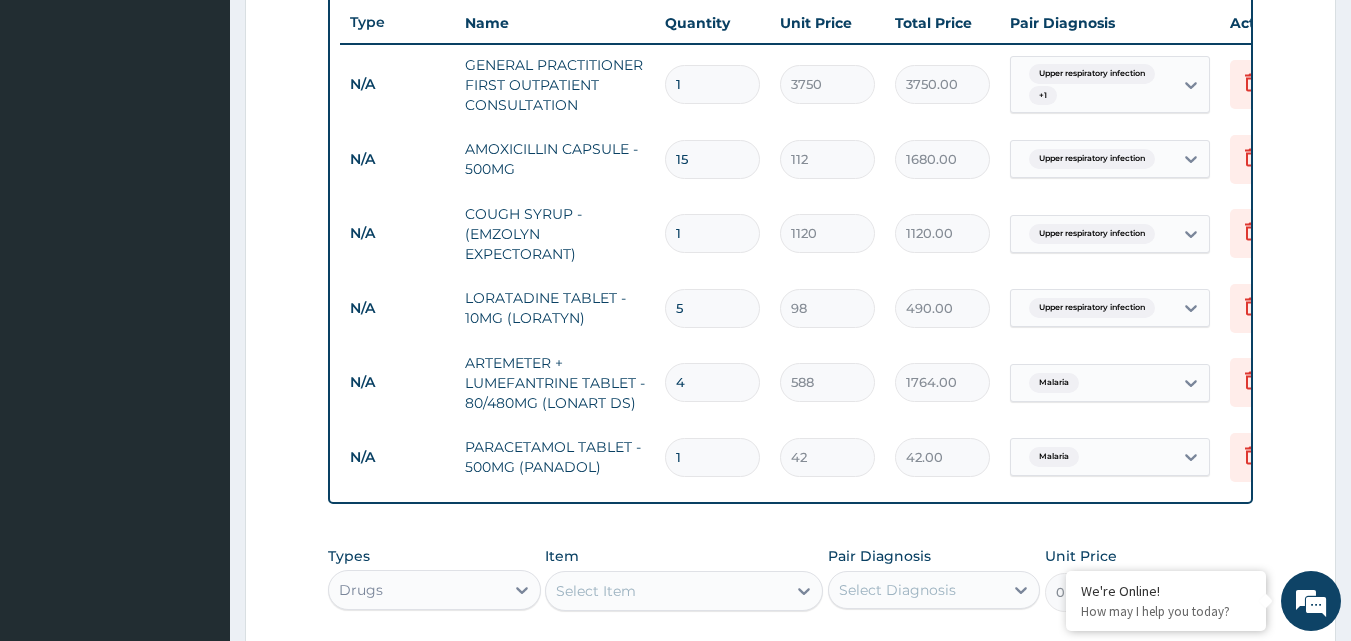 type on "2352.00" 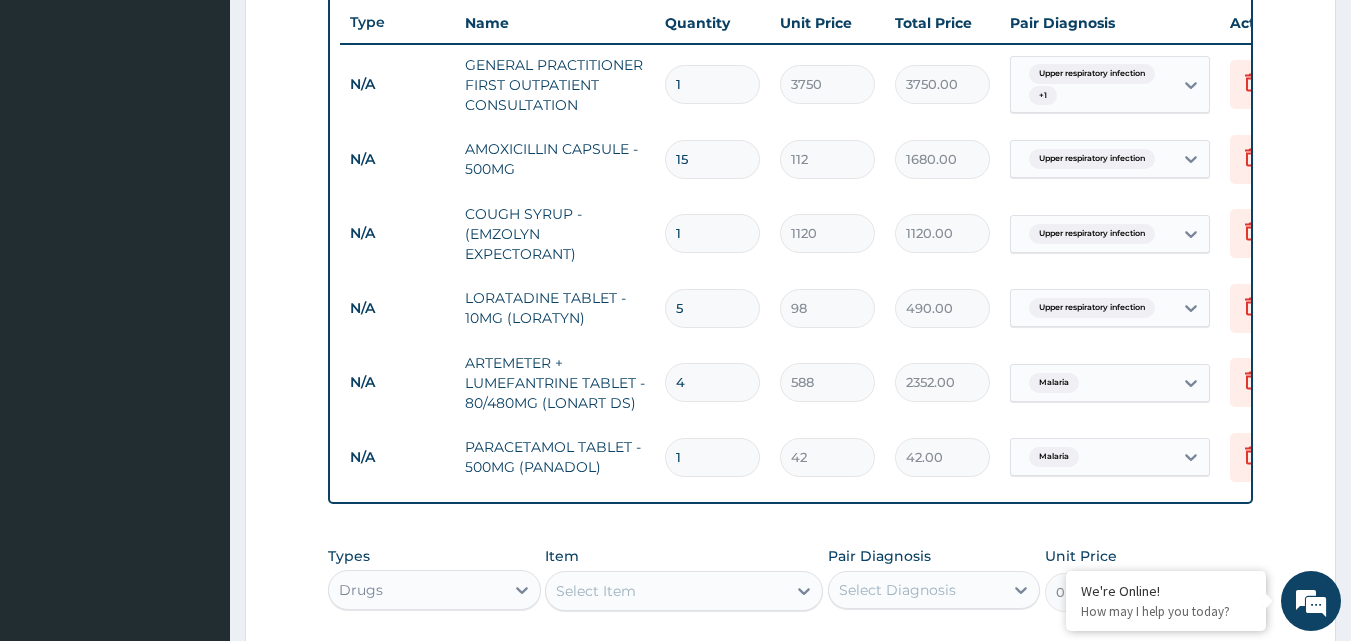 type on "5" 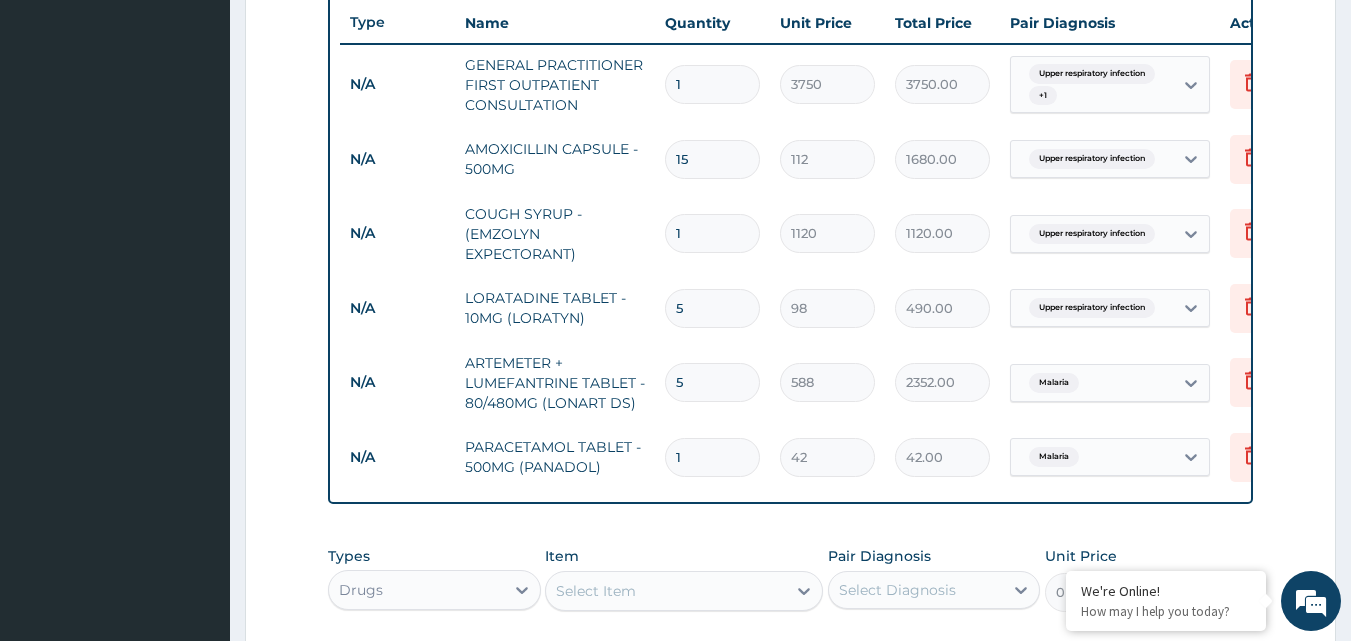 type on "2940.00" 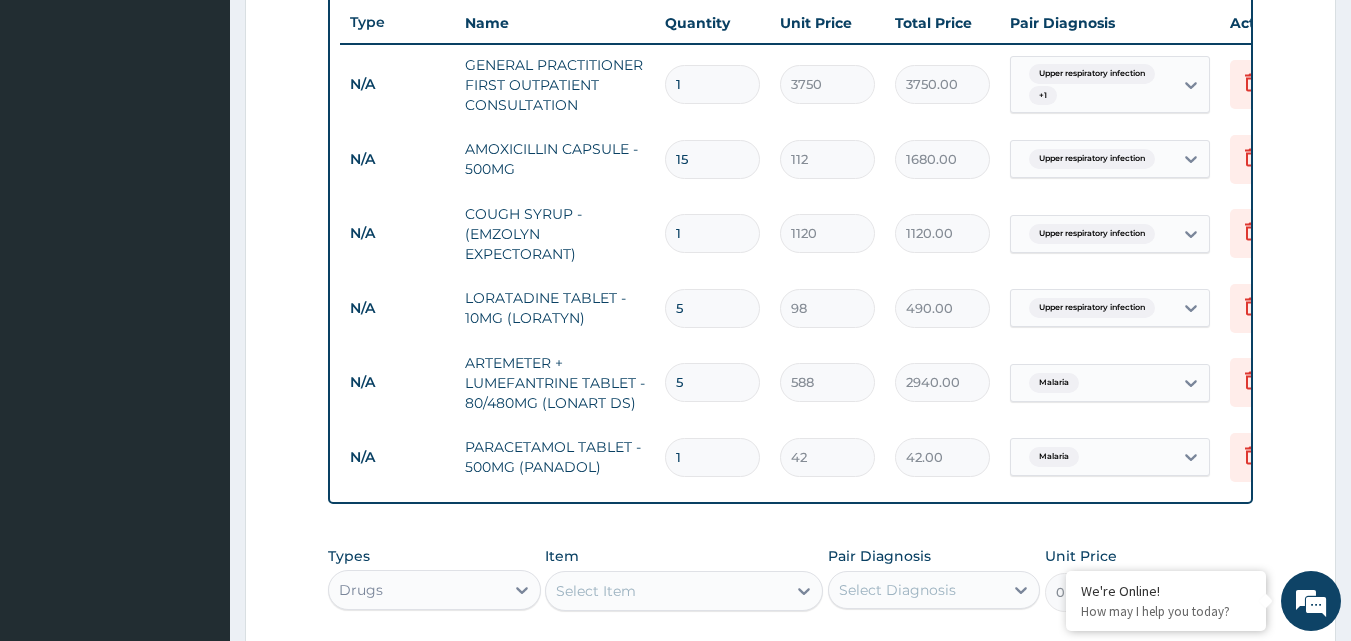 type on "6" 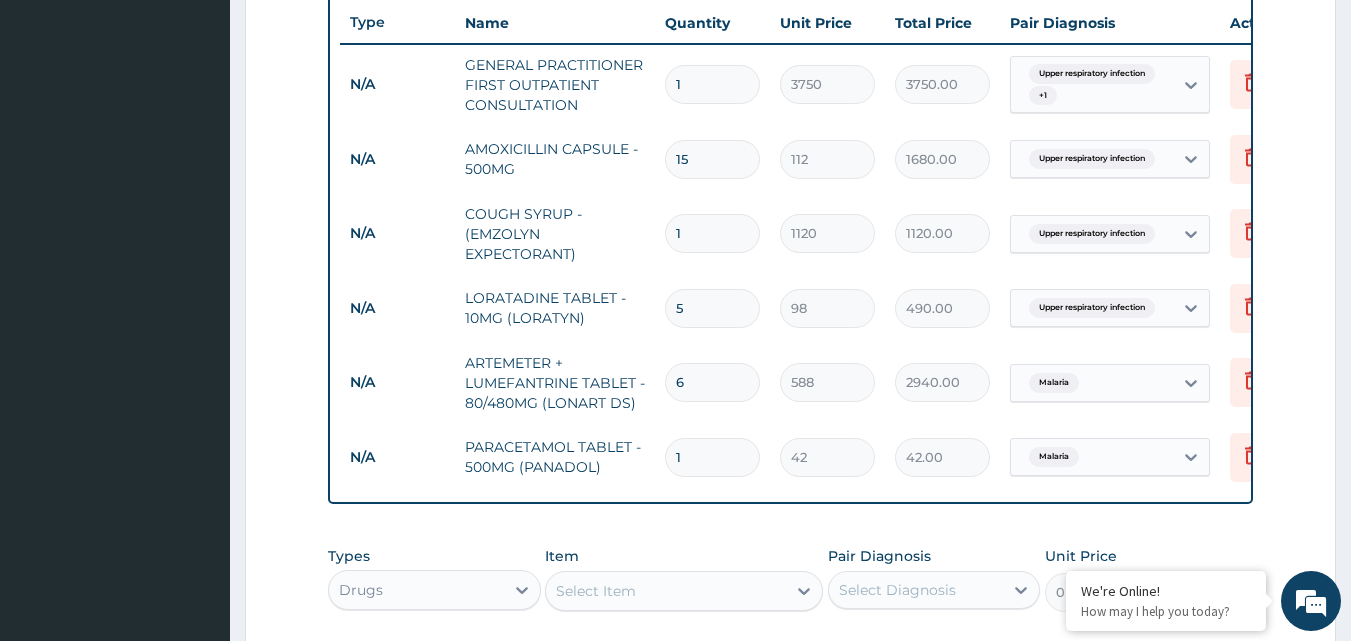 type on "3528.00" 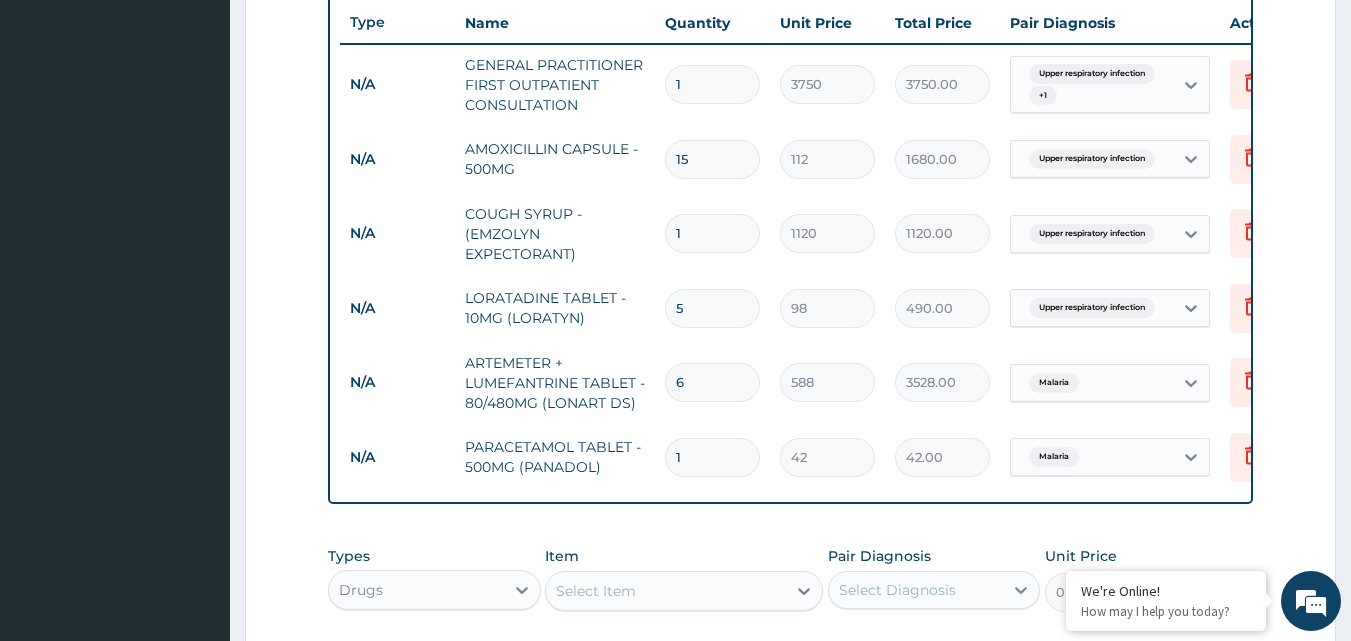 type on "7" 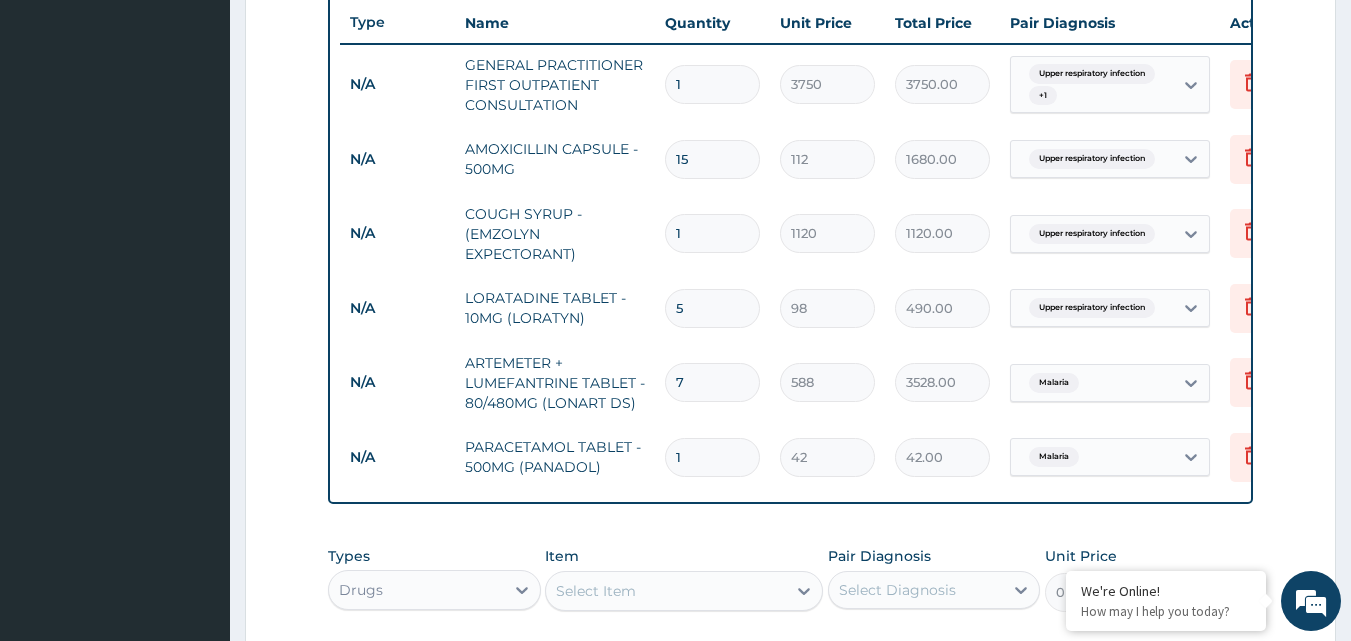 type on "4116.00" 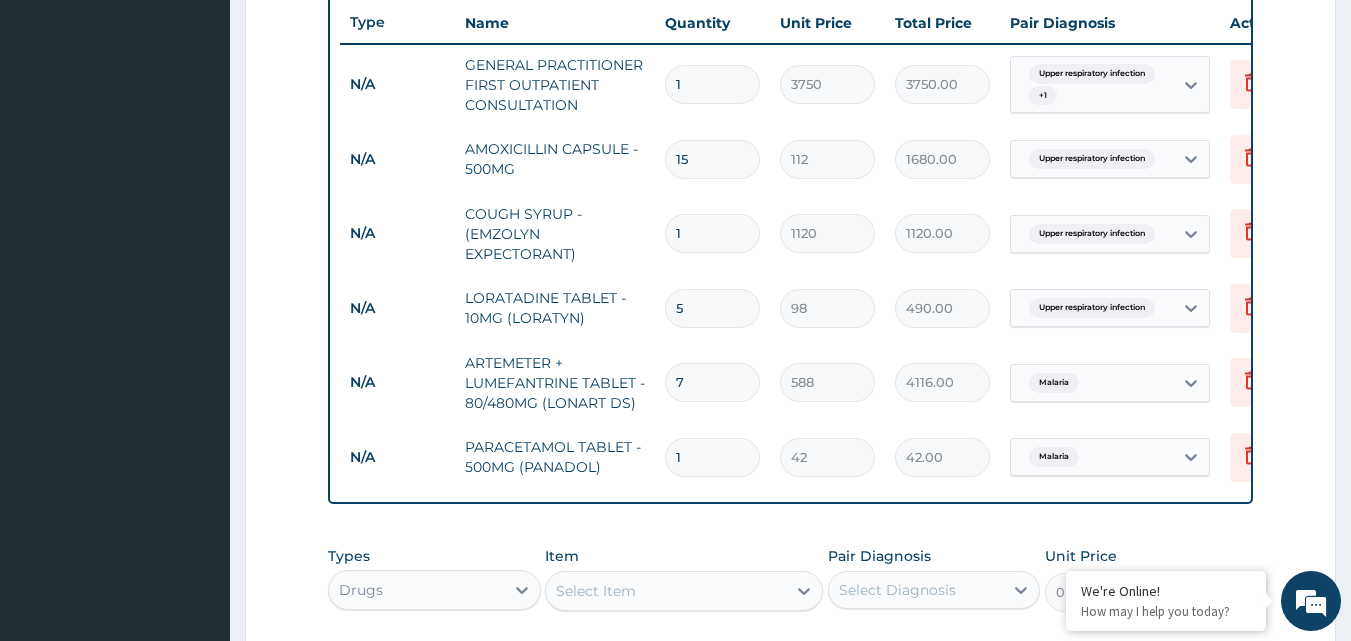 type on "6" 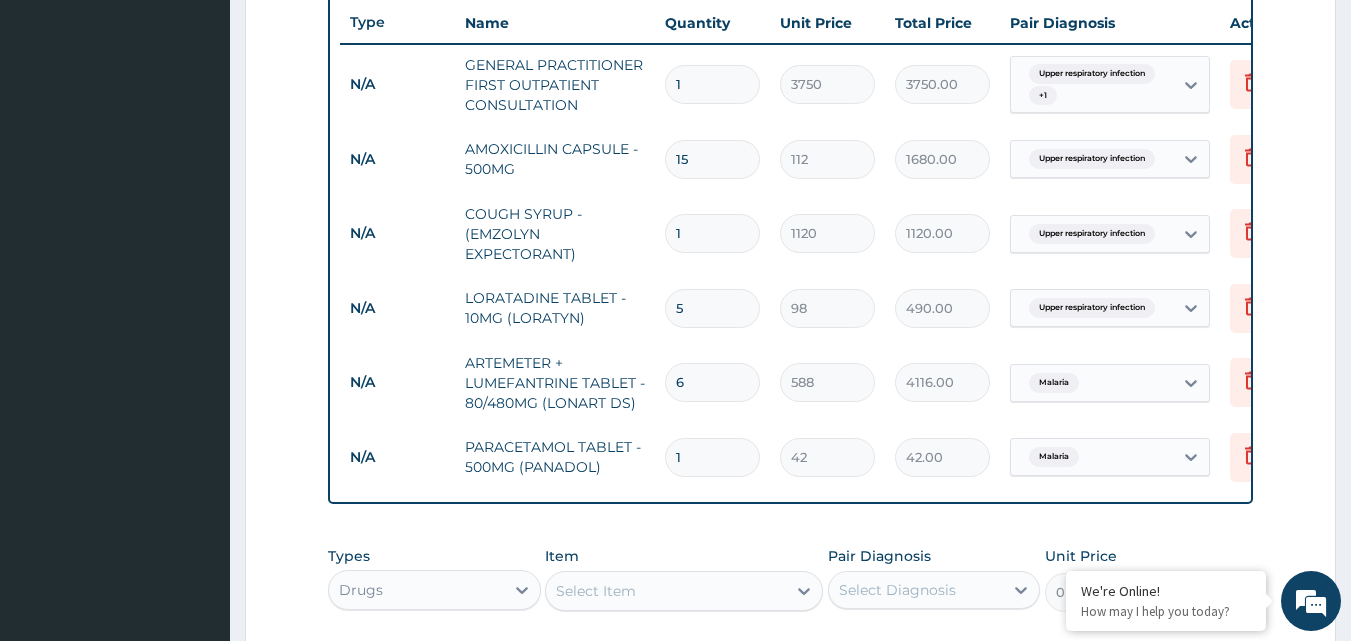 type on "3528.00" 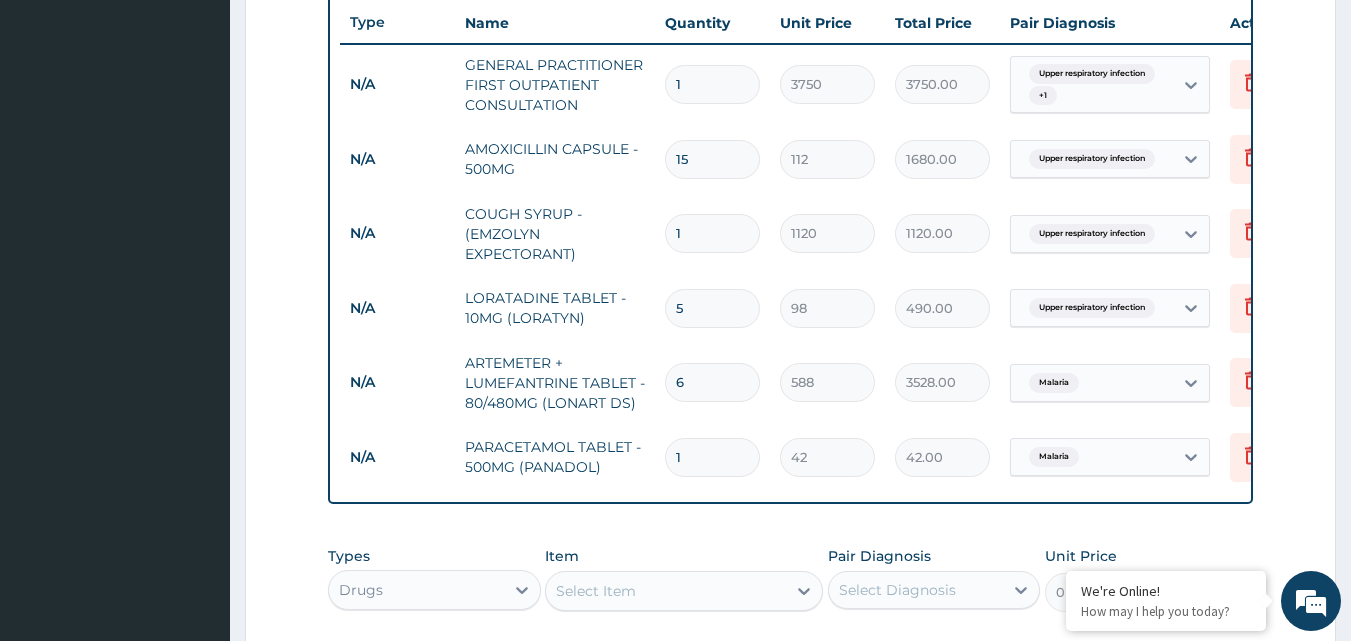 click on "1" at bounding box center (712, 457) 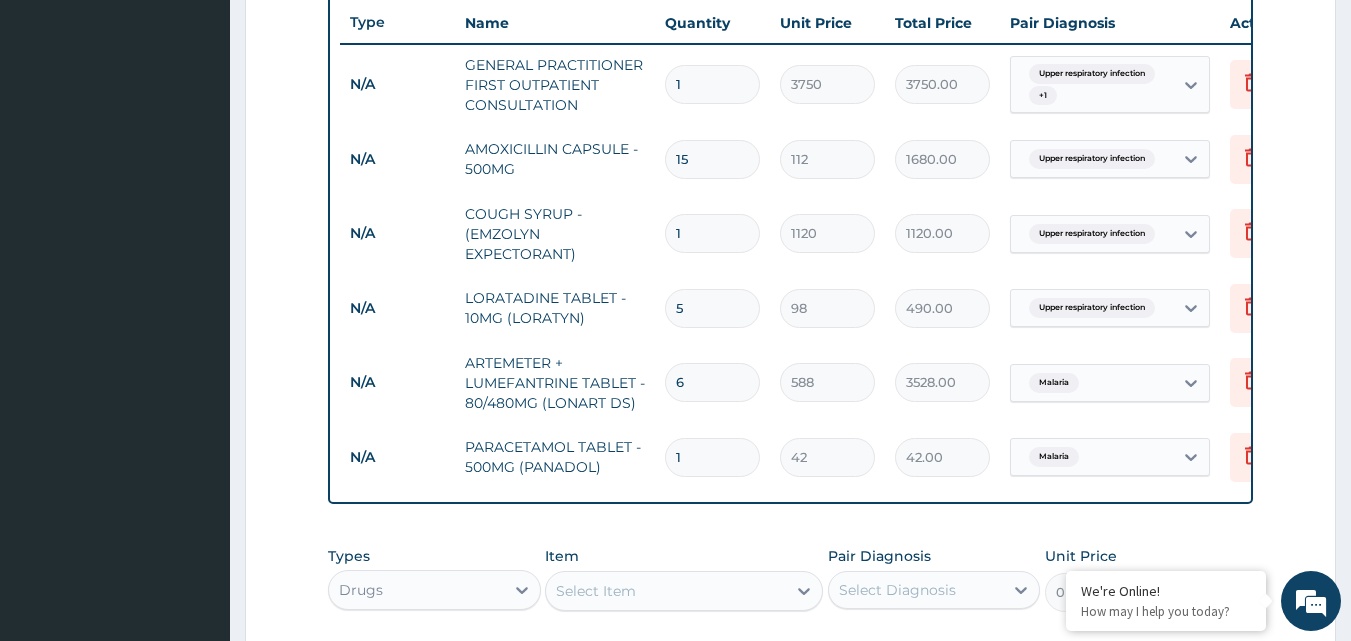 type on "18" 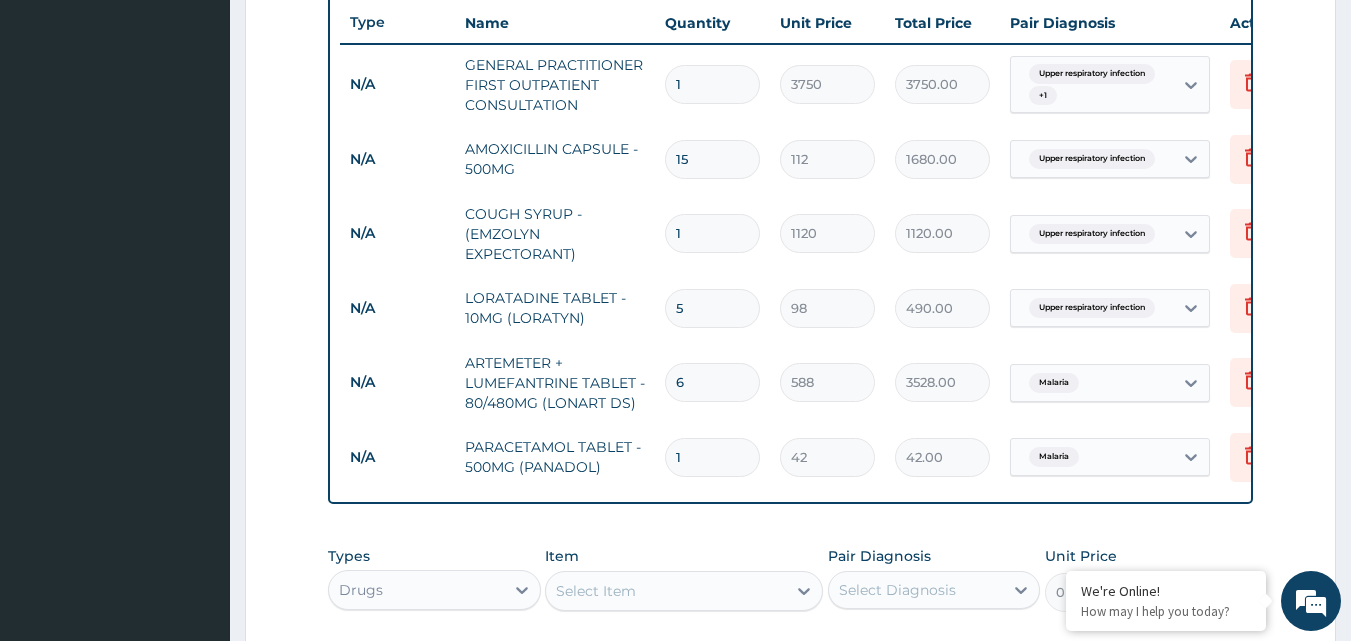 type on "756.00" 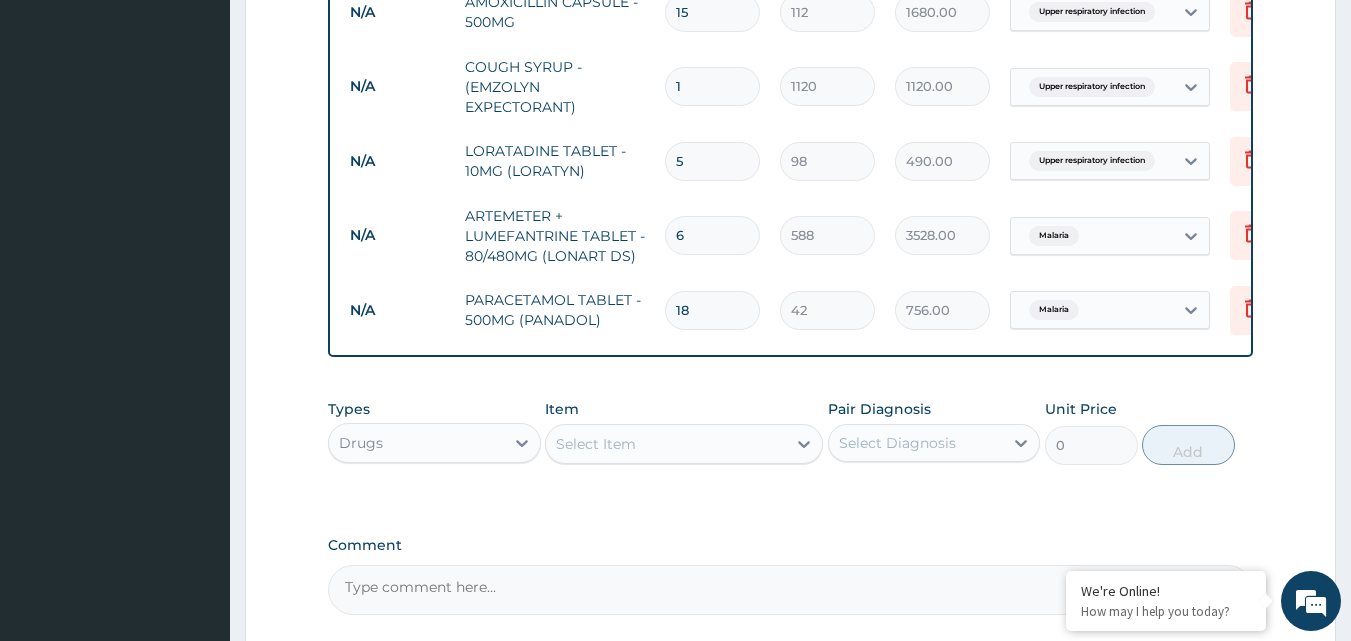 scroll, scrollTop: 926, scrollLeft: 0, axis: vertical 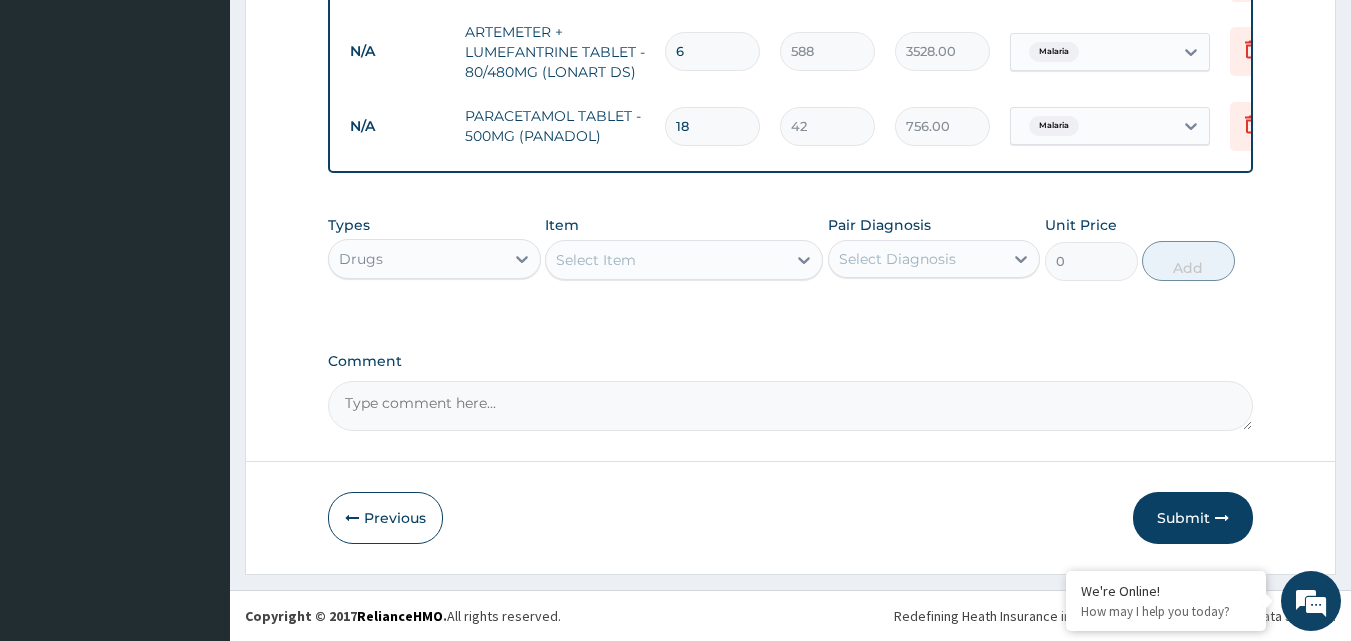 type on "18" 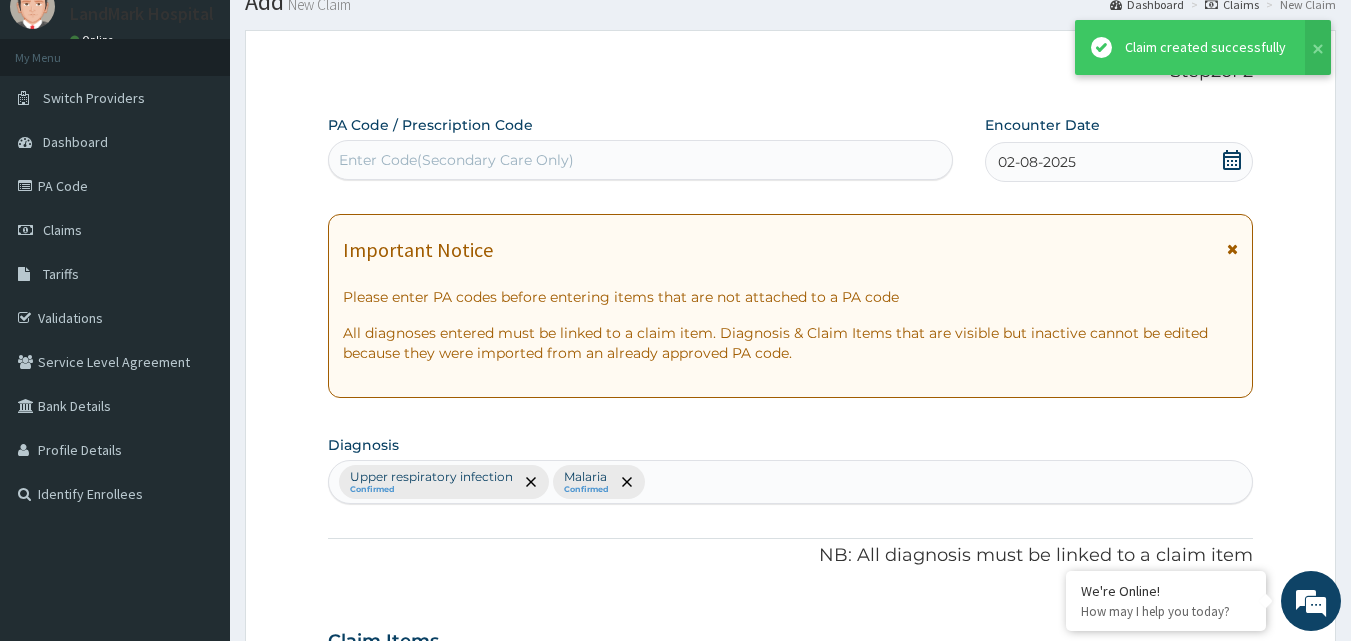 scroll, scrollTop: 1099, scrollLeft: 0, axis: vertical 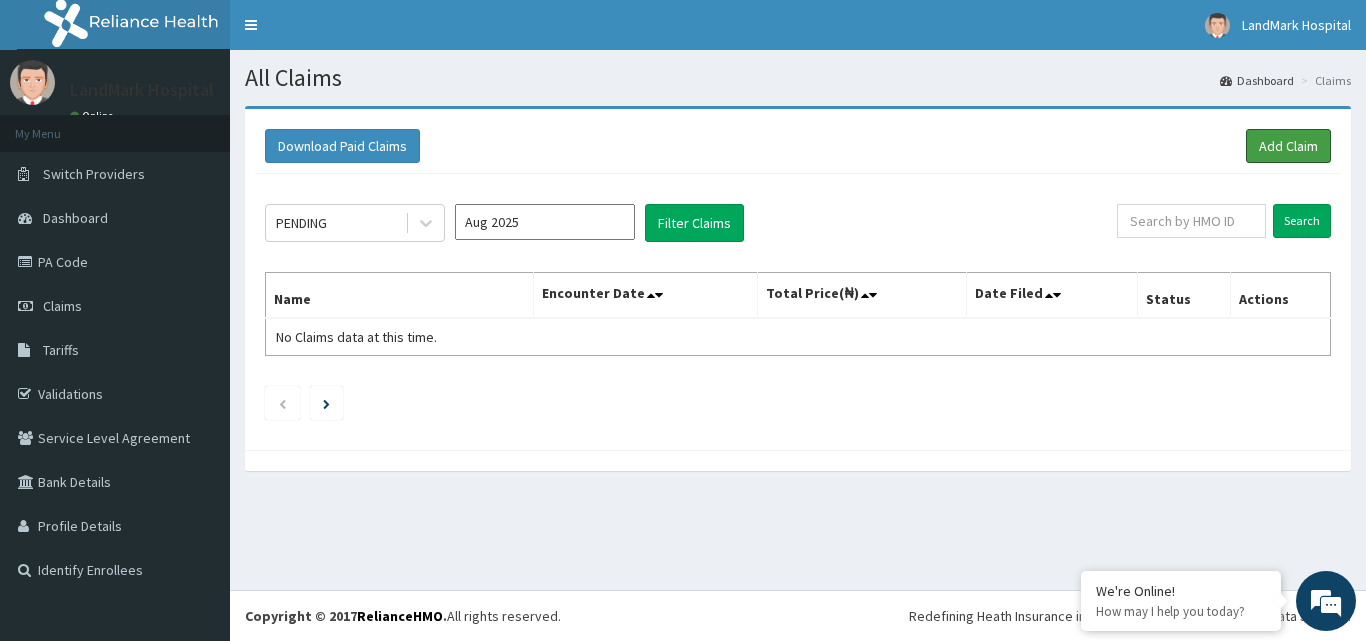 click on "Add Claim" at bounding box center [1288, 146] 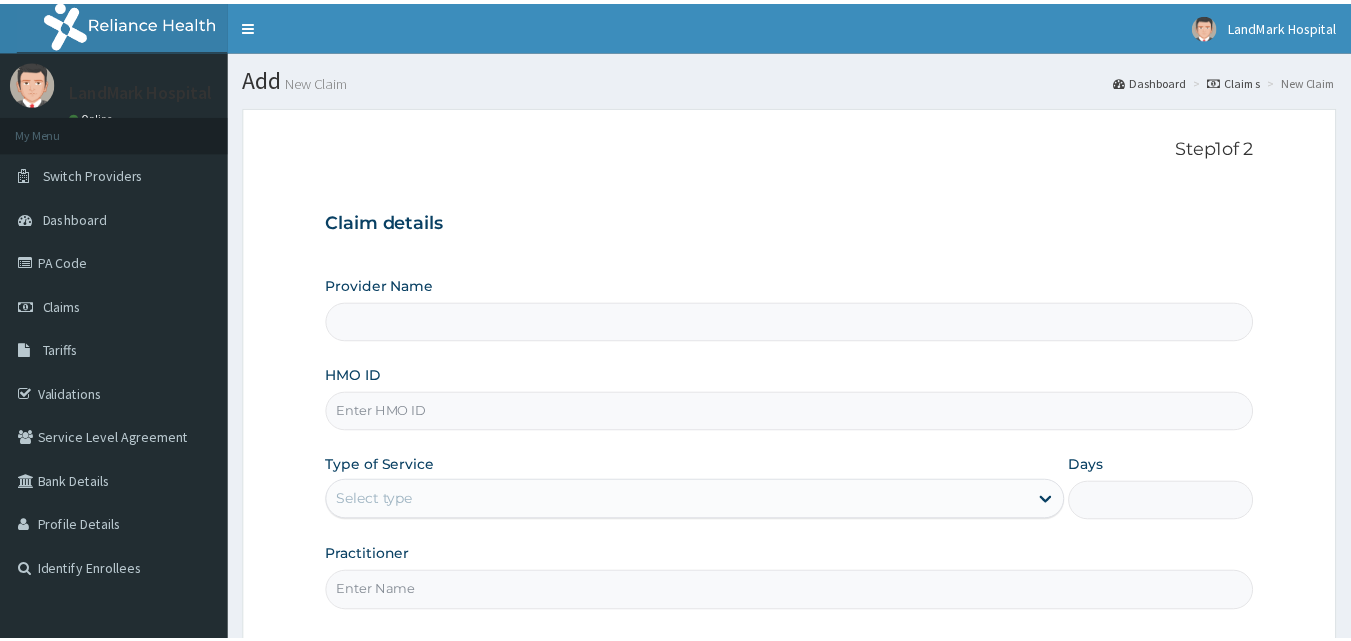scroll, scrollTop: 0, scrollLeft: 0, axis: both 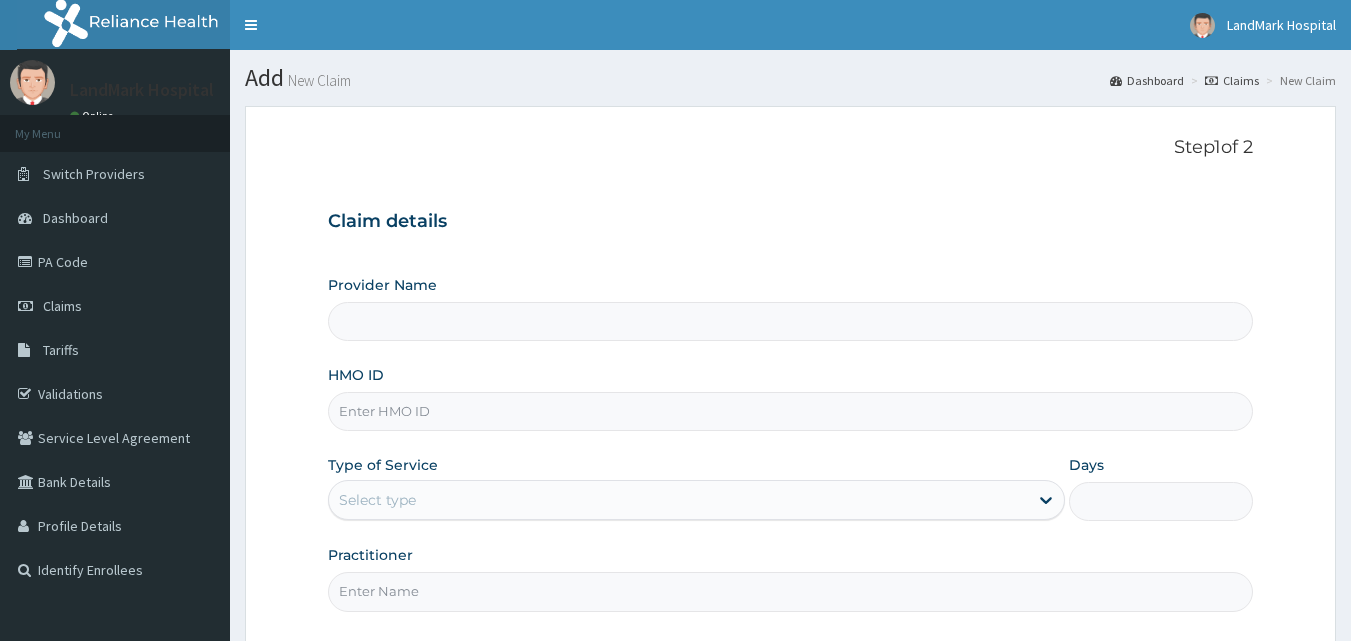 type on "Landmark Hospital" 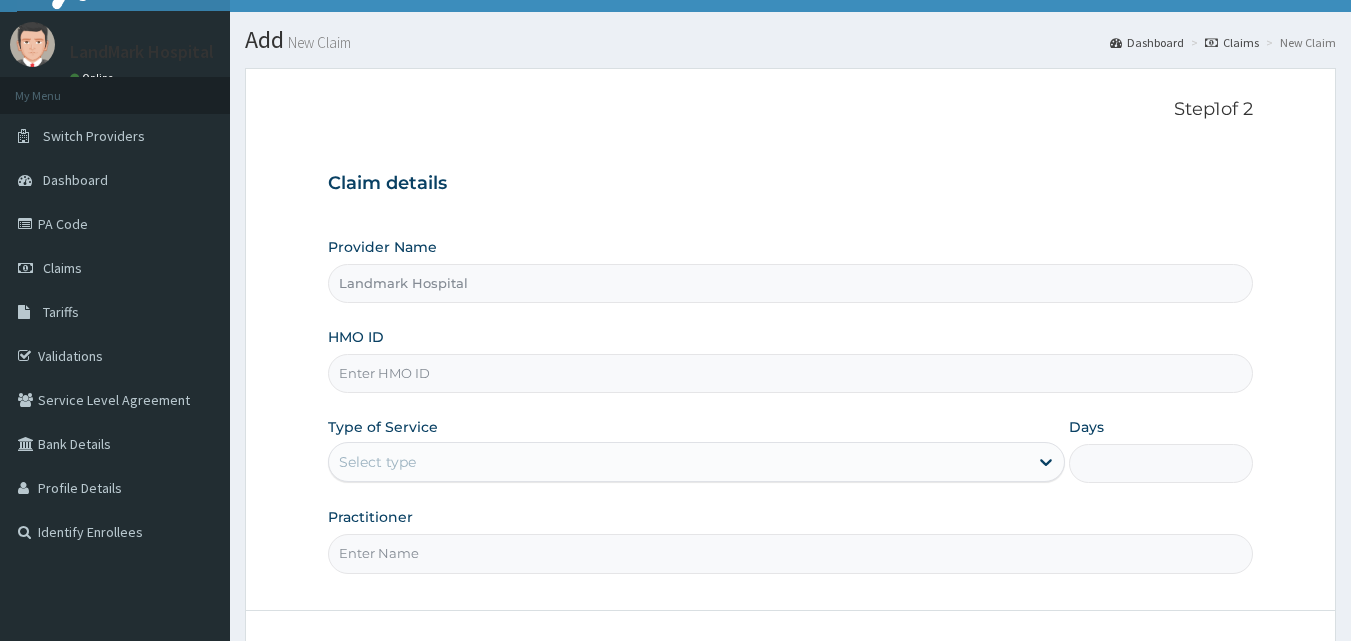scroll, scrollTop: 39, scrollLeft: 0, axis: vertical 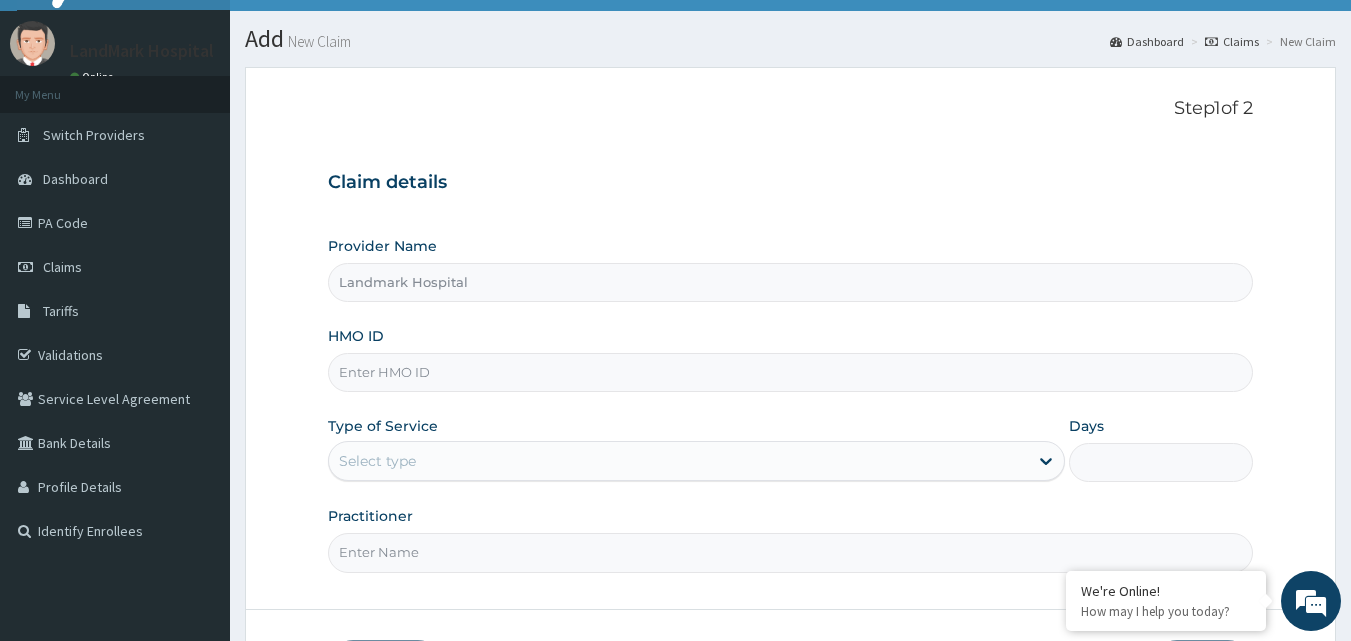paste on "CWN/10106/E" 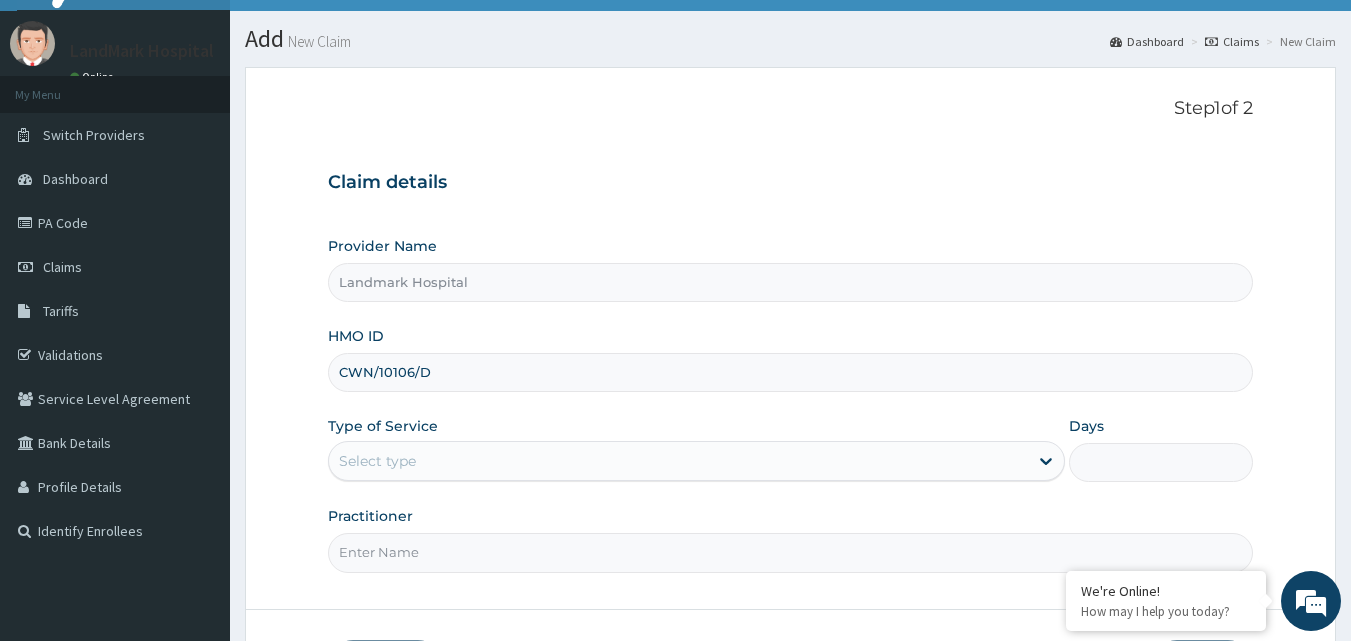 type on "CWN/10106/D" 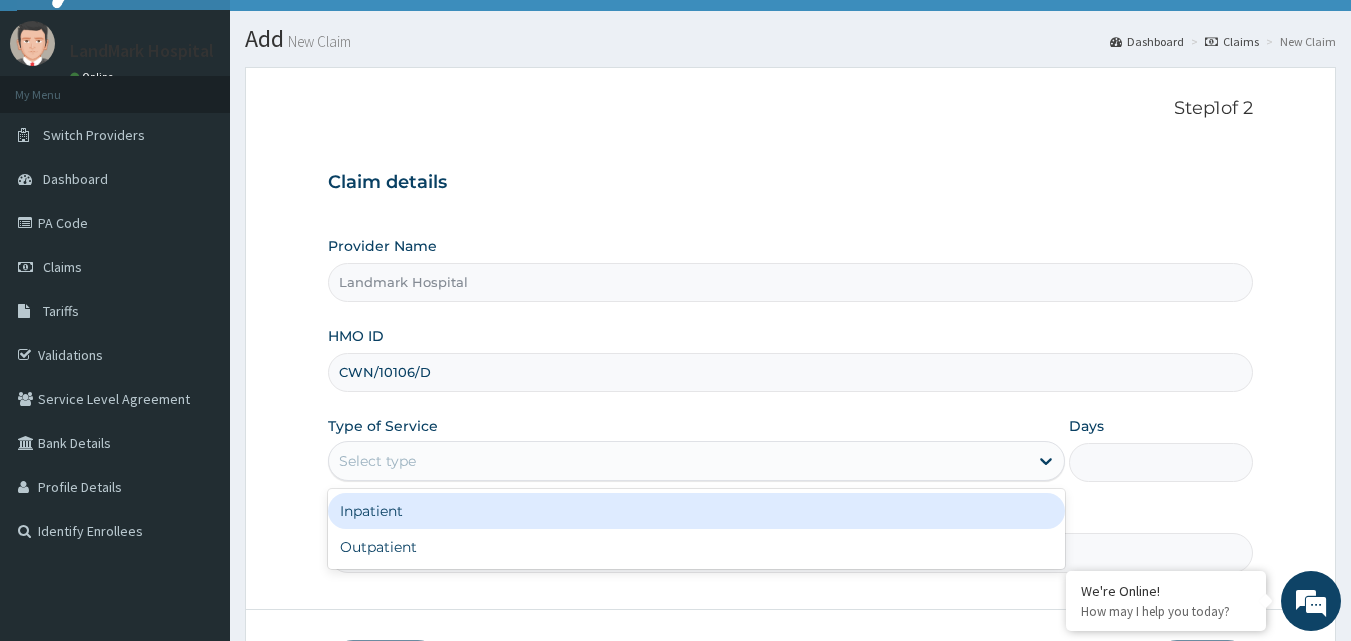 click on "Select type" at bounding box center (678, 461) 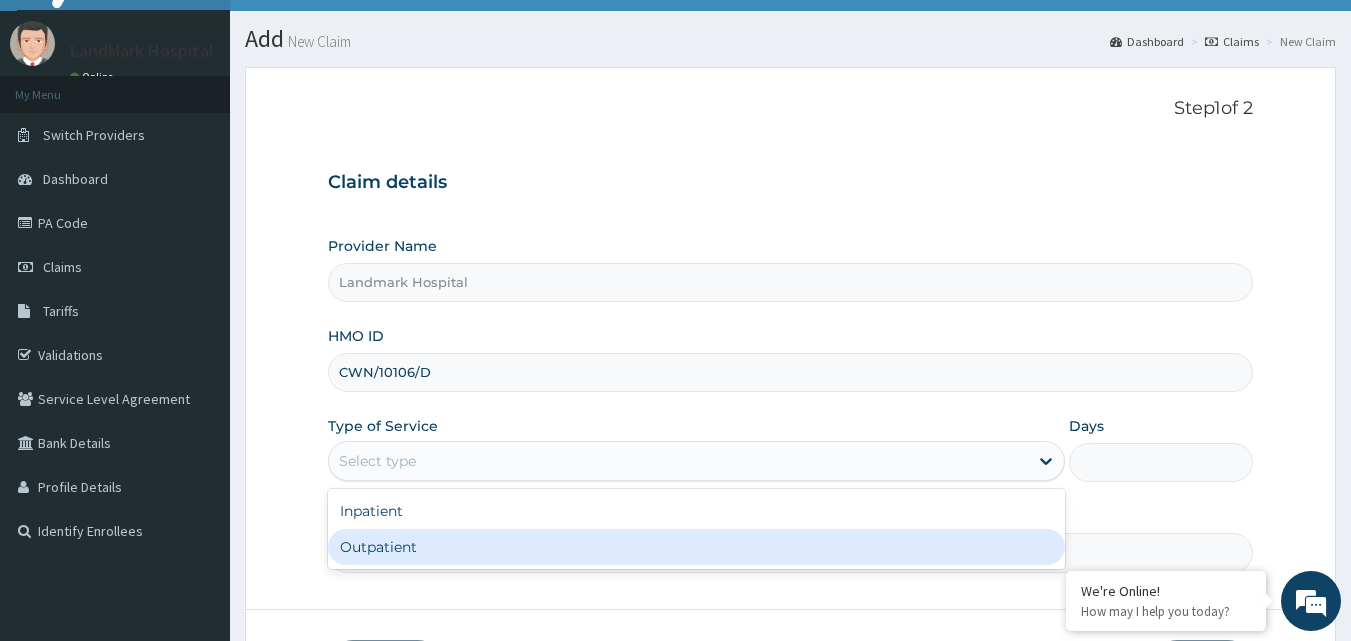 click on "Outpatient" at bounding box center [696, 547] 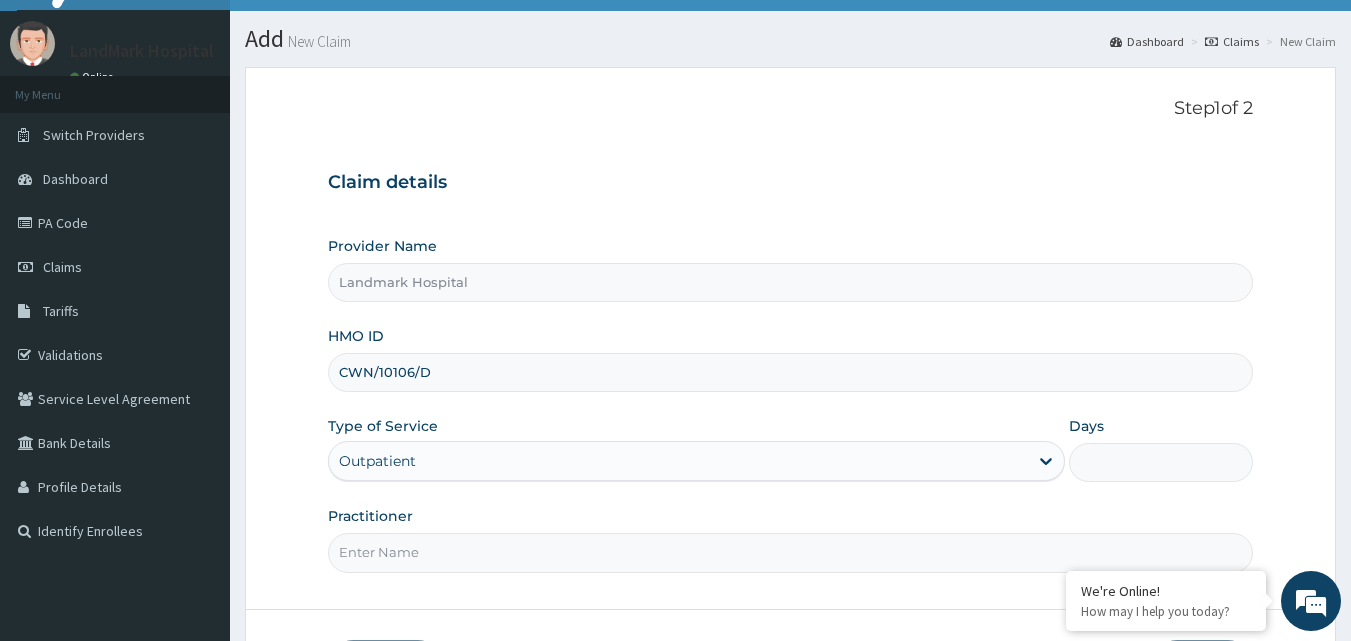 type on "1" 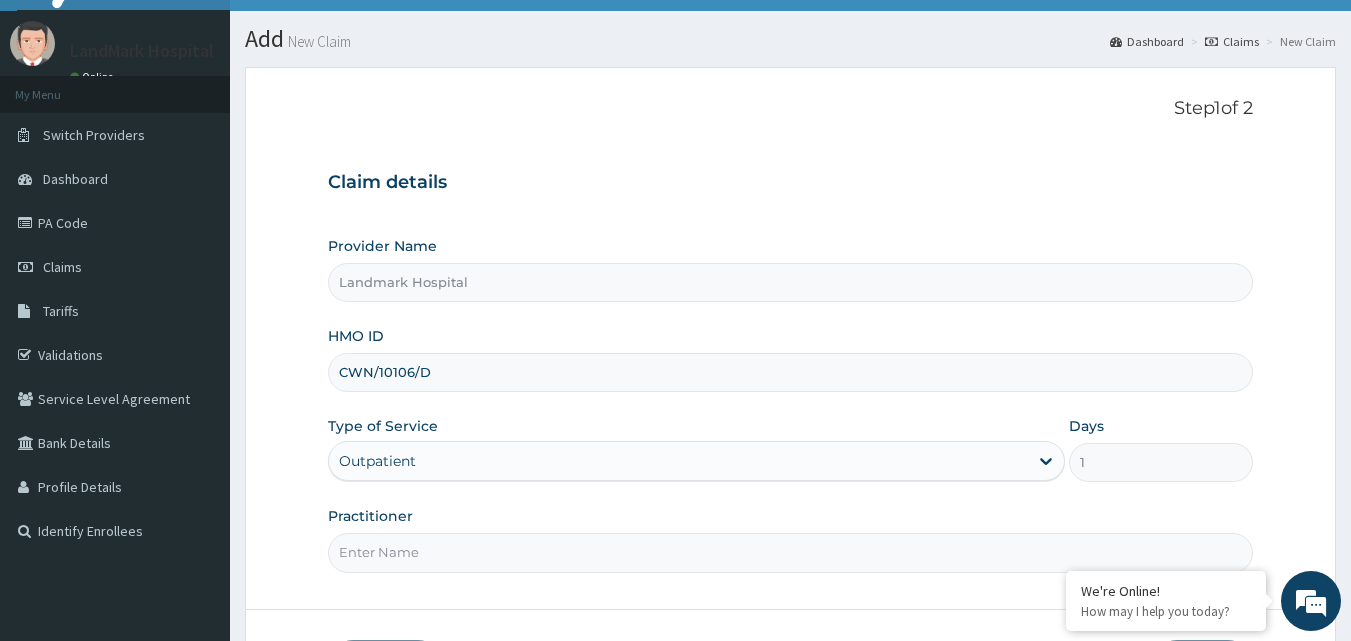 scroll, scrollTop: 0, scrollLeft: 0, axis: both 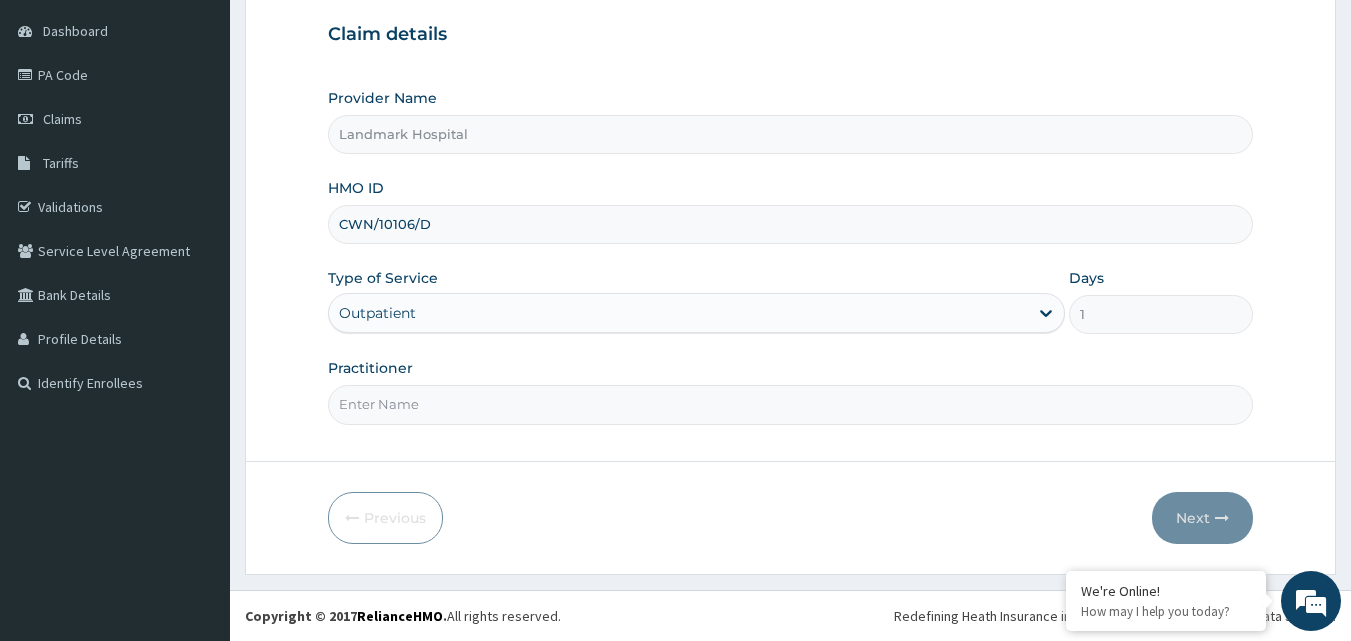 click on "Practitioner" at bounding box center (791, 404) 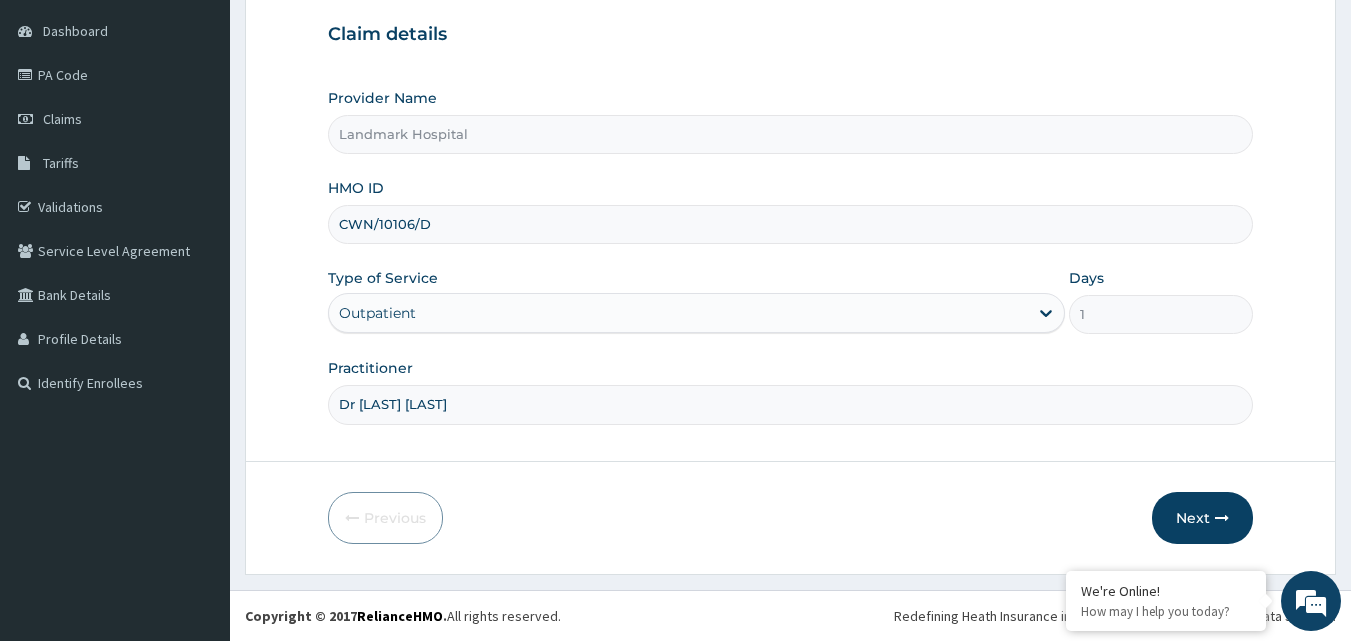 click on "Next" at bounding box center [1202, 518] 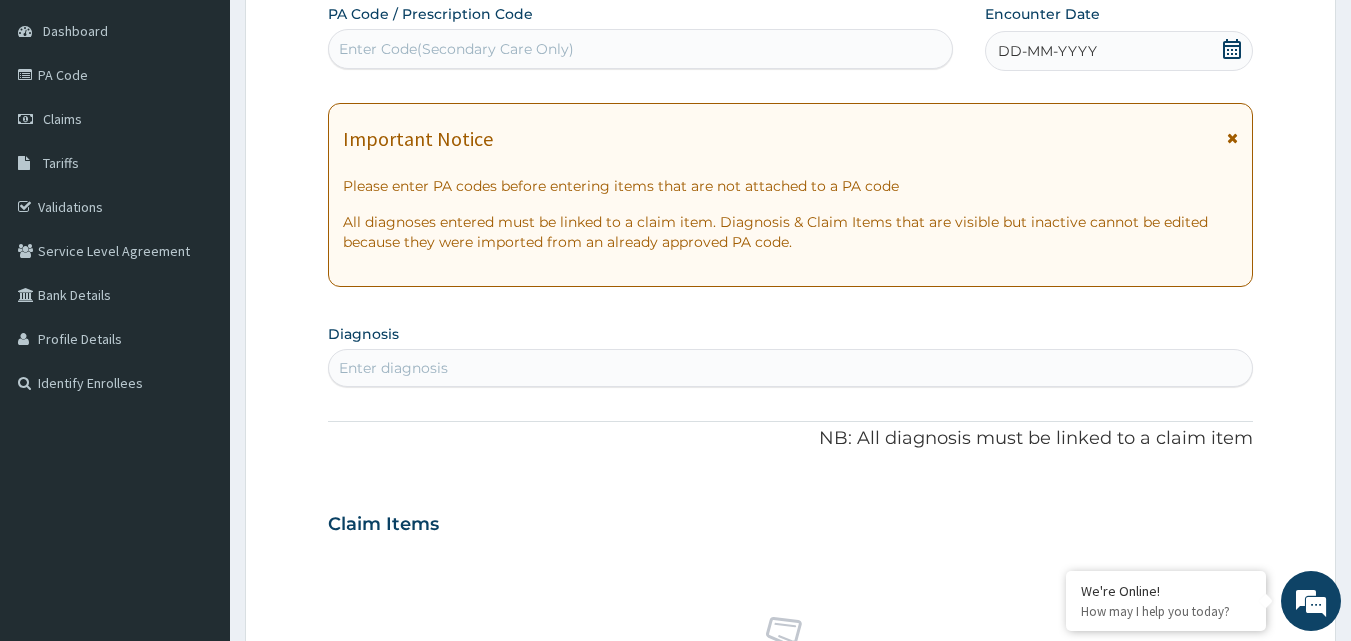 click 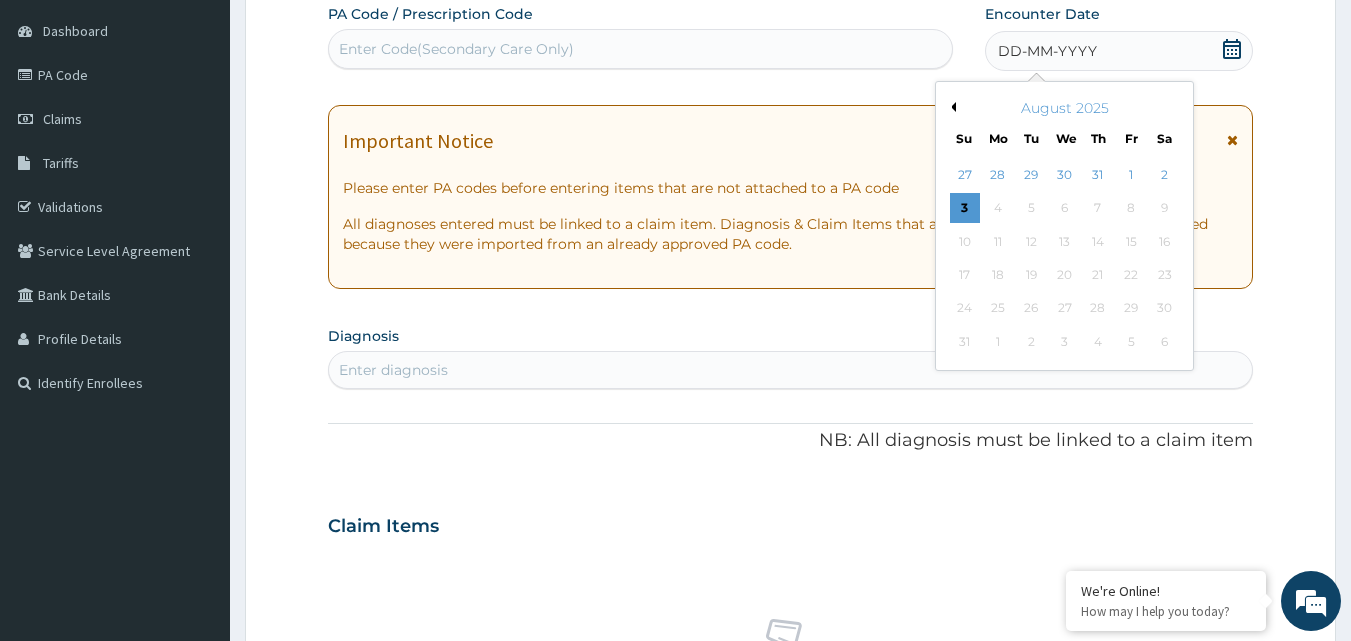 click on "2" at bounding box center (1165, 175) 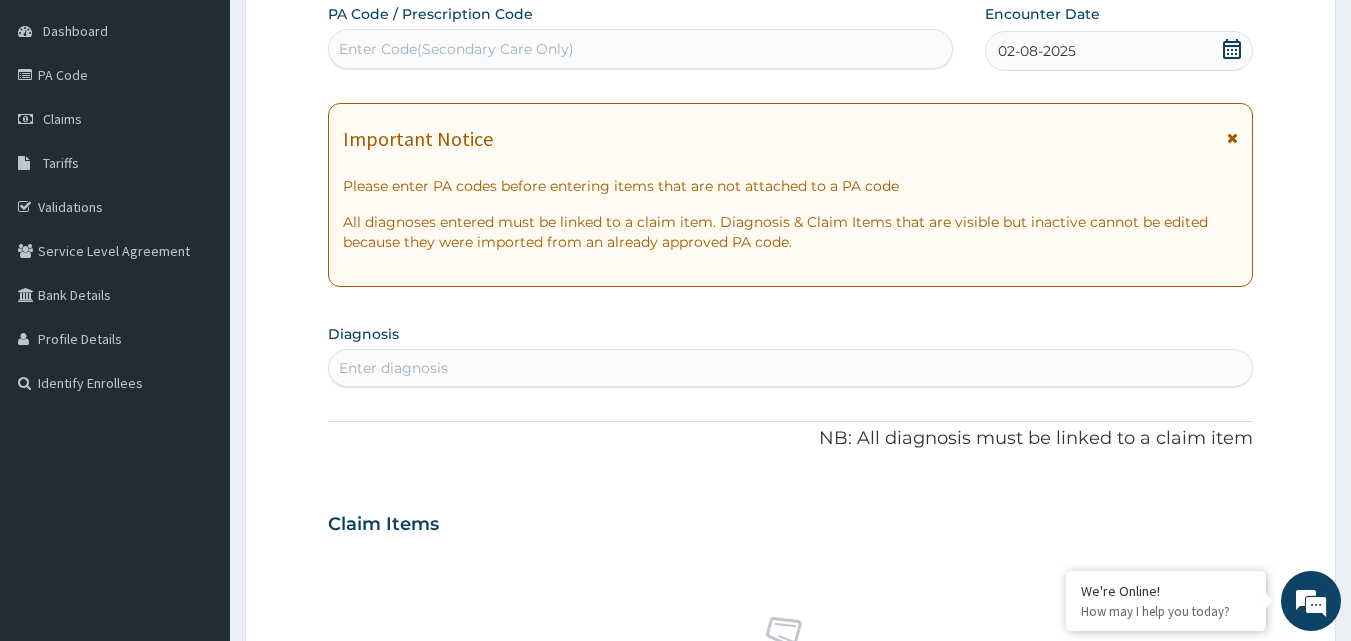scroll, scrollTop: 747, scrollLeft: 0, axis: vertical 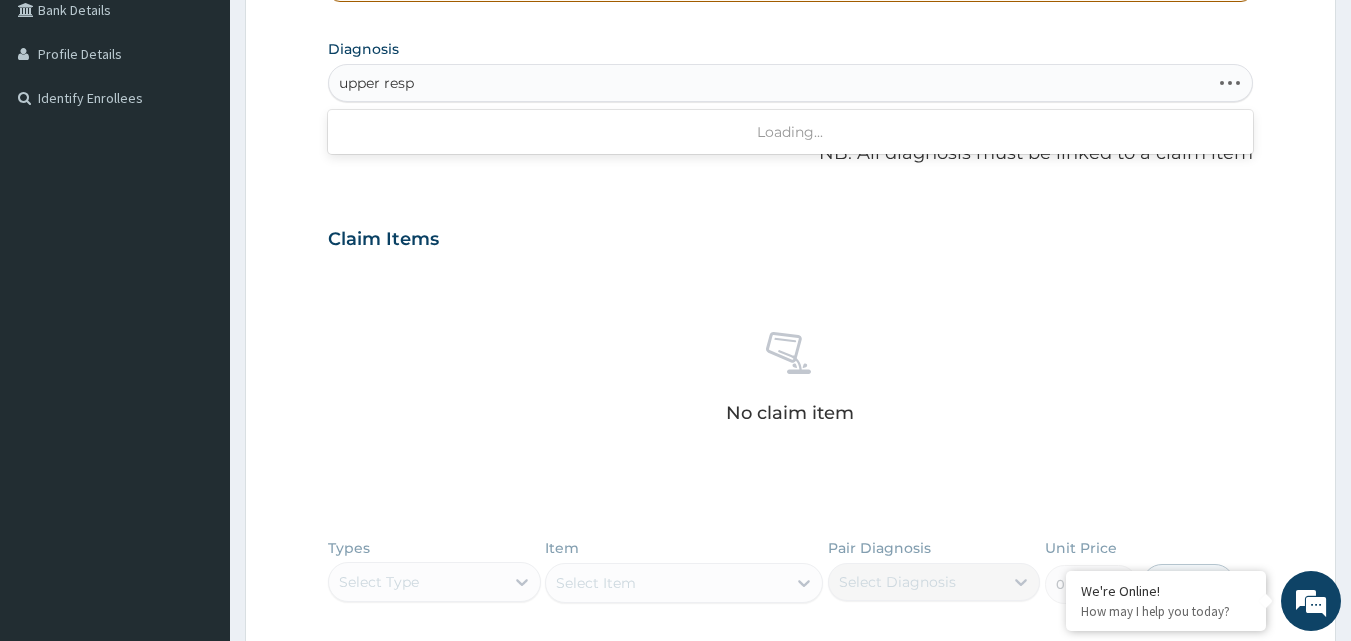type on "upper respi" 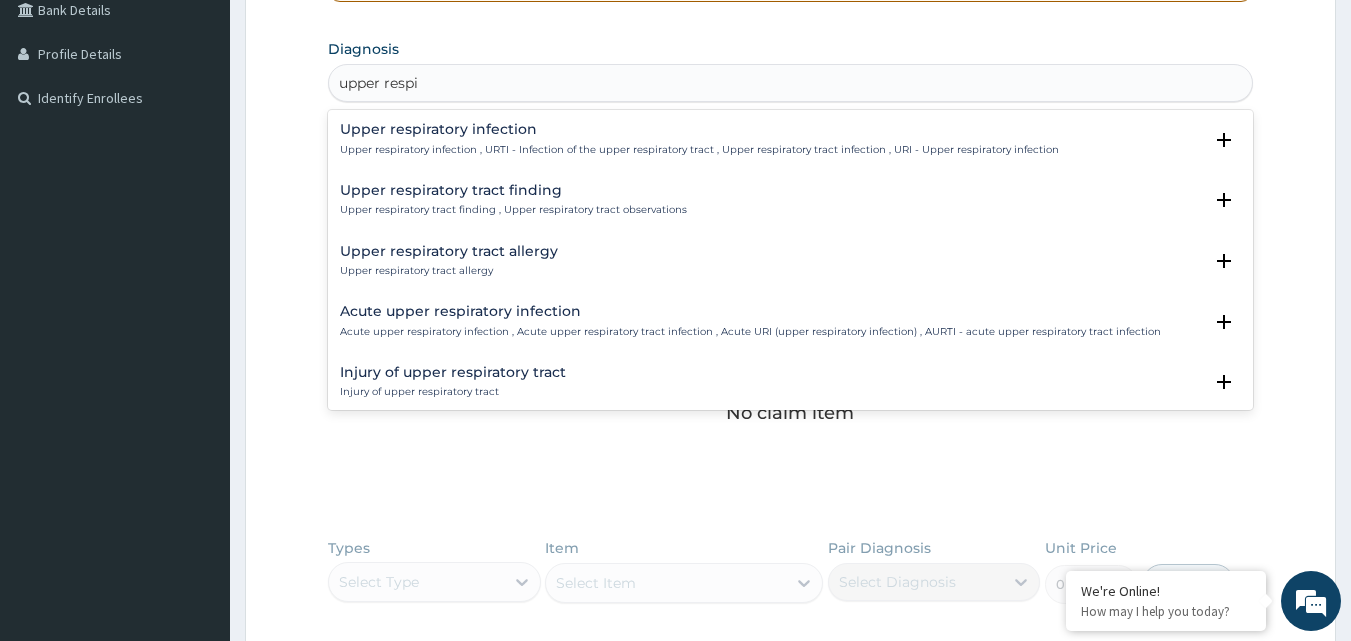 click on "Upper respiratory infection" at bounding box center (699, 129) 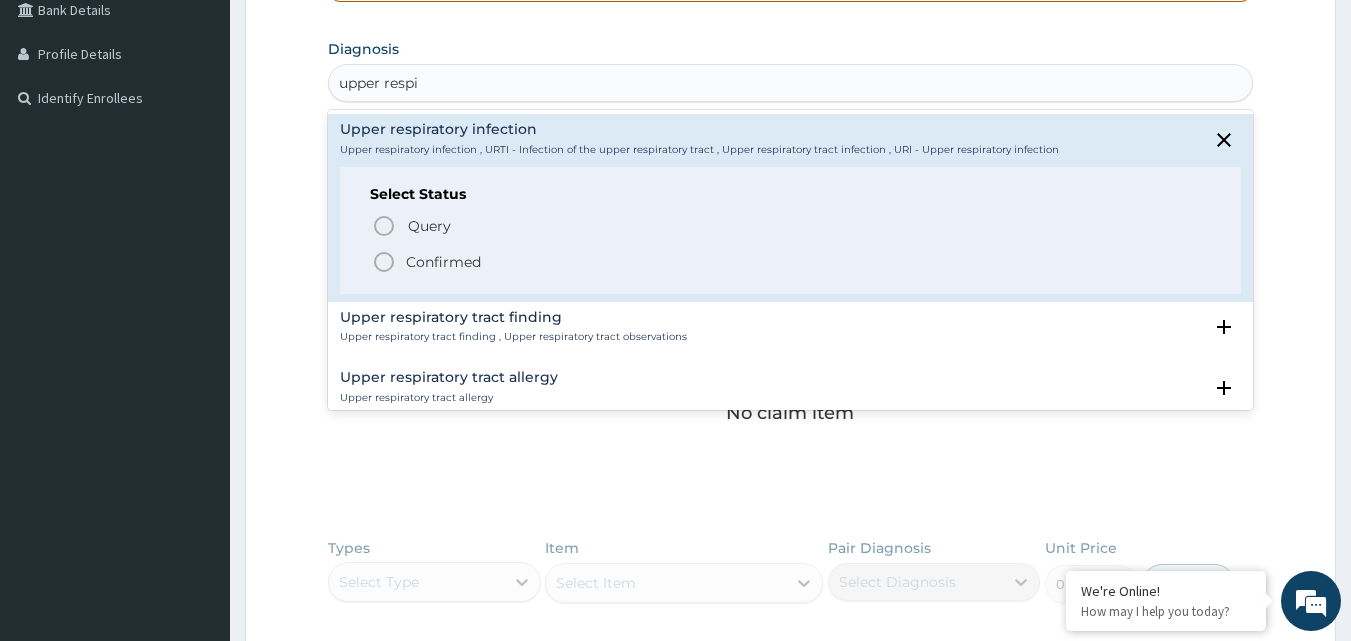 click on "Confirmed" at bounding box center [443, 262] 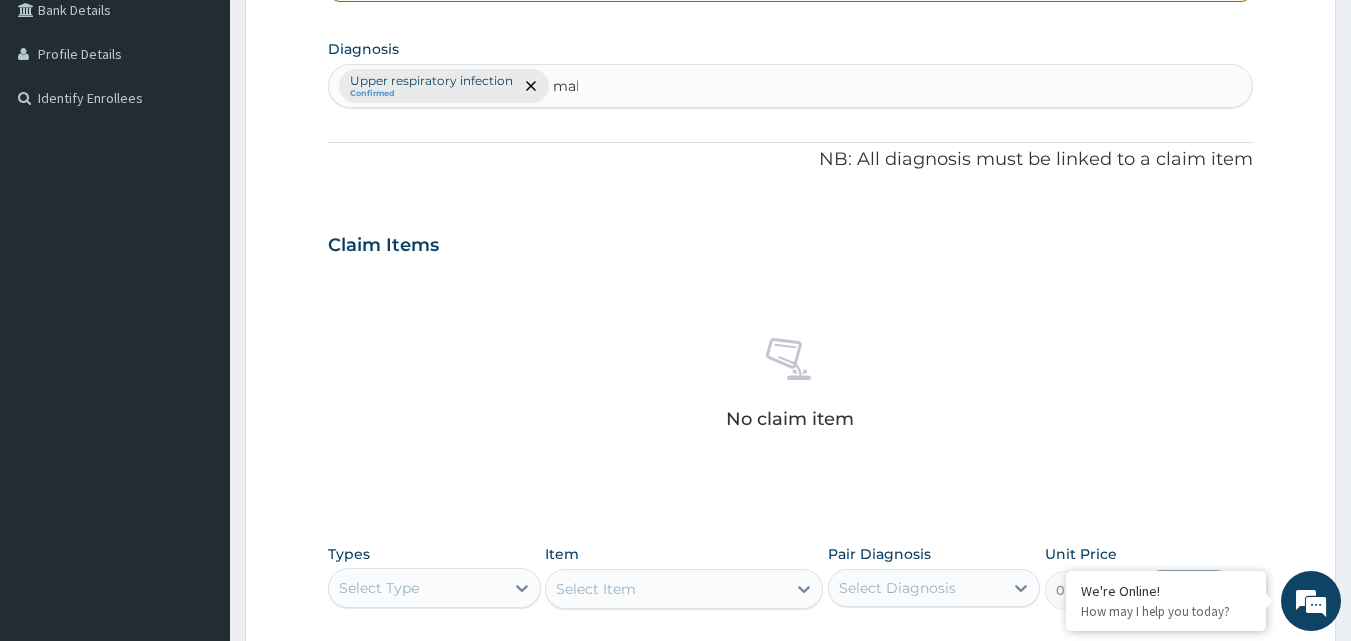 type on "mala" 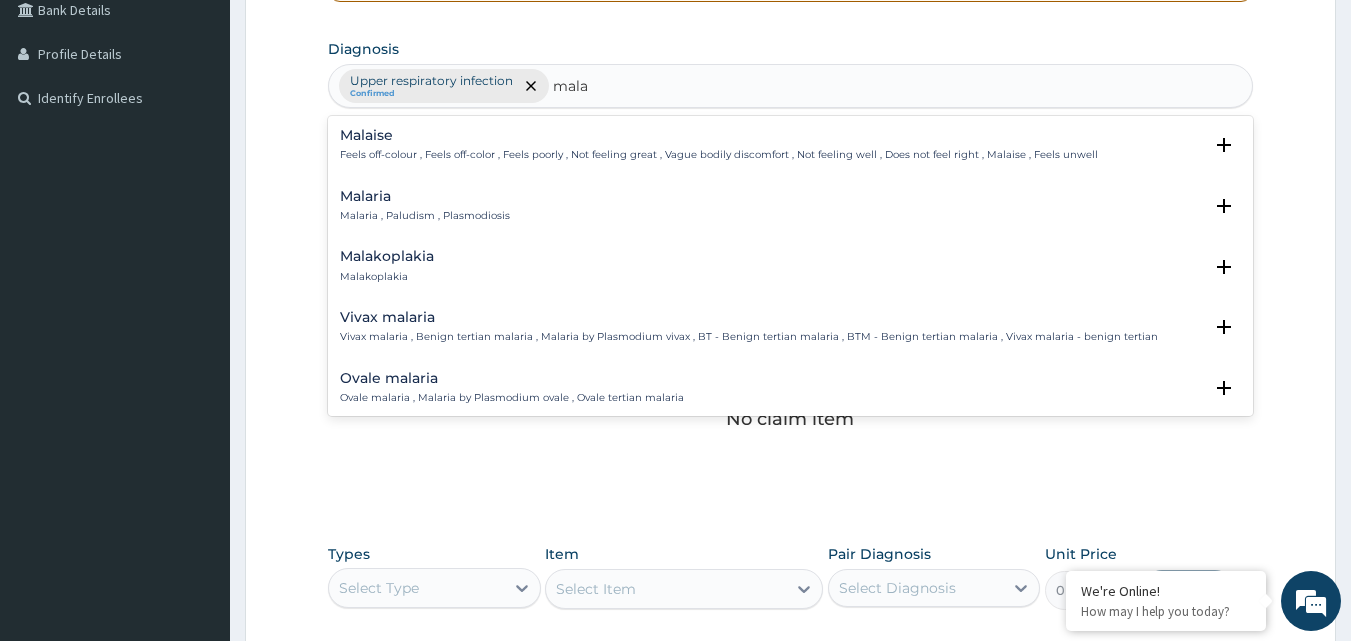 click on "Malaria Malaria , Paludism , Plasmodiosis" at bounding box center (425, 206) 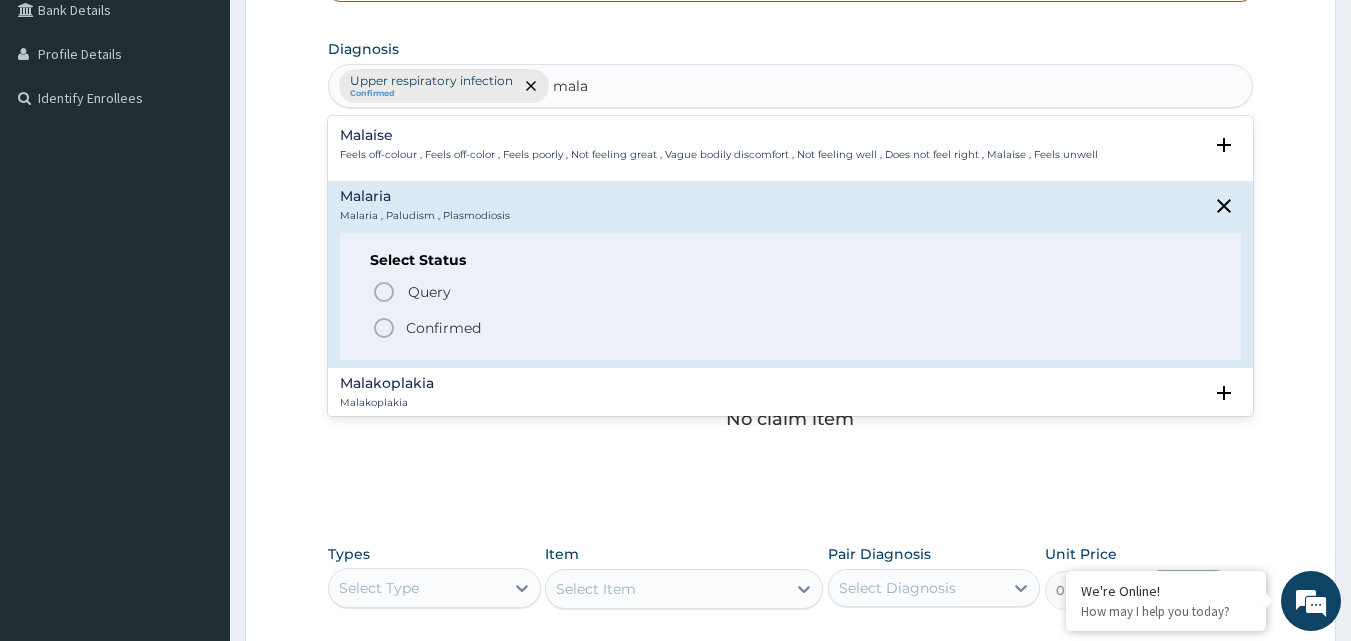 click on "Confirmed" at bounding box center [443, 328] 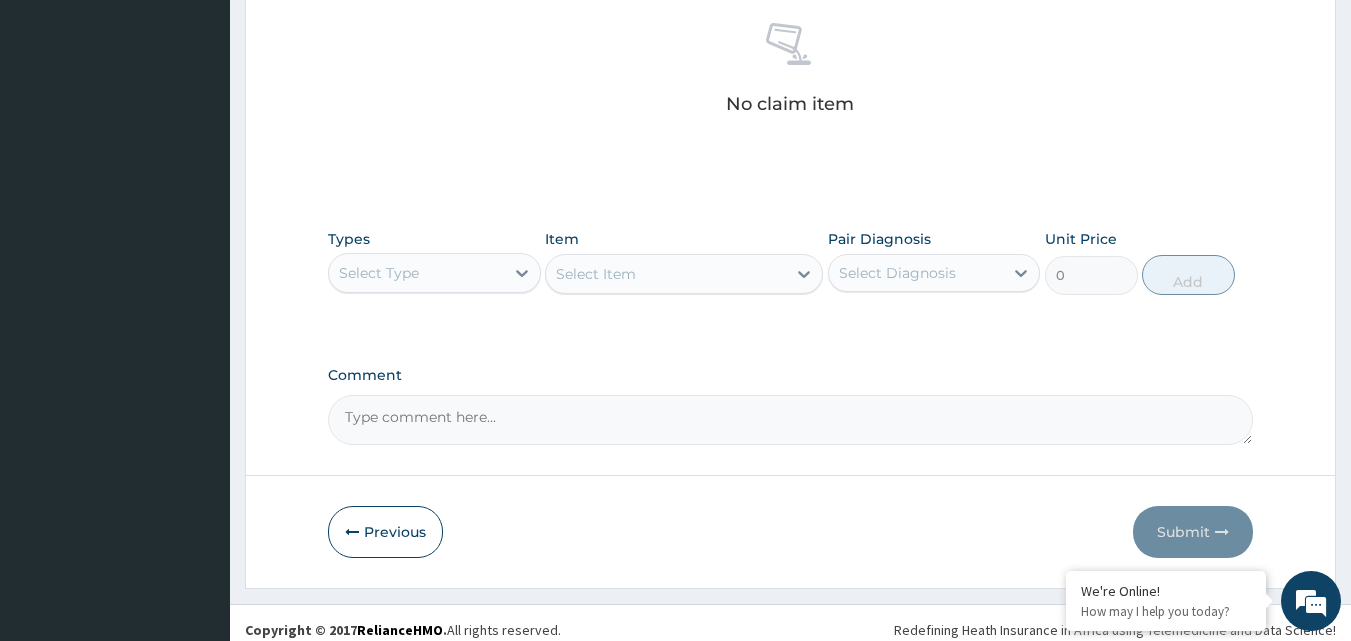scroll, scrollTop: 801, scrollLeft: 0, axis: vertical 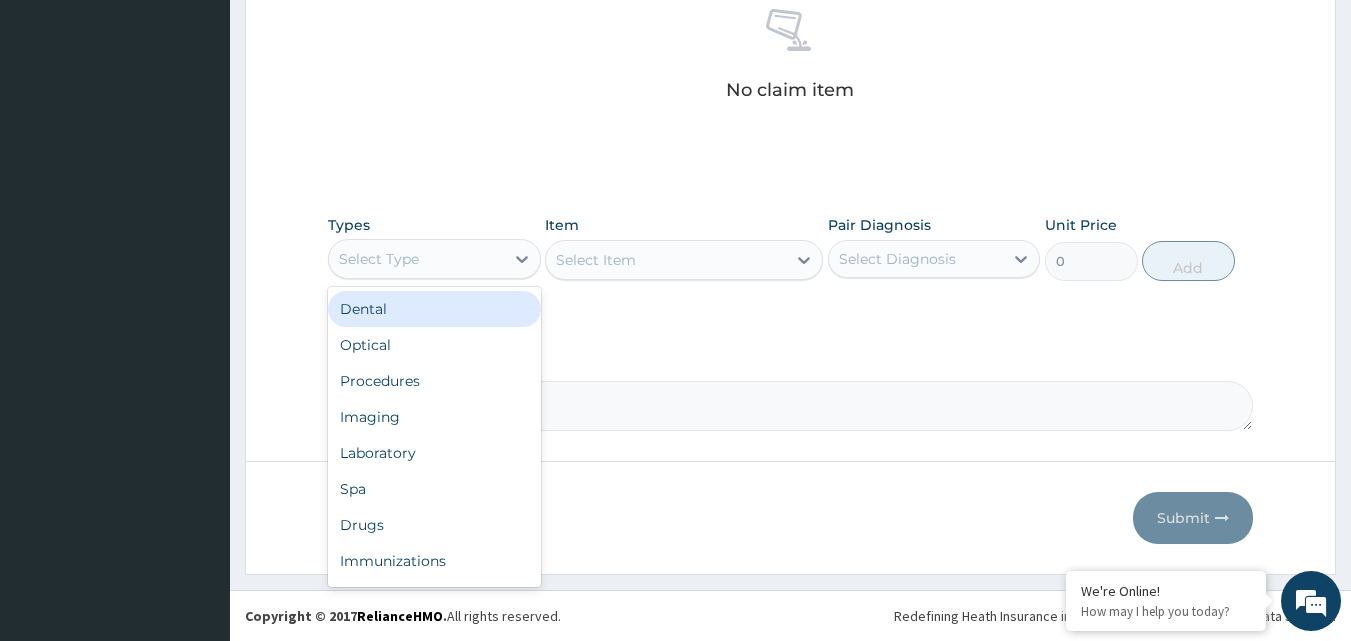 click on "Select Type" at bounding box center [416, 259] 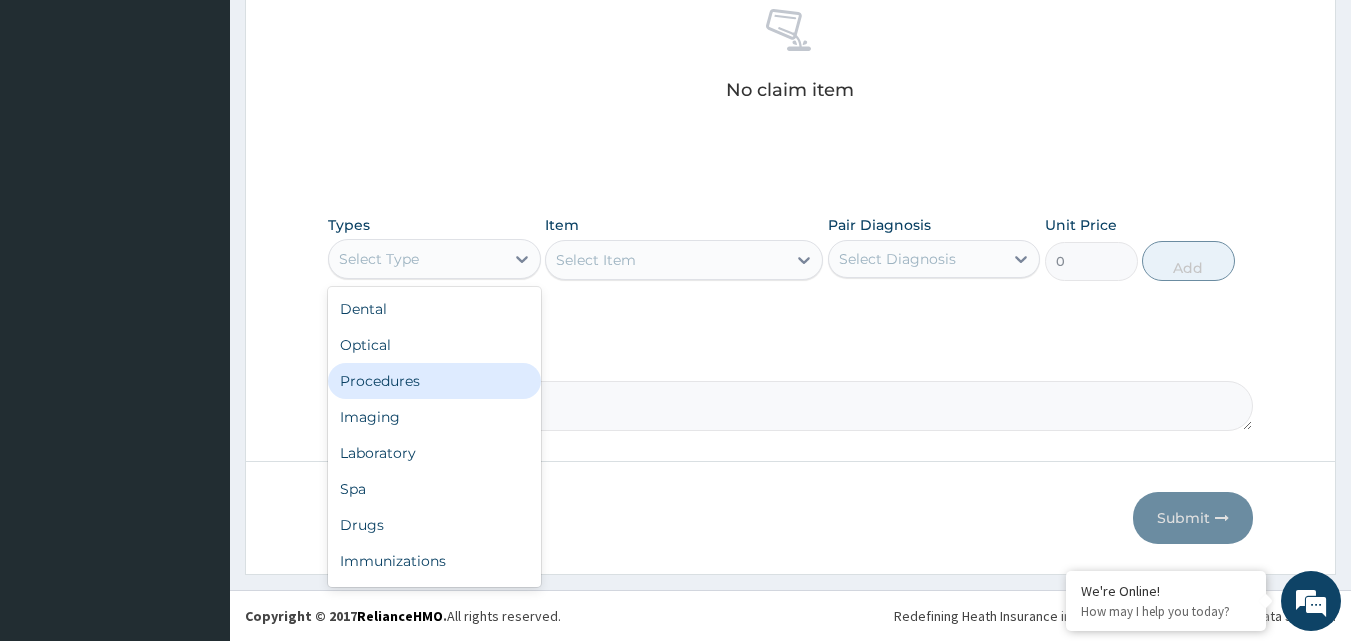 click on "Procedures" at bounding box center [434, 381] 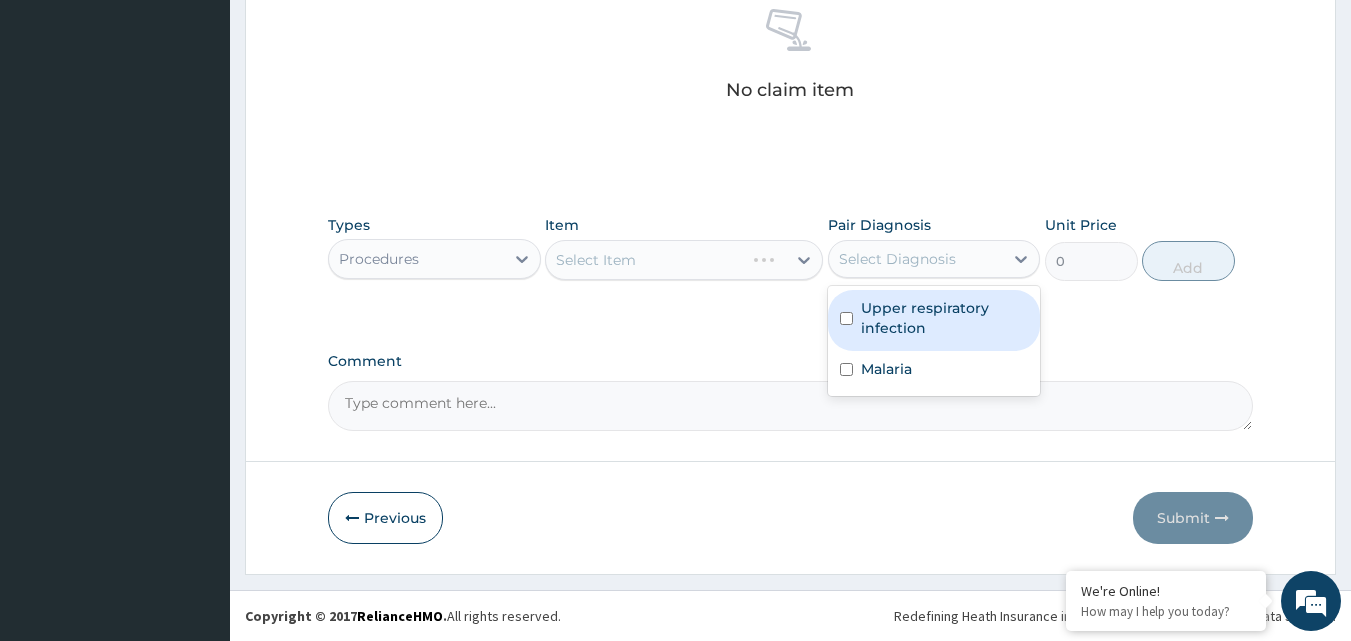 click on "Select Diagnosis" at bounding box center (897, 259) 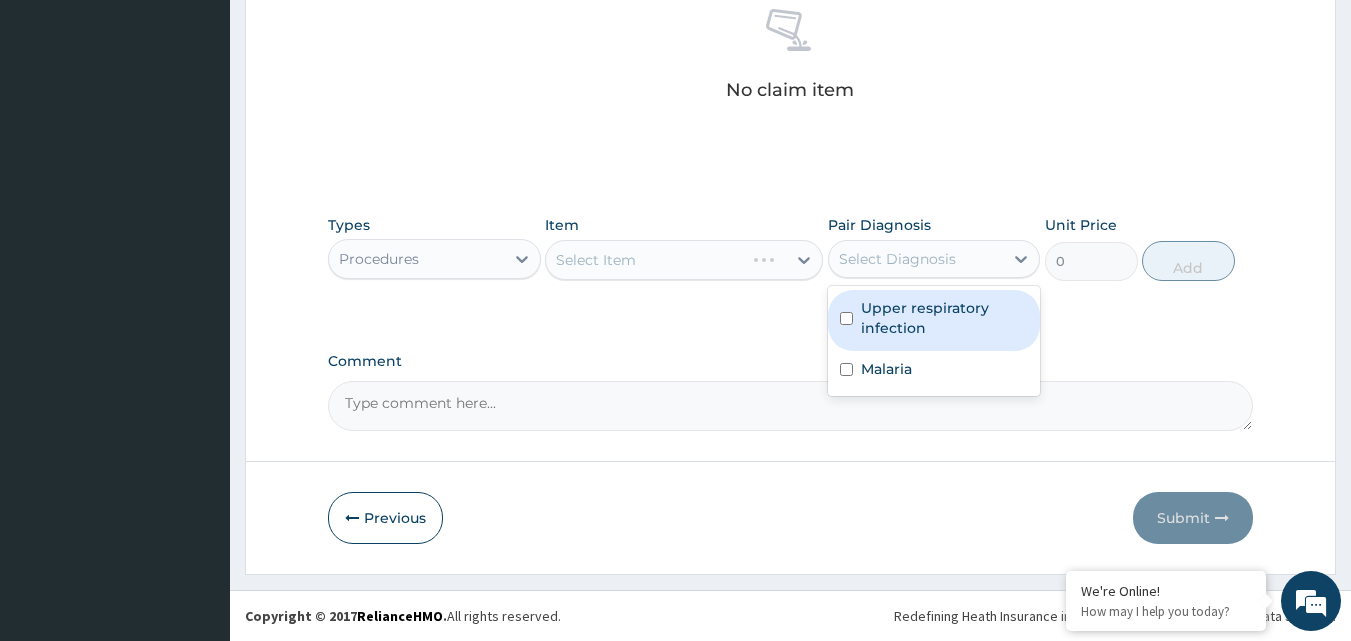 click on "Upper respiratory infection" at bounding box center (945, 318) 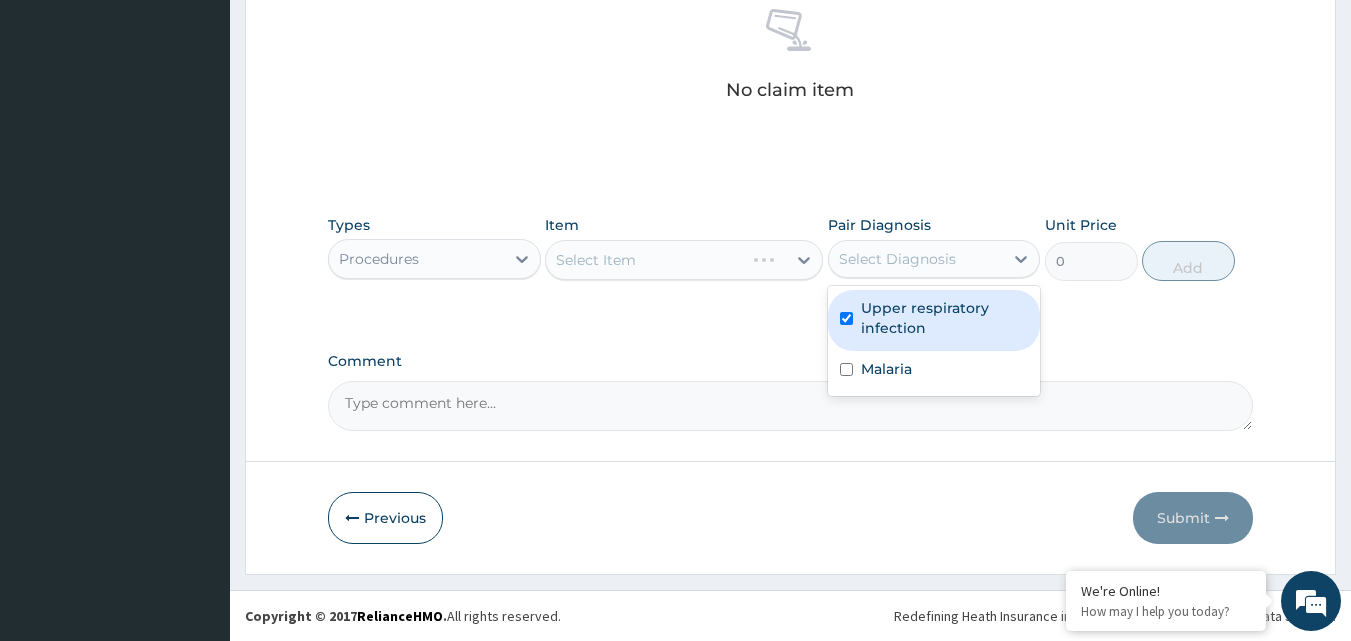 checkbox on "true" 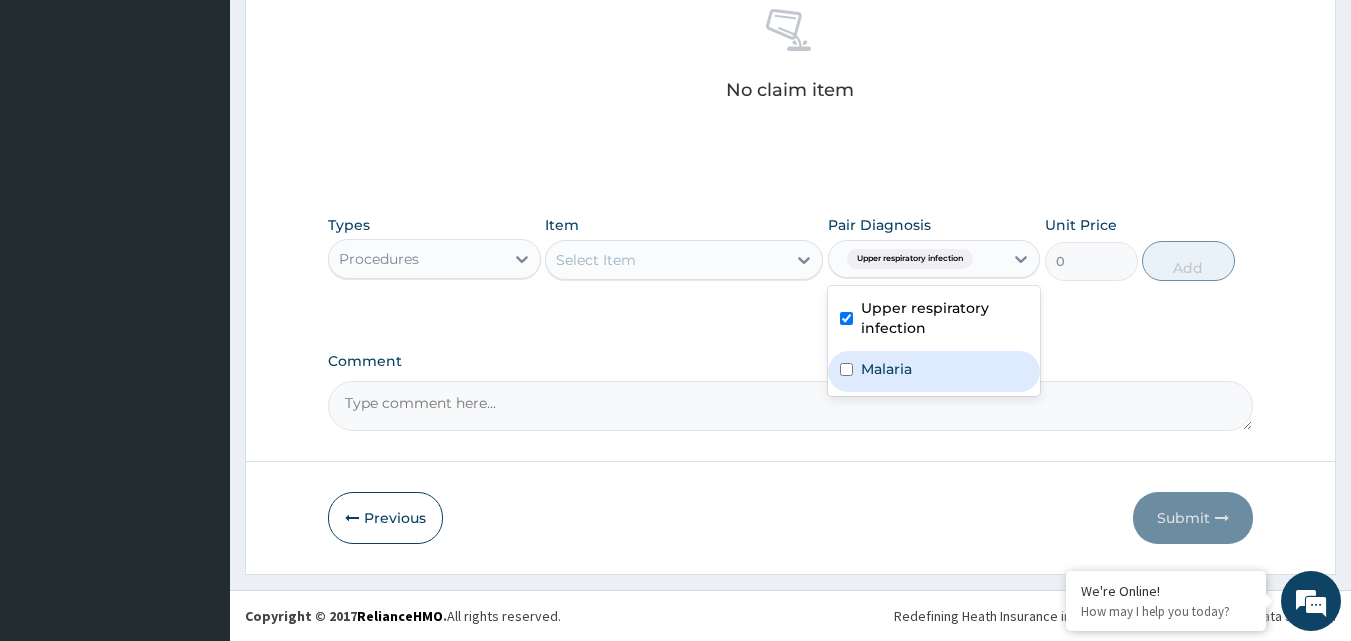 click on "Malaria" at bounding box center [934, 371] 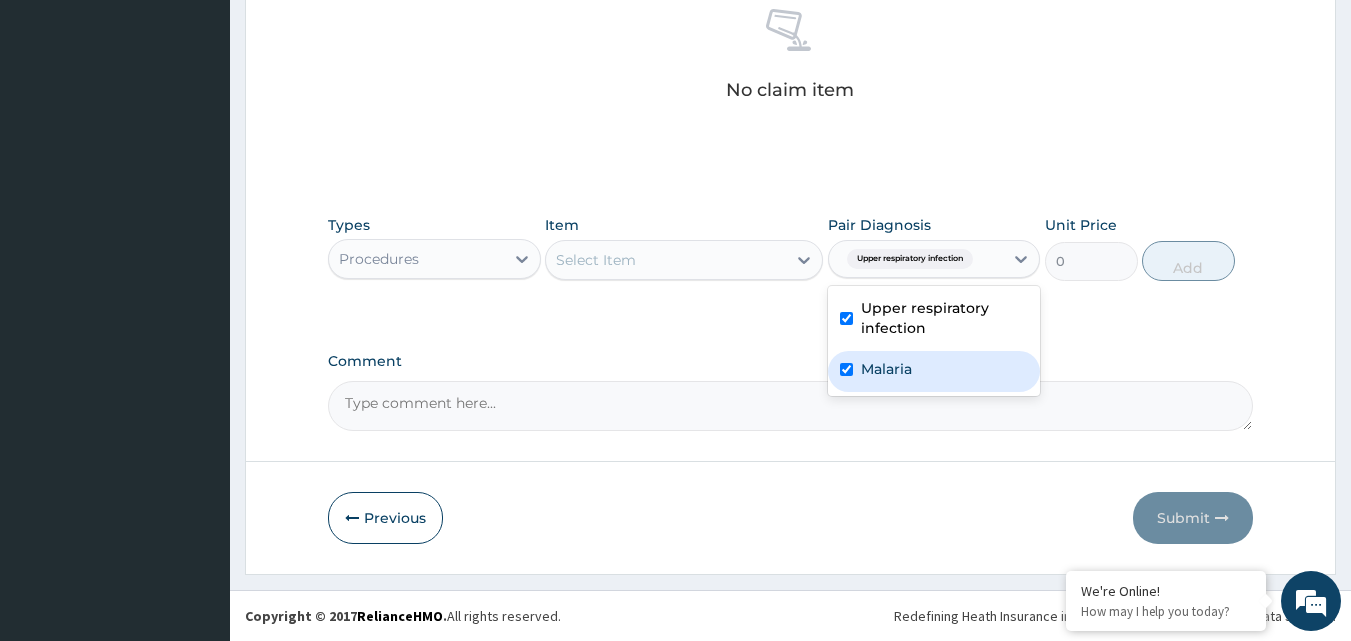 checkbox on "true" 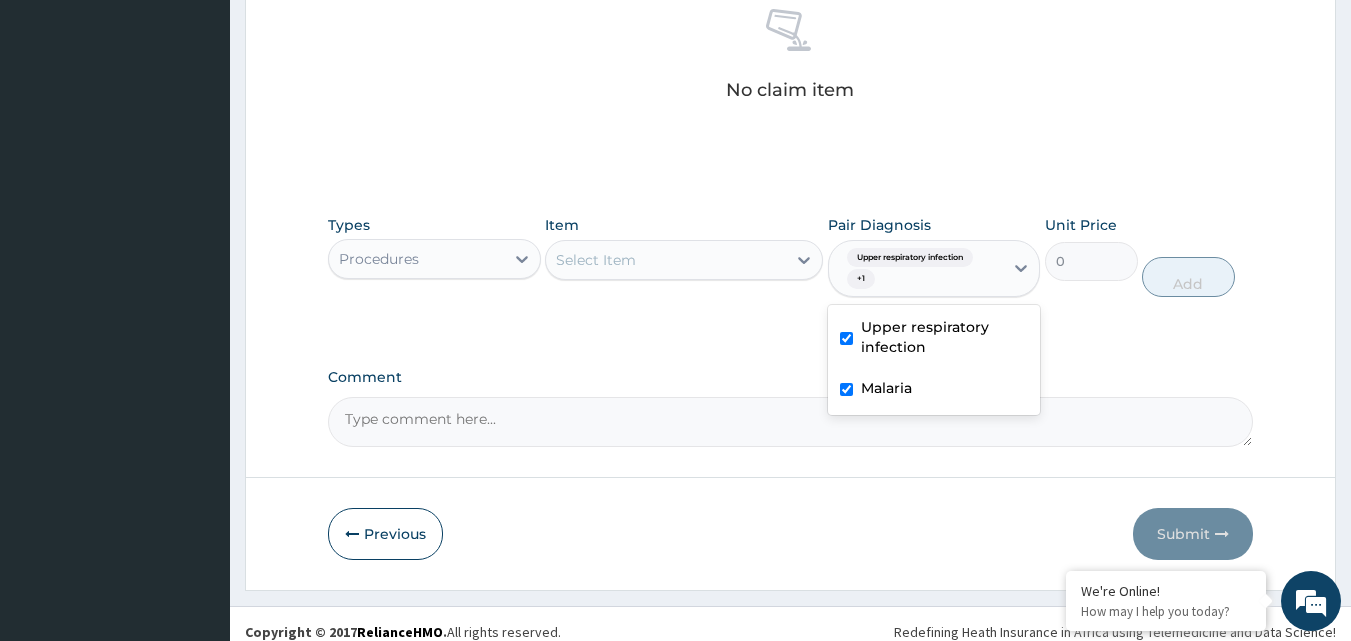 click on "Select Item" at bounding box center (666, 260) 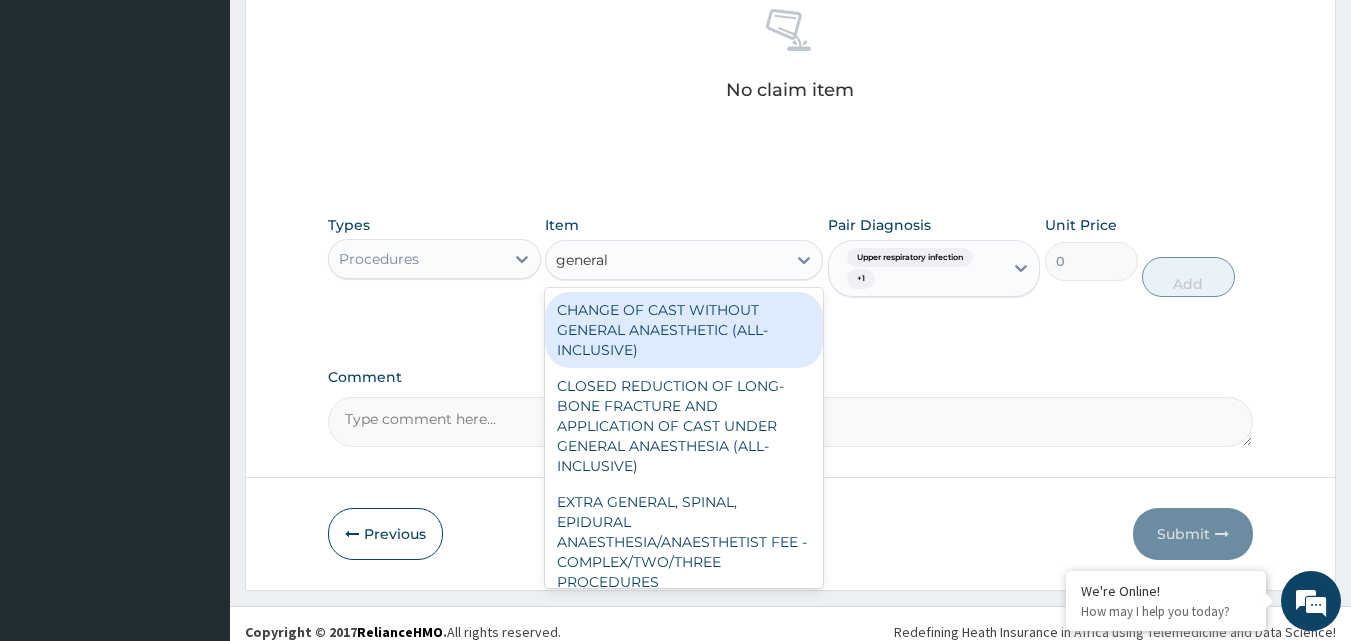 type on "general p" 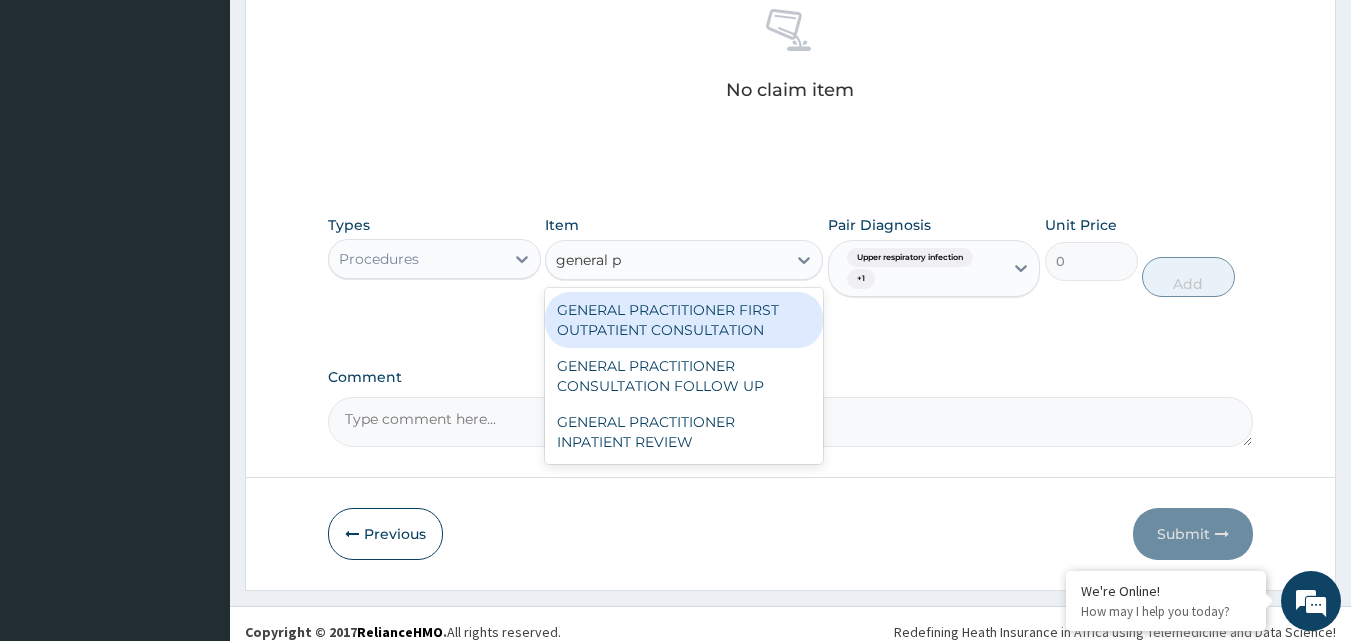 click on "GENERAL PRACTITIONER FIRST OUTPATIENT CONSULTATION" at bounding box center [684, 320] 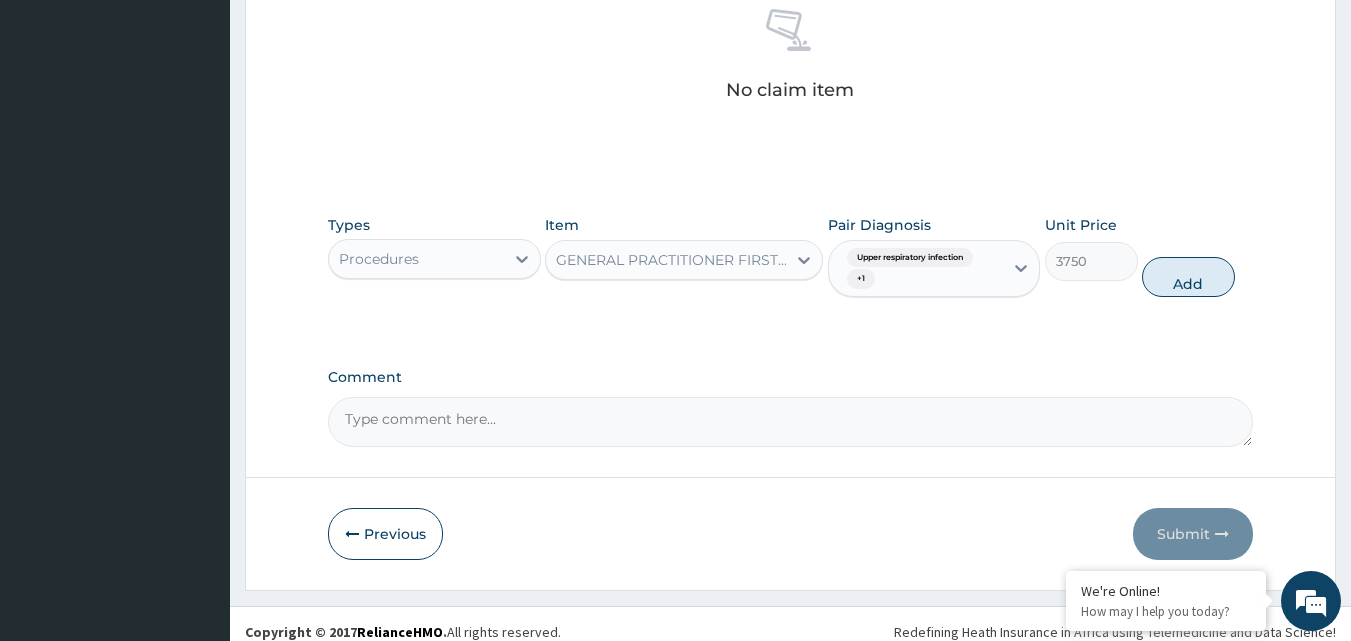 click on "Add" at bounding box center [1188, 277] 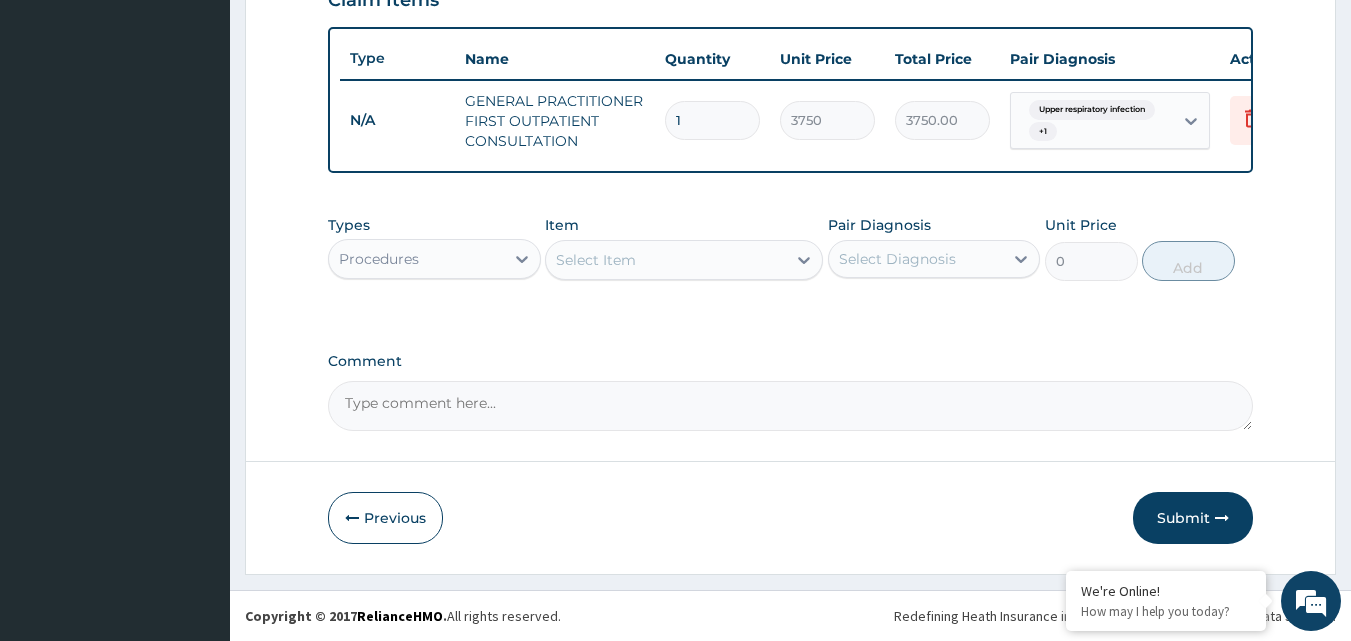 scroll, scrollTop: 732, scrollLeft: 0, axis: vertical 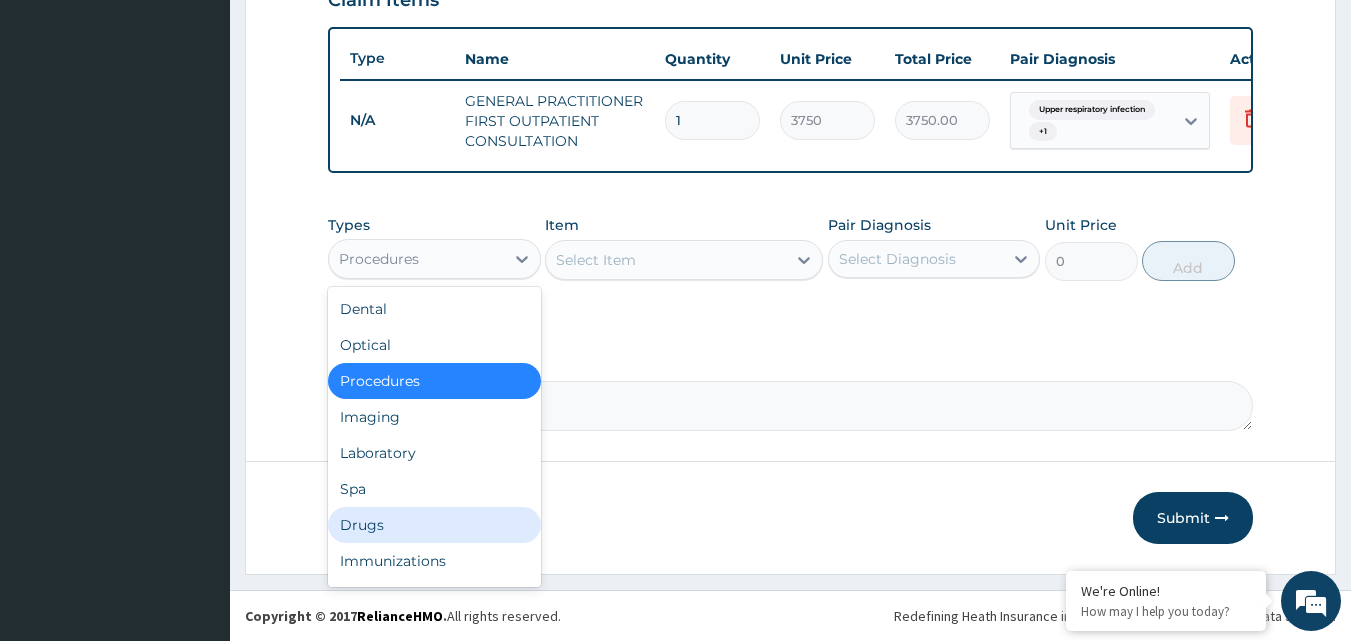 click on "Drugs" at bounding box center [434, 525] 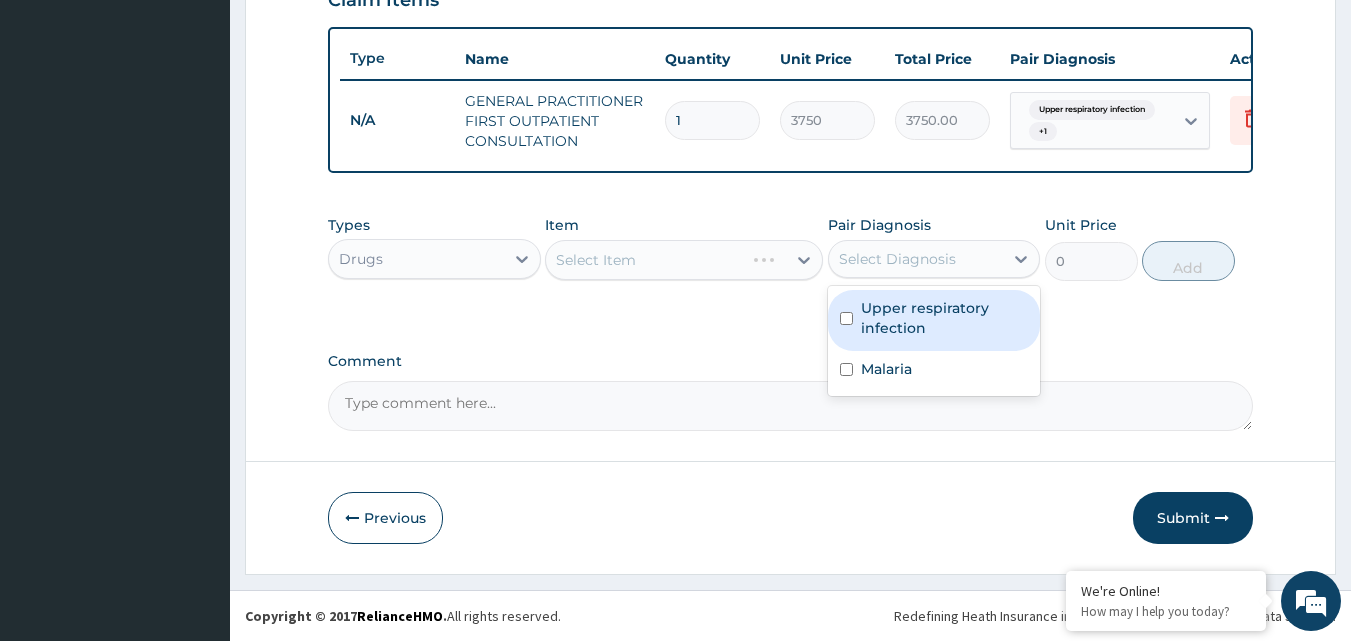 click on "Select Diagnosis" at bounding box center (897, 259) 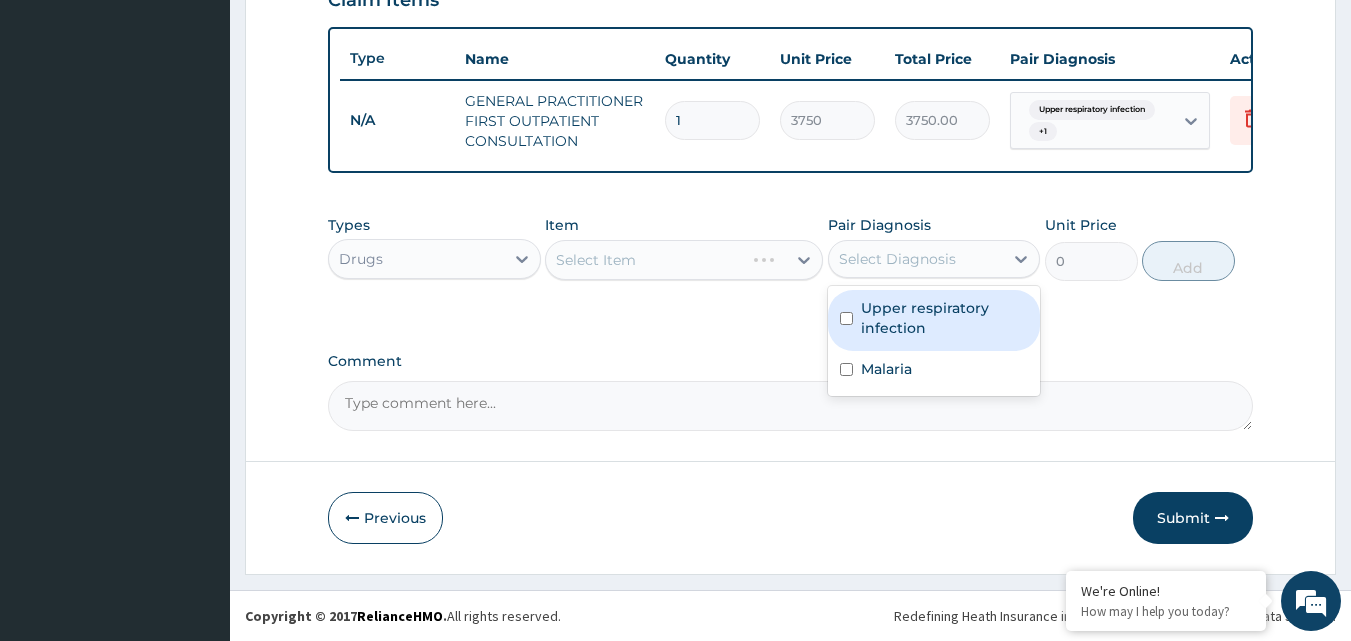 click on "Upper respiratory infection" at bounding box center [945, 318] 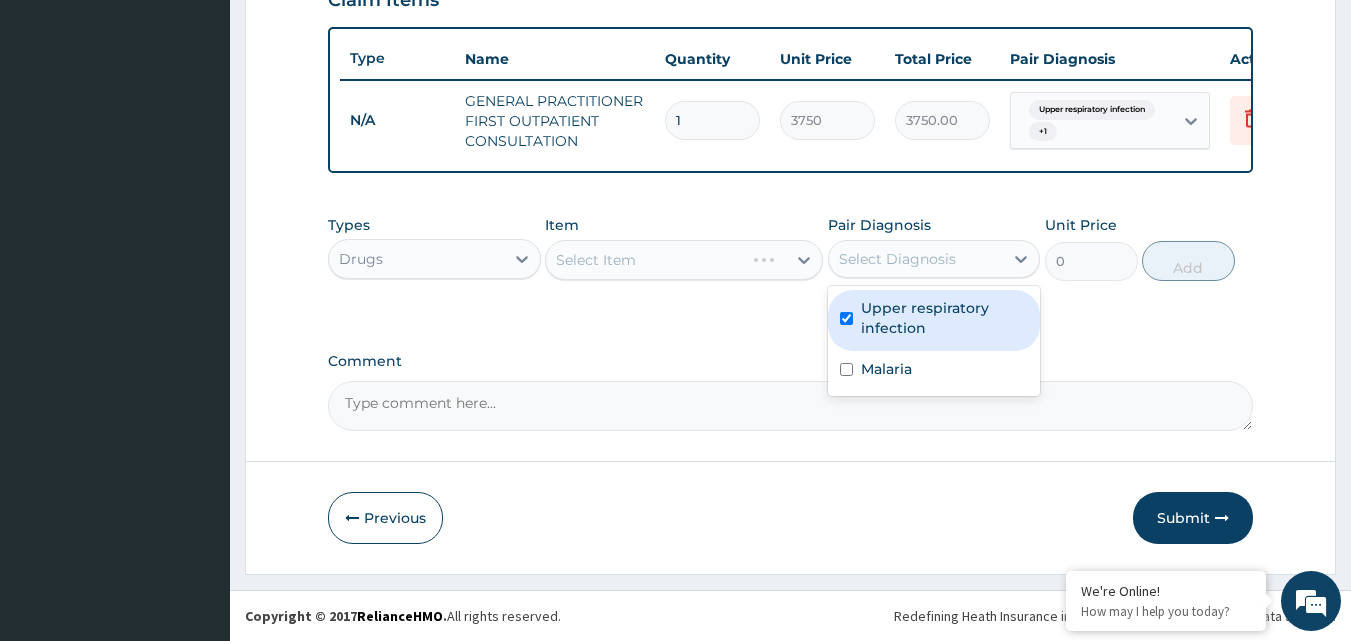 checkbox on "true" 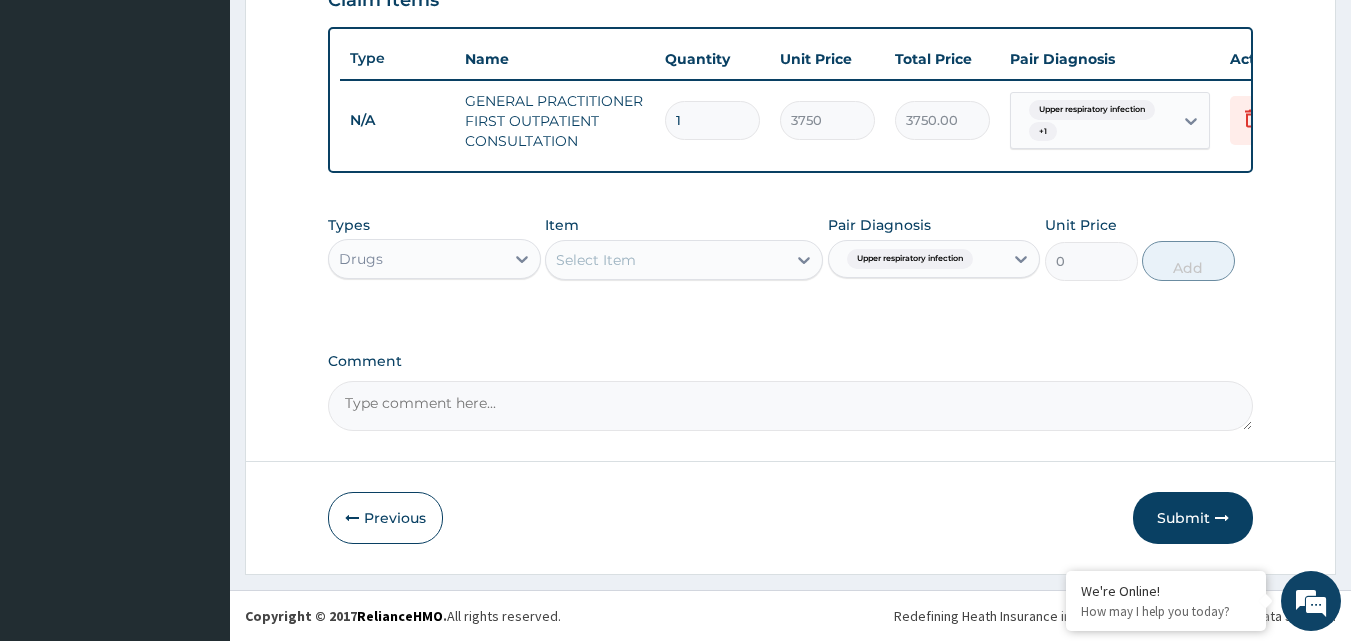 click on "Select Item" at bounding box center (666, 260) 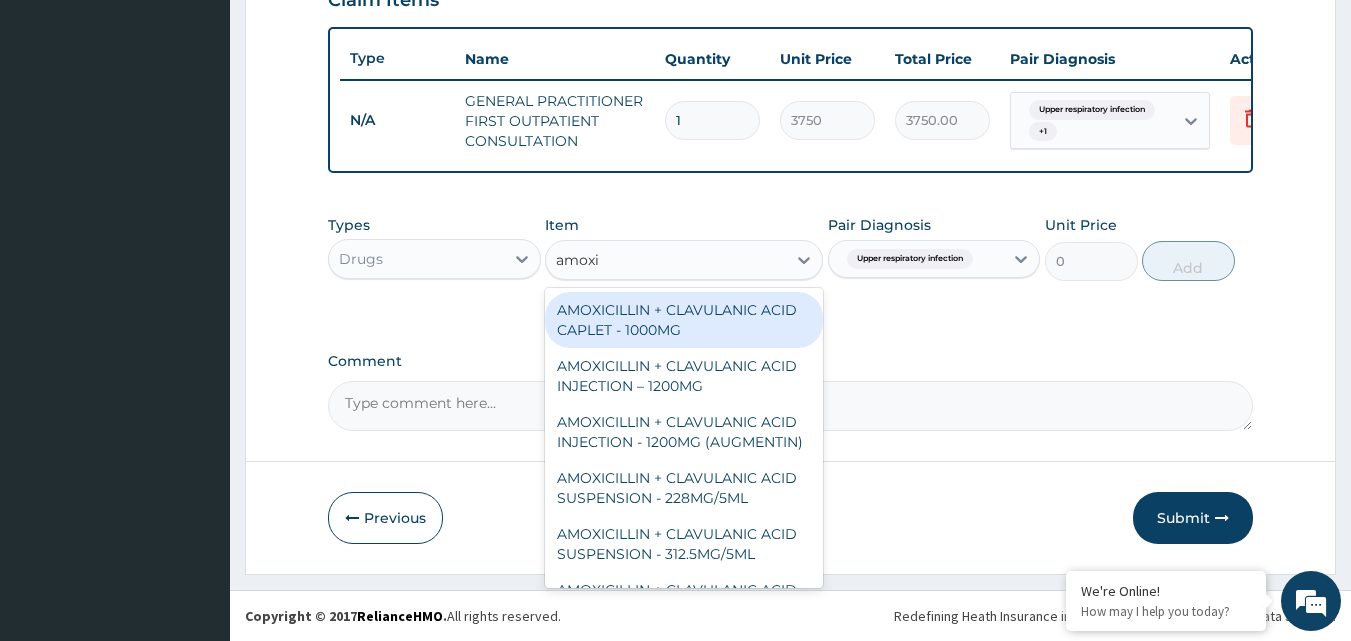 type on "amoxic" 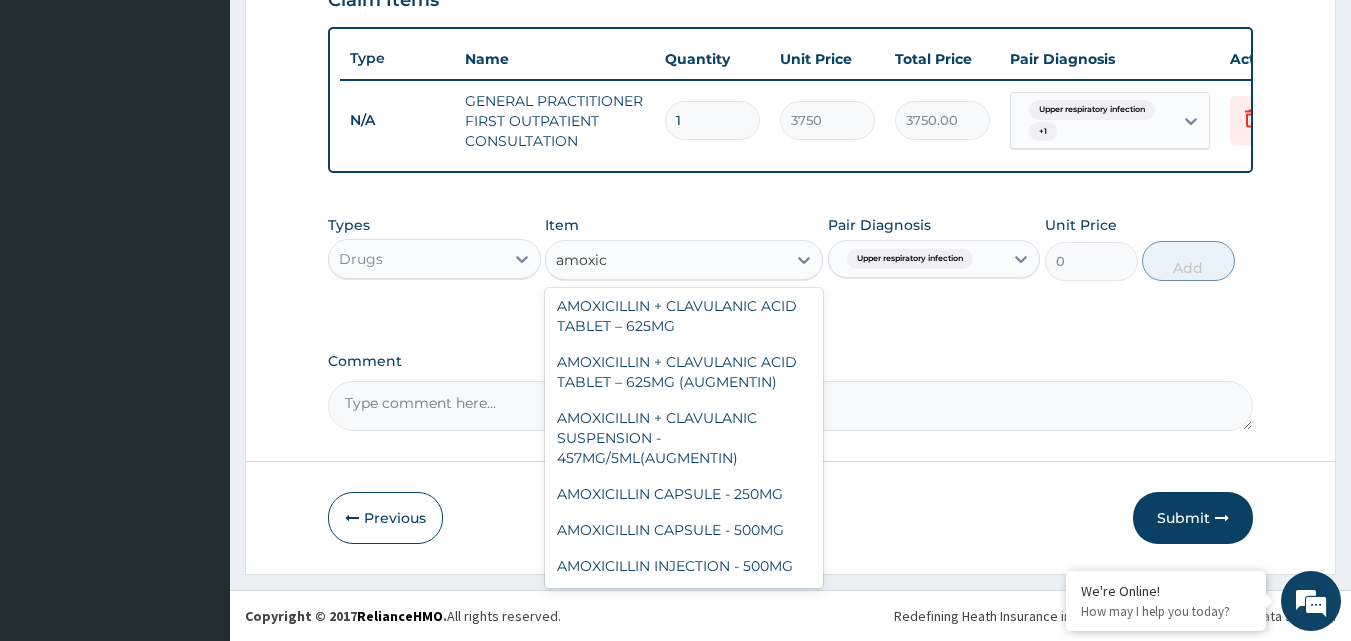 scroll, scrollTop: 532, scrollLeft: 0, axis: vertical 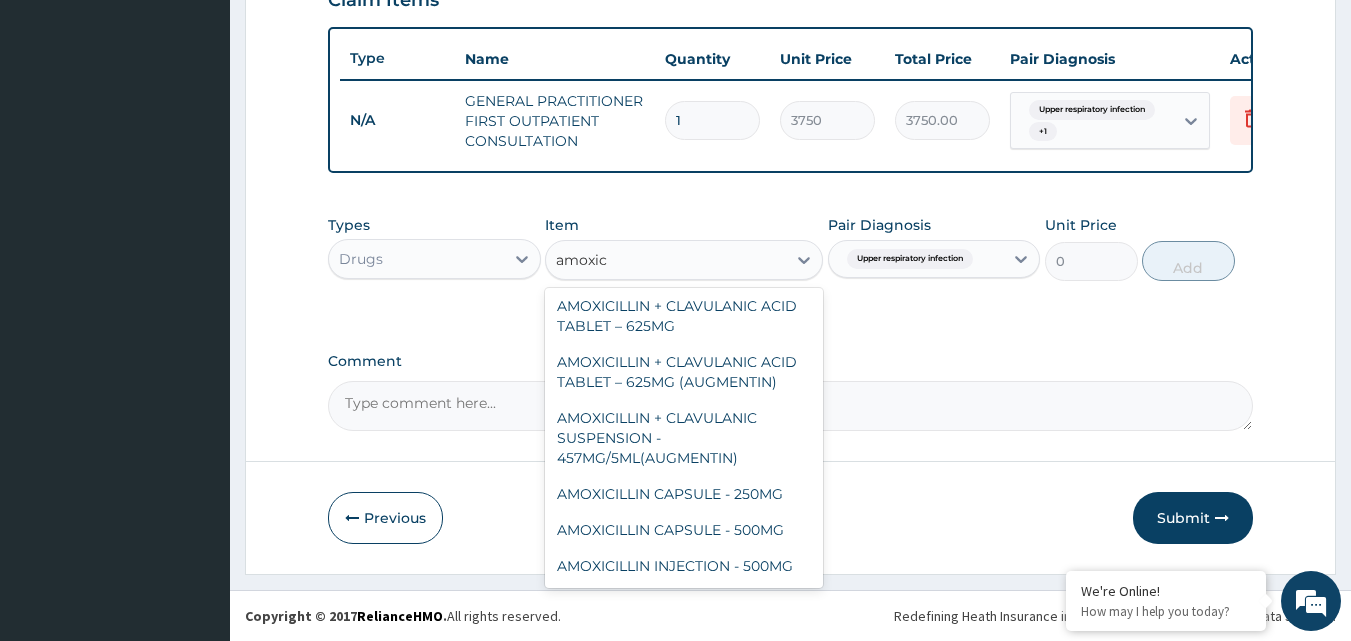type 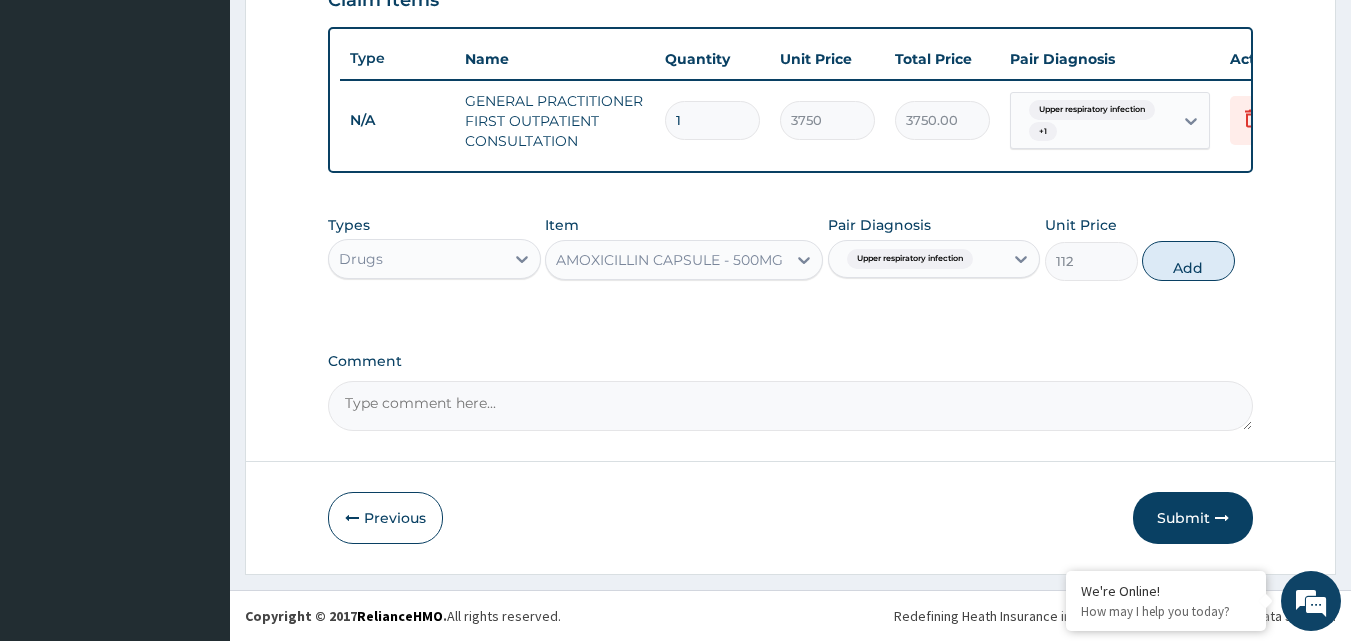 click on "Add" at bounding box center (1188, 261) 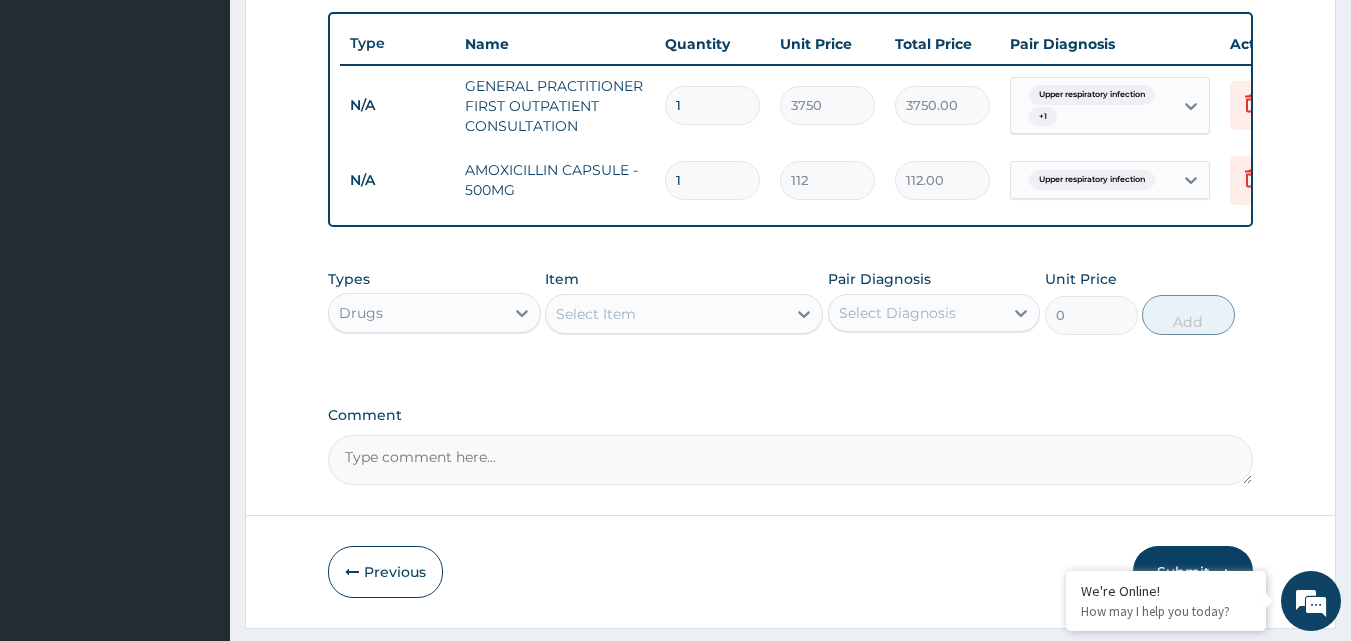 click on "Select Item" at bounding box center (666, 314) 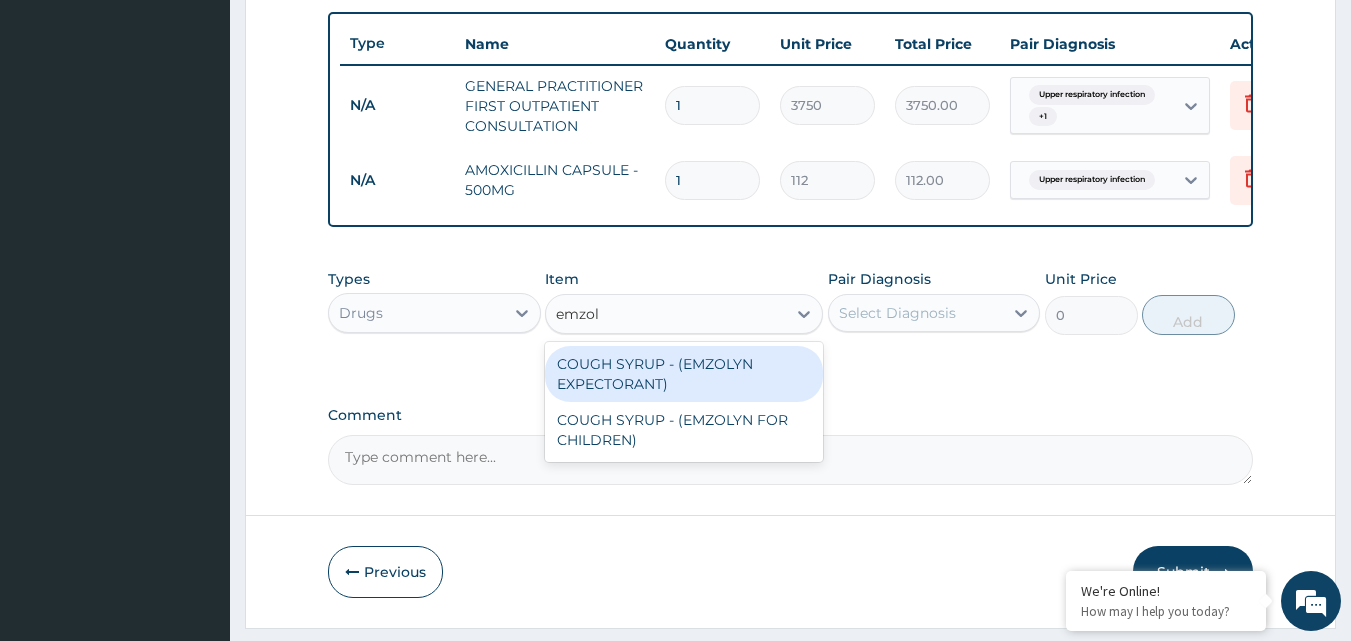 type on "emzoly" 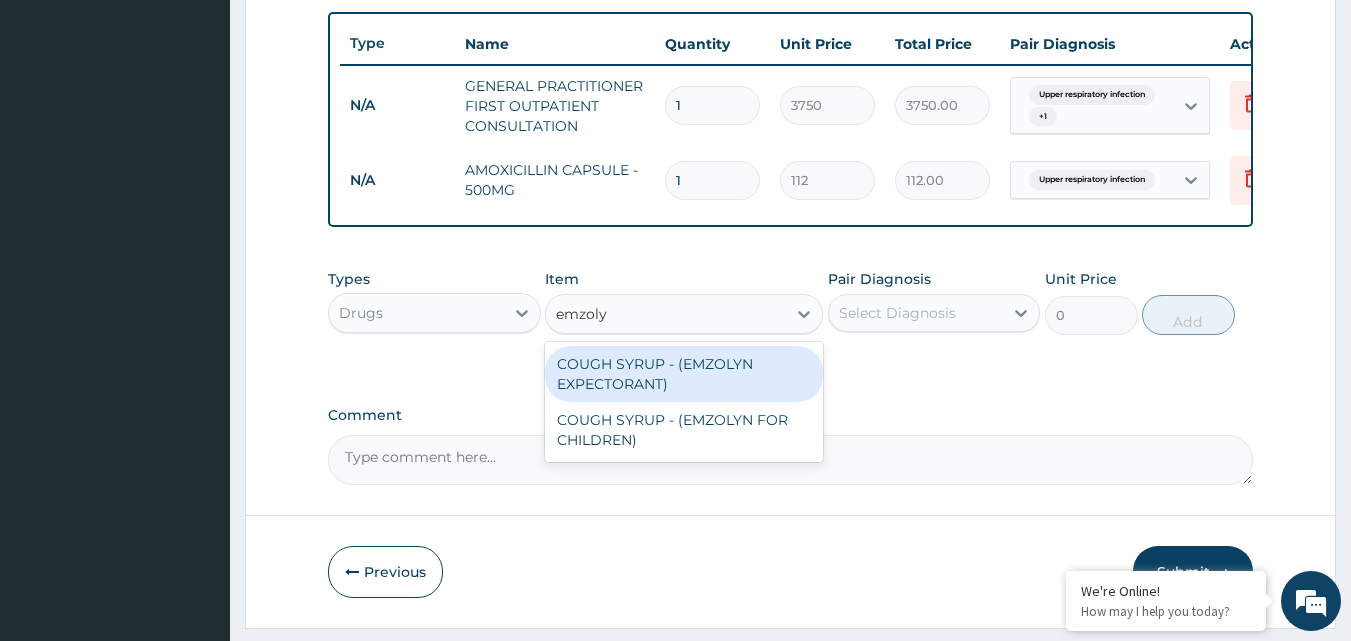 click on "COUGH SYRUP - (EMZOLYN EXPECTORANT)" at bounding box center (684, 374) 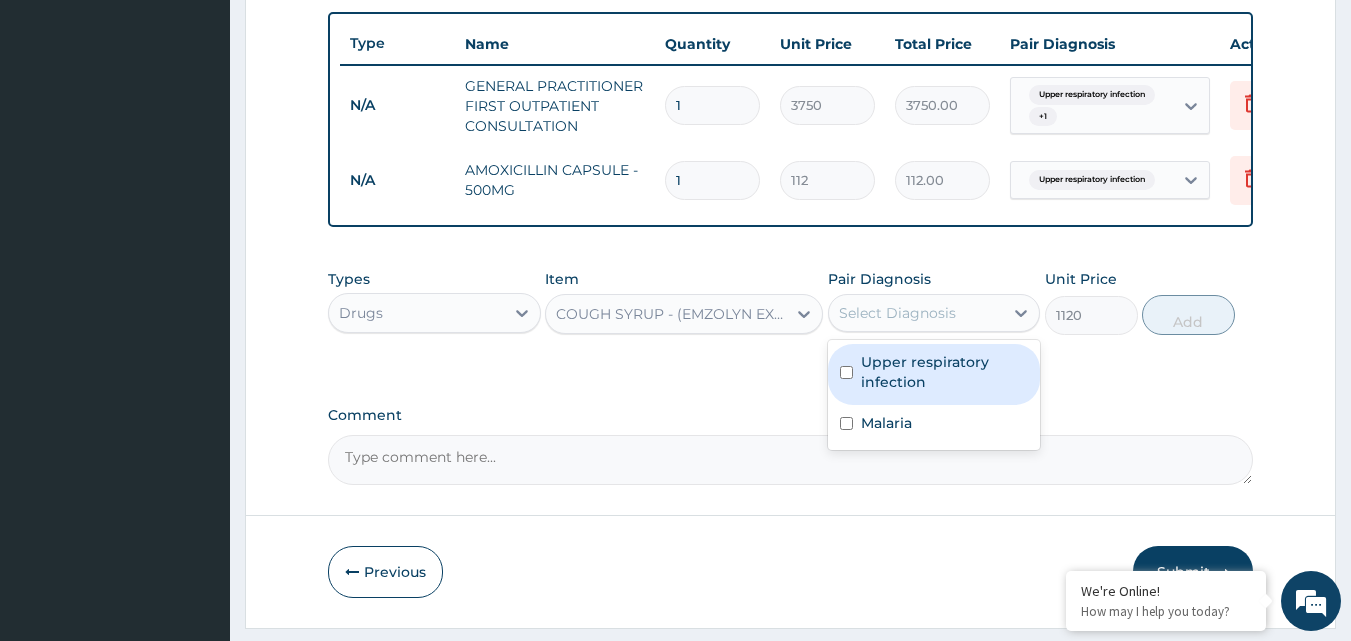 click on "Select Diagnosis" at bounding box center [916, 313] 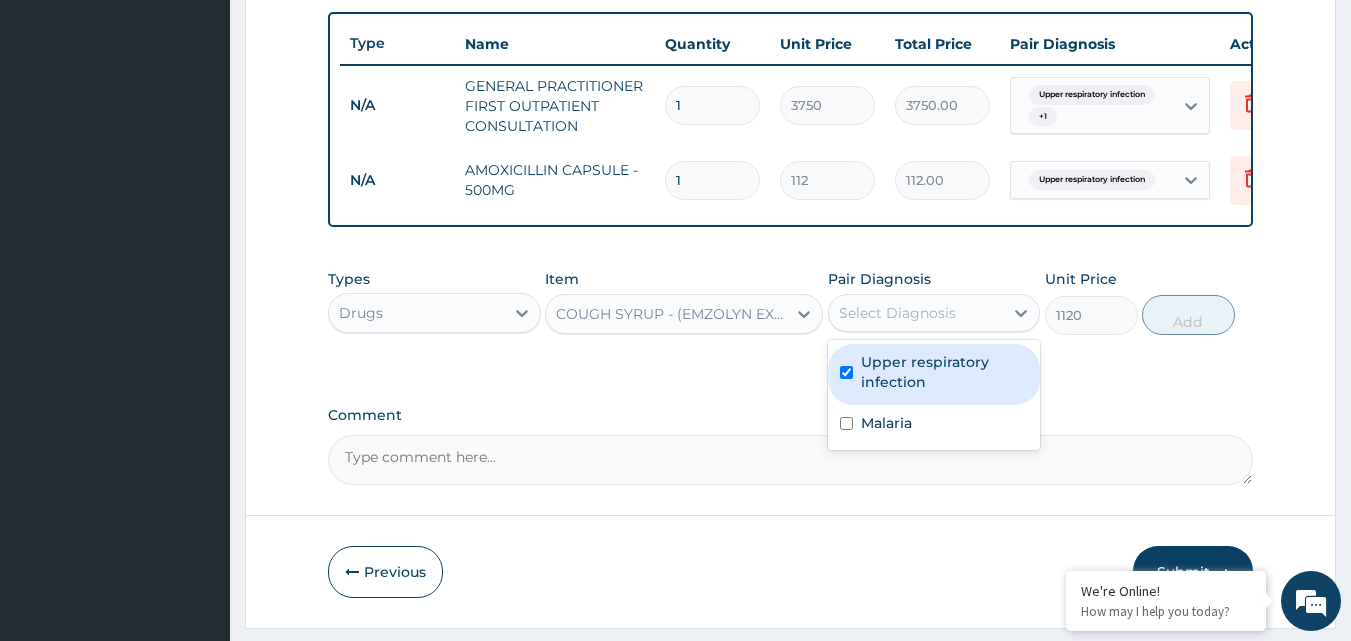 checkbox on "true" 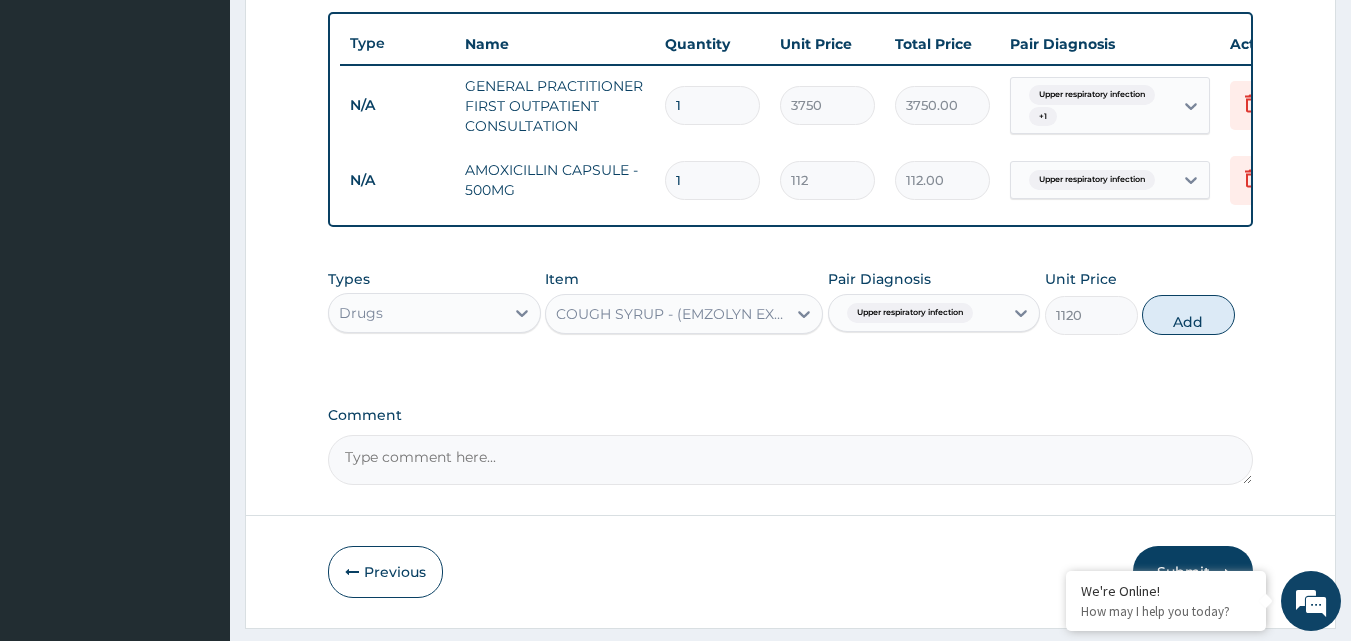 click on "Add" at bounding box center [1188, 315] 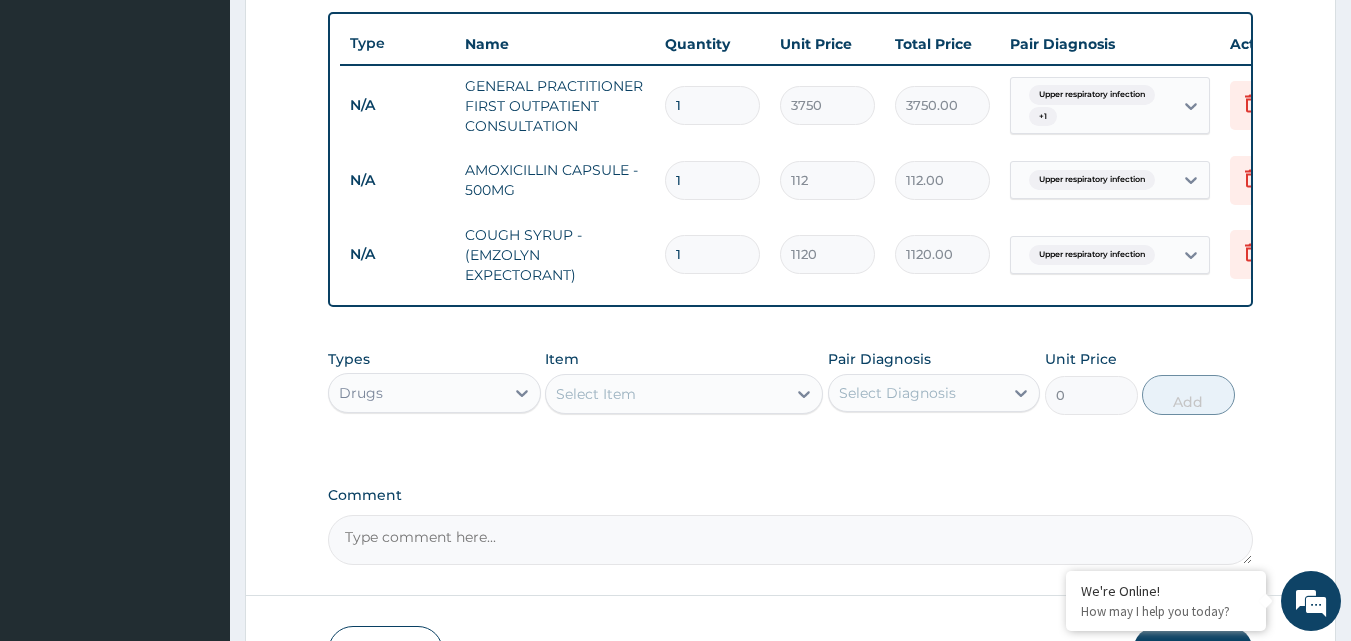 click on "Select Item" at bounding box center (666, 394) 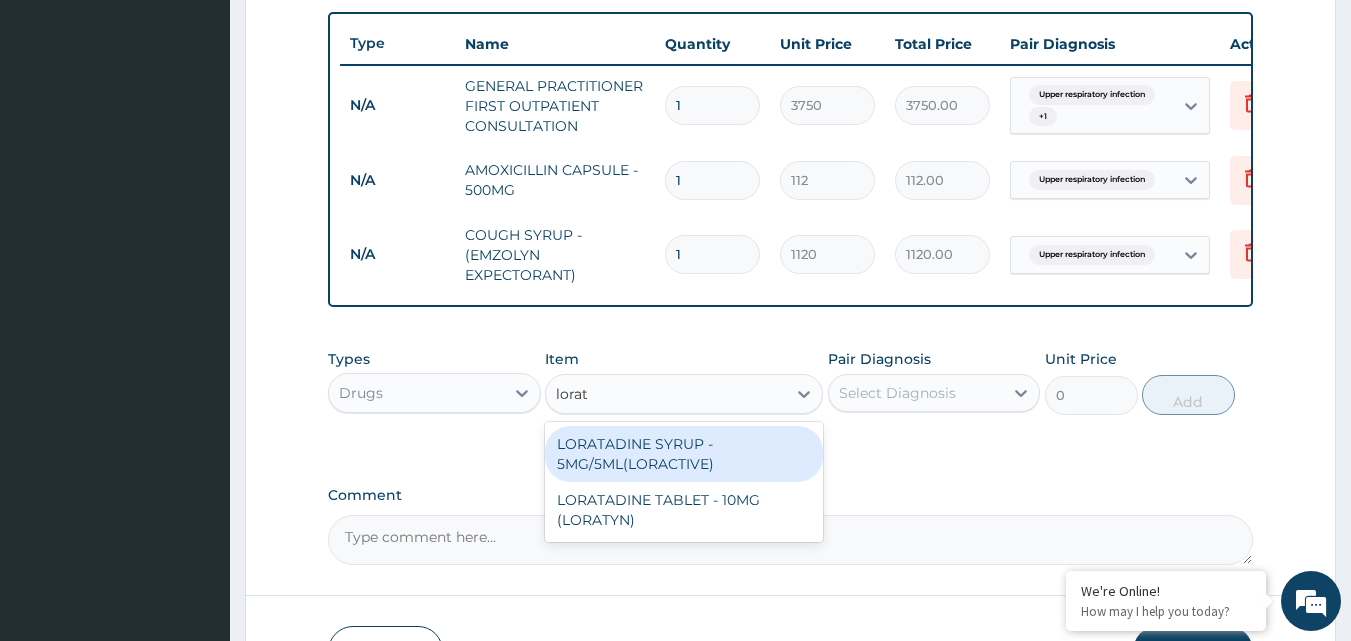type on "loraty" 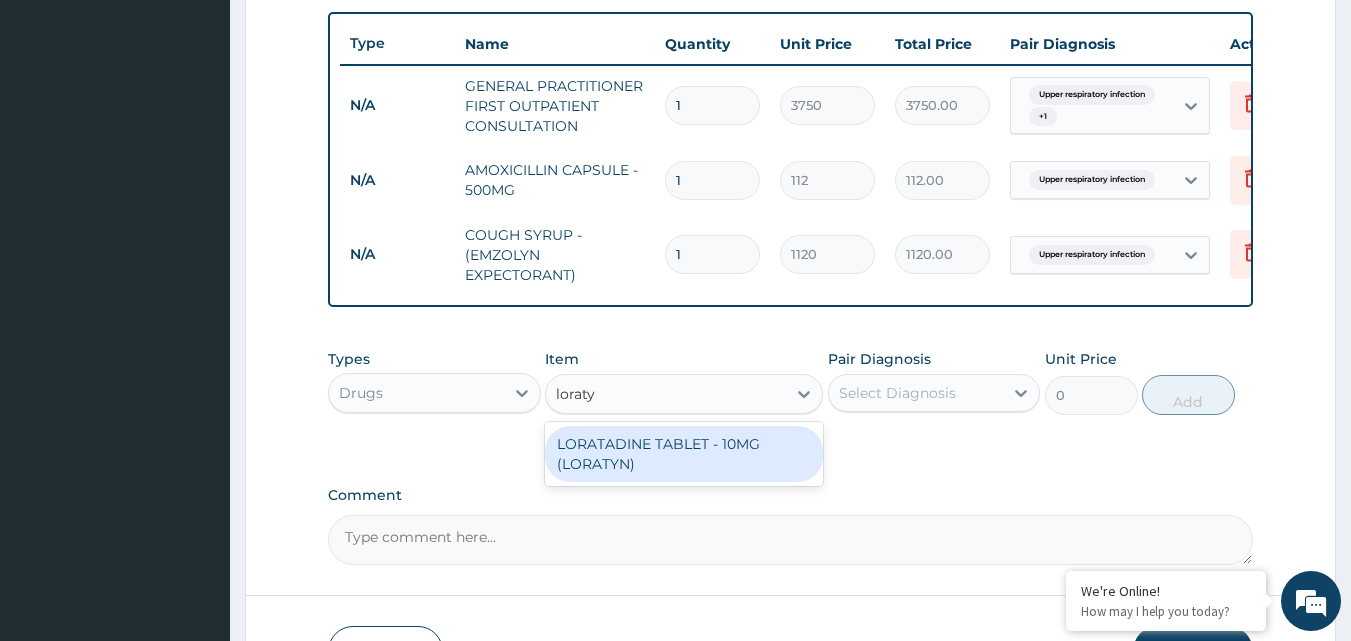 click on "LORATADINE TABLET - 10MG (LORATYN)" at bounding box center [684, 454] 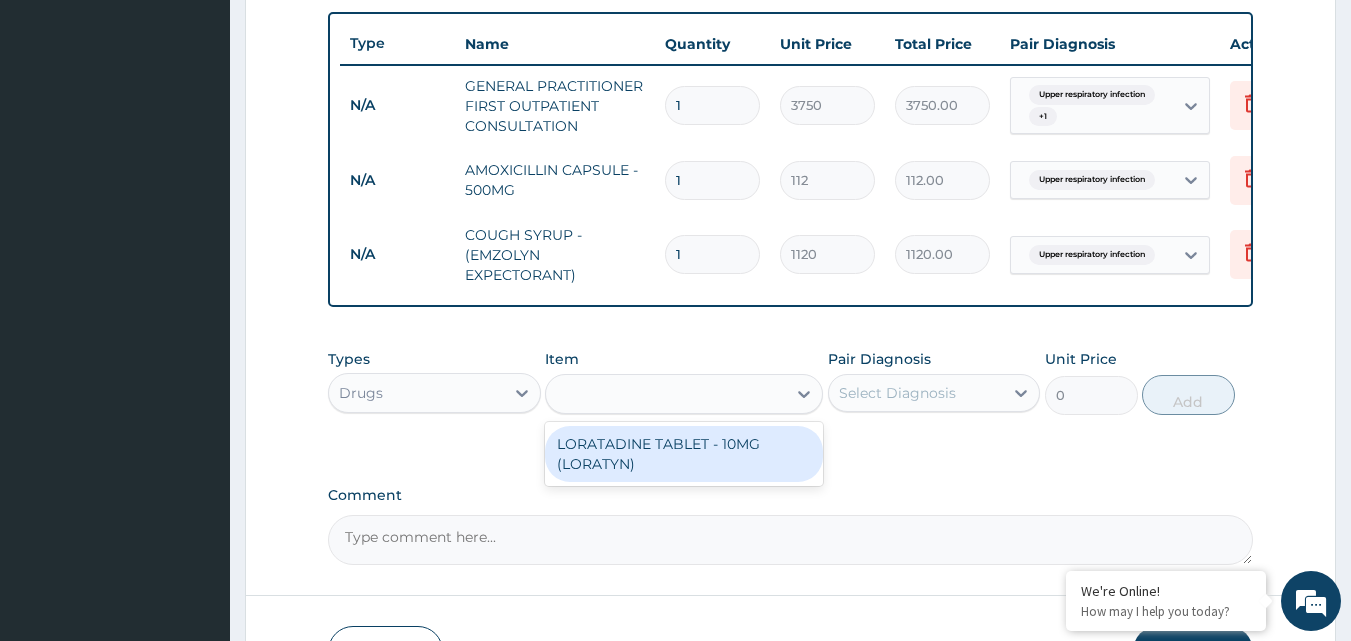 type on "98" 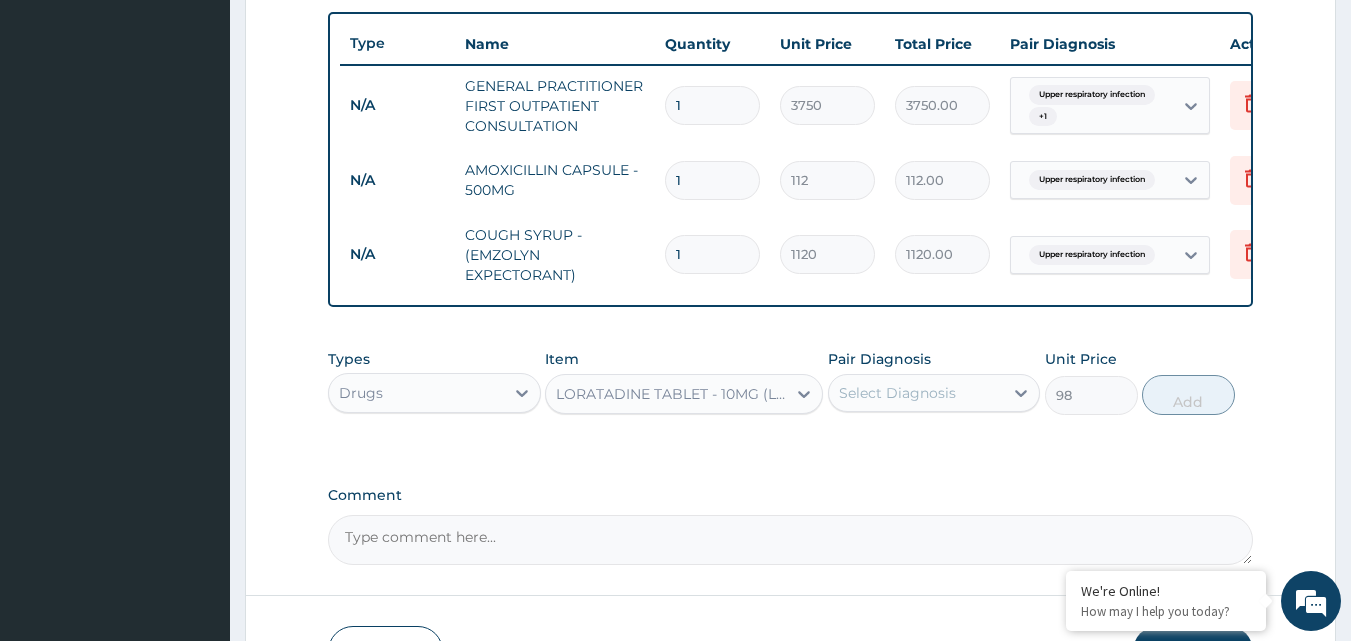 click on "Select Diagnosis" at bounding box center [916, 393] 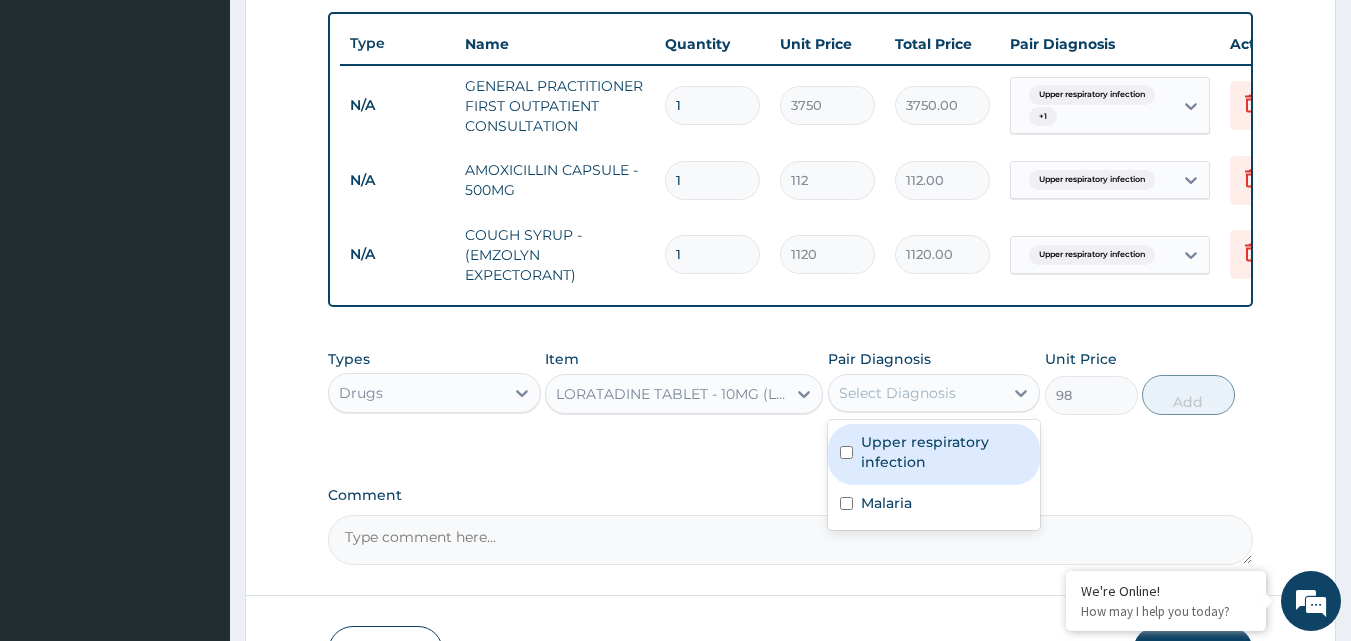 click on "Upper respiratory infection" at bounding box center (945, 452) 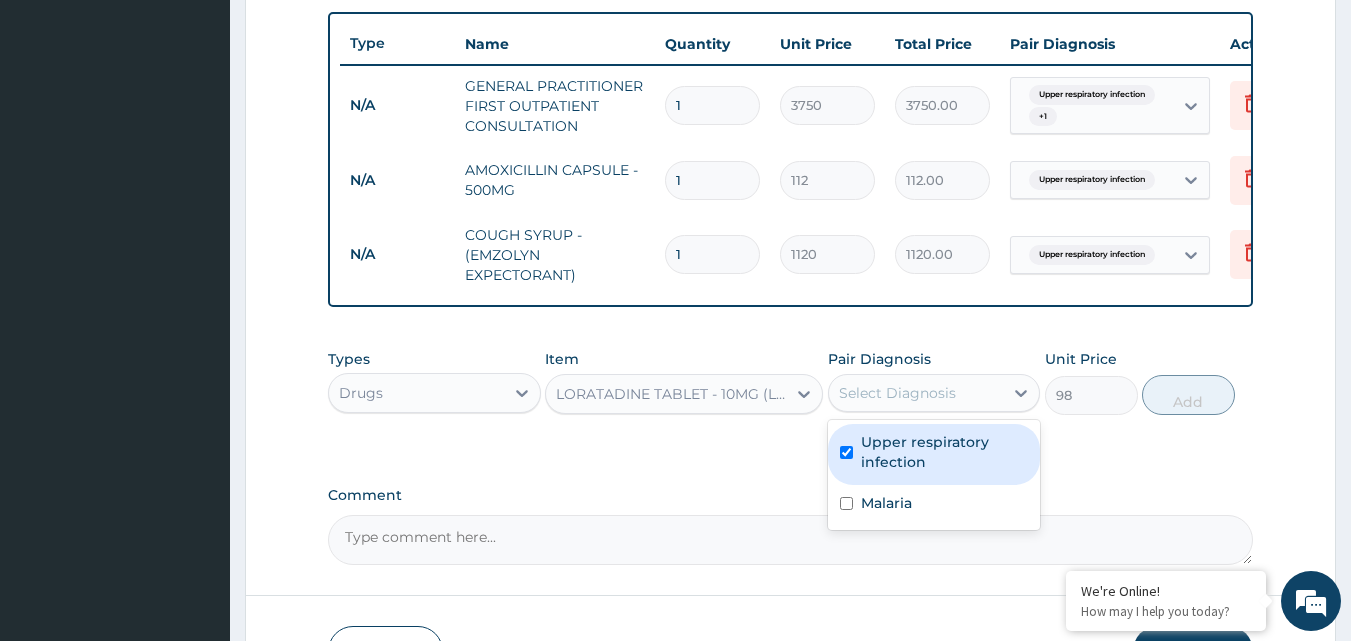 checkbox on "true" 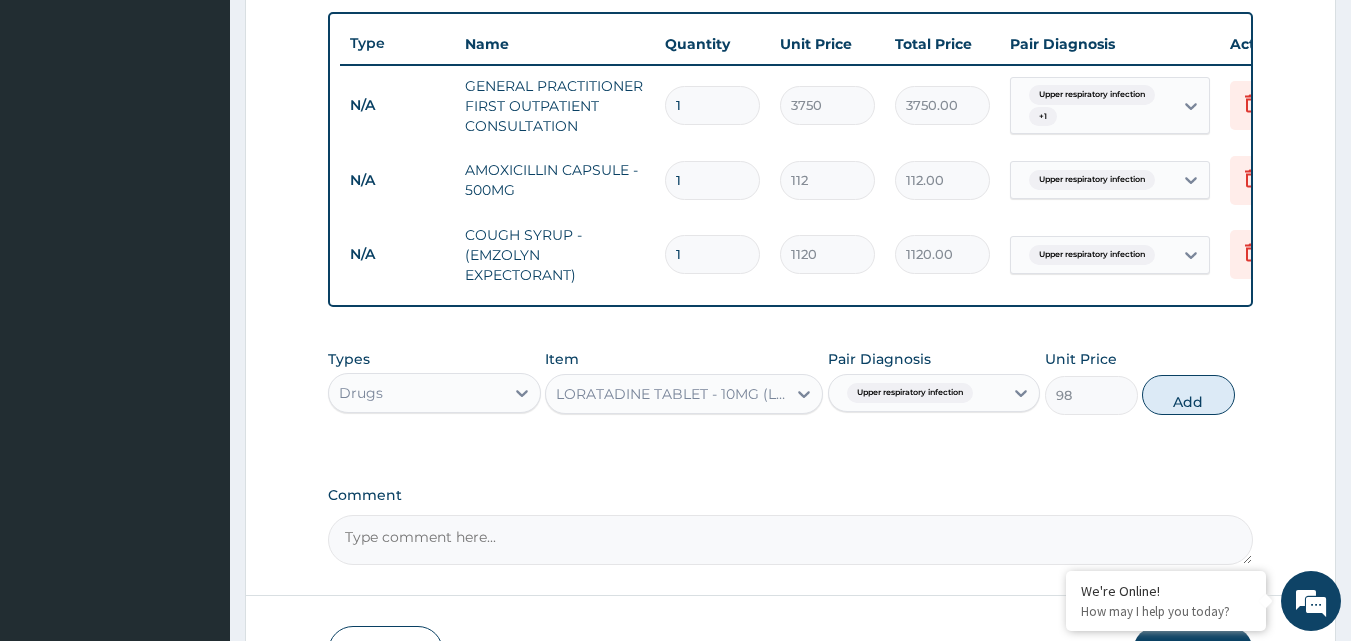 click on "Add" at bounding box center [1188, 395] 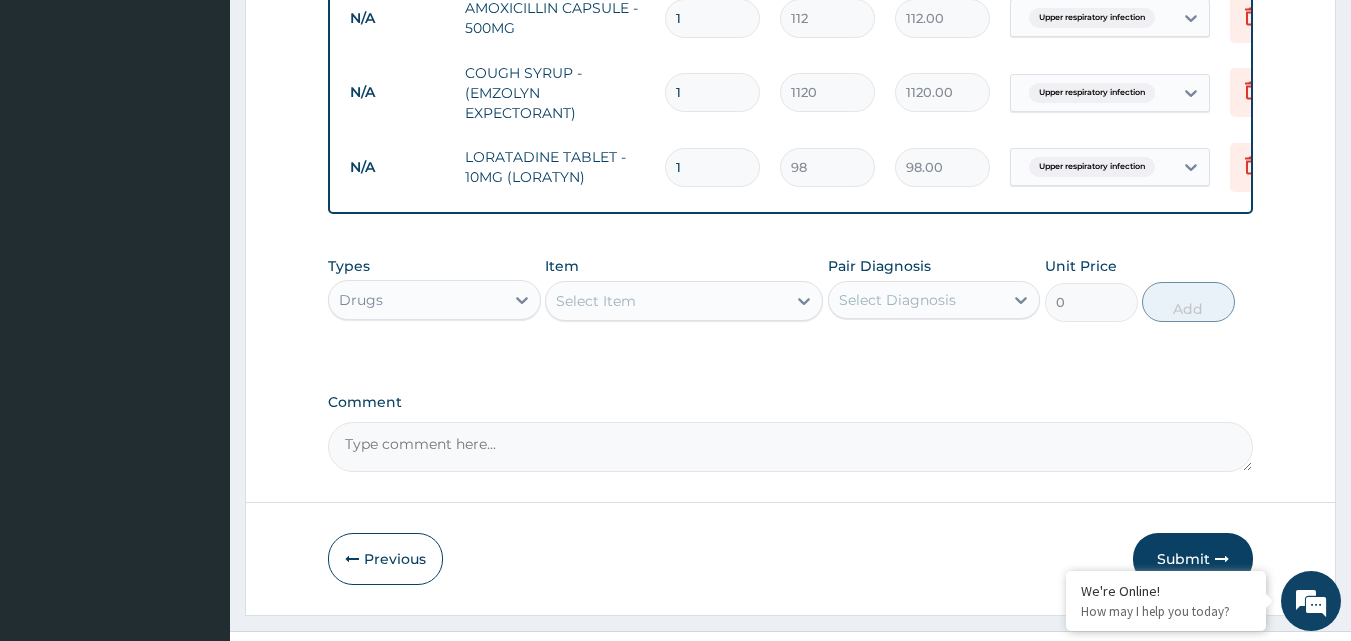 scroll, scrollTop: 950, scrollLeft: 0, axis: vertical 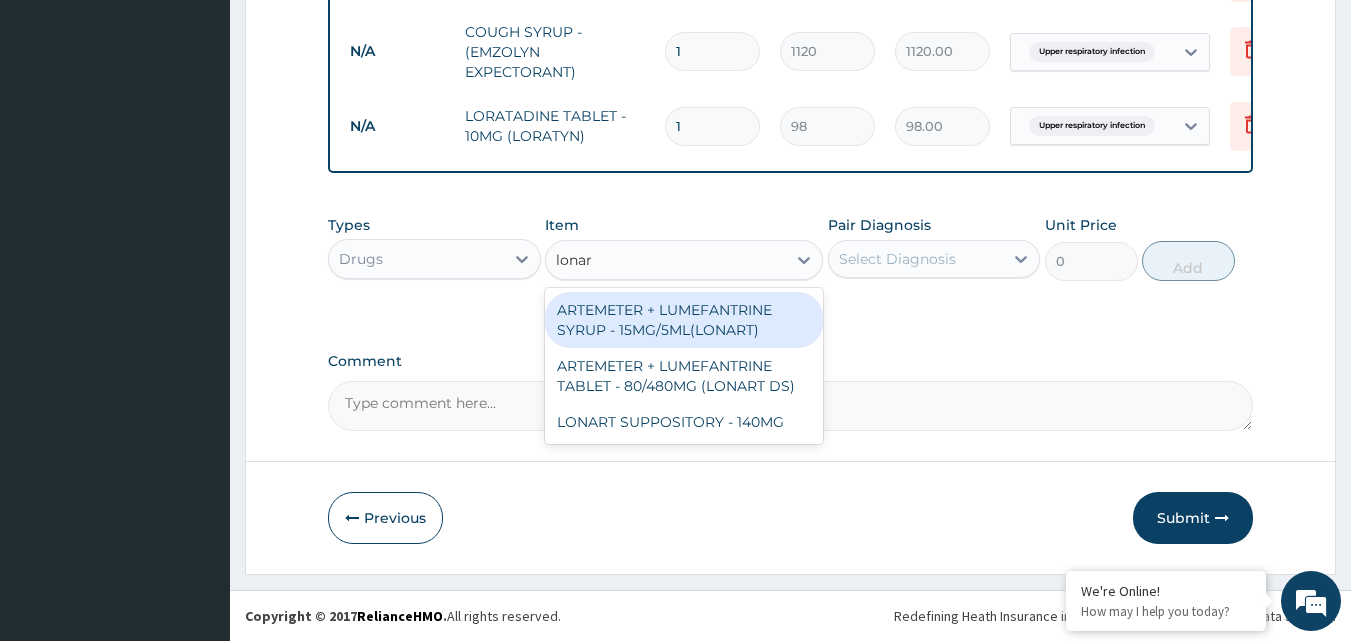 type on "lonart" 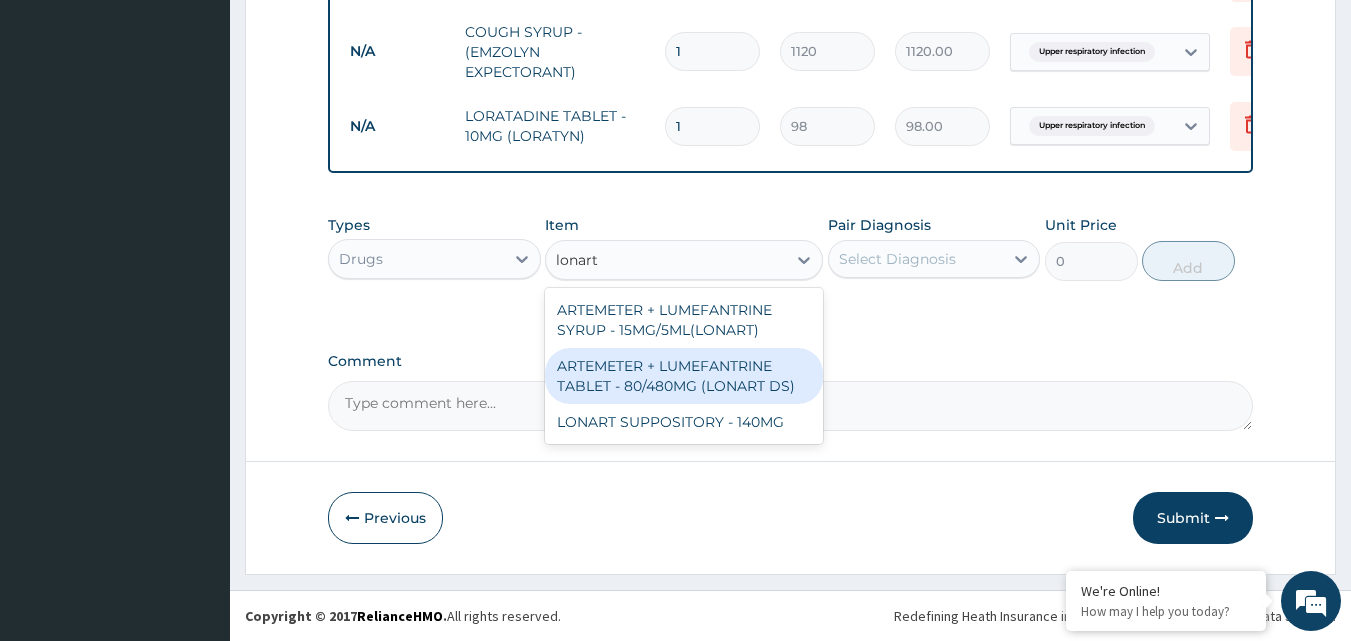 click on "ARTEMETER + LUMEFANTRINE TABLET -  80/480MG (LONART DS)" at bounding box center (684, 376) 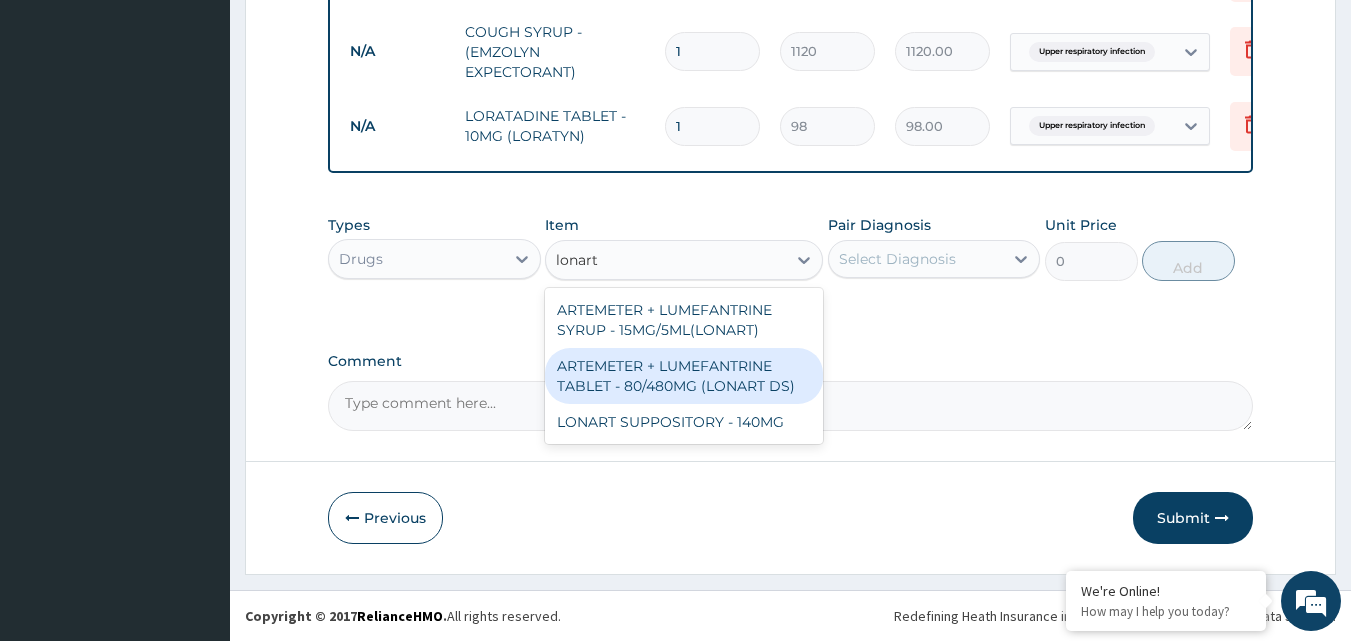type 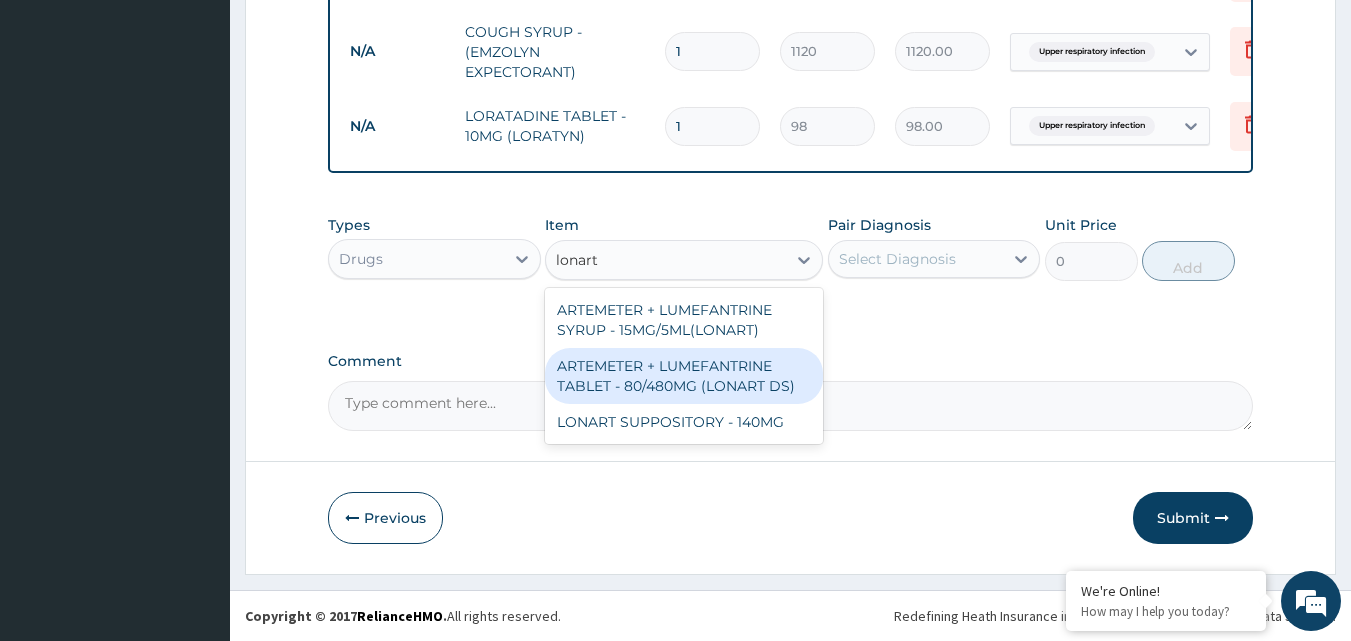 type on "588" 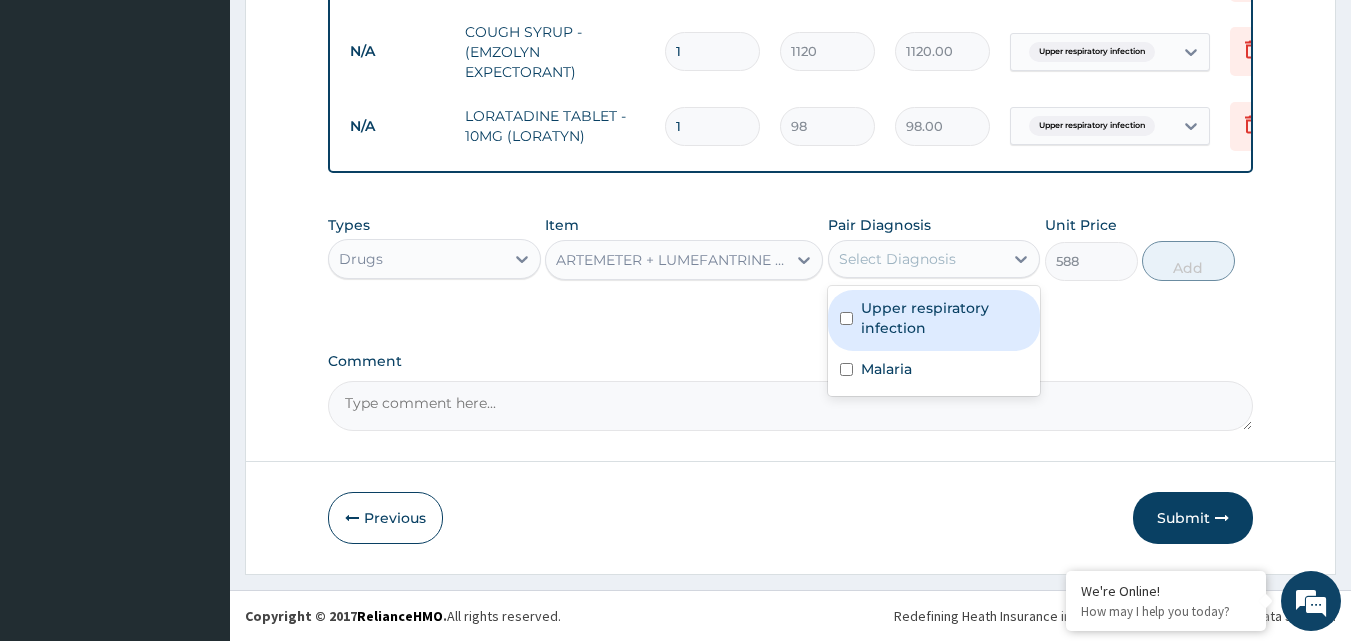 click on "Select Diagnosis" at bounding box center (916, 259) 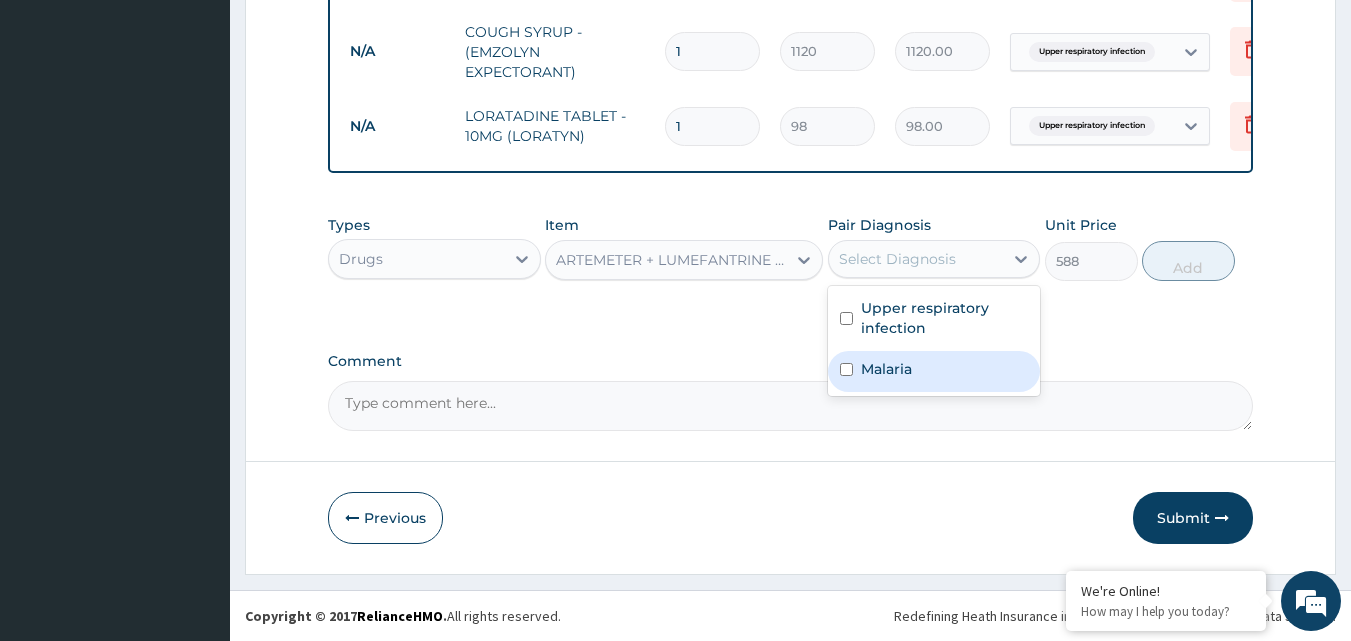 click on "Malaria" at bounding box center [934, 371] 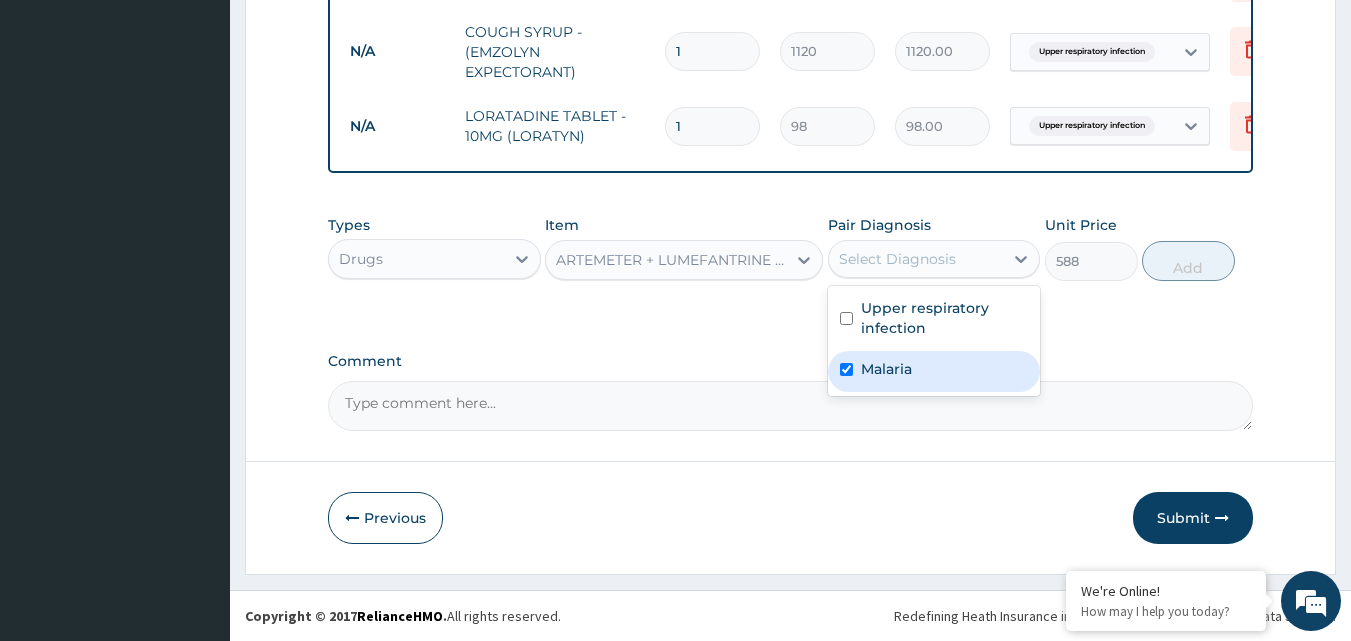 checkbox on "true" 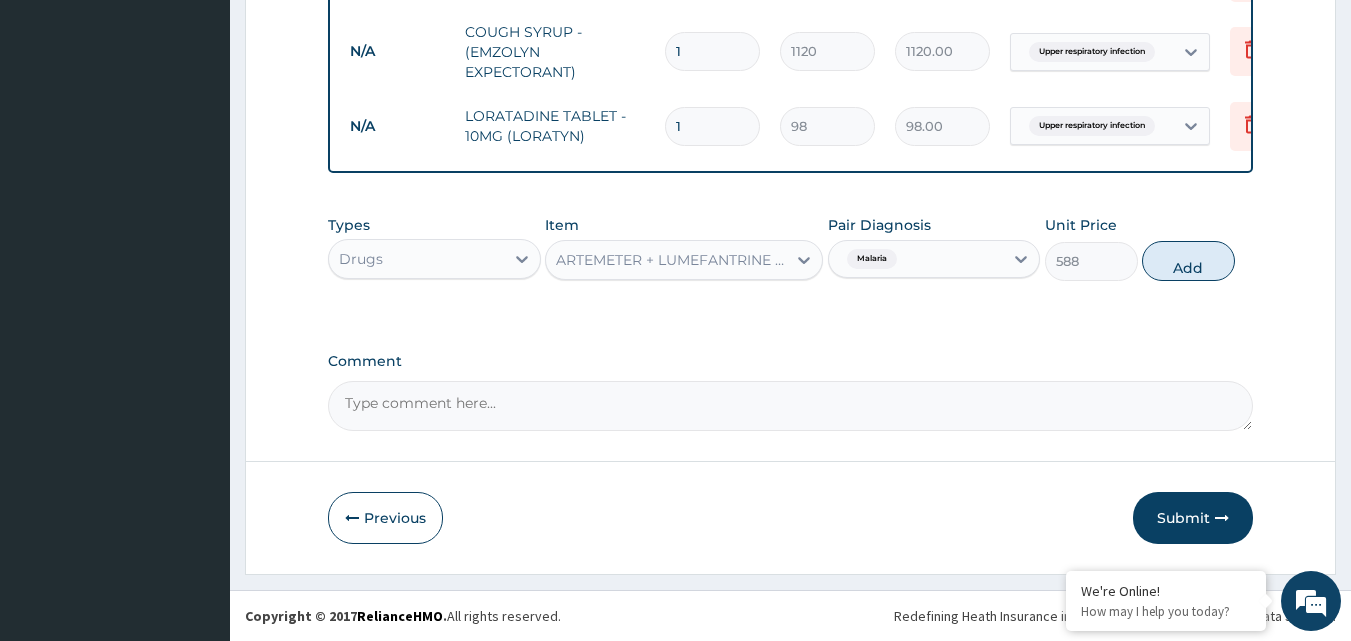 click on "Add" at bounding box center [1188, 261] 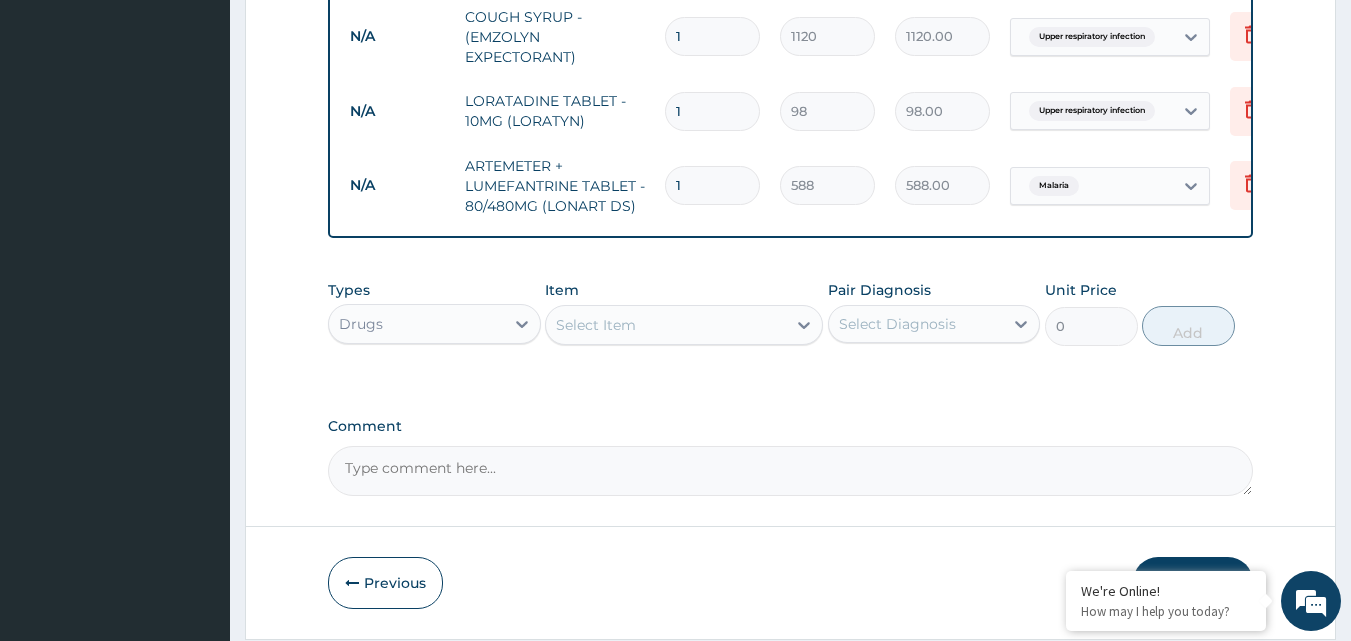 click on "Select Item" at bounding box center [666, 325] 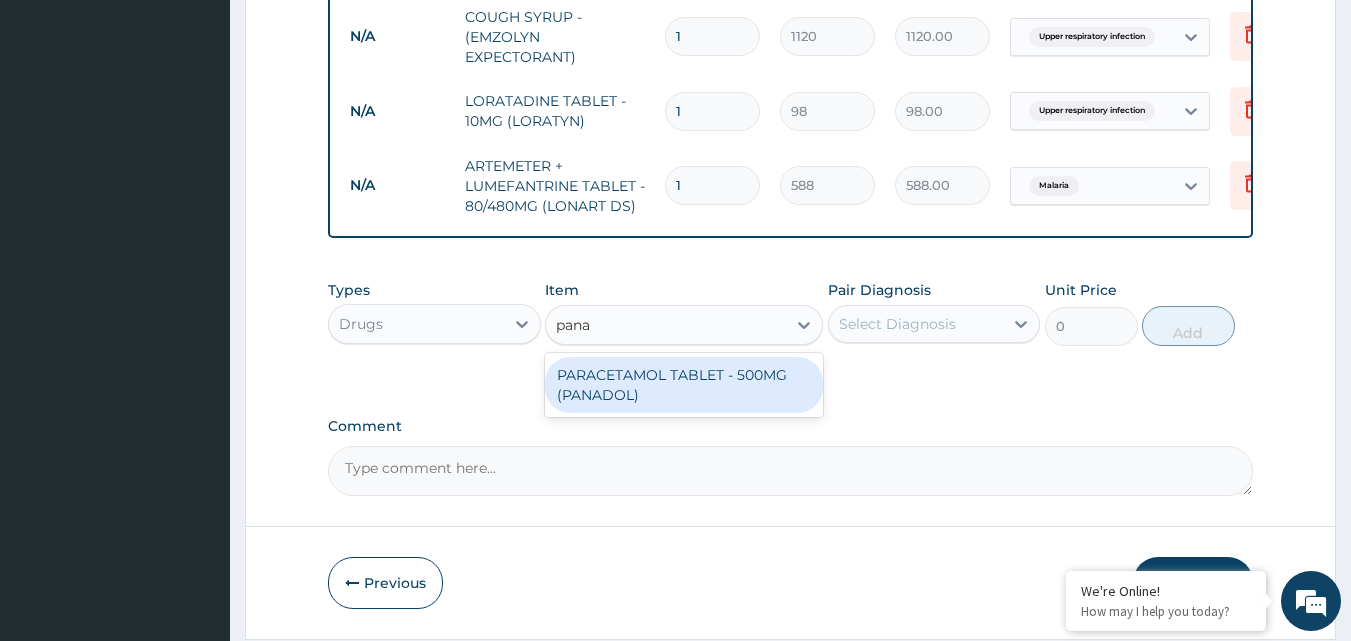 type on "panad" 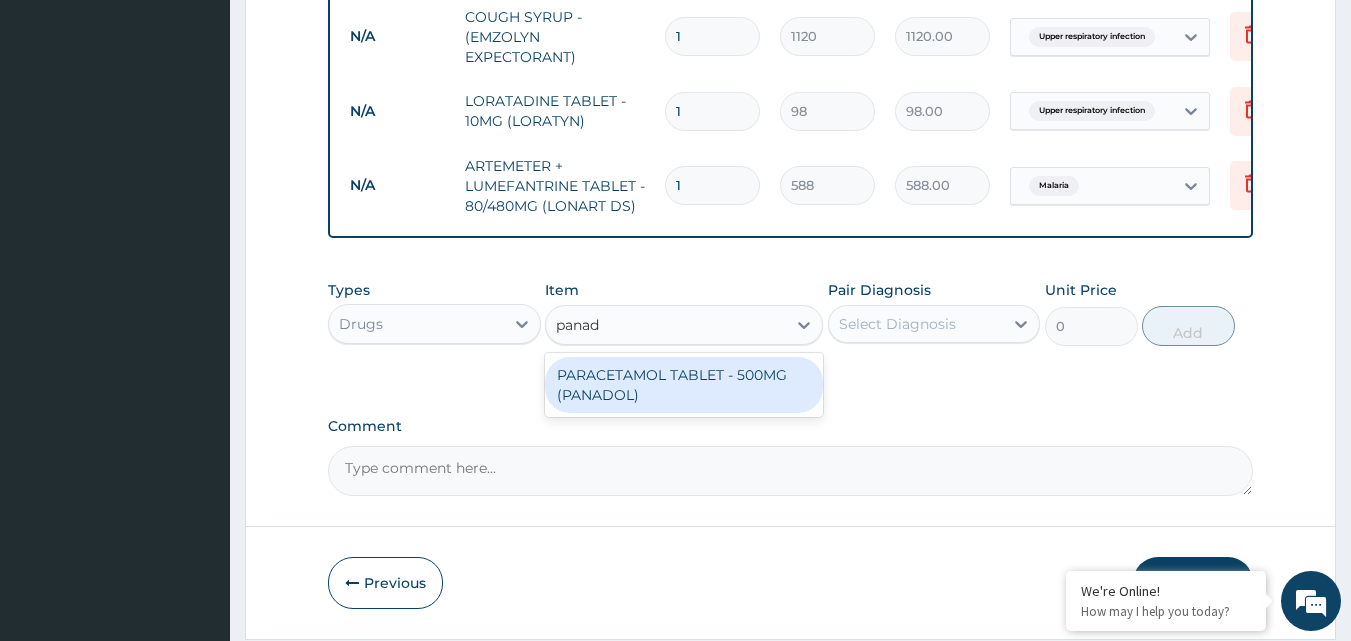 click on "PARACETAMOL TABLET - 500MG (PANADOL)" at bounding box center [684, 385] 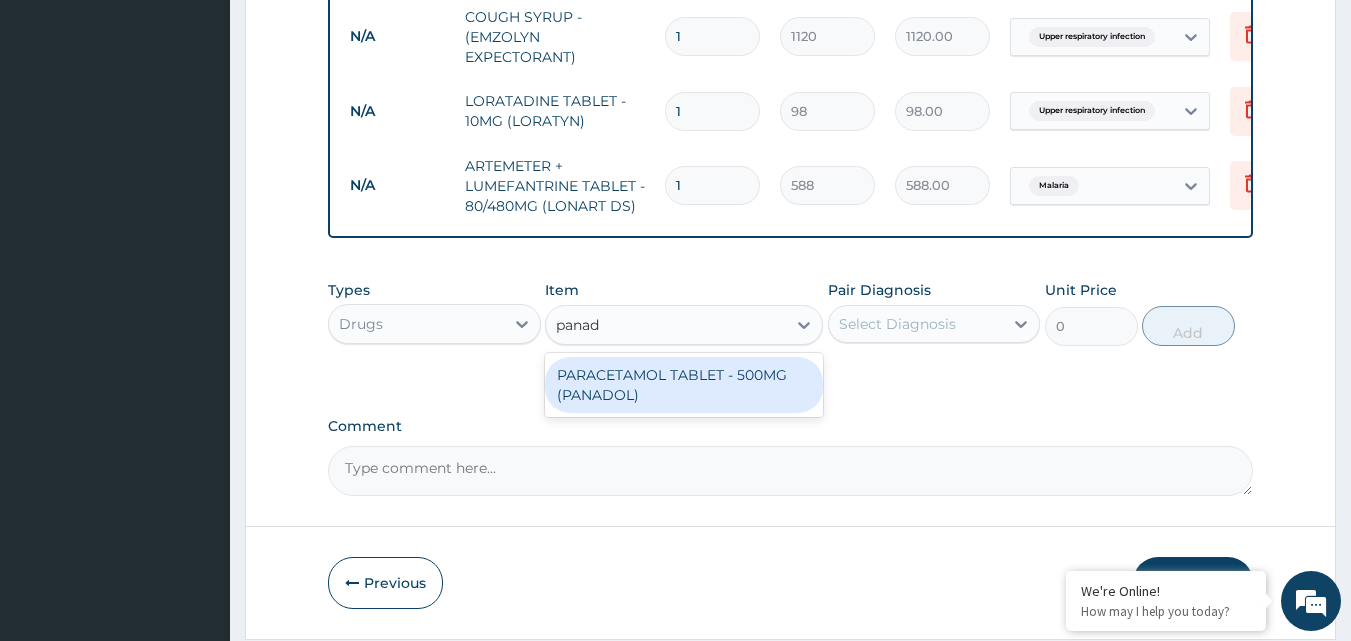 type 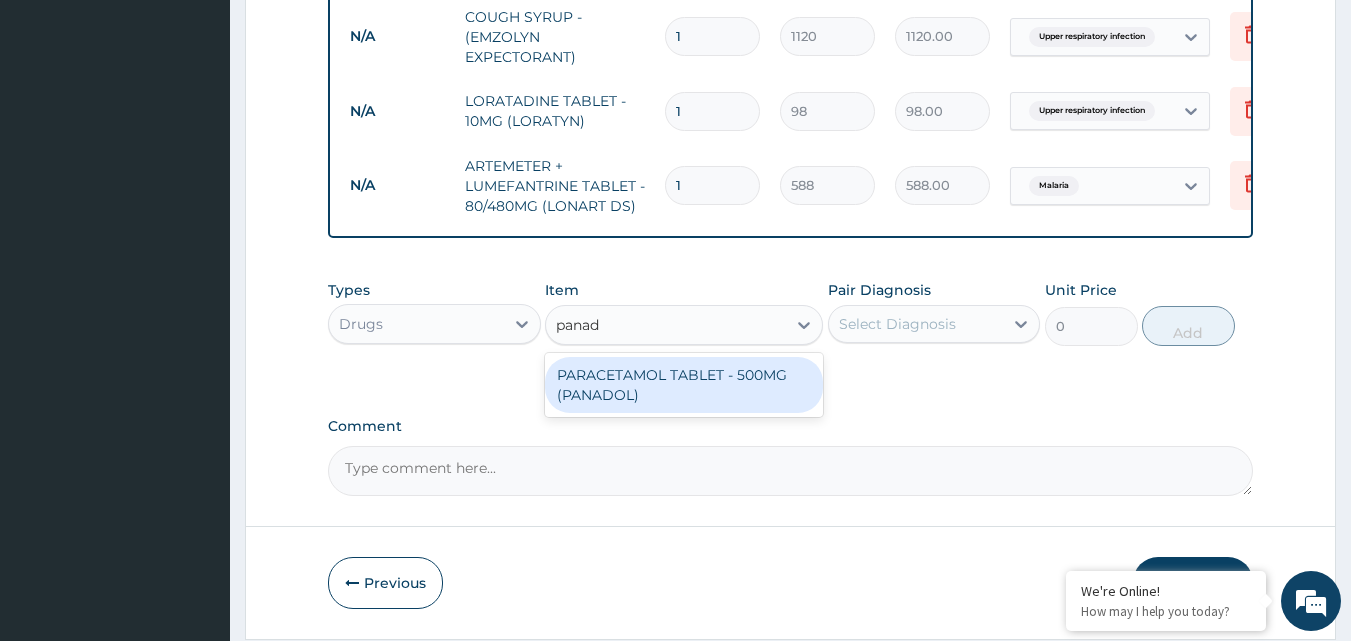 type on "42" 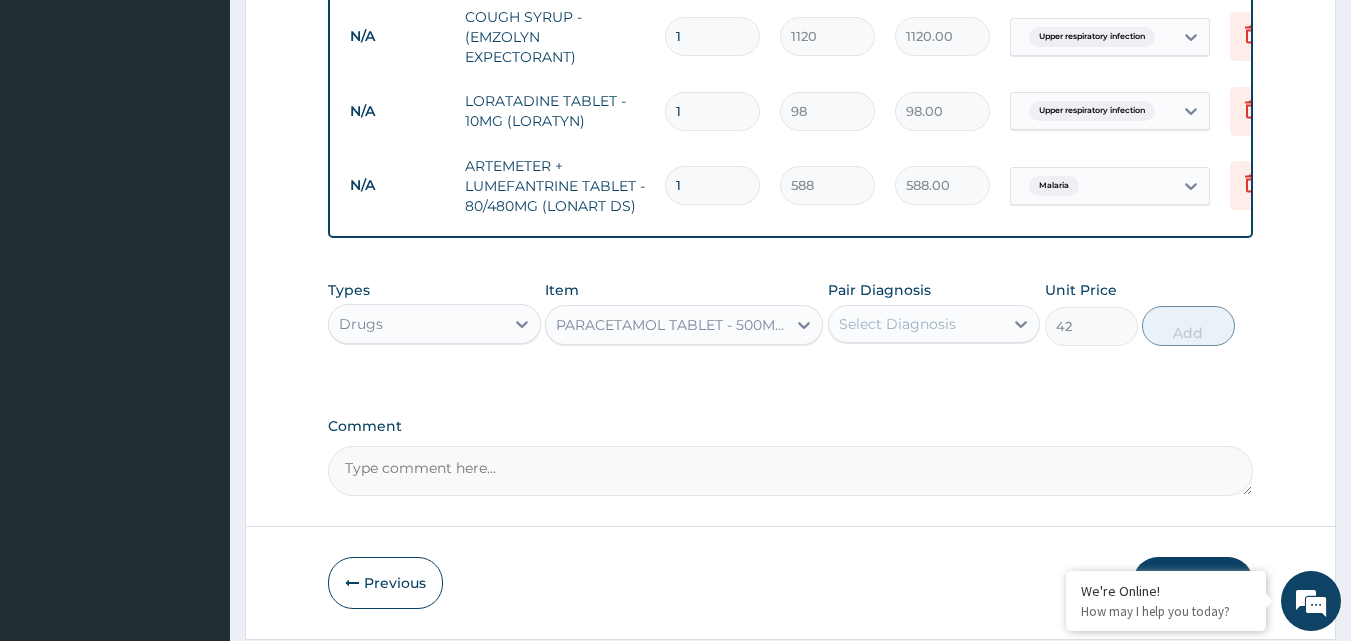 click on "Select Diagnosis" at bounding box center [897, 324] 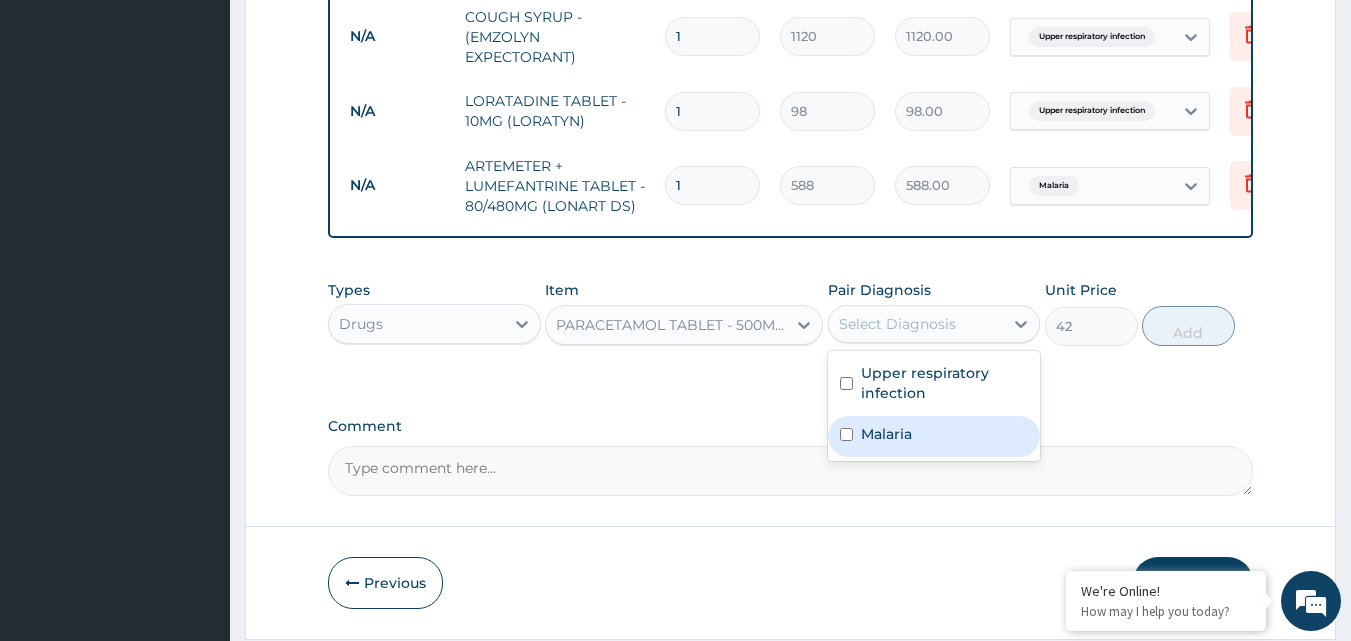 click on "Malaria" at bounding box center [886, 434] 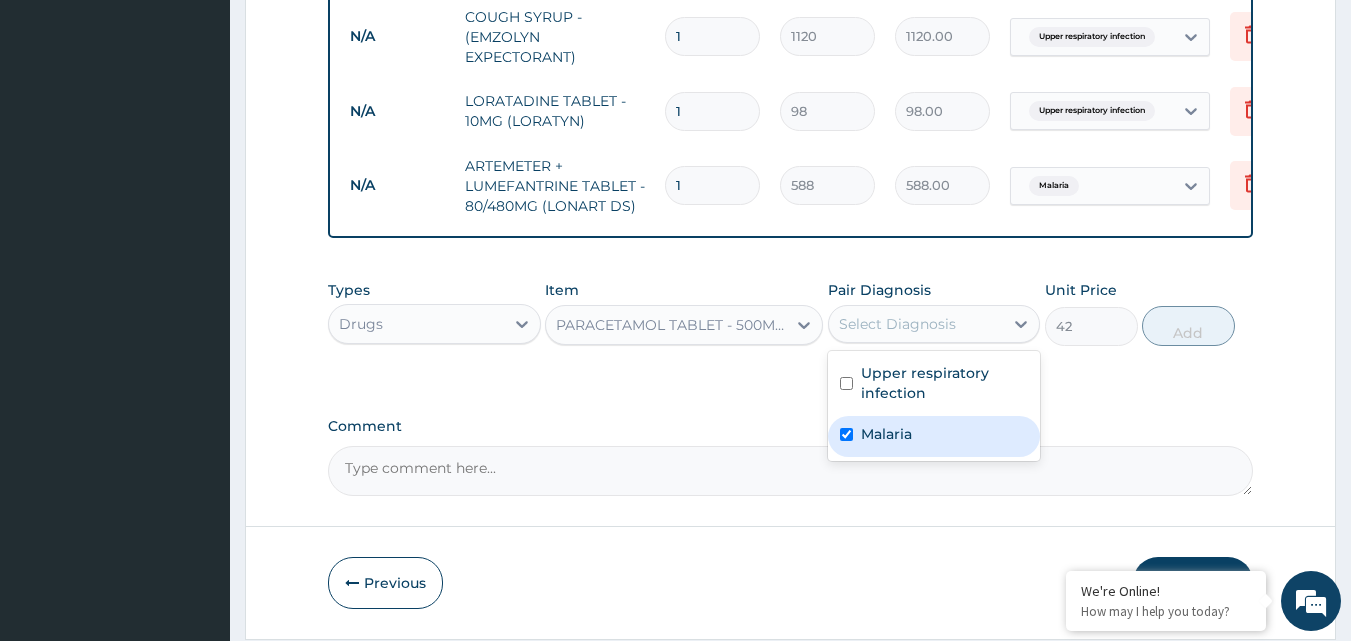 checkbox on "true" 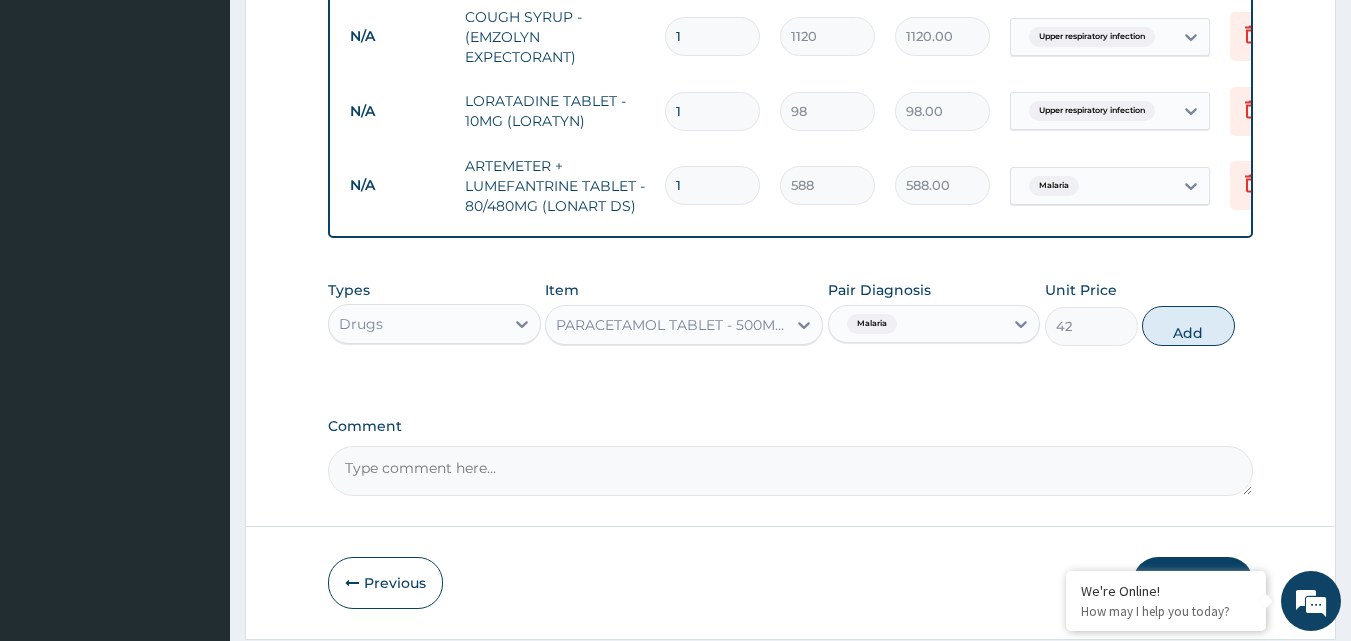 click on "Add" at bounding box center [1188, 326] 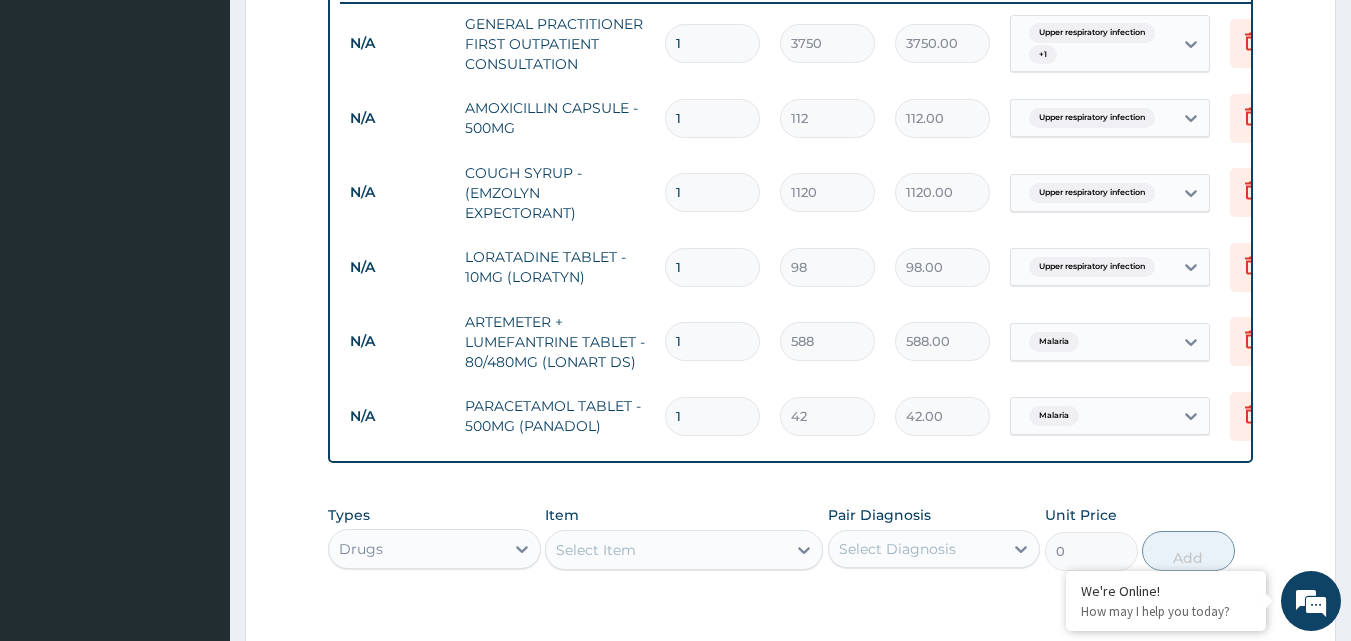 scroll, scrollTop: 778, scrollLeft: 0, axis: vertical 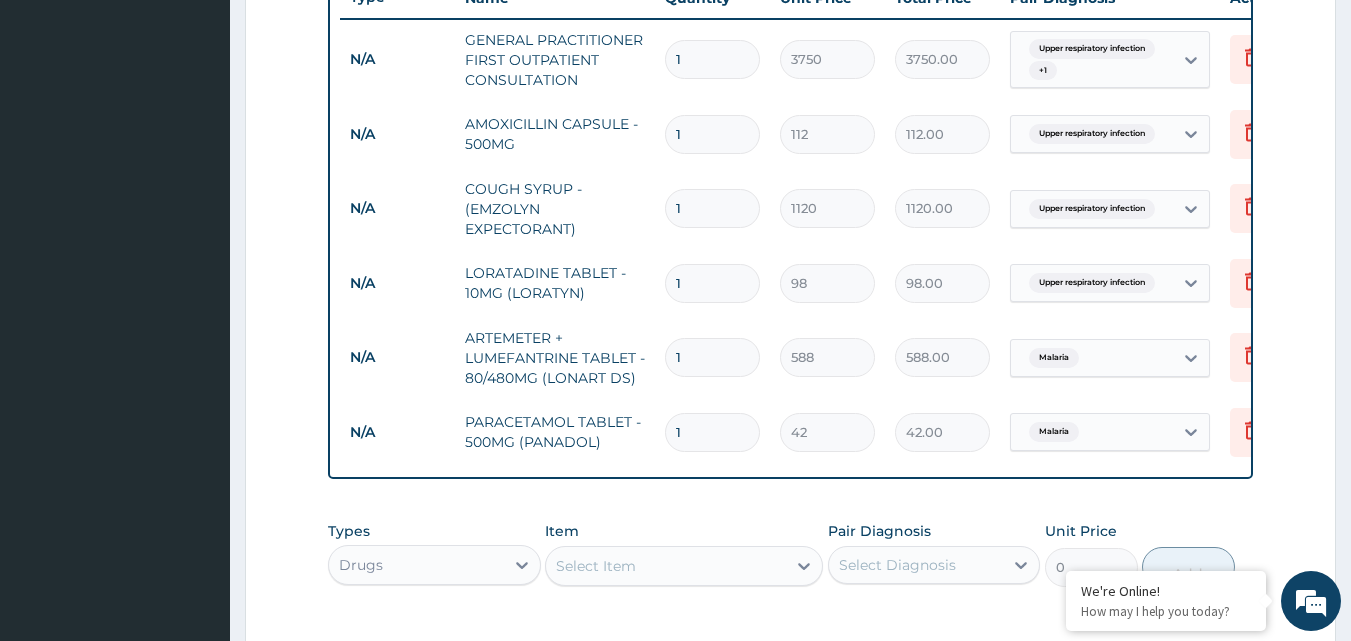 click on "1" at bounding box center (712, 134) 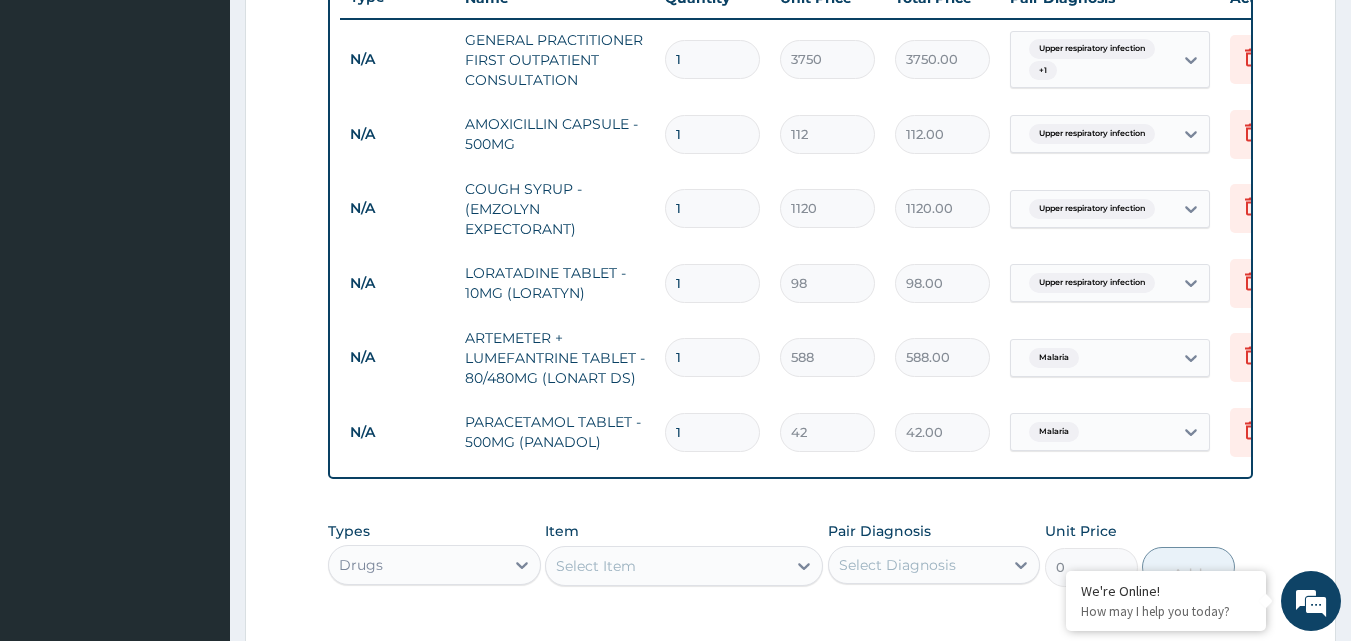 type on "15" 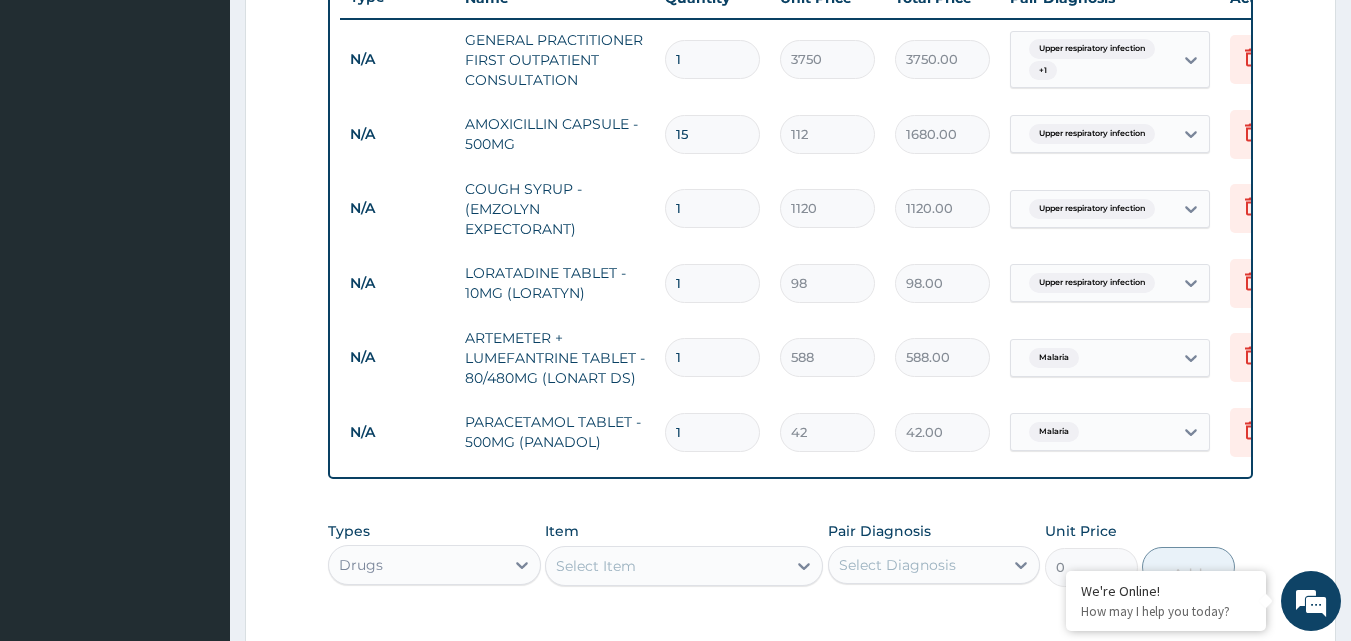 type on "1680.00" 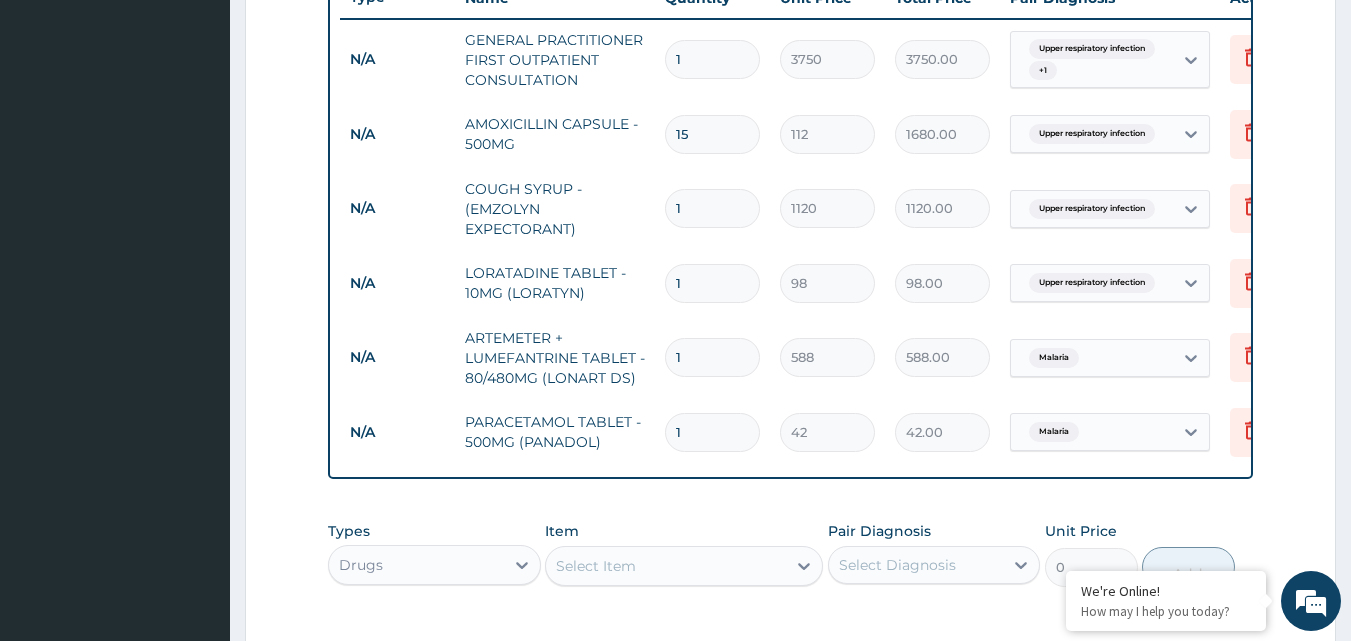 type on "15" 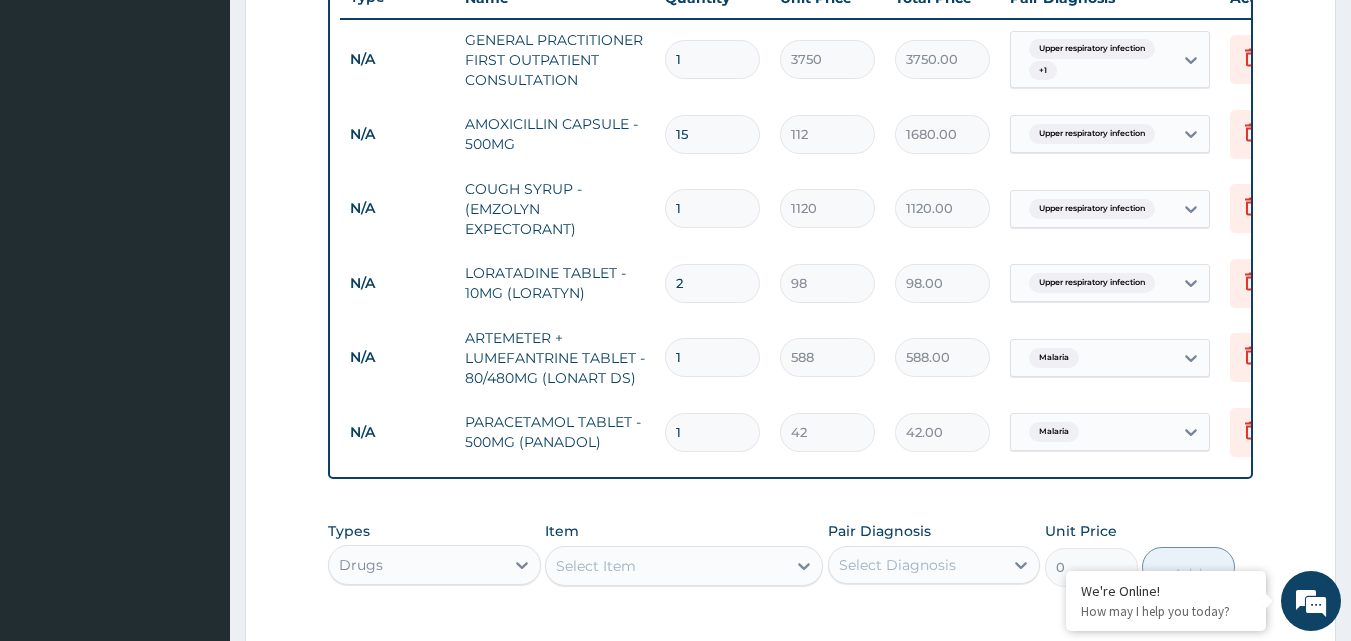 type on "196.00" 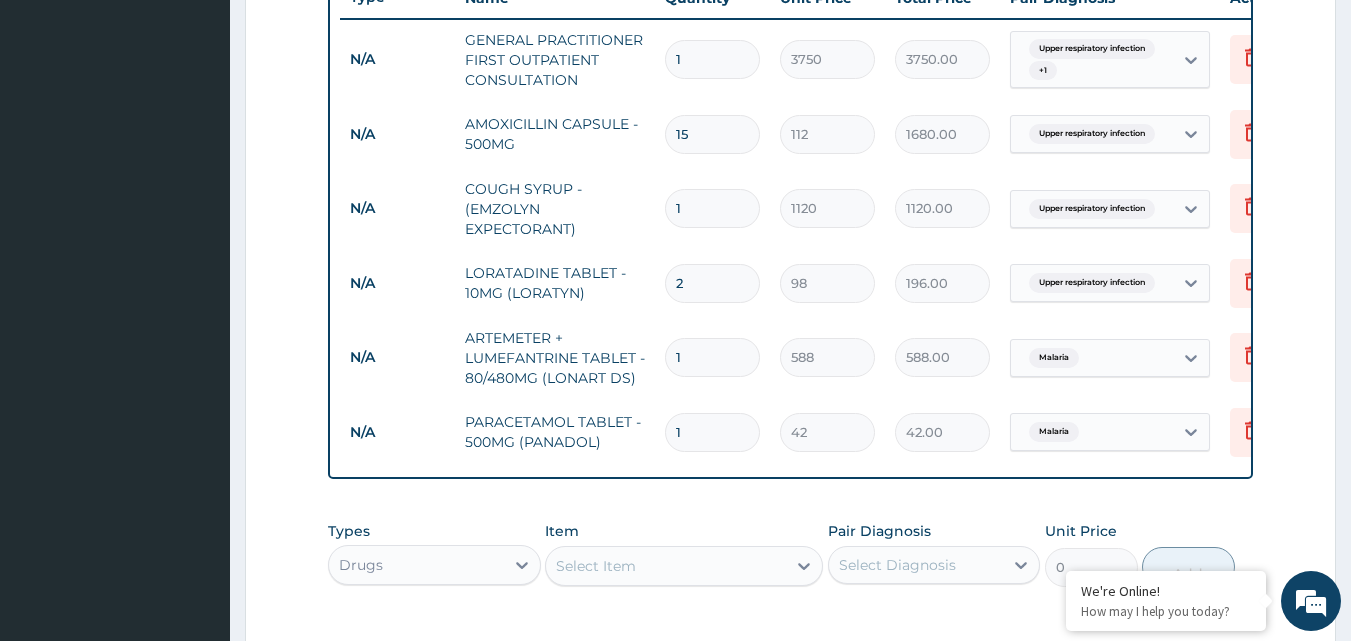 type on "3" 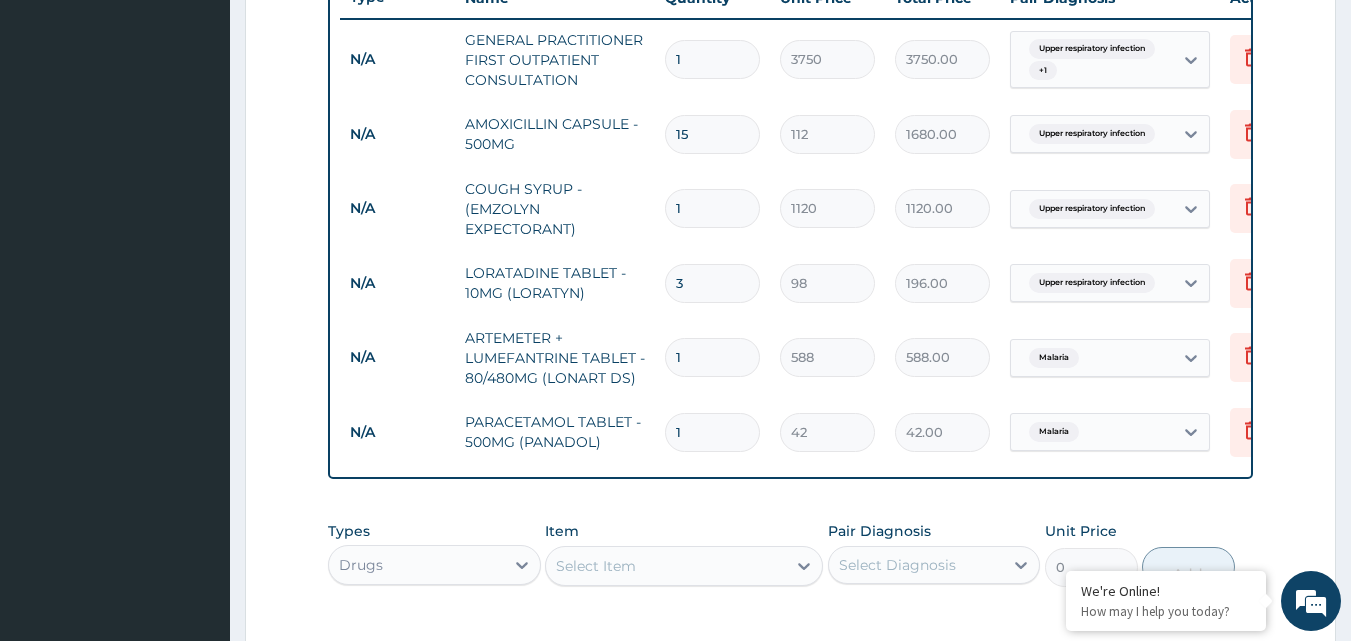 type on "294.00" 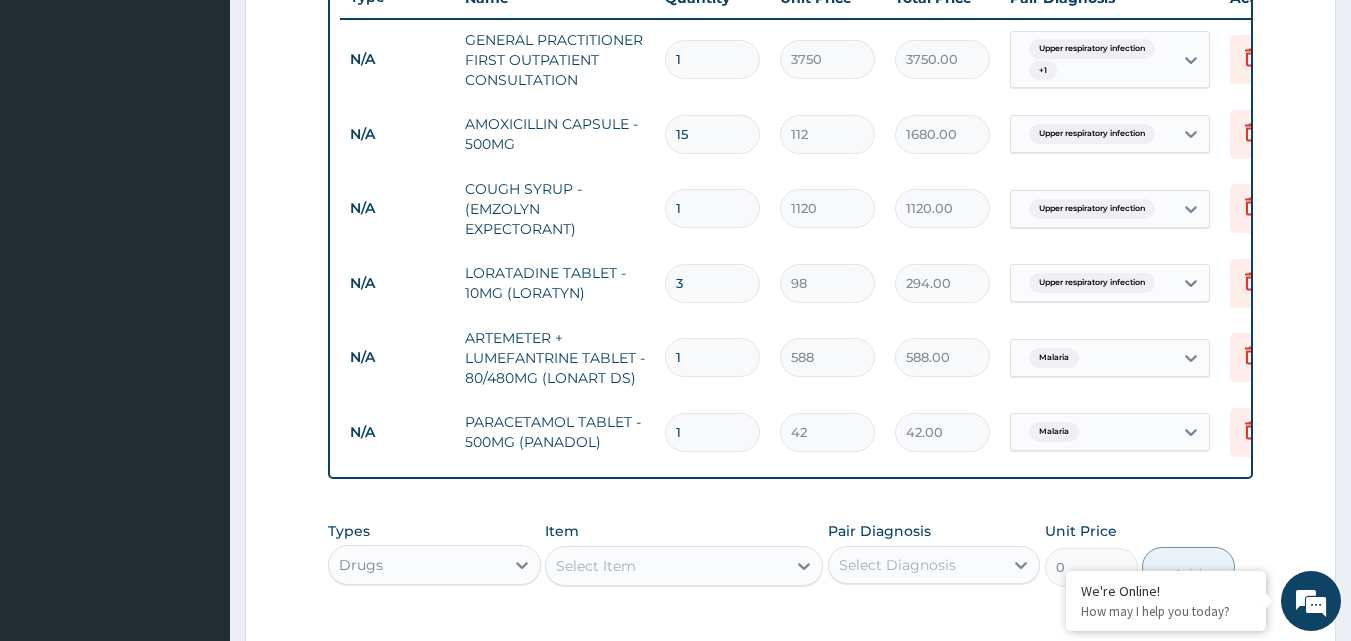 type on "4" 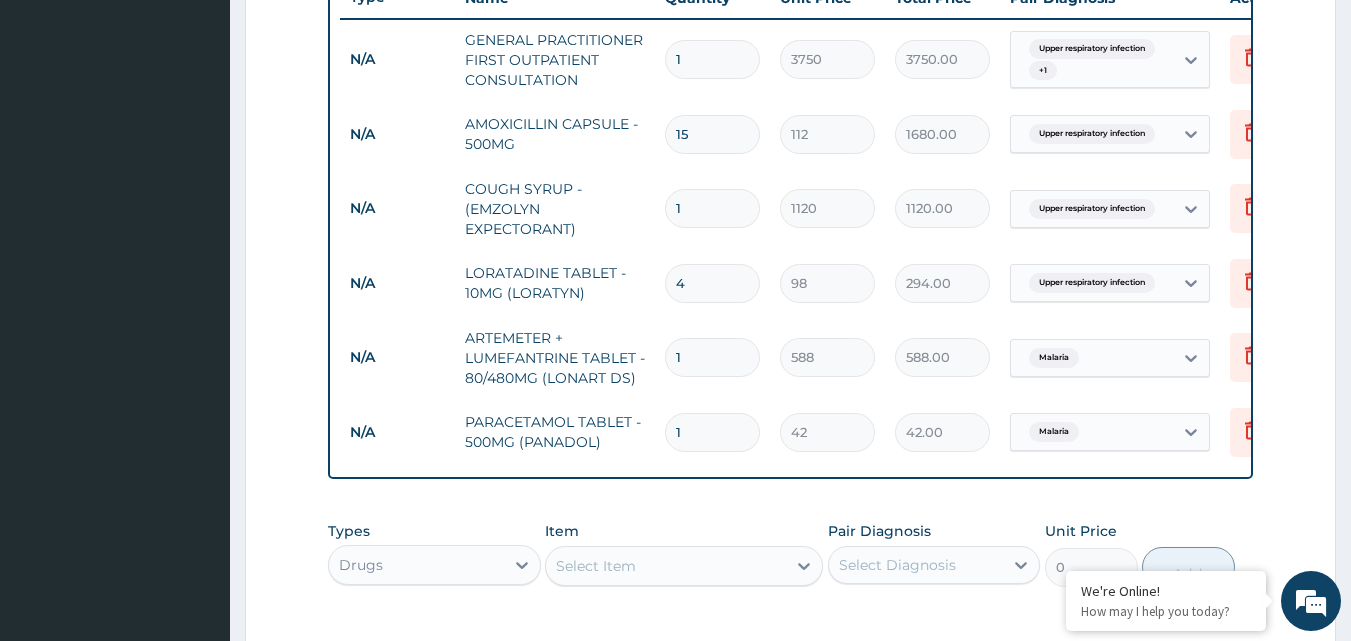 type on "392.00" 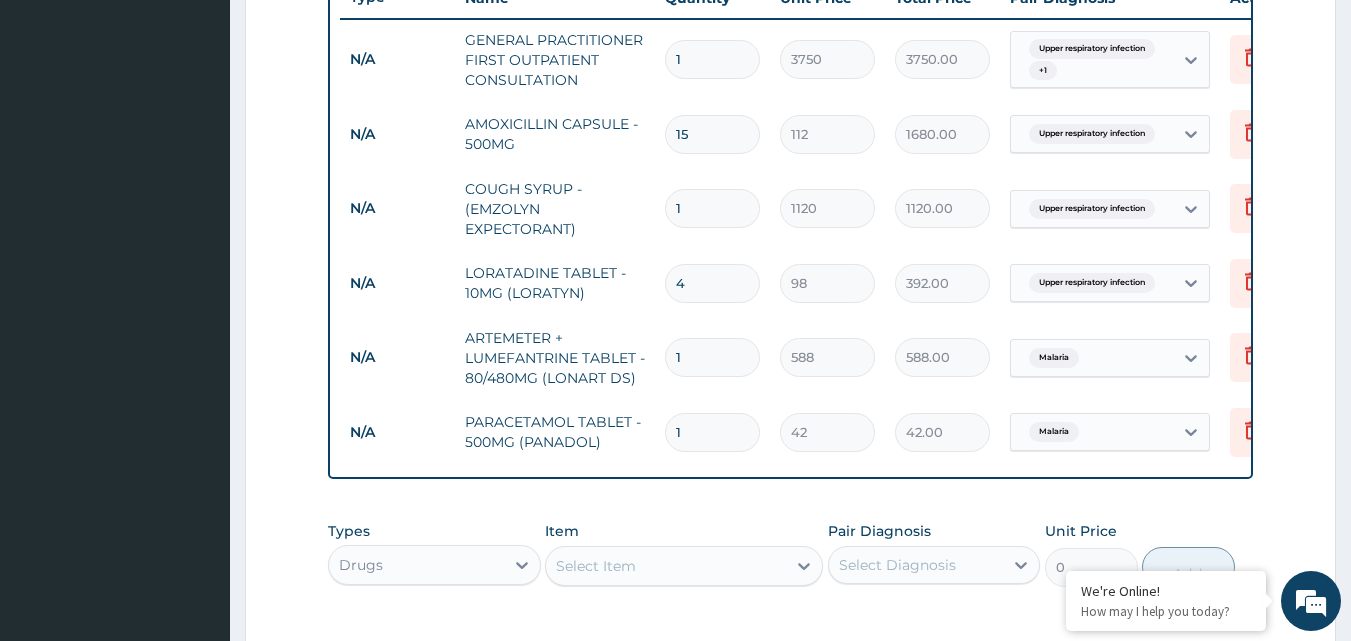 type on "5" 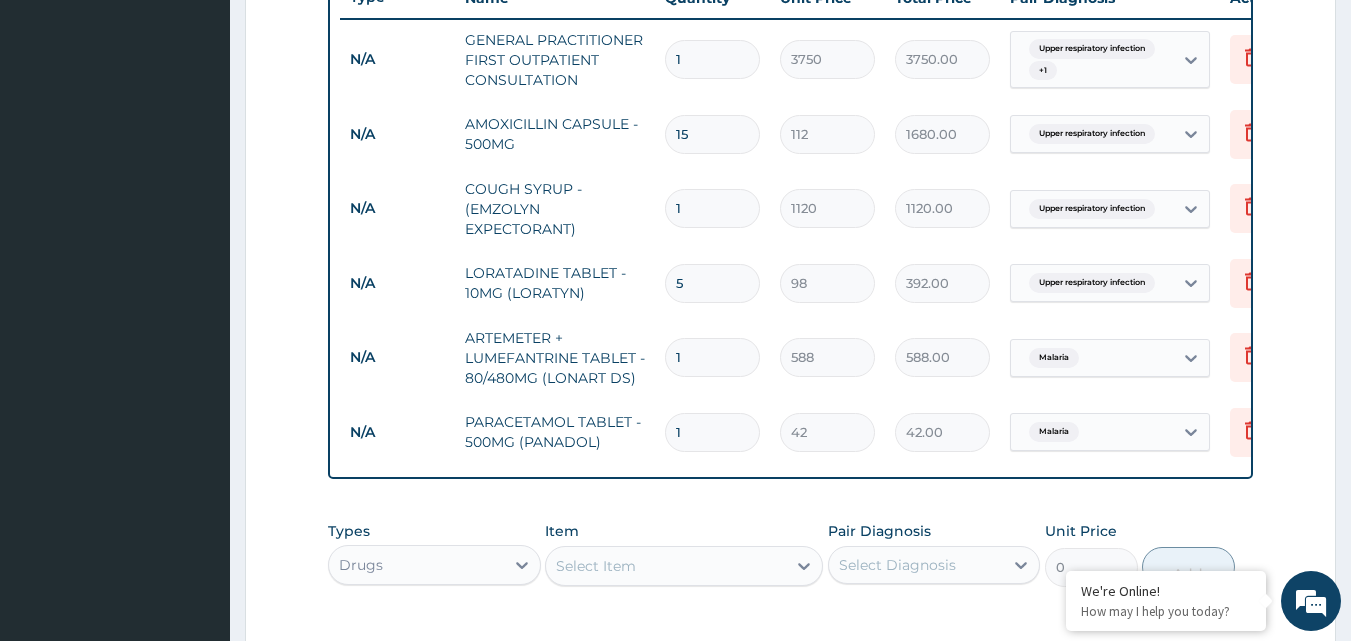 type on "490.00" 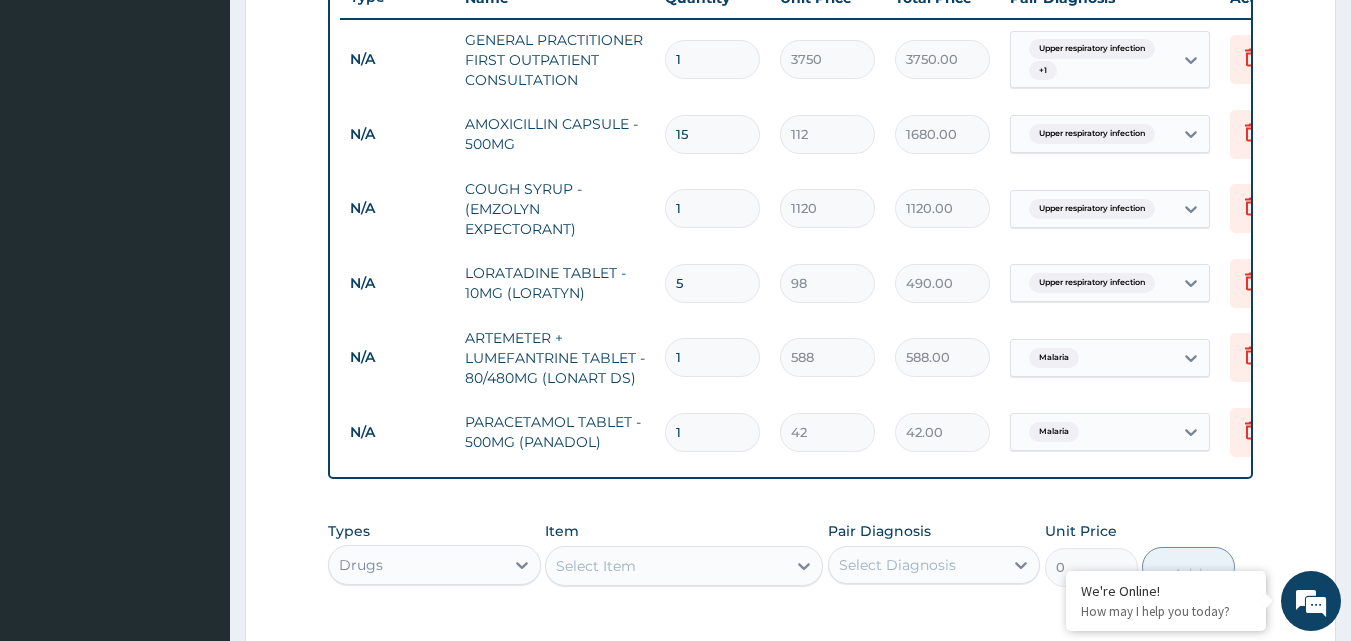 click on "1" at bounding box center [712, 357] 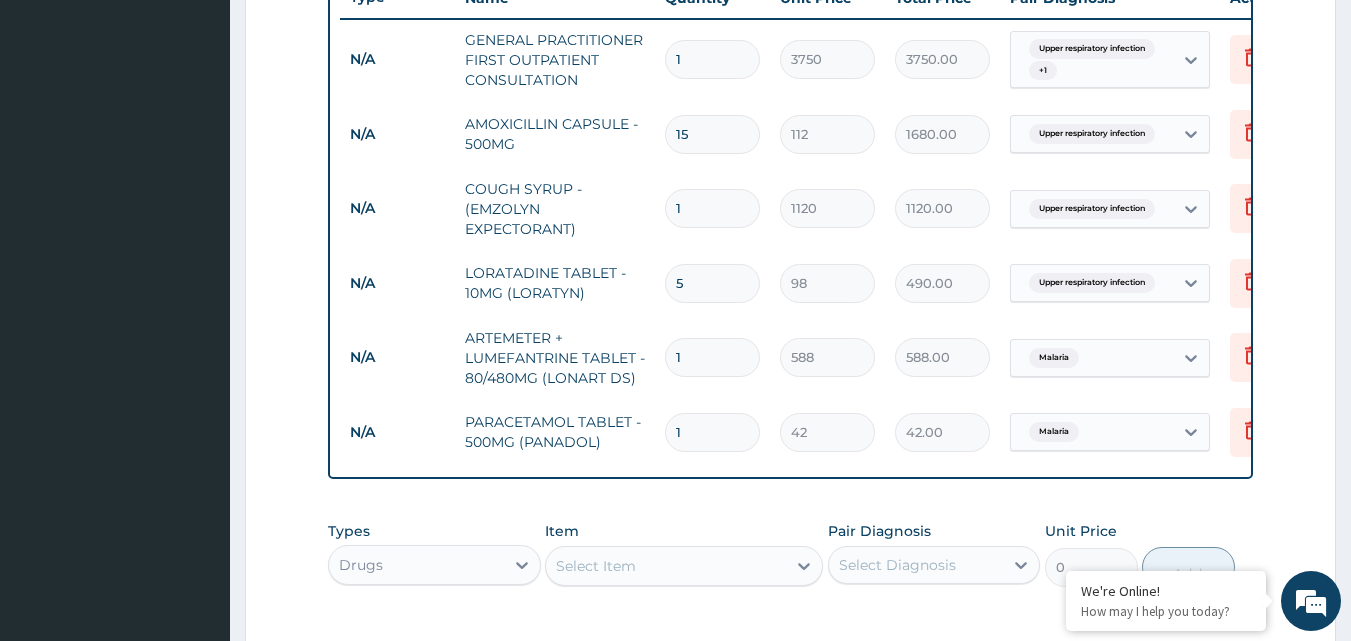 type on "2" 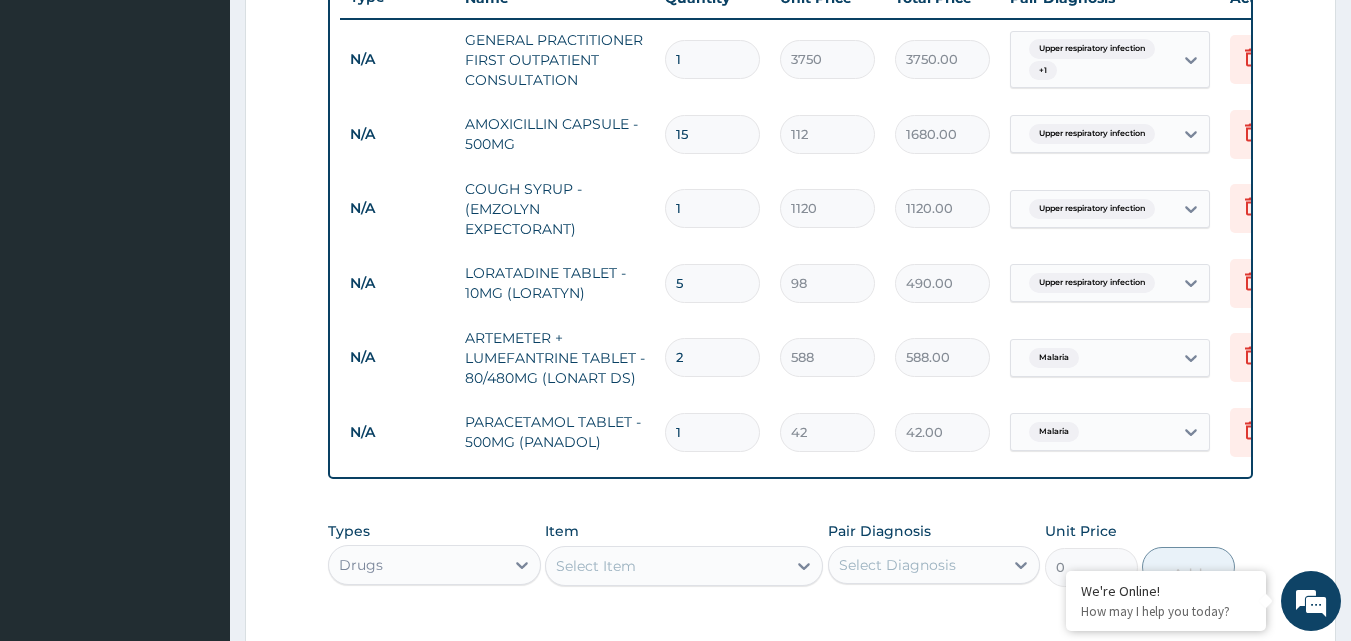 type on "1176.00" 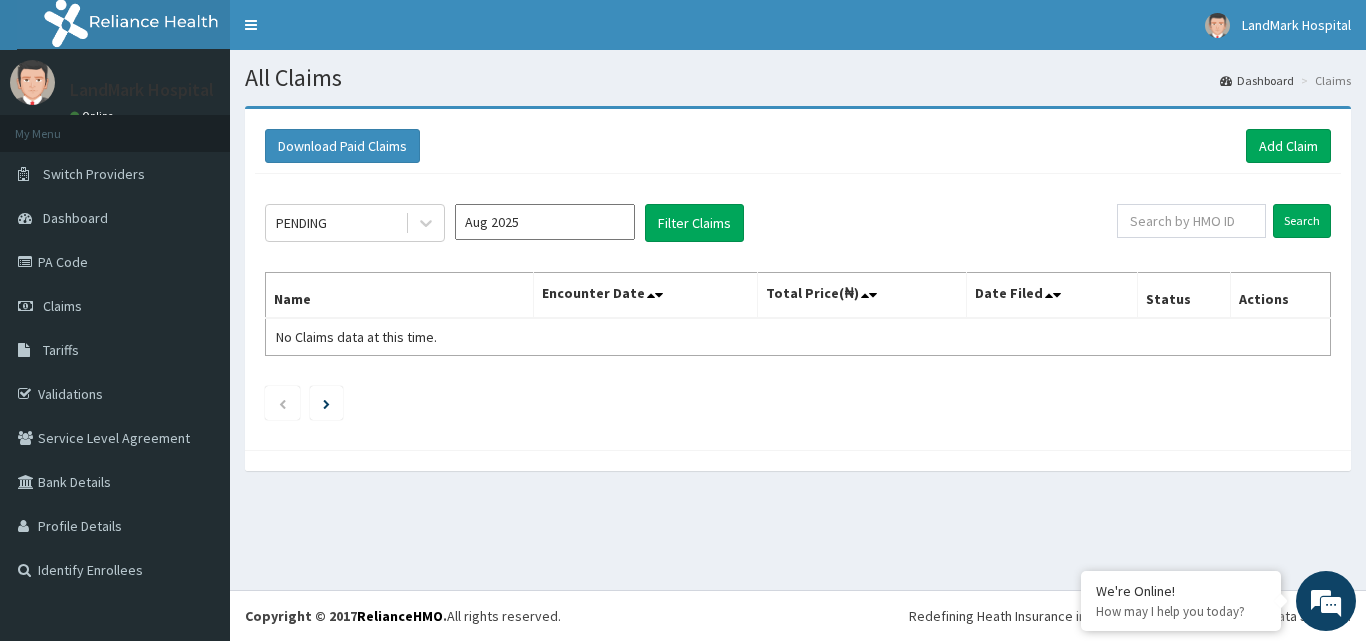 scroll, scrollTop: 0, scrollLeft: 0, axis: both 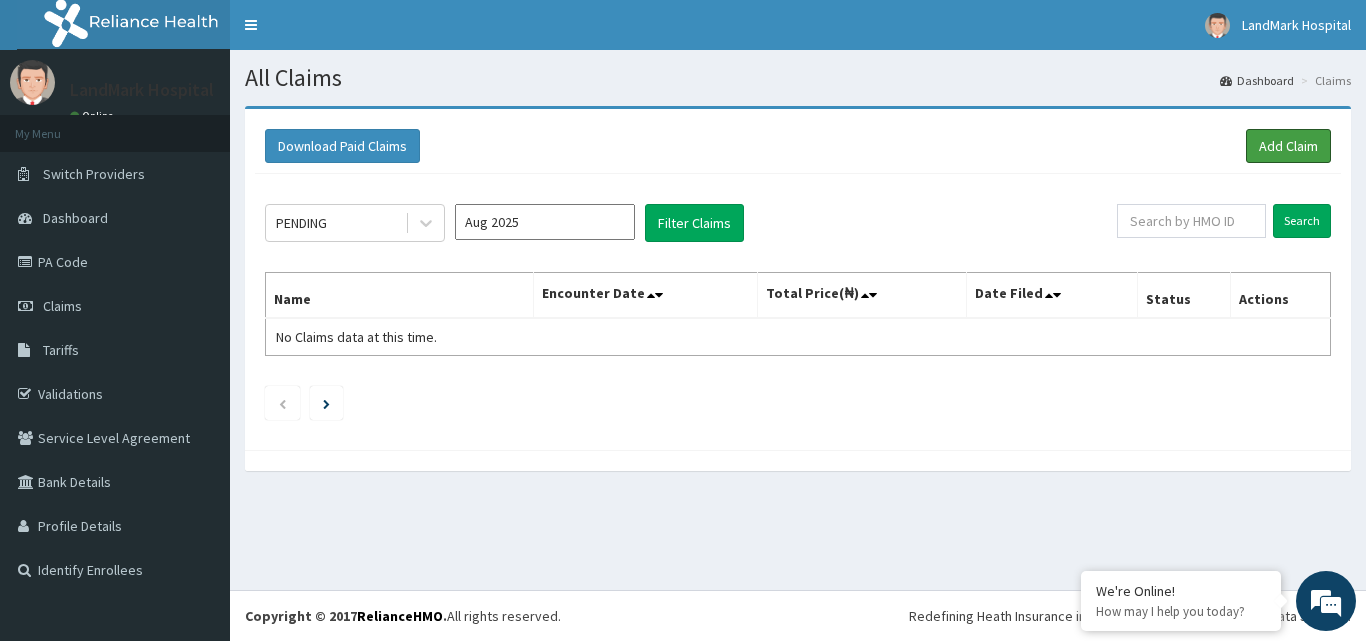 click on "Add Claim" at bounding box center [1288, 146] 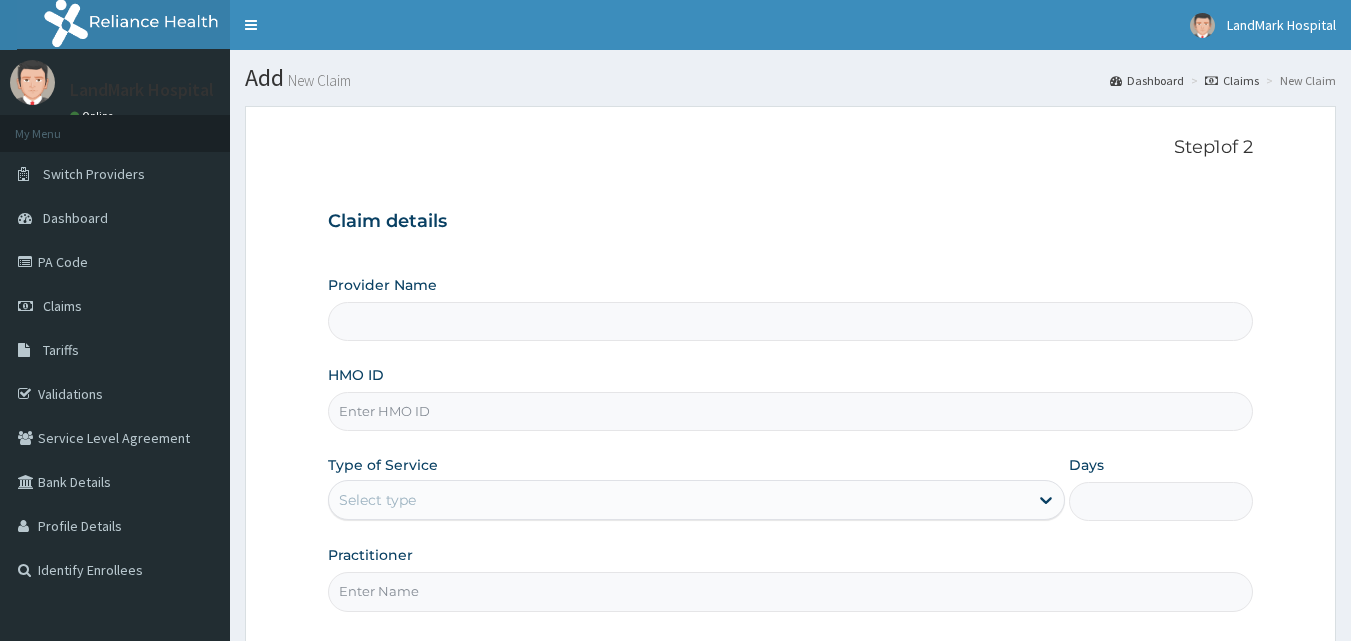 type on "Landmark Hospital" 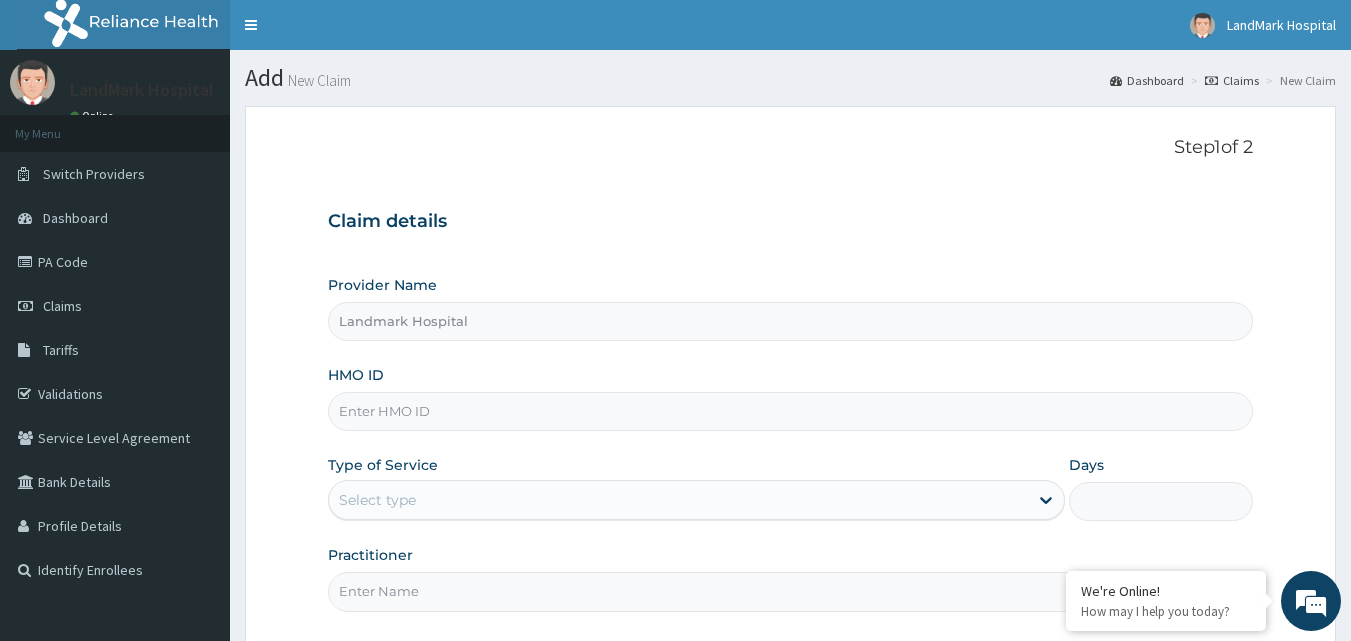 scroll, scrollTop: 0, scrollLeft: 0, axis: both 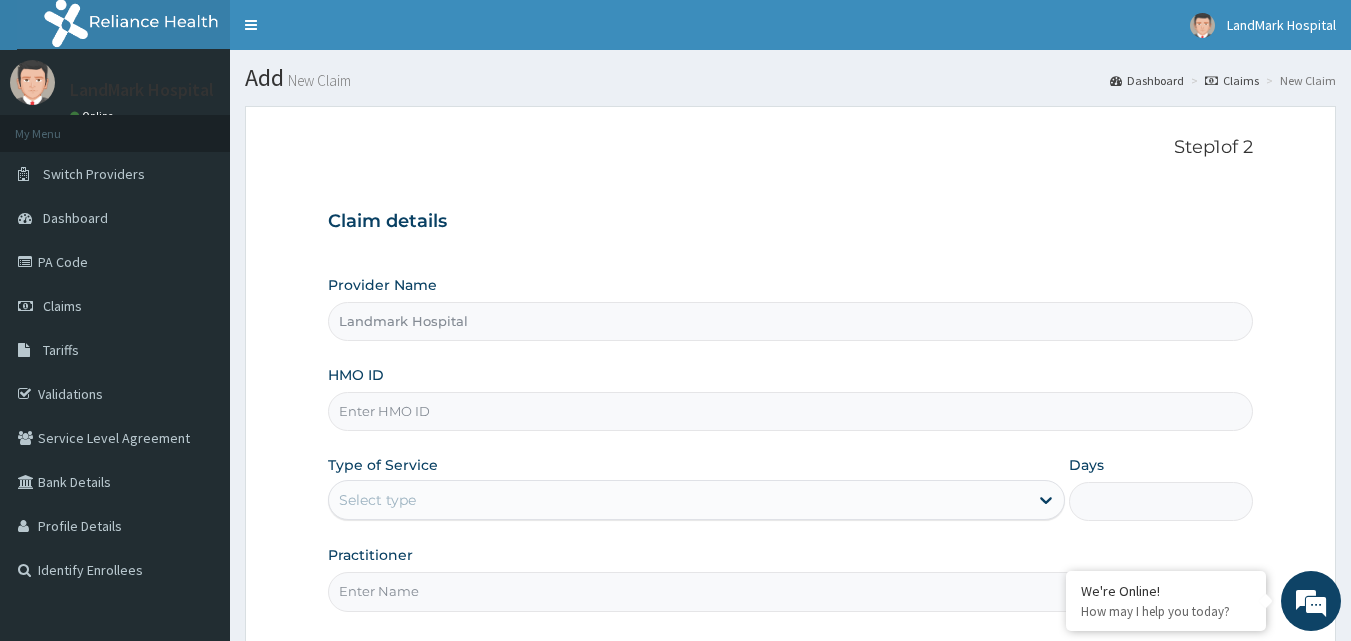 click on "HMO ID" at bounding box center (791, 411) 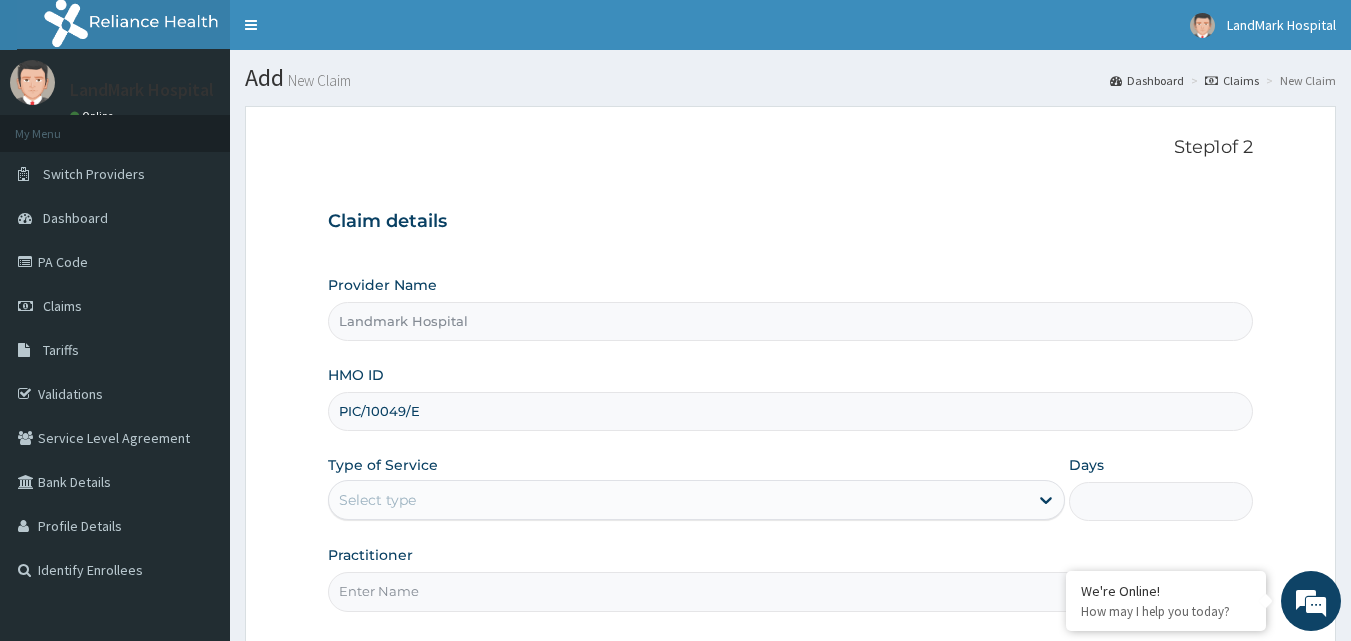 scroll, scrollTop: 0, scrollLeft: 0, axis: both 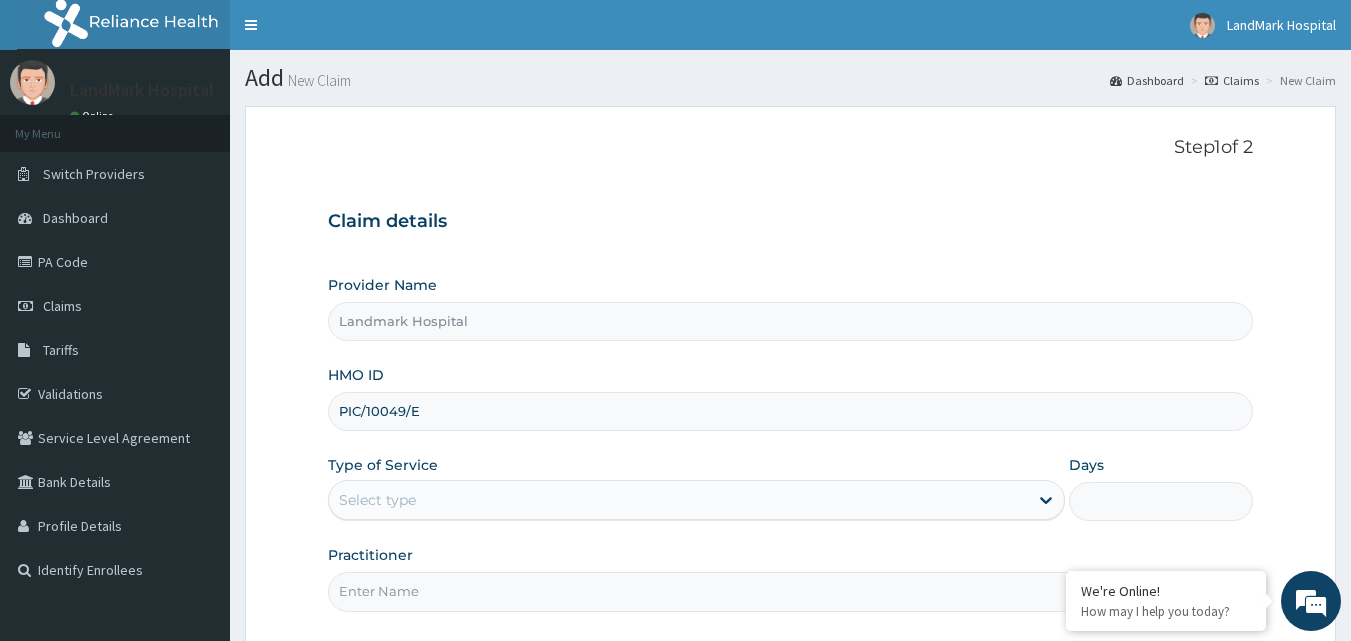 type on "PIC/10049/E" 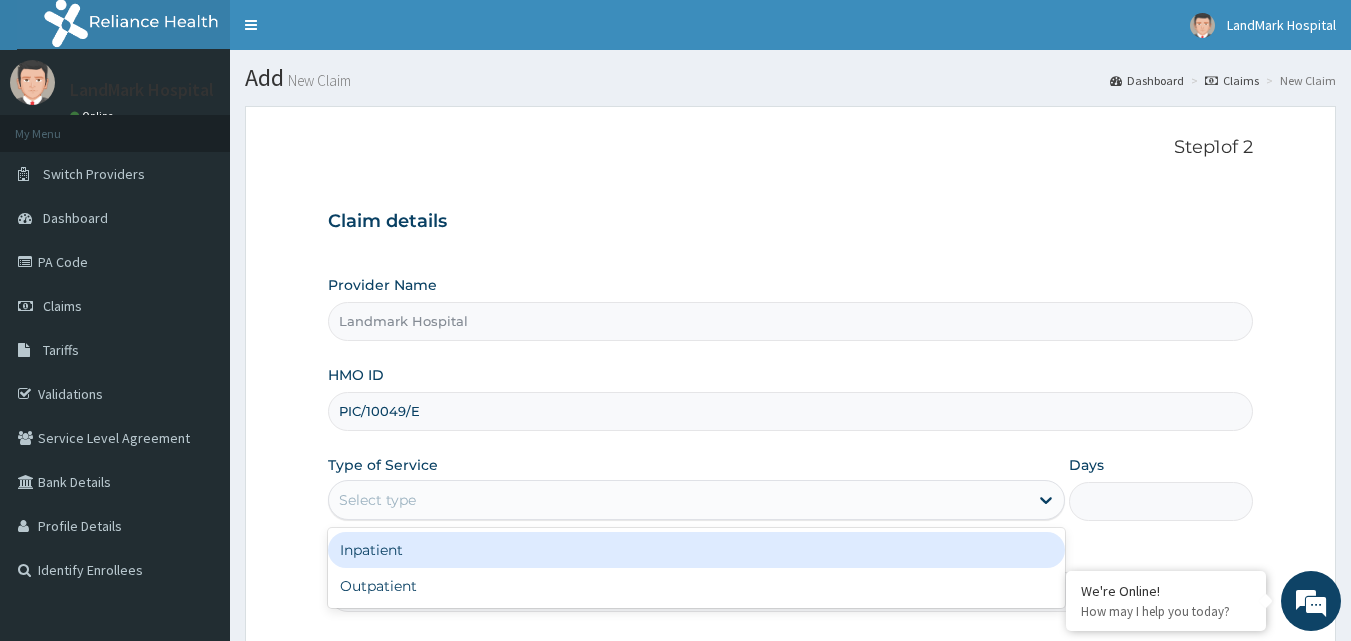click on "Select type" at bounding box center [678, 500] 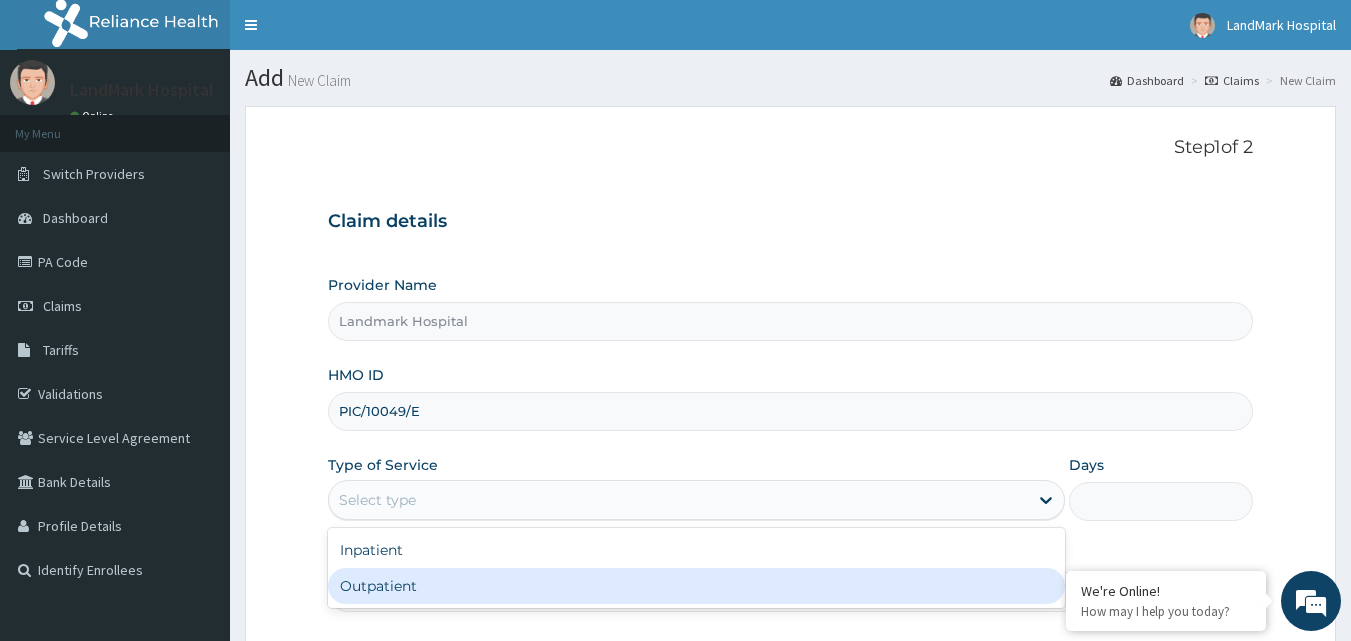 click on "Outpatient" at bounding box center [696, 586] 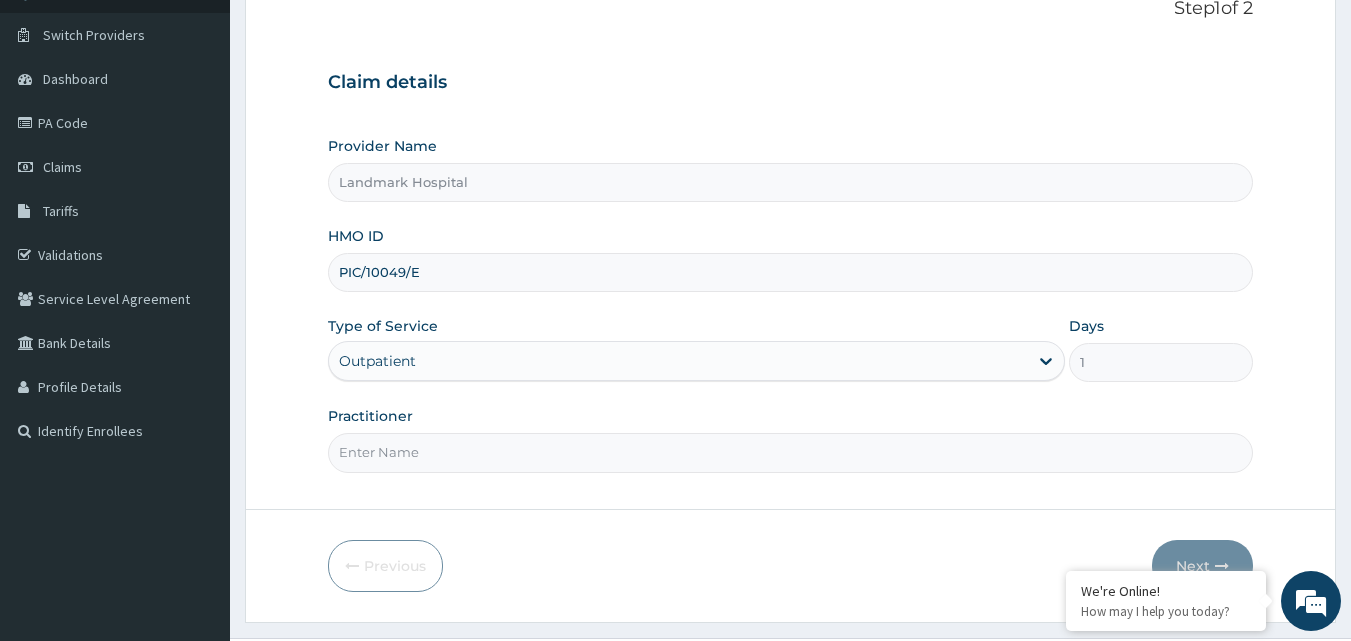 scroll, scrollTop: 187, scrollLeft: 0, axis: vertical 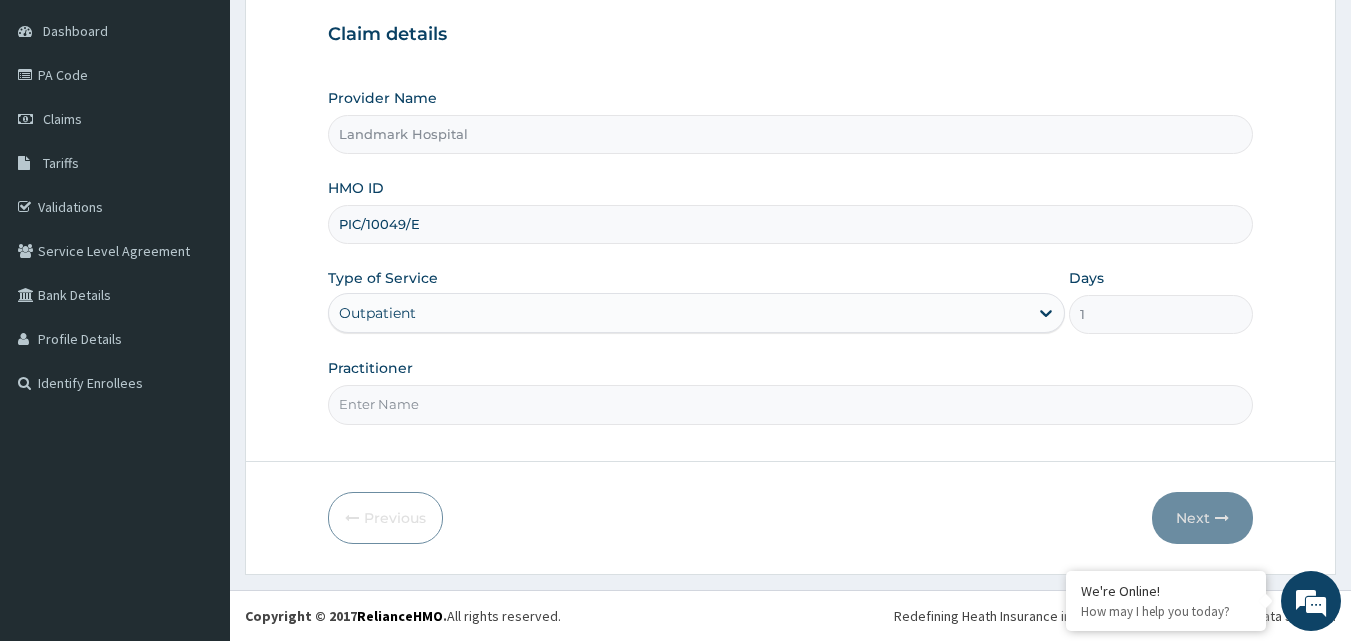 click on "Practitioner" at bounding box center (791, 404) 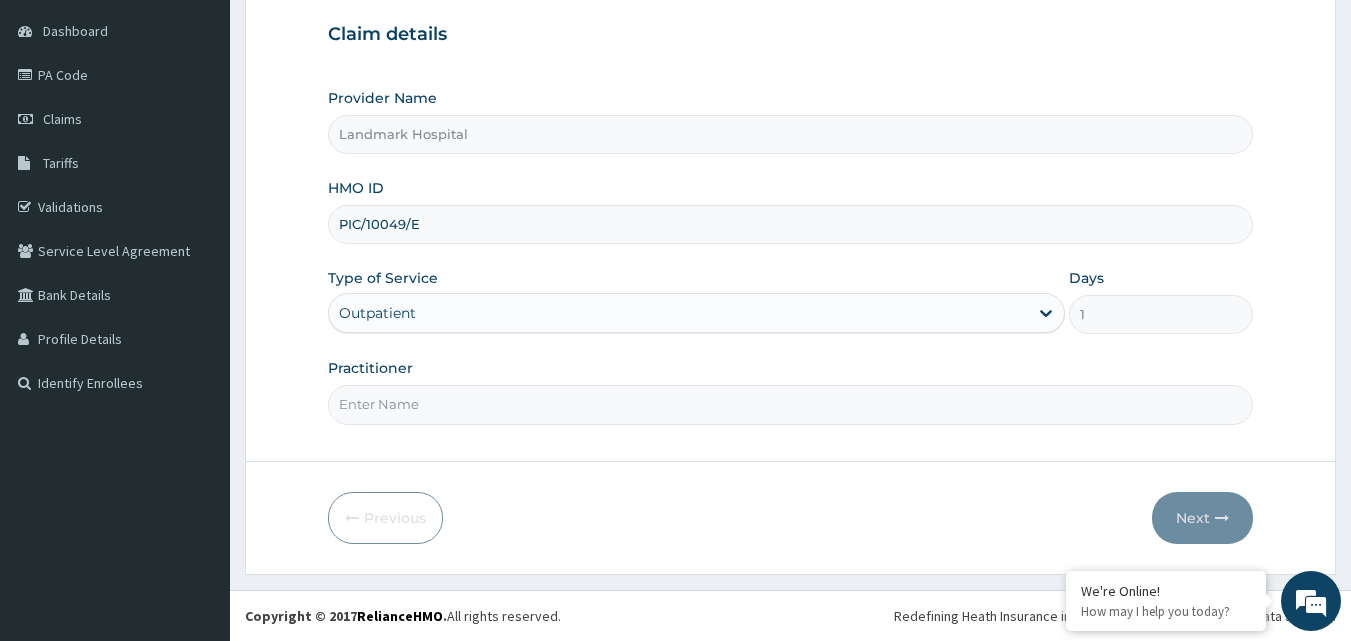 type on "[TITLE] [LAST] [LAST]" 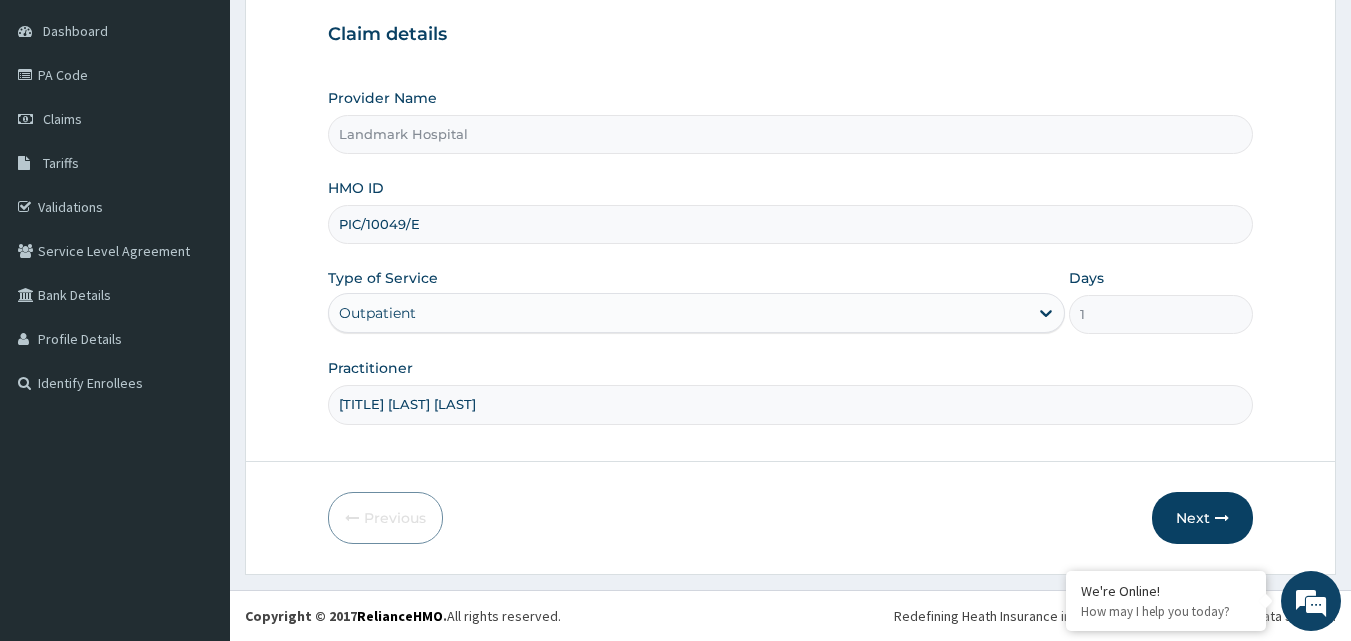click on "Next" at bounding box center (1202, 518) 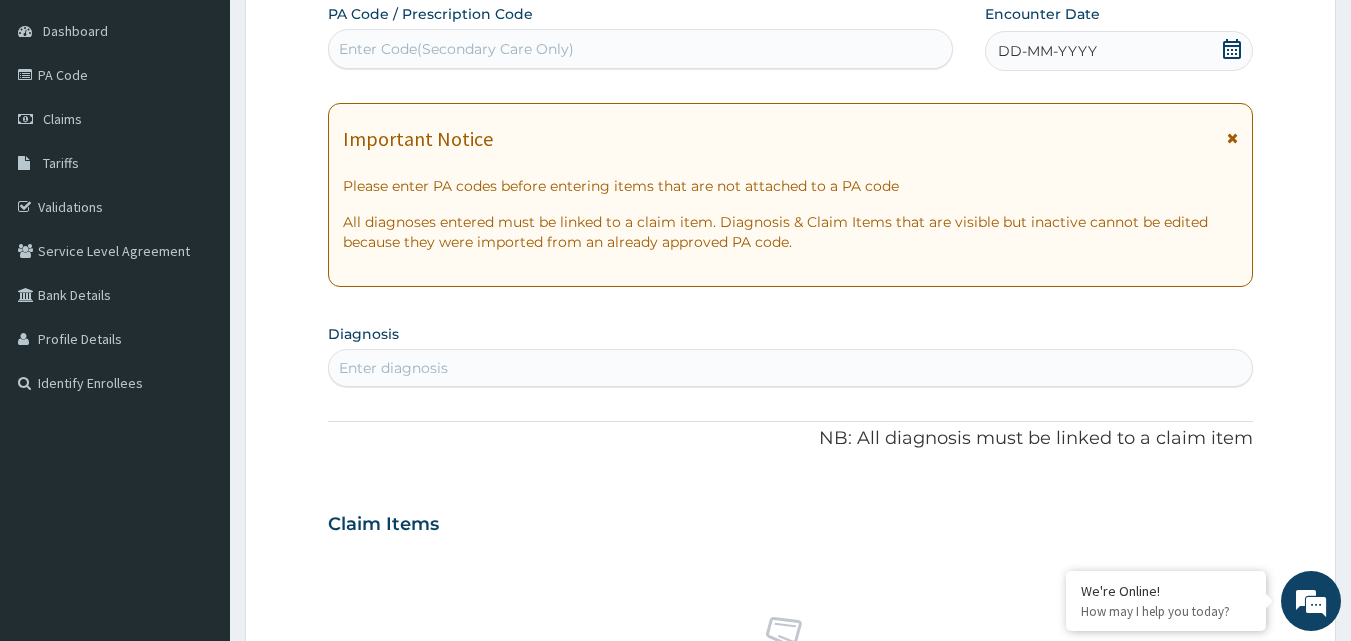 click at bounding box center [1232, 51] 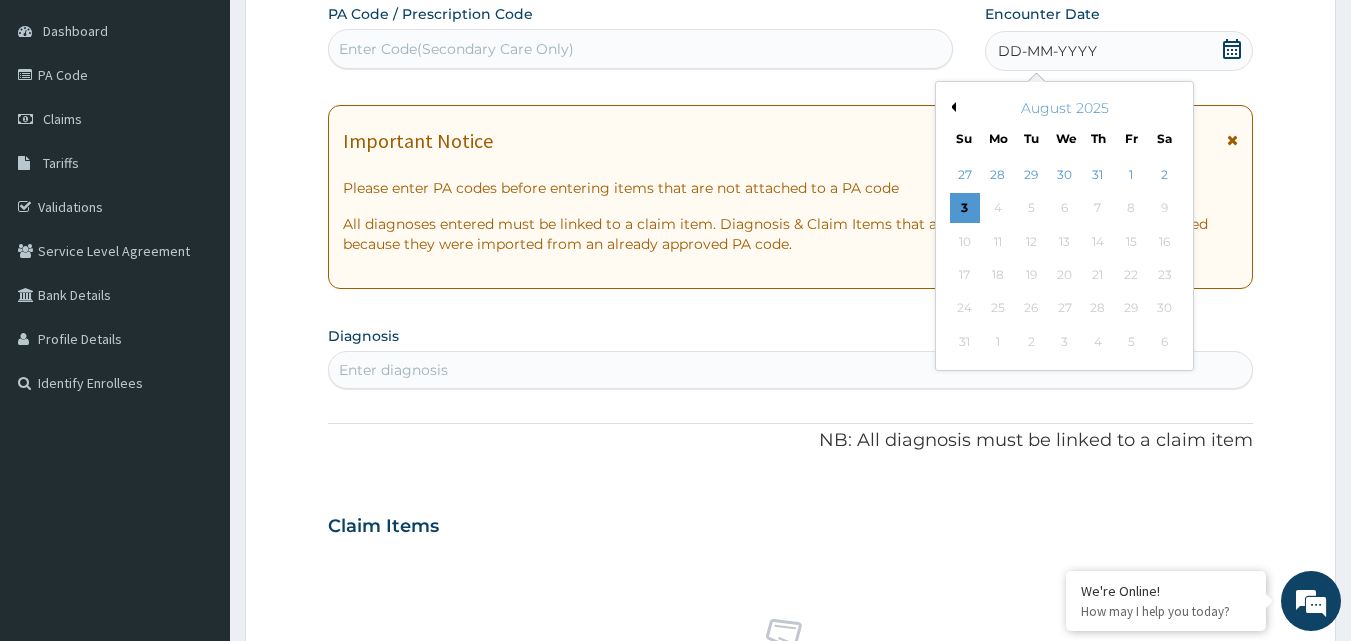 click on "2" at bounding box center (1165, 175) 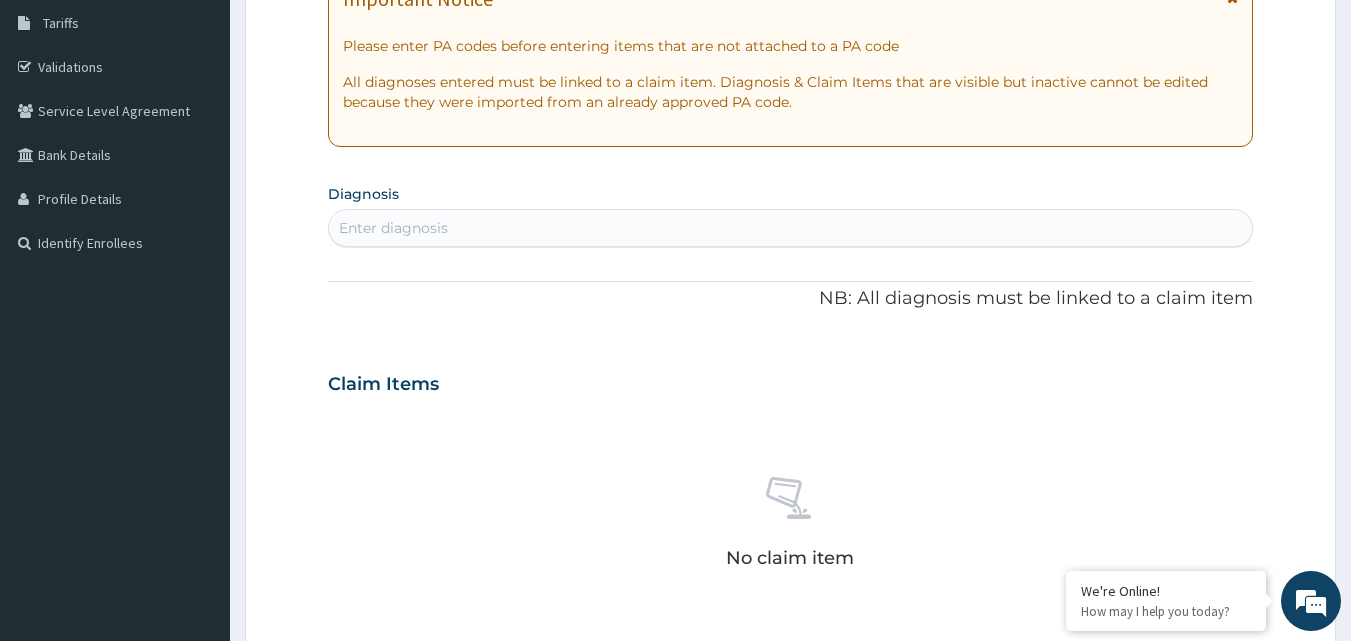 scroll, scrollTop: 379, scrollLeft: 0, axis: vertical 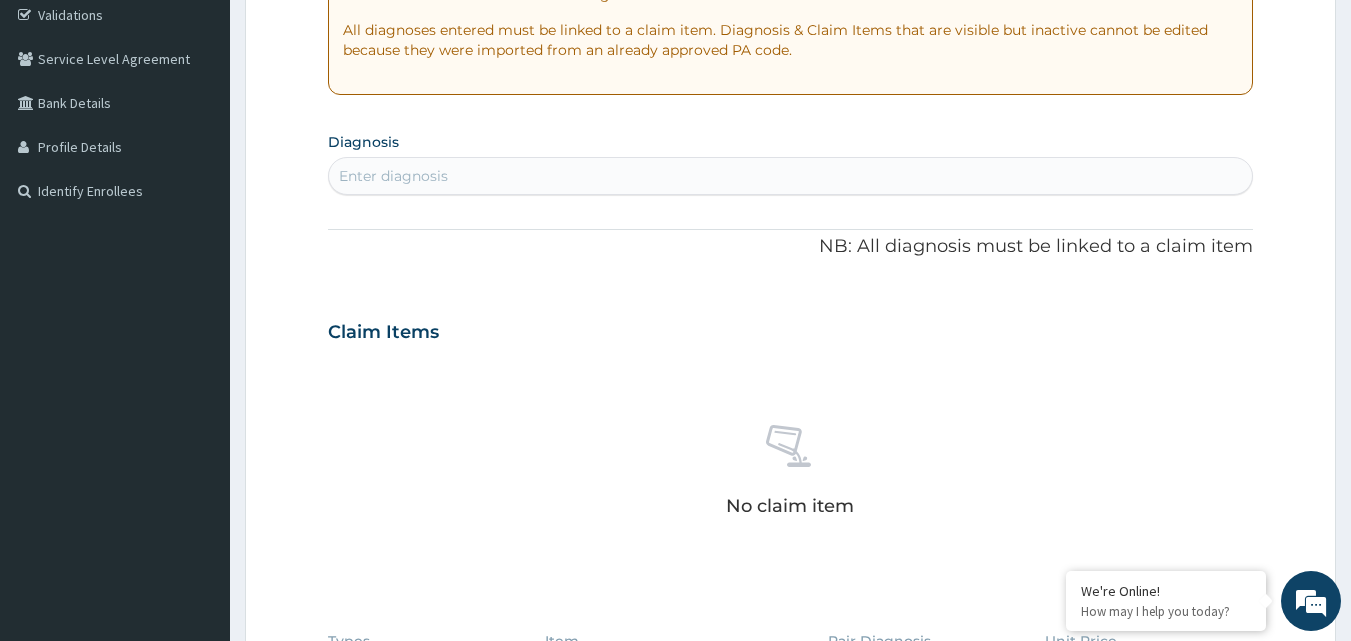 click on "Enter diagnosis" at bounding box center [791, 176] 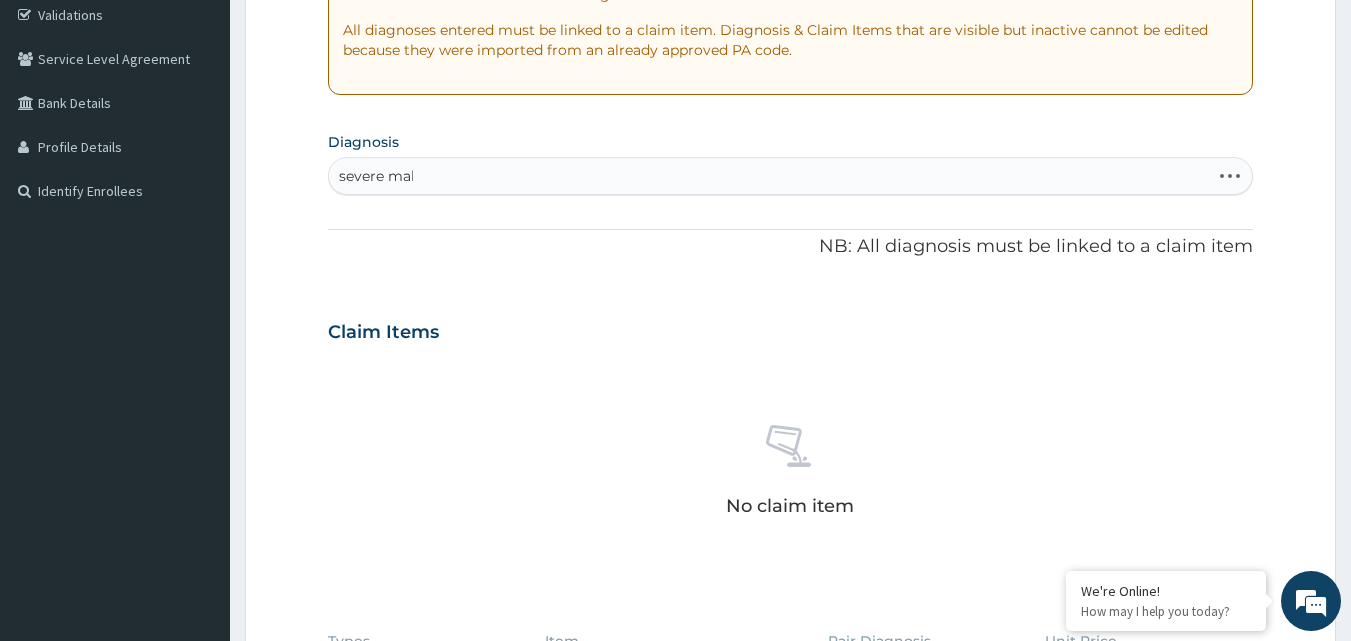 type on "severe mala" 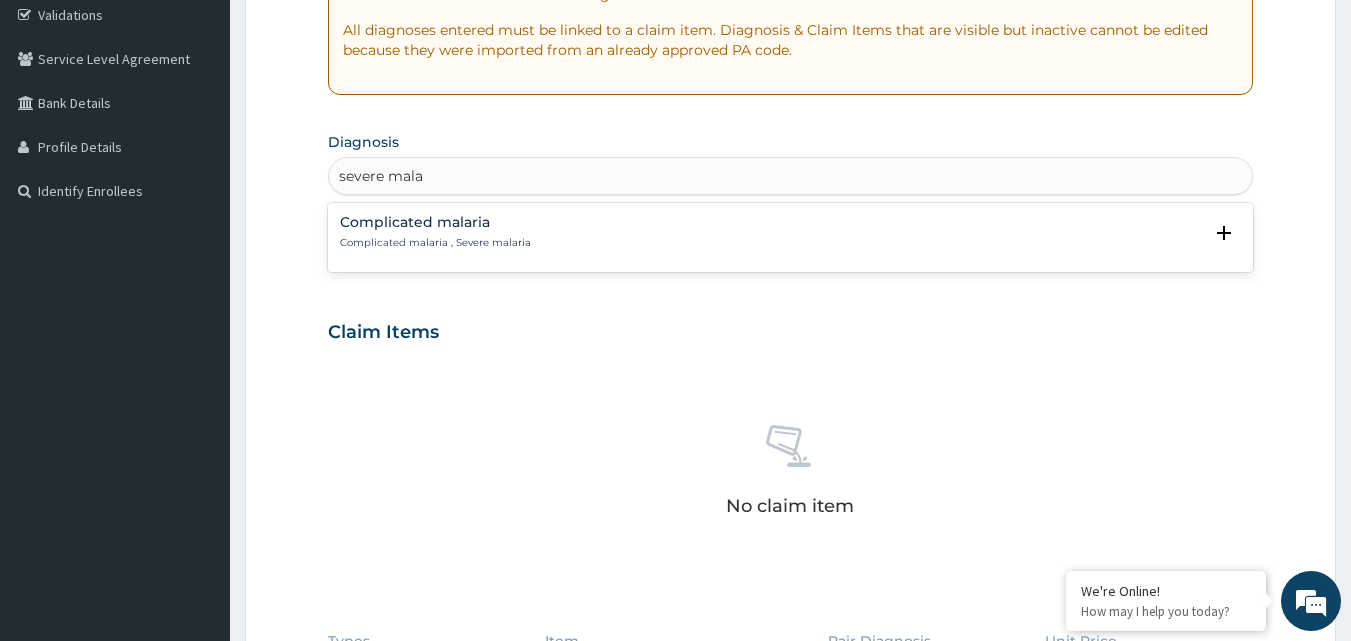 click on "Complicated malaria Complicated malaria , Severe malaria" at bounding box center [791, 232] 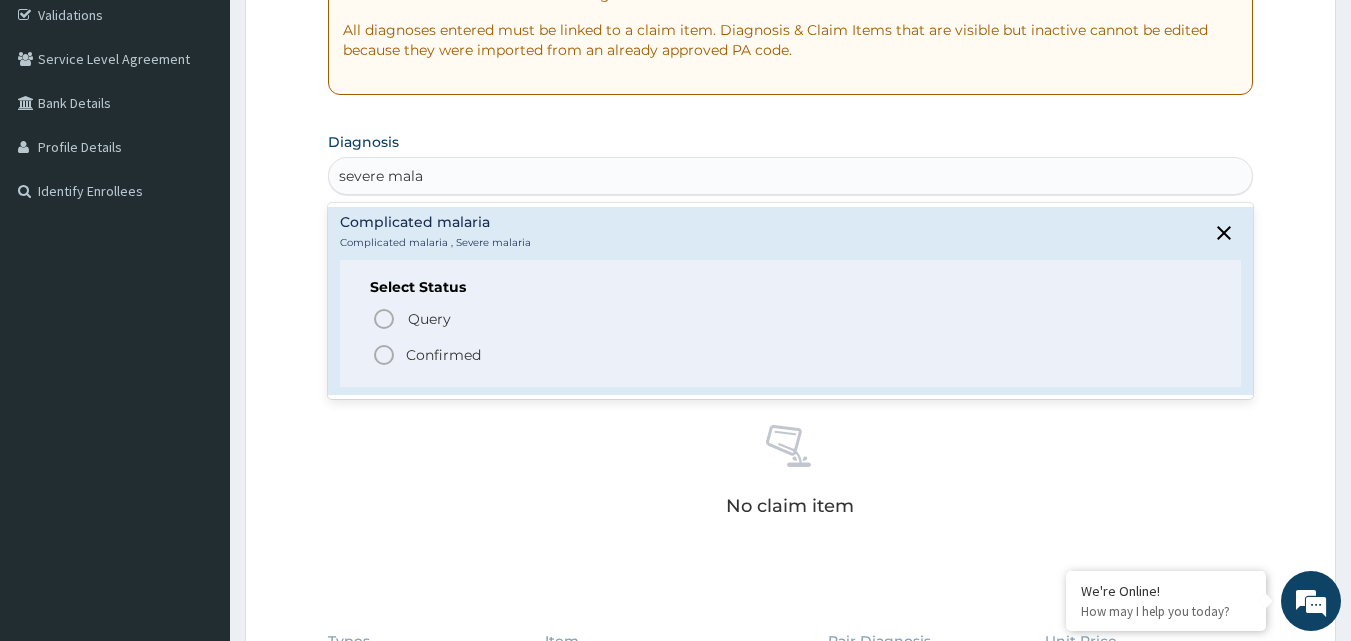 click on "Confirmed" at bounding box center (792, 355) 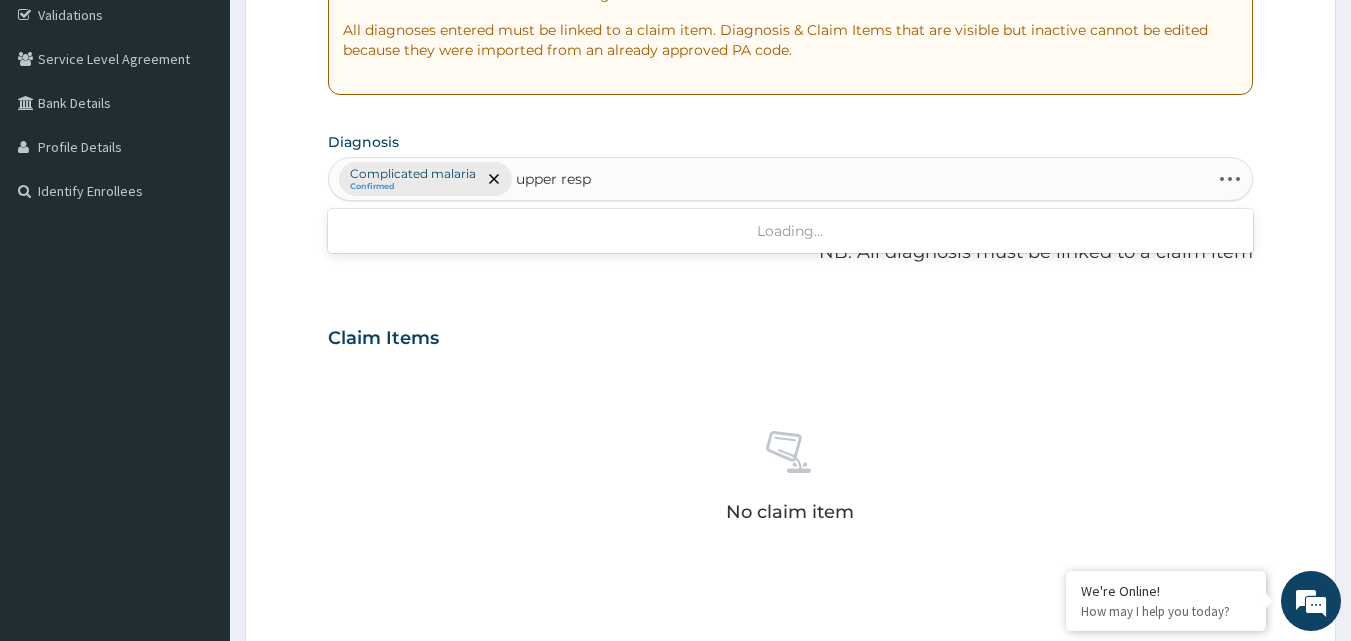 type on "upper respi" 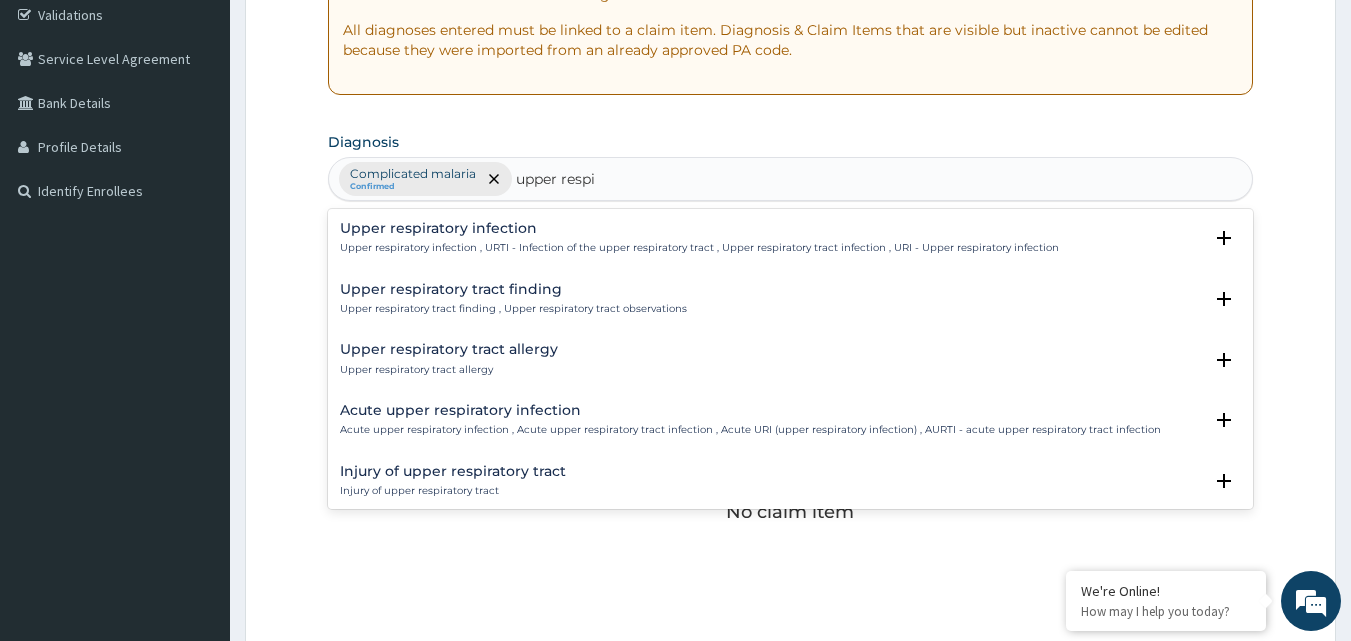 click on "Upper respiratory infection , URTI - Infection of the upper respiratory tract , Upper respiratory tract infection , URI - Upper respiratory infection" at bounding box center (699, 248) 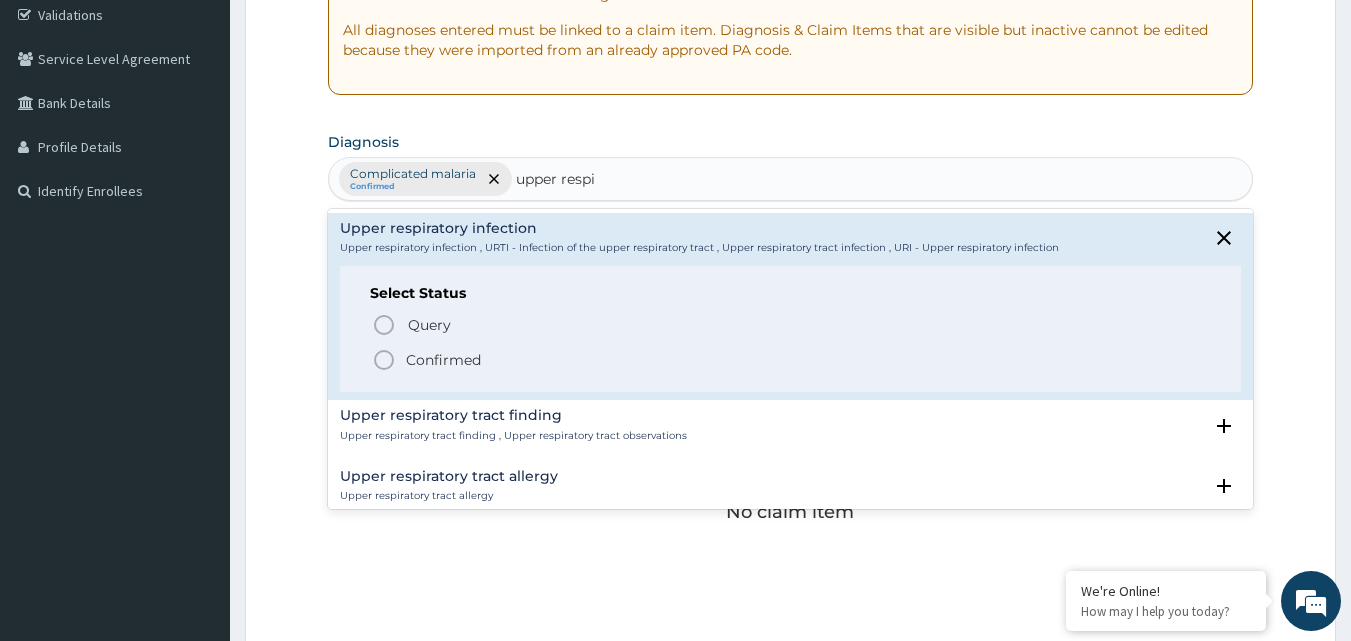 click on "Confirmed" at bounding box center [443, 360] 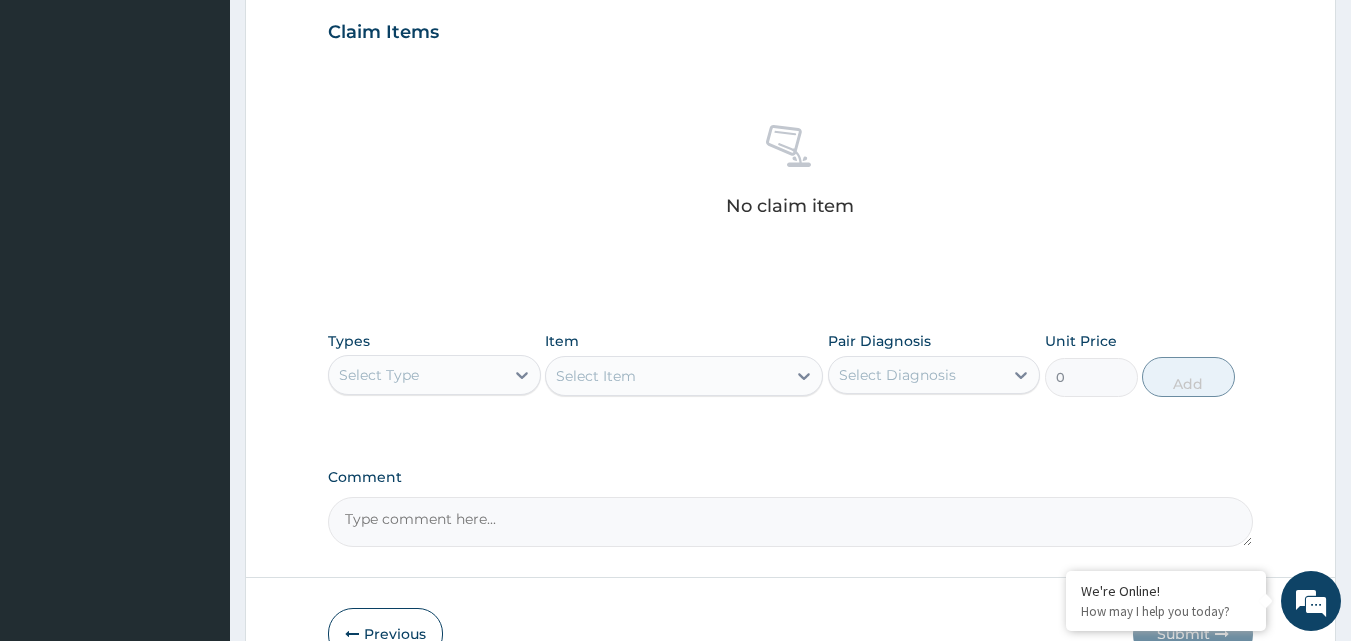 scroll, scrollTop: 688, scrollLeft: 0, axis: vertical 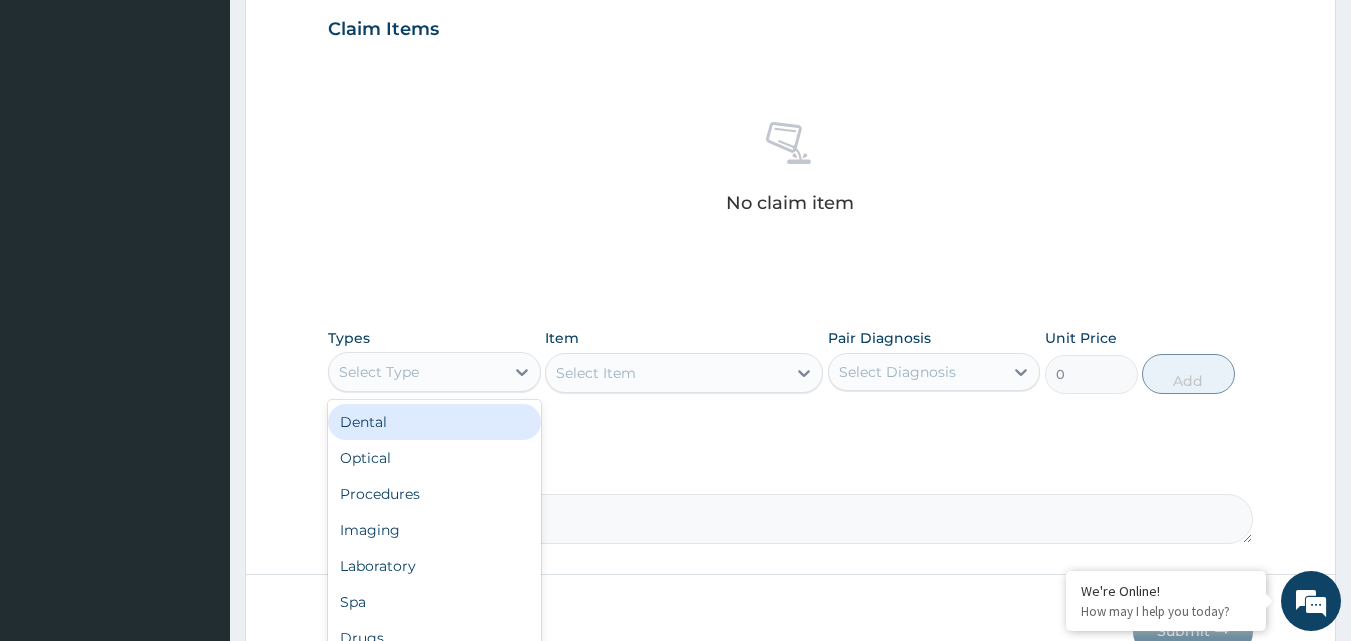click on "Procedures" at bounding box center [434, 494] 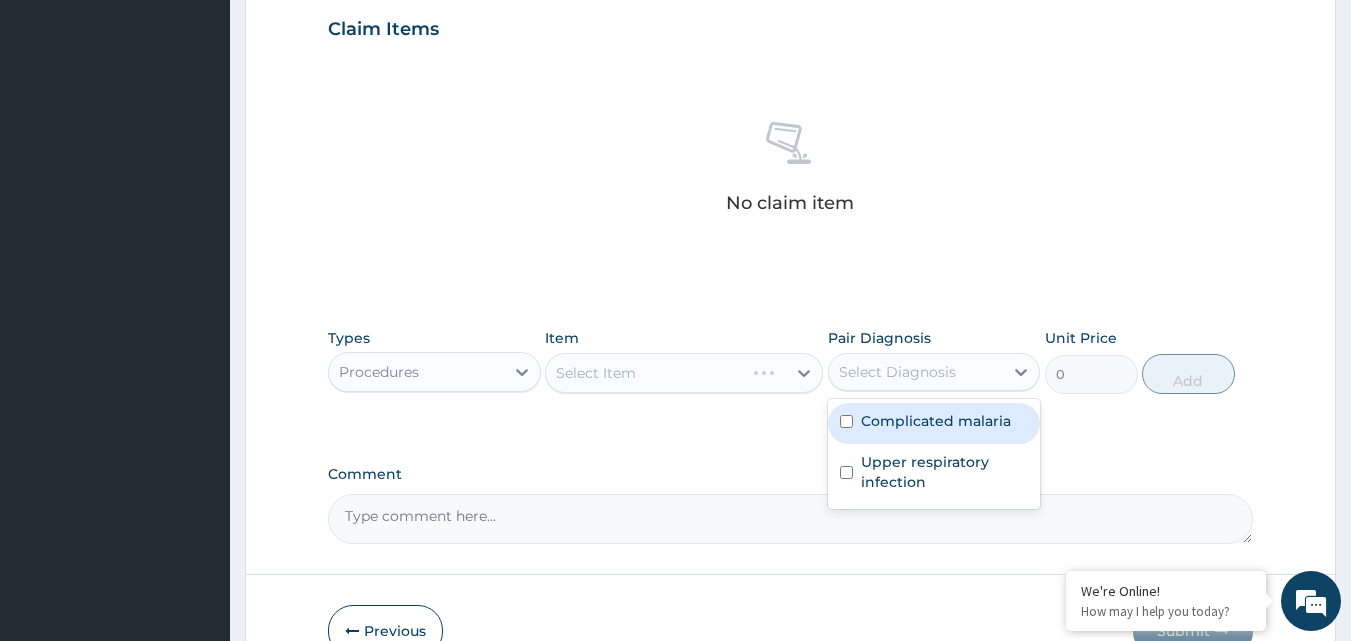 click on "Complicated malaria" at bounding box center [936, 421] 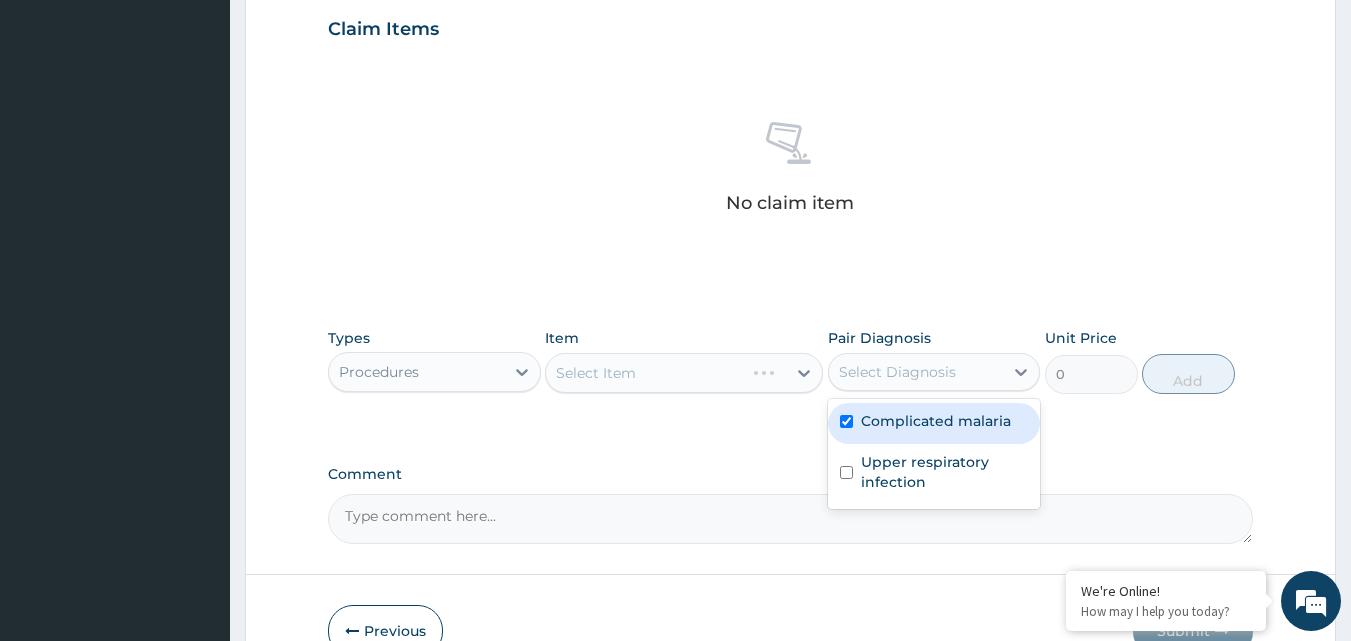 checkbox on "true" 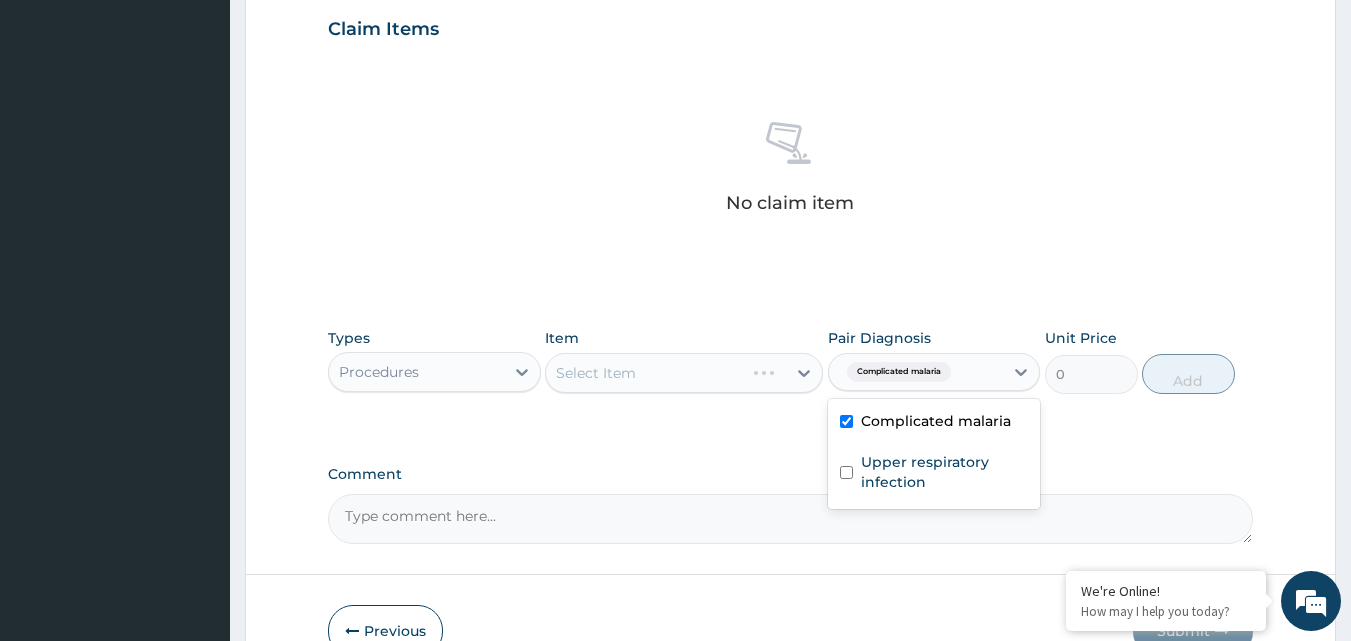 click on "Upper respiratory infection" at bounding box center (945, 472) 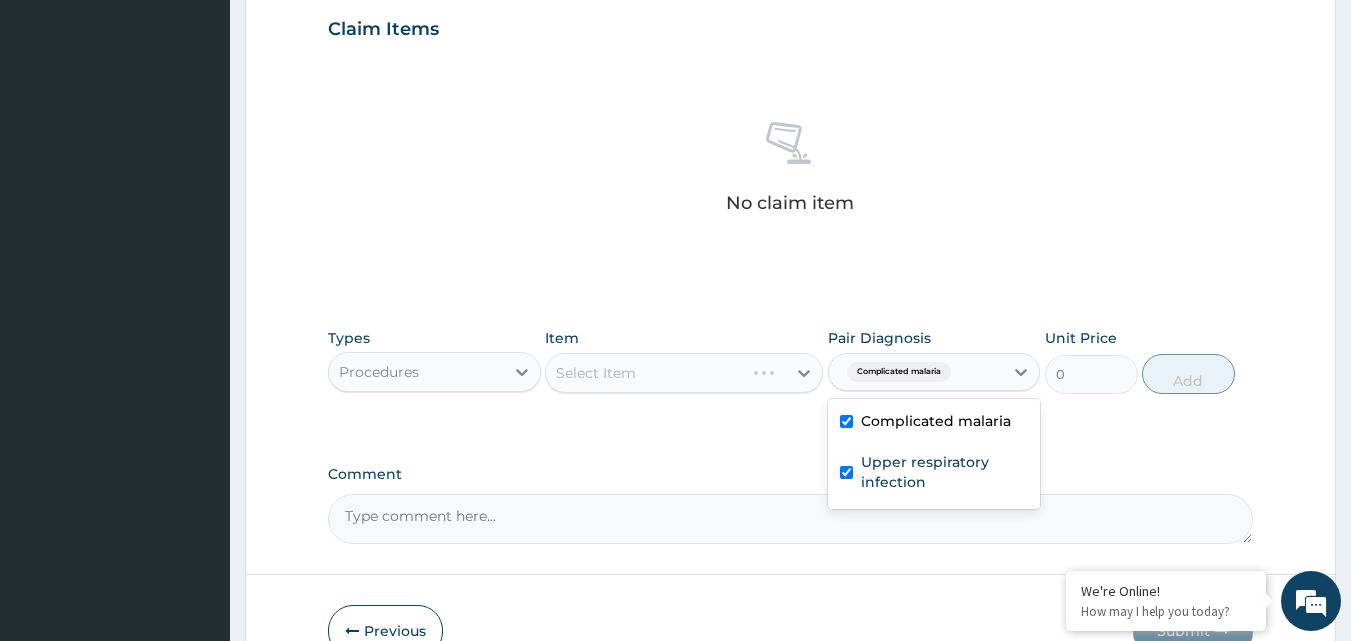 checkbox on "true" 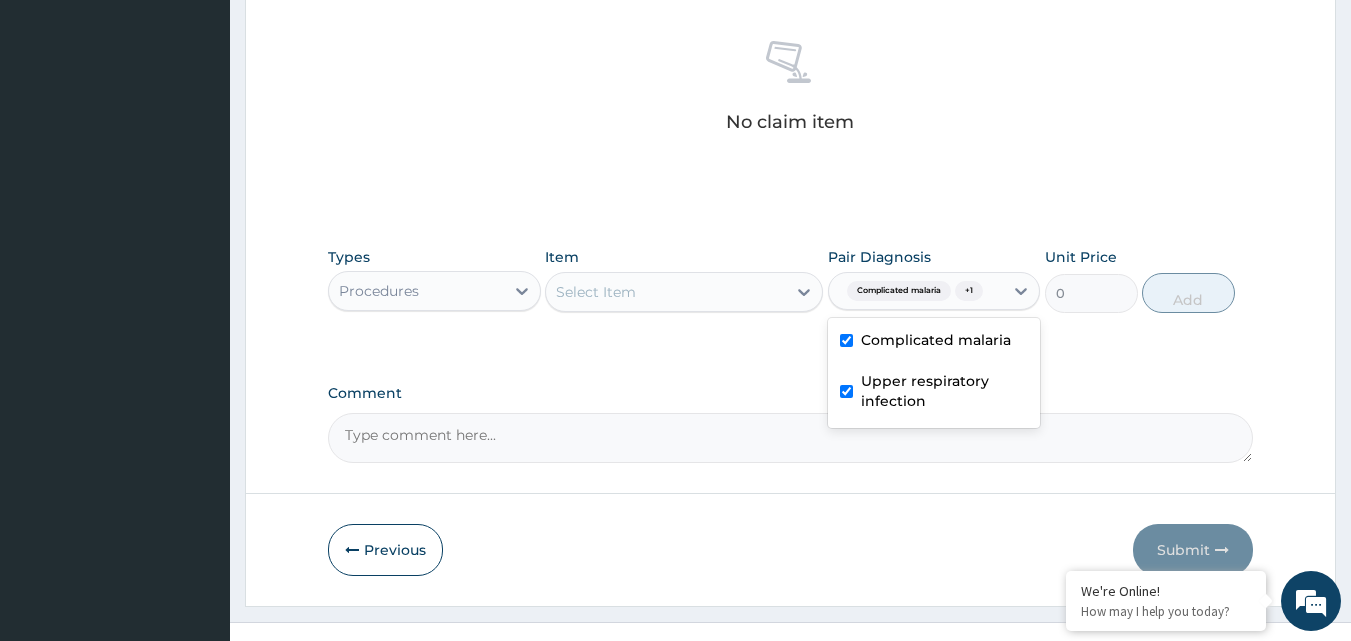 scroll, scrollTop: 801, scrollLeft: 0, axis: vertical 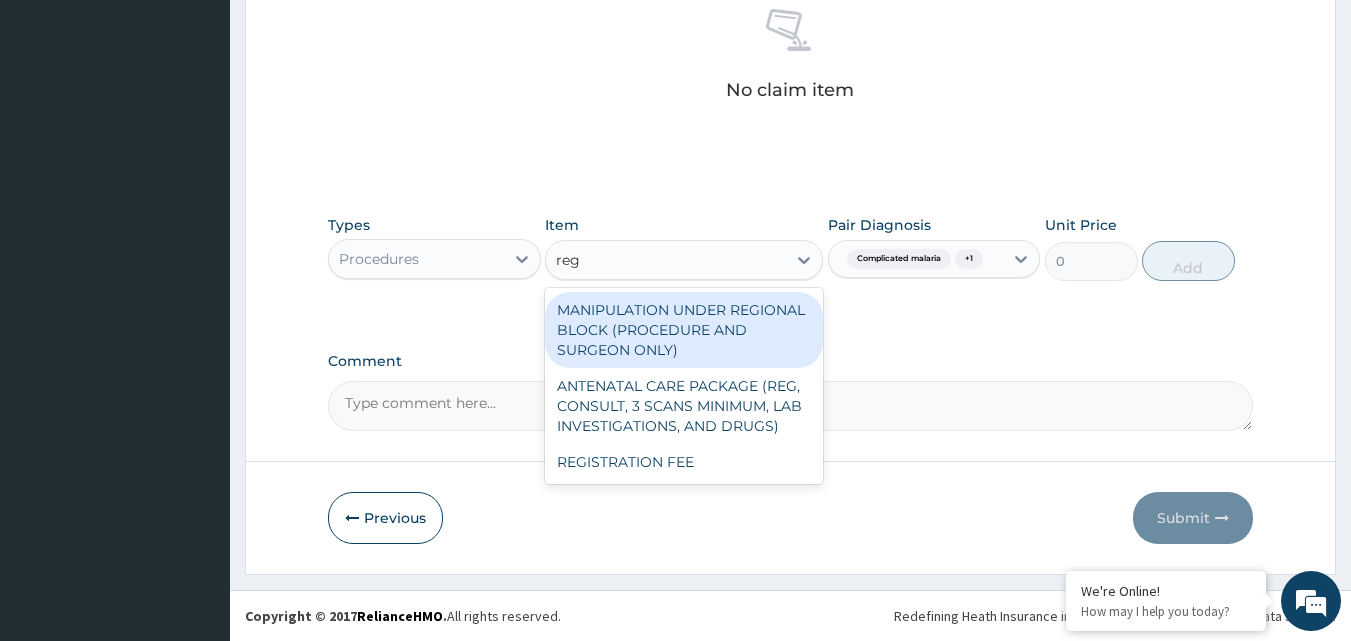 type on "regis" 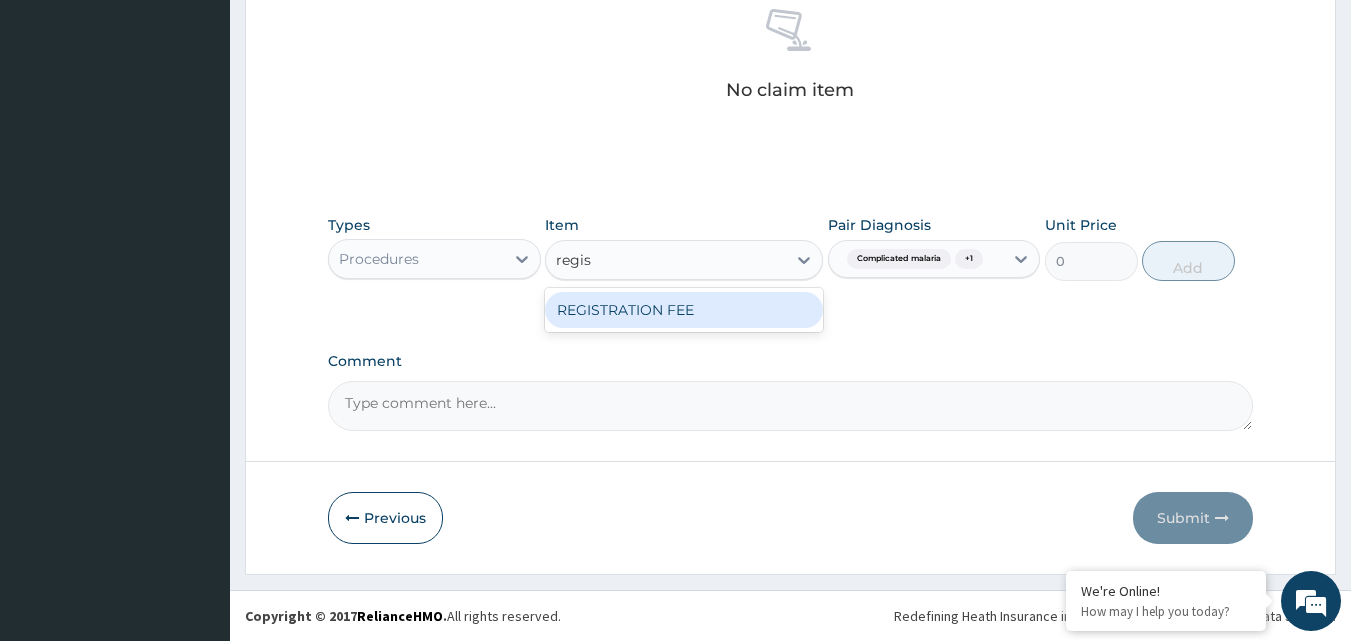 click on "REGISTRATION FEE" at bounding box center [684, 310] 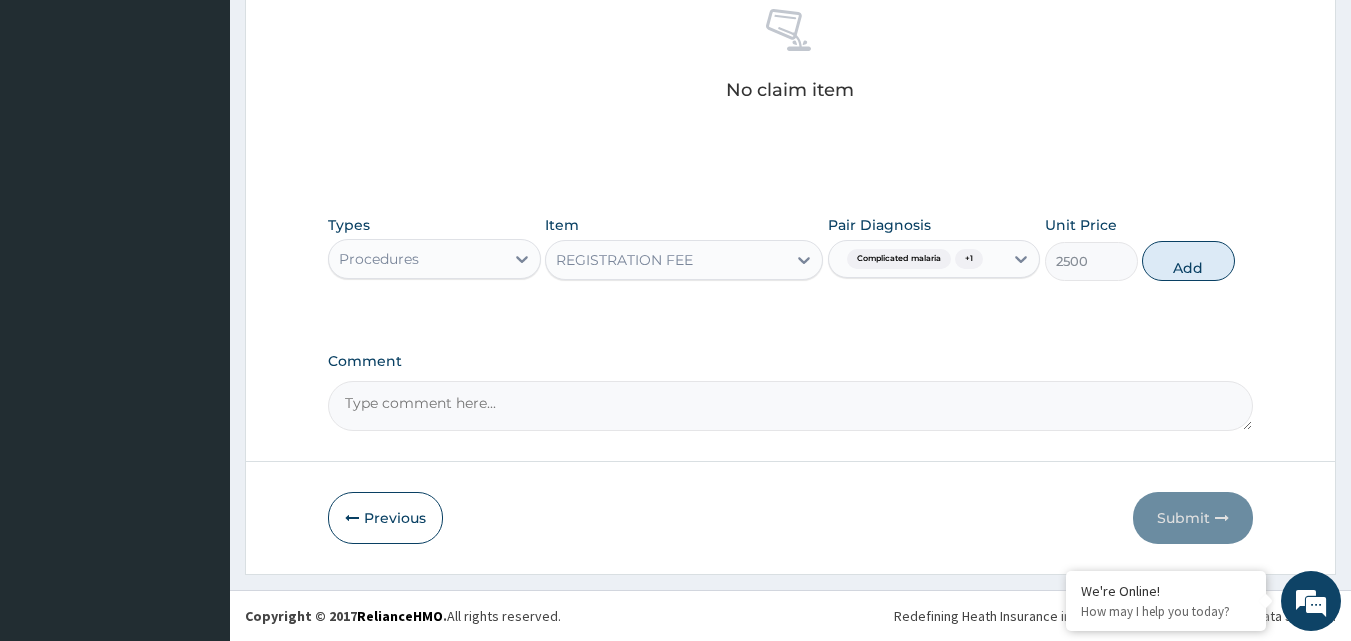 click on "Add" at bounding box center [1188, 261] 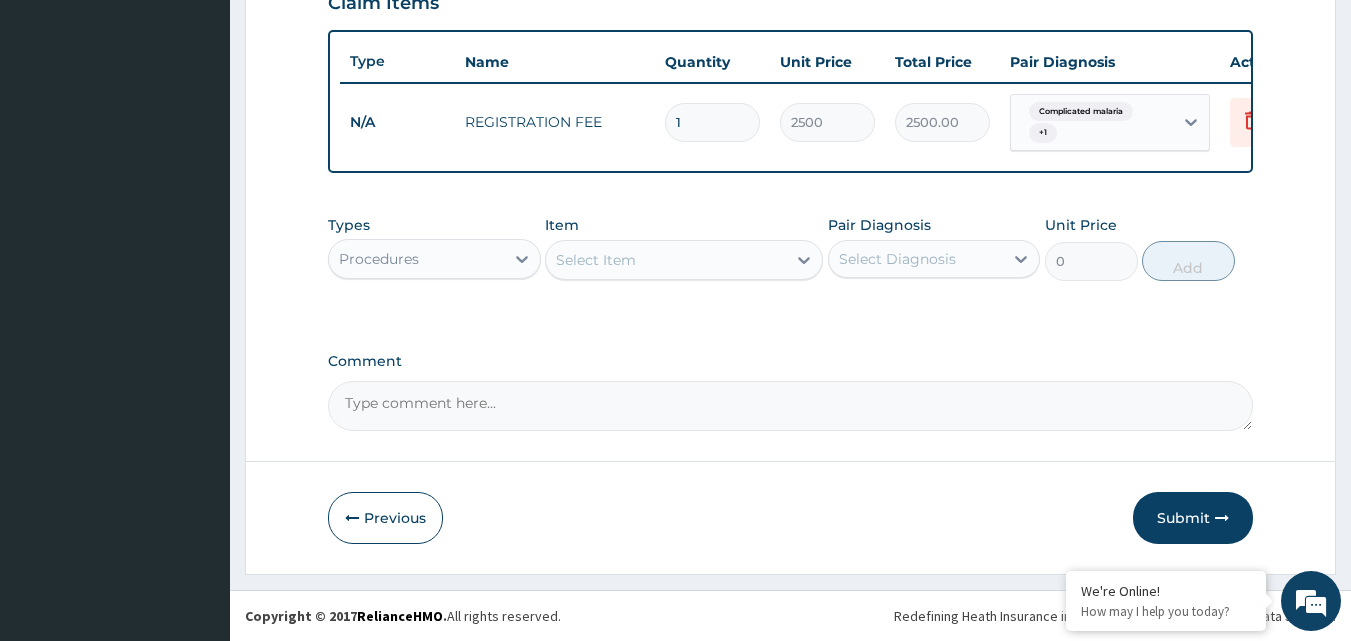 scroll, scrollTop: 729, scrollLeft: 0, axis: vertical 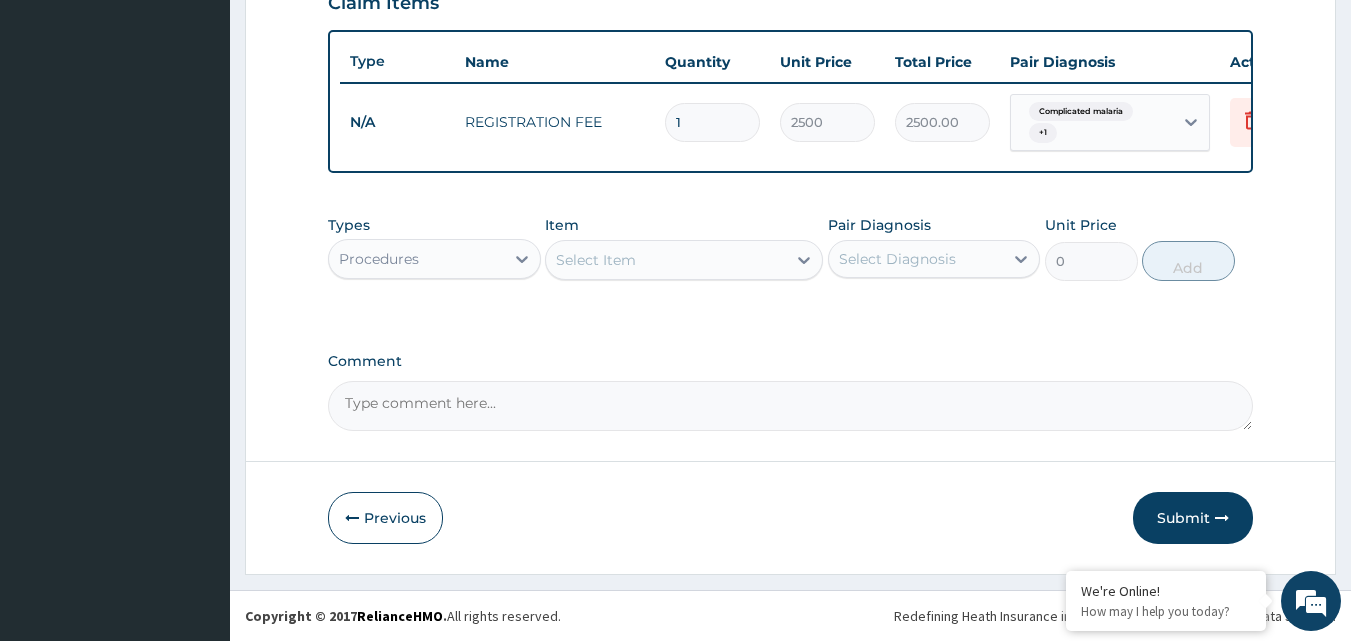 click on "Select Item" at bounding box center (666, 260) 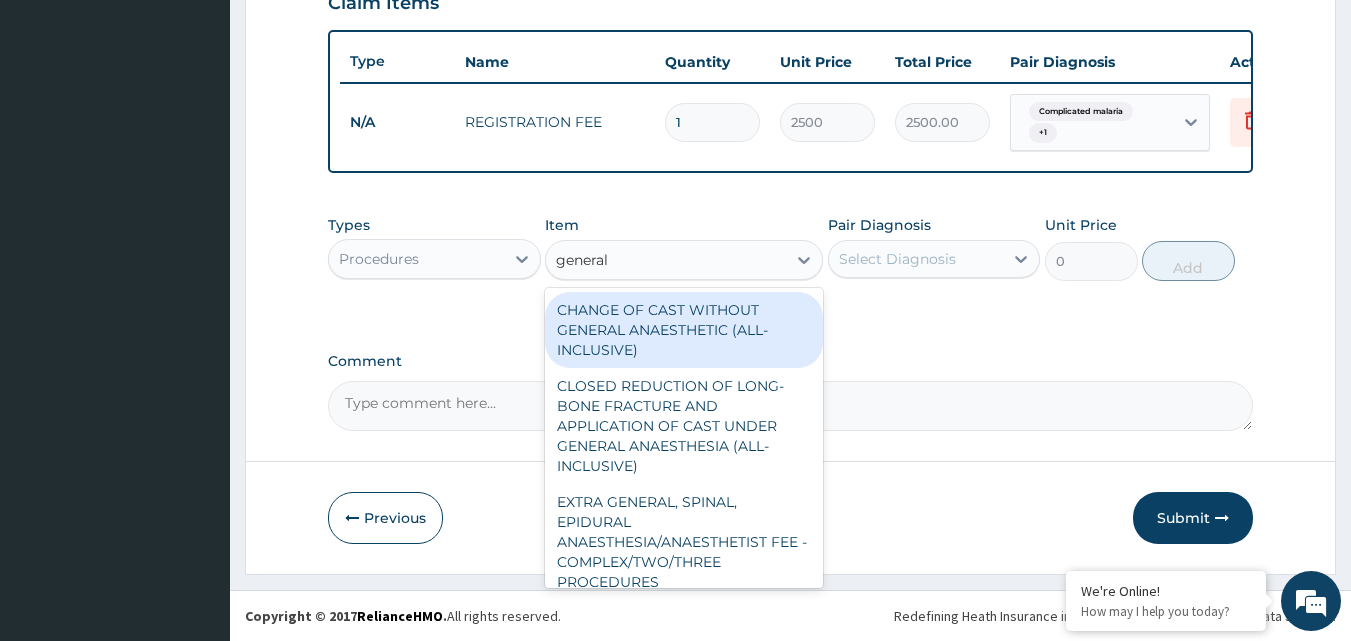 type on "general p" 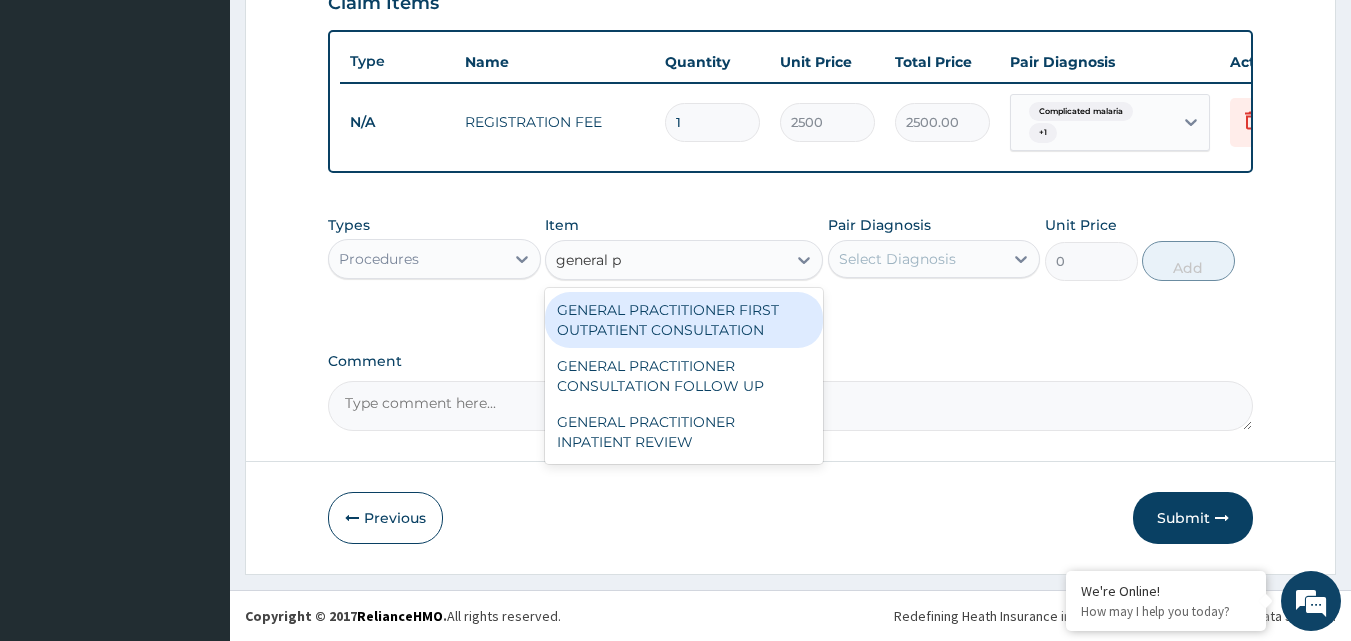 click on "GENERAL PRACTITIONER FIRST OUTPATIENT CONSULTATION" at bounding box center (684, 320) 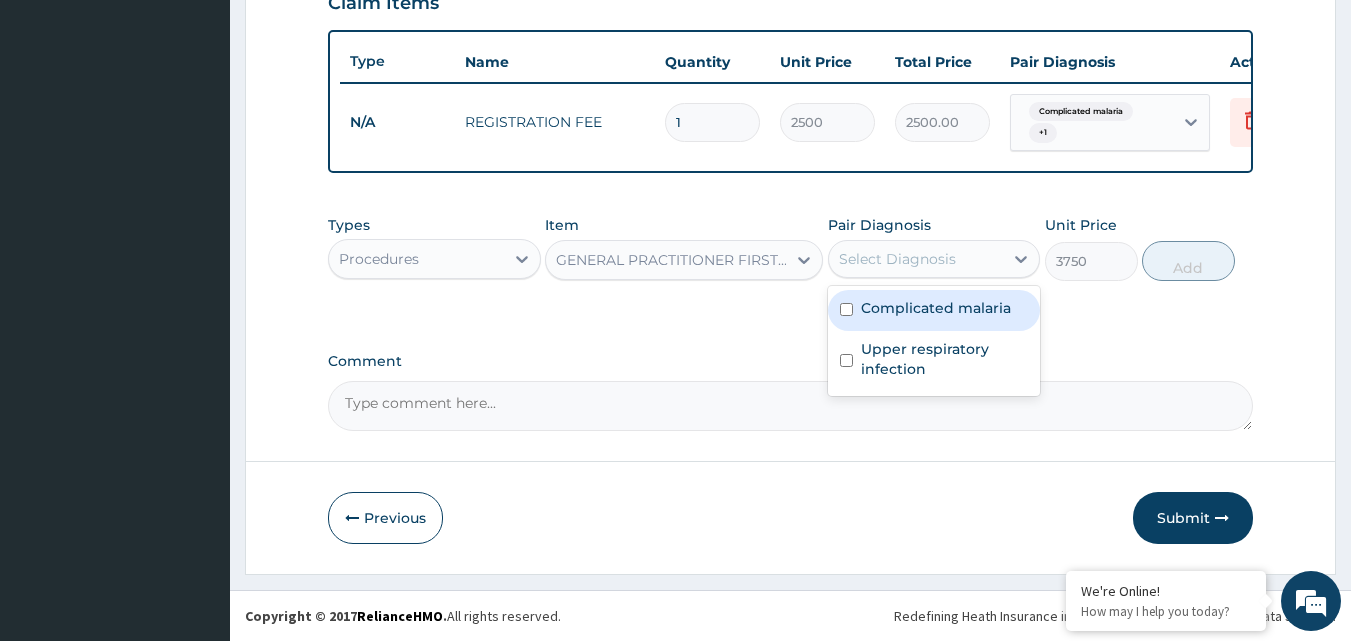 click on "Select Diagnosis" at bounding box center [916, 259] 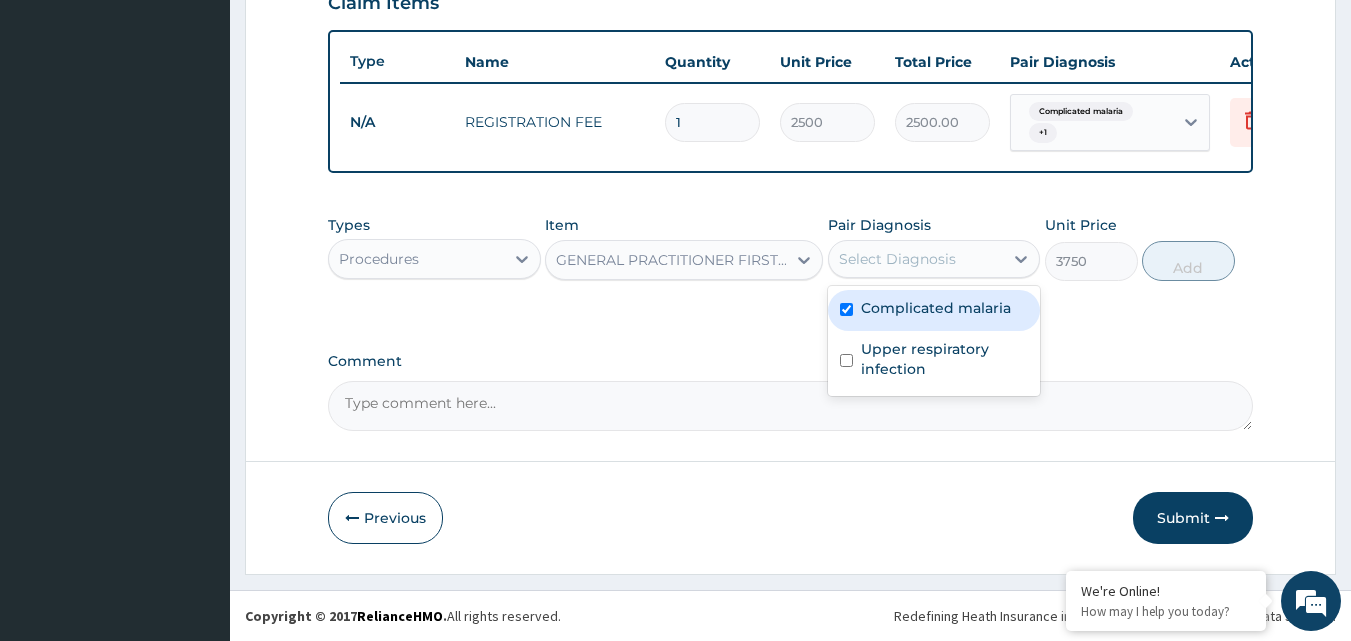 checkbox on "true" 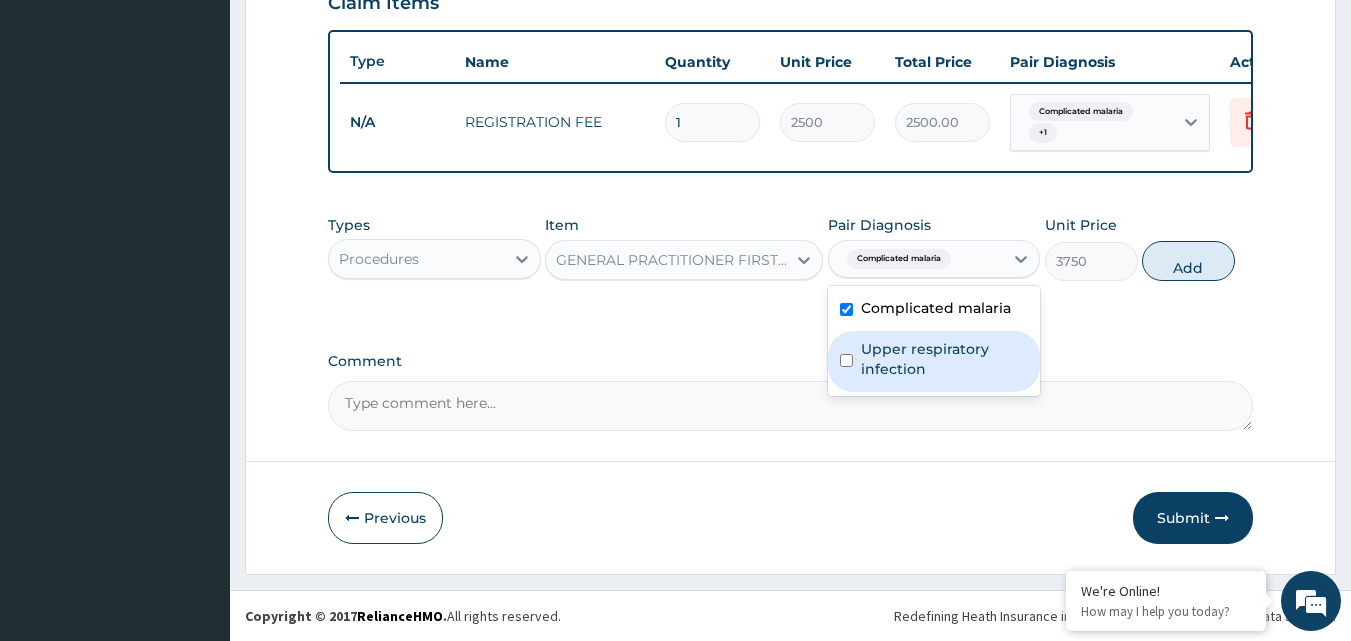 click on "Upper respiratory infection" at bounding box center [945, 359] 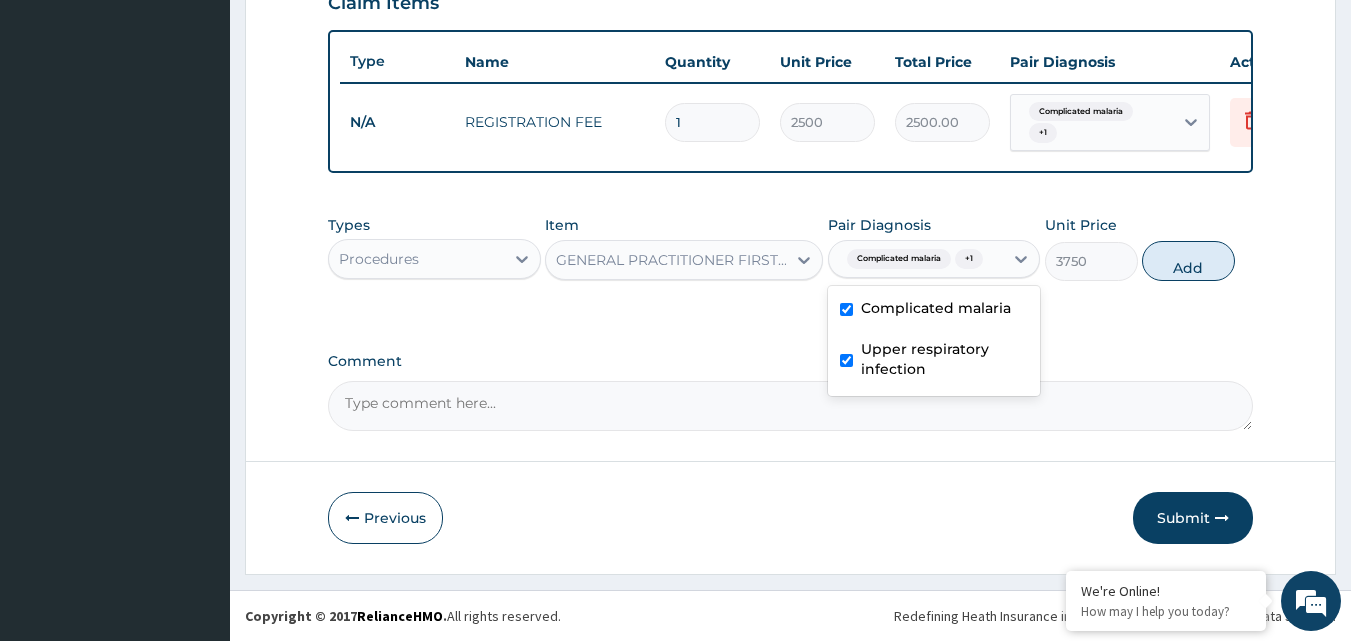 checkbox on "true" 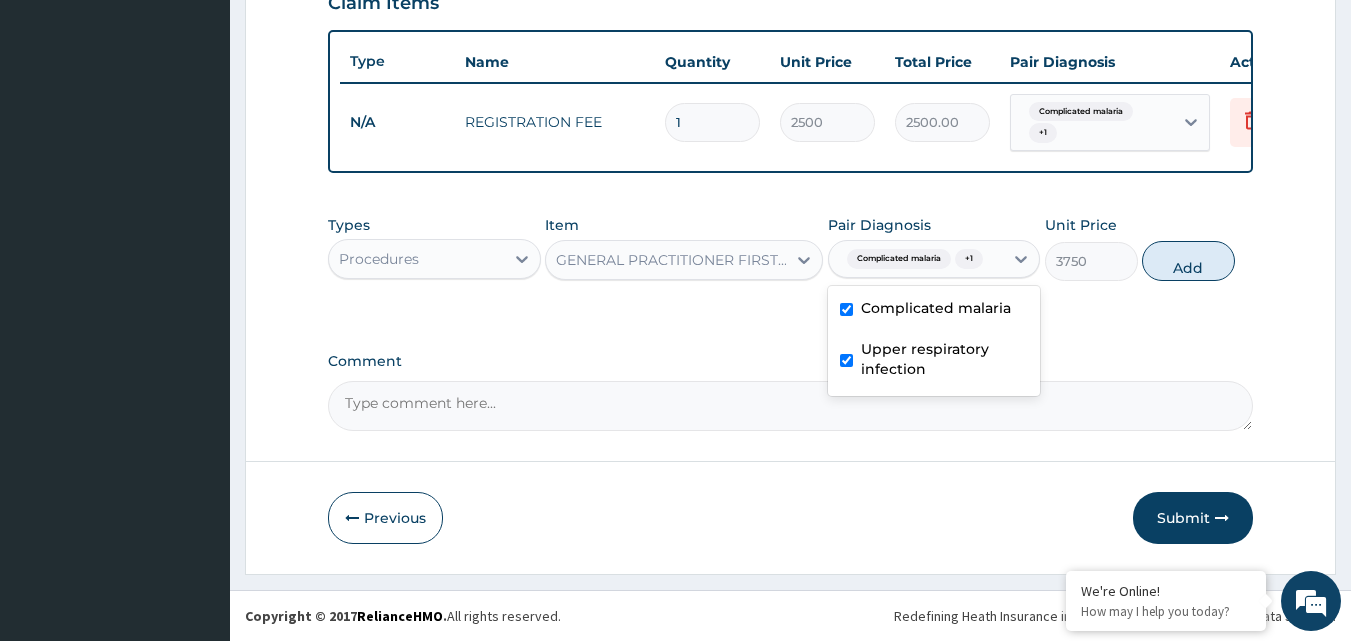 click on "Add" at bounding box center [1188, 261] 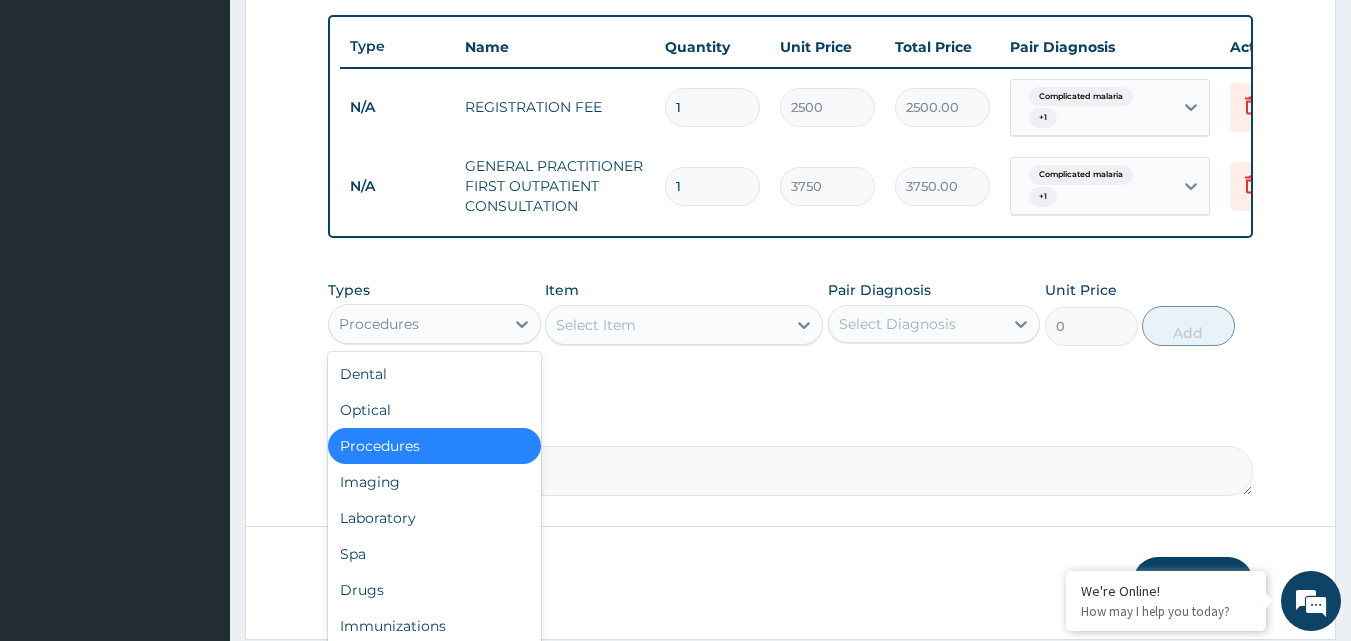 click on "Procedures" at bounding box center (416, 324) 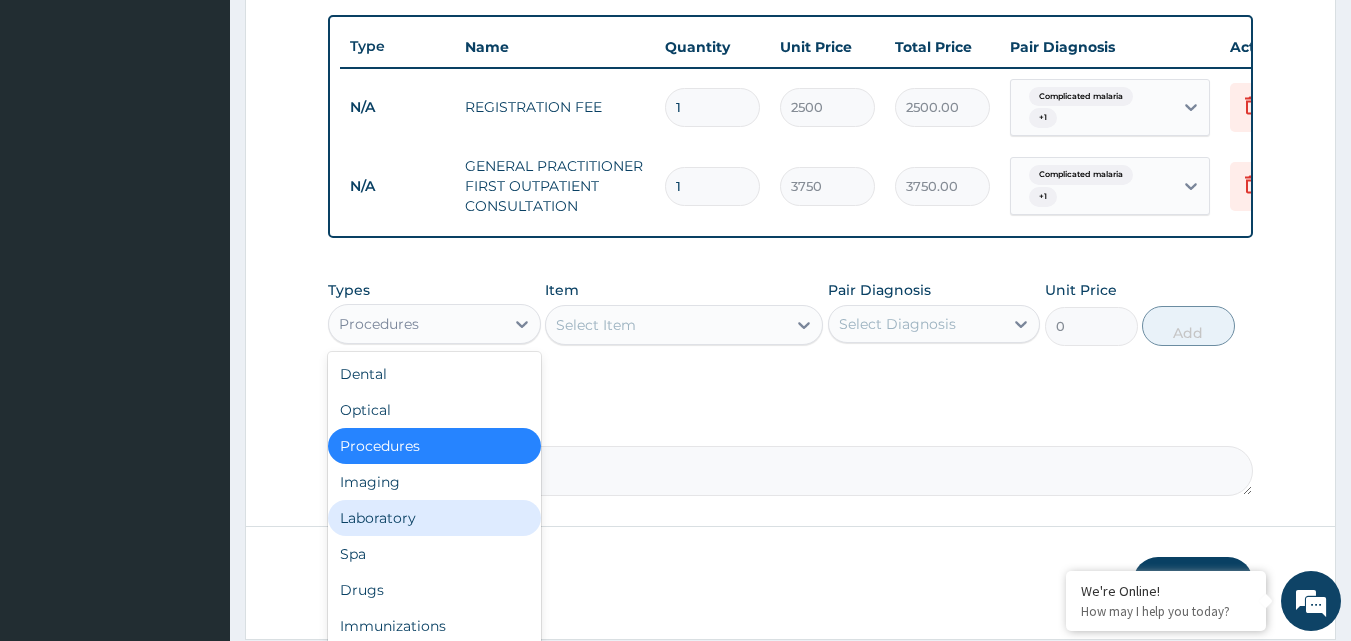 click on "Laboratory" at bounding box center [434, 518] 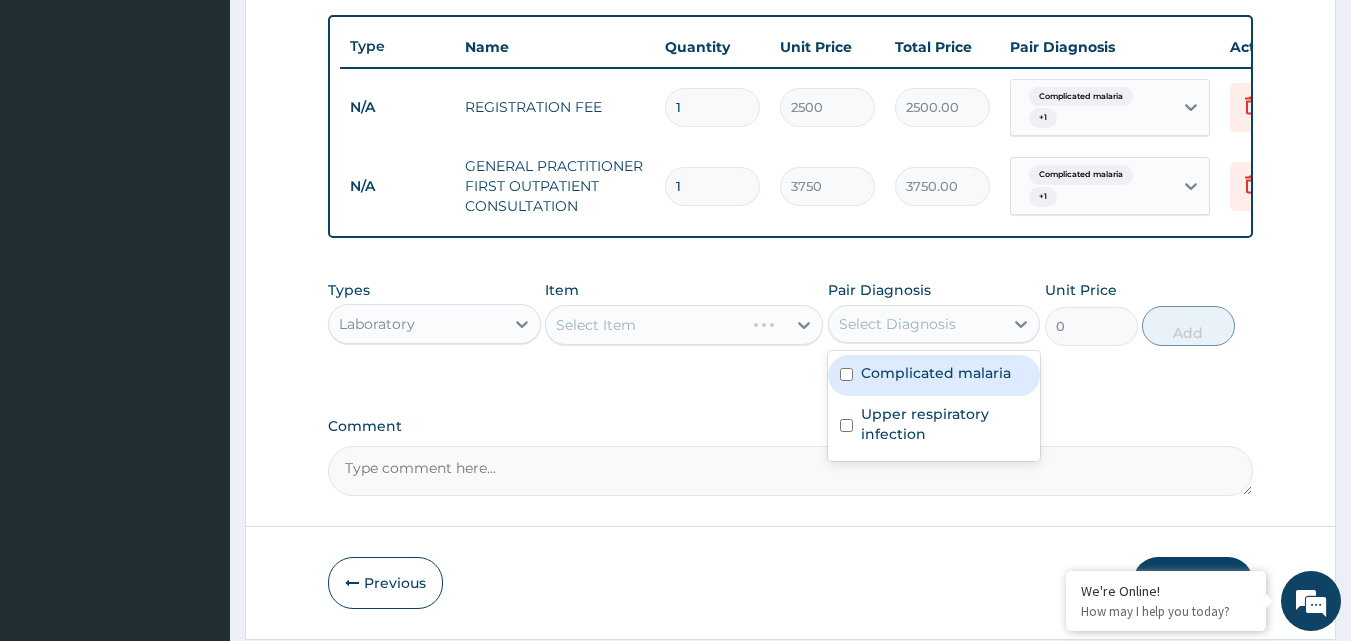 click on "Select Diagnosis" at bounding box center [916, 324] 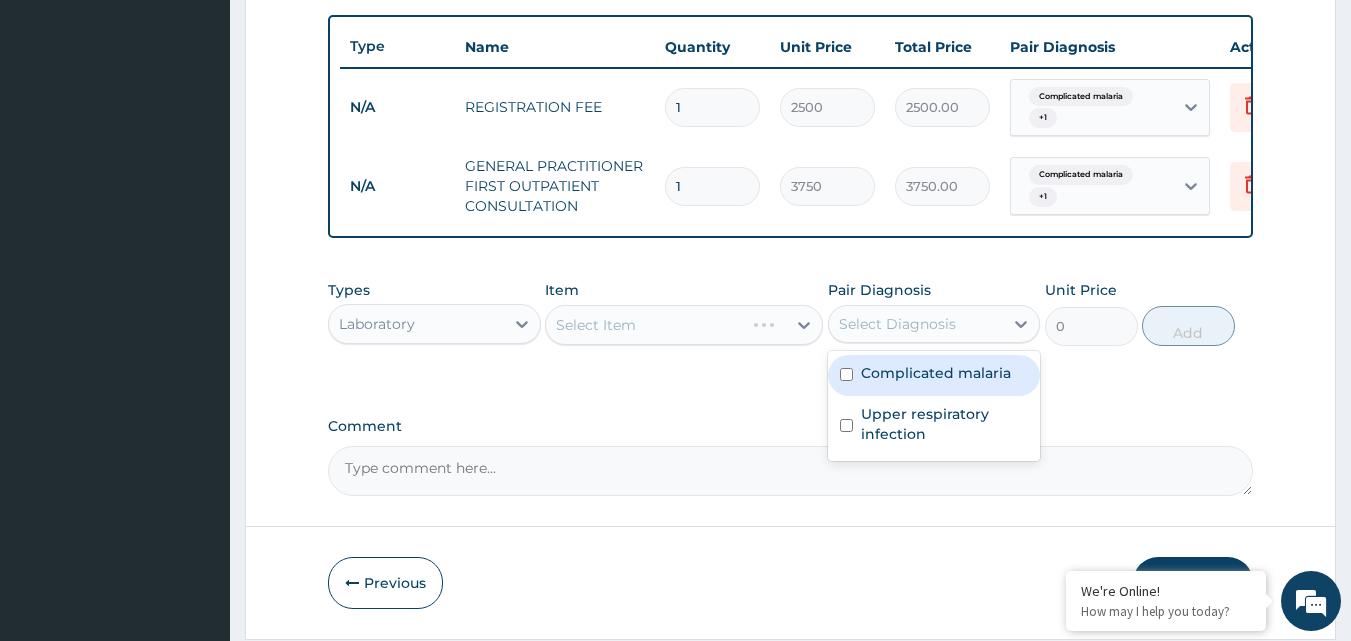 click on "Complicated malaria" at bounding box center (936, 373) 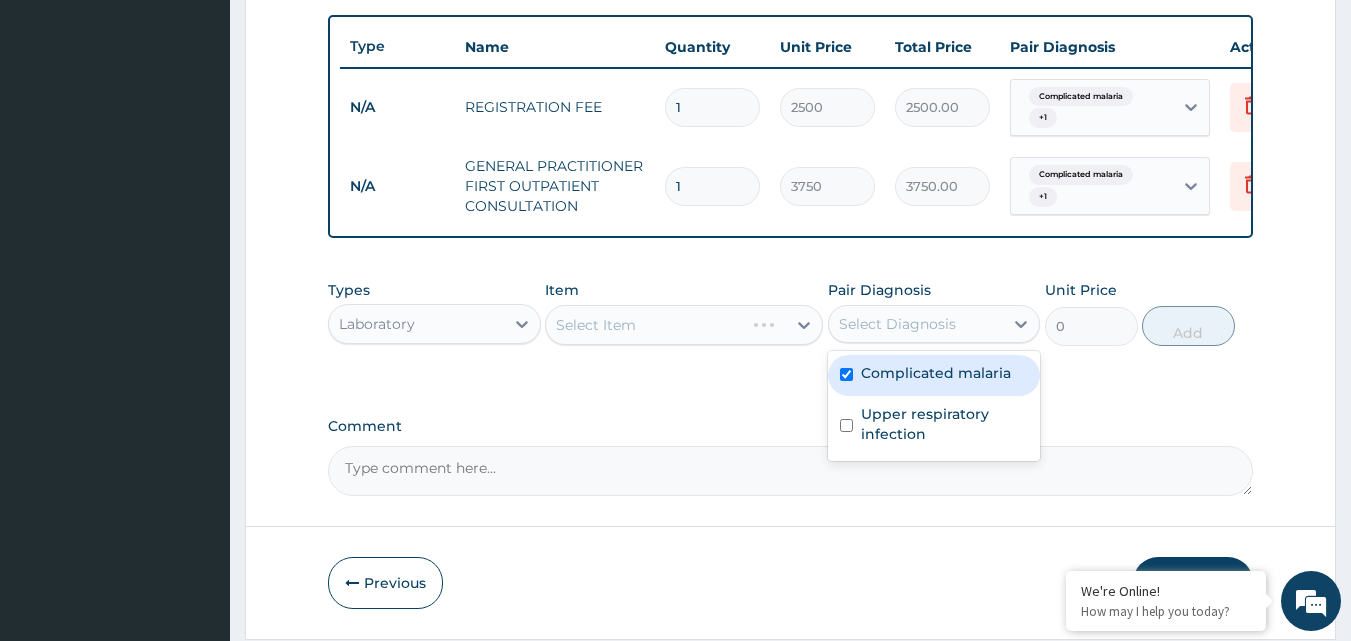checkbox on "true" 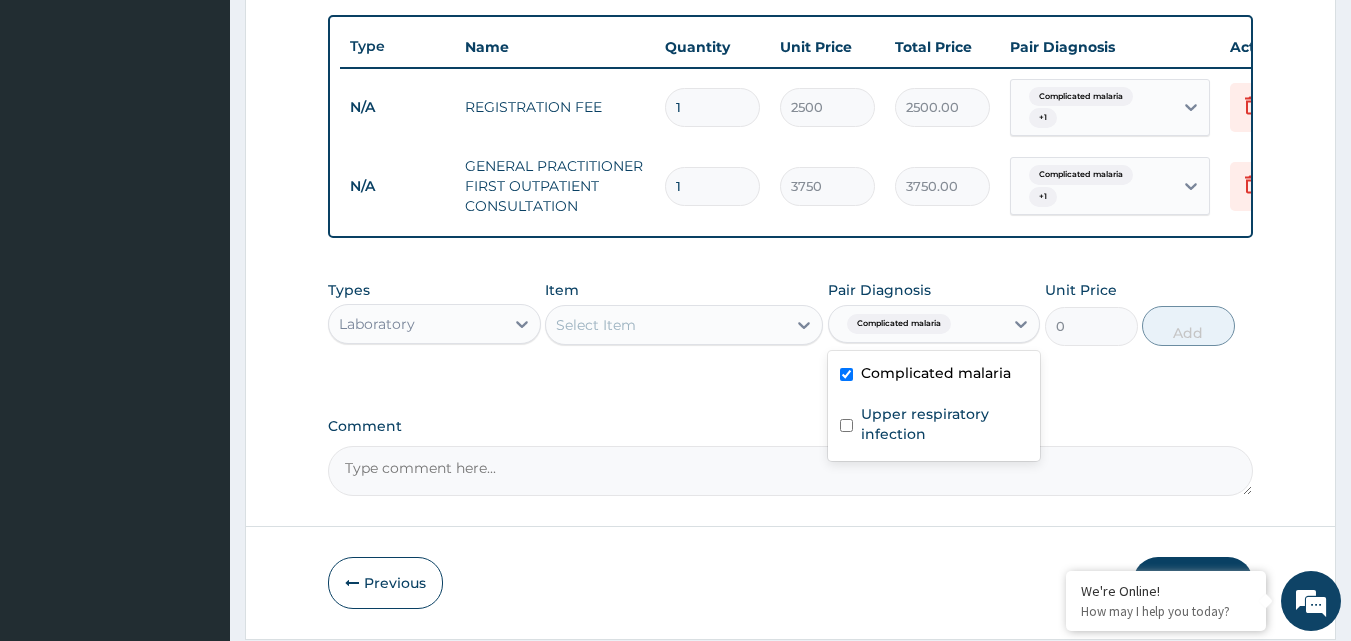 click on "Select Item" at bounding box center (666, 325) 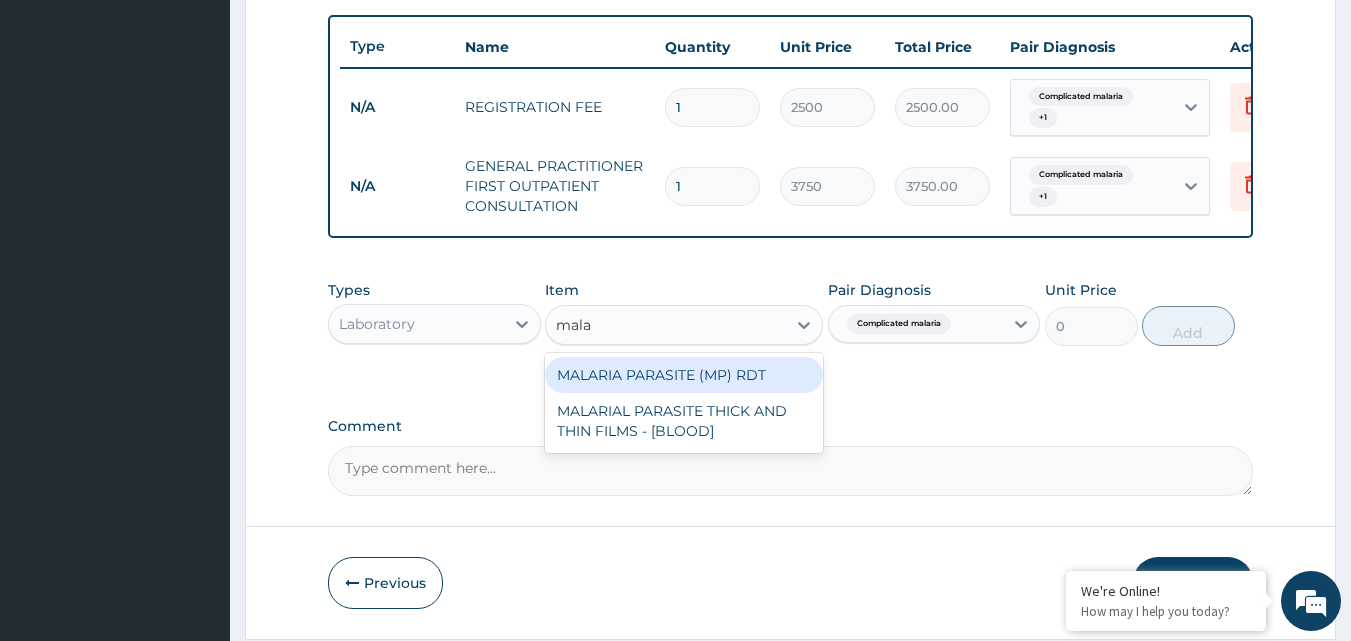 type on "malar" 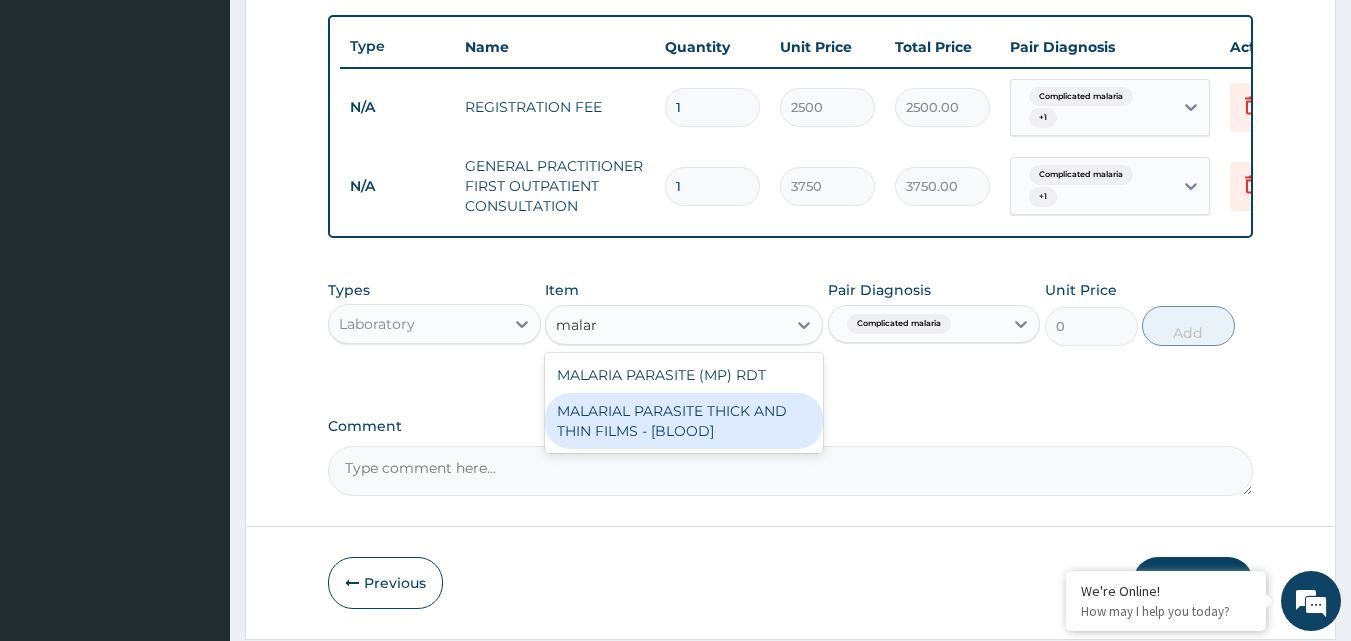 click on "MALARIAL PARASITE THICK AND THIN FILMS - [BLOOD]" at bounding box center (684, 421) 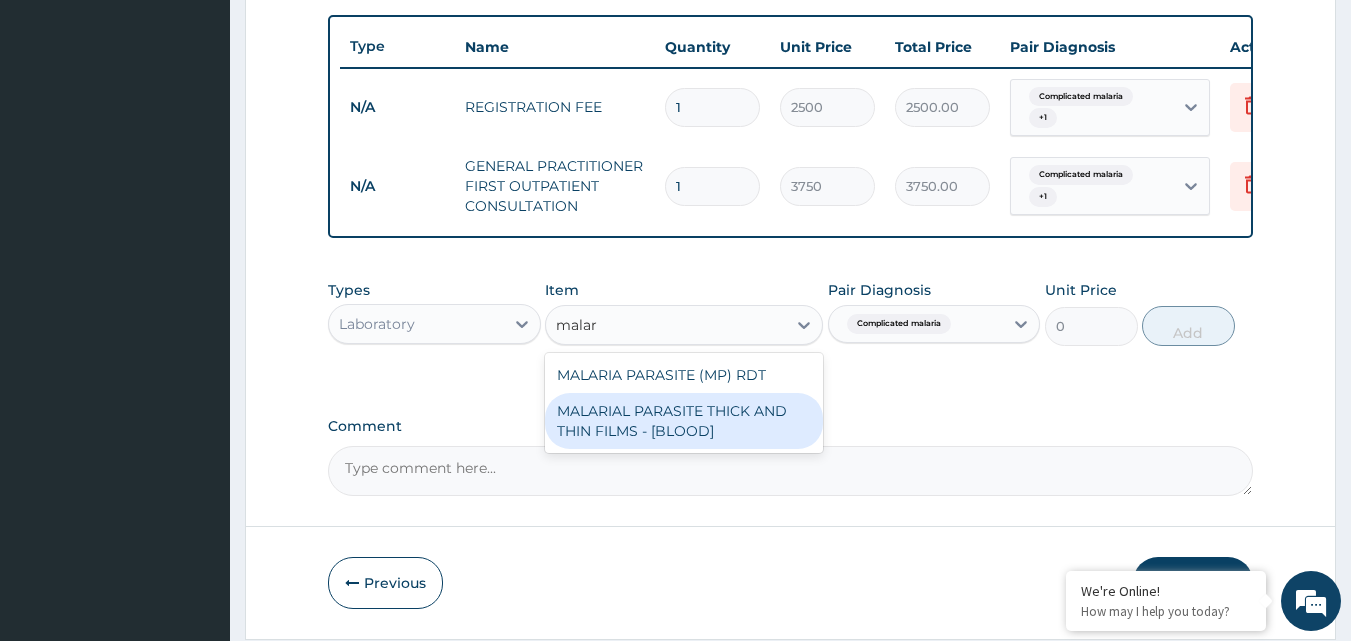 type 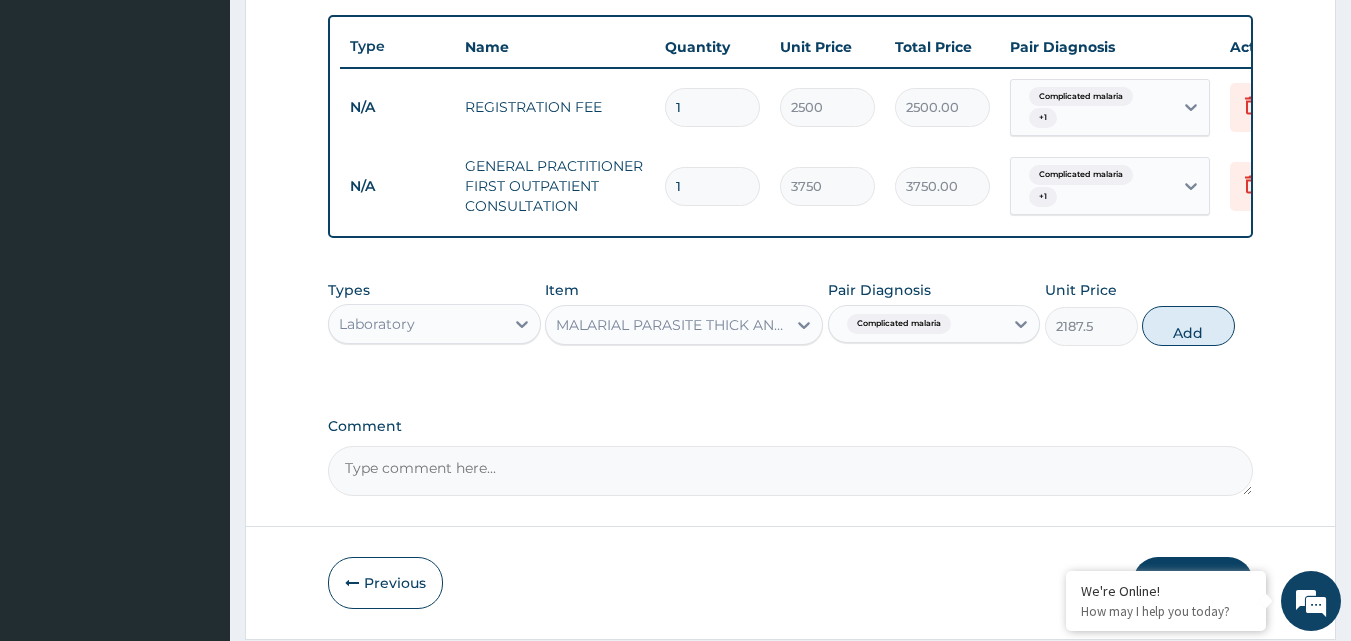 click on "Add" at bounding box center (1188, 326) 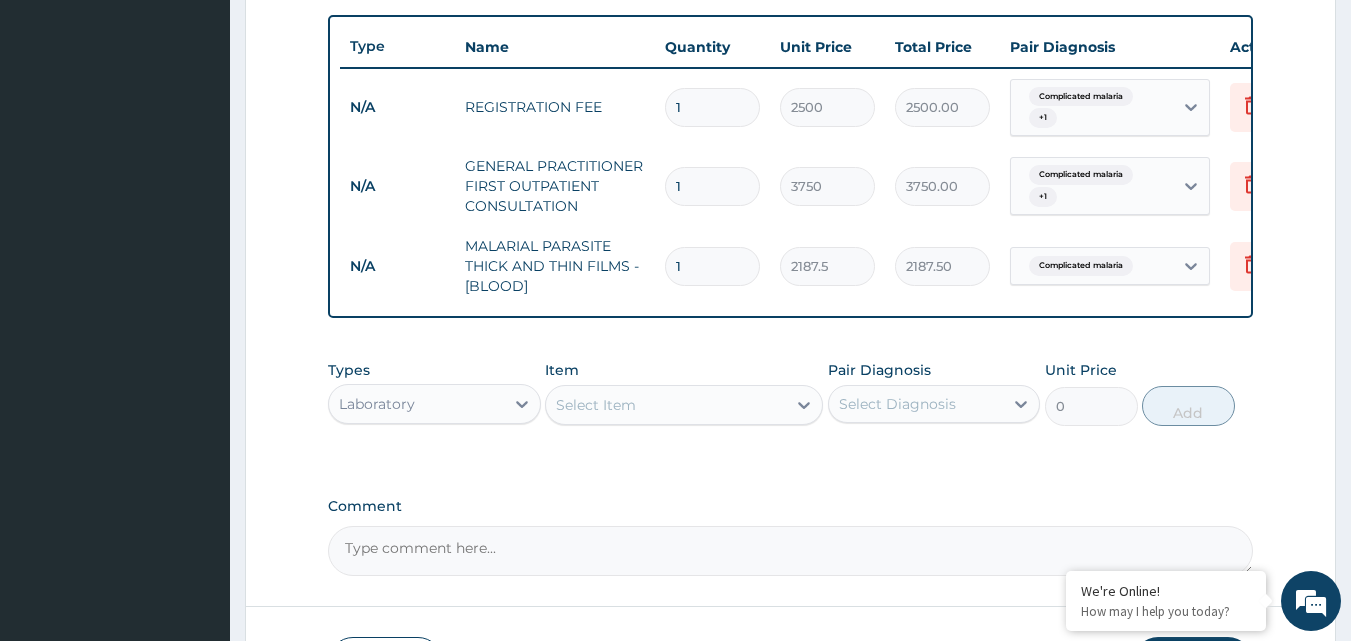 click on "Select Item" at bounding box center [666, 405] 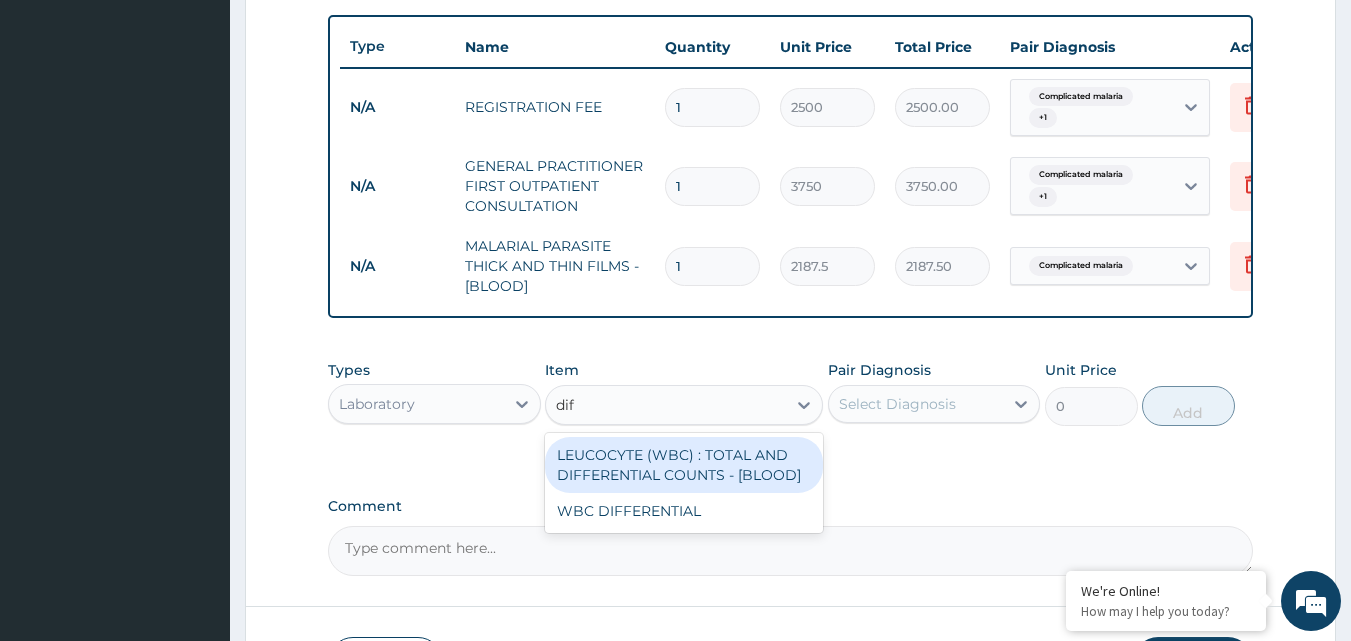 type on "diff" 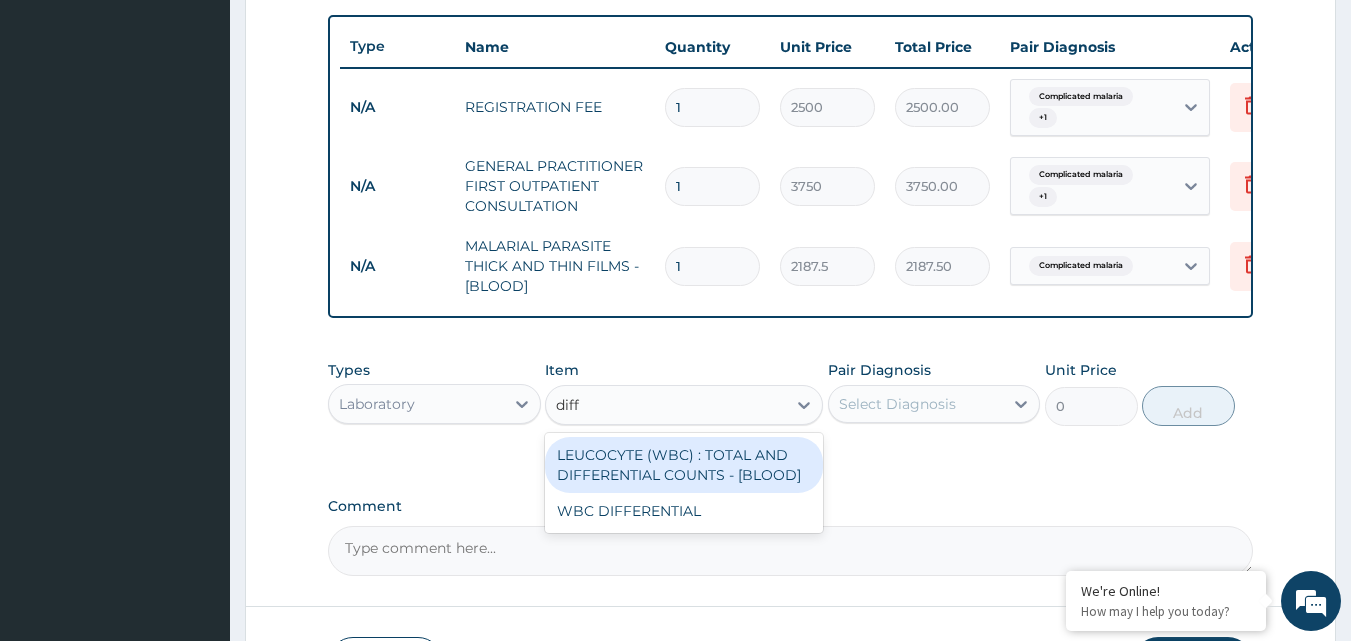 click on "LEUCOCYTE (WBC) : TOTAL AND DIFFERENTIAL COUNTS - [BLOOD]" at bounding box center (684, 465) 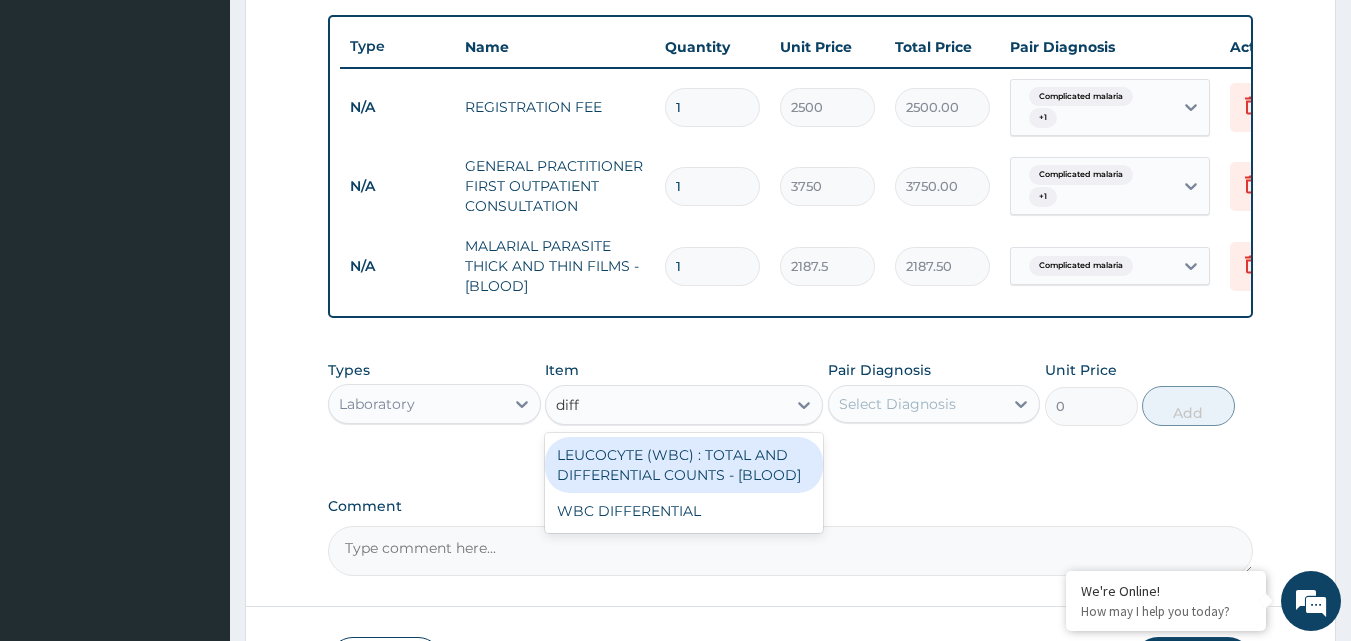 type 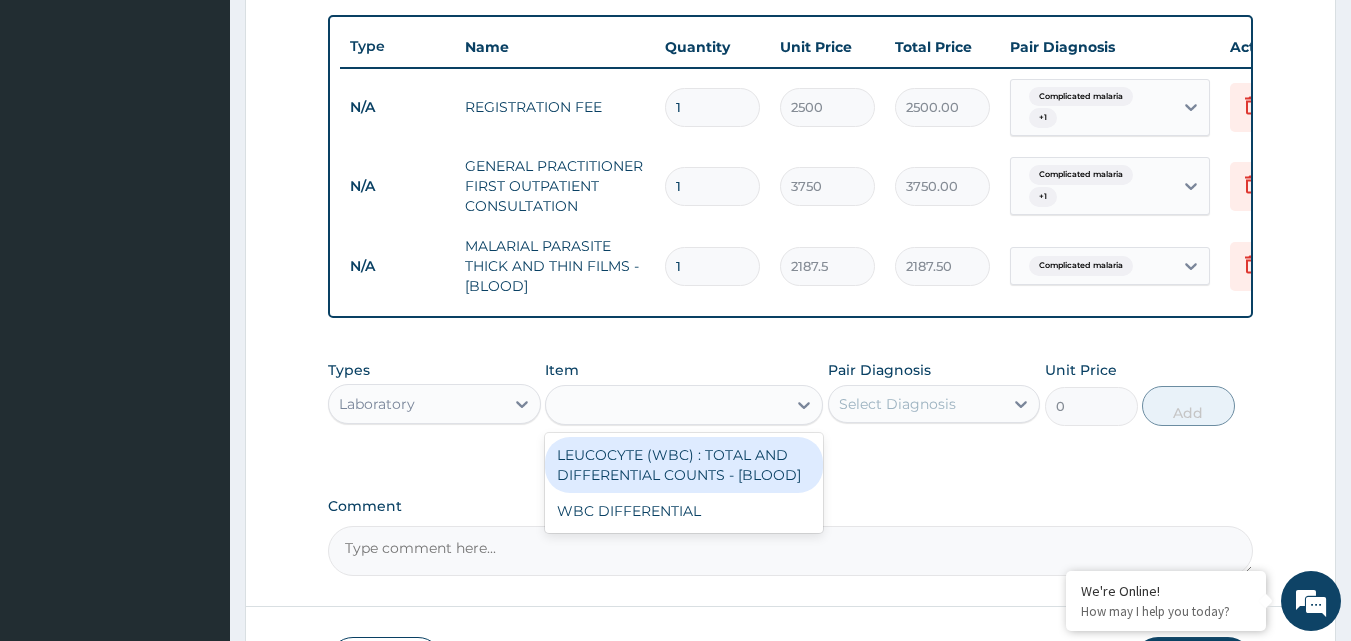type on "2500" 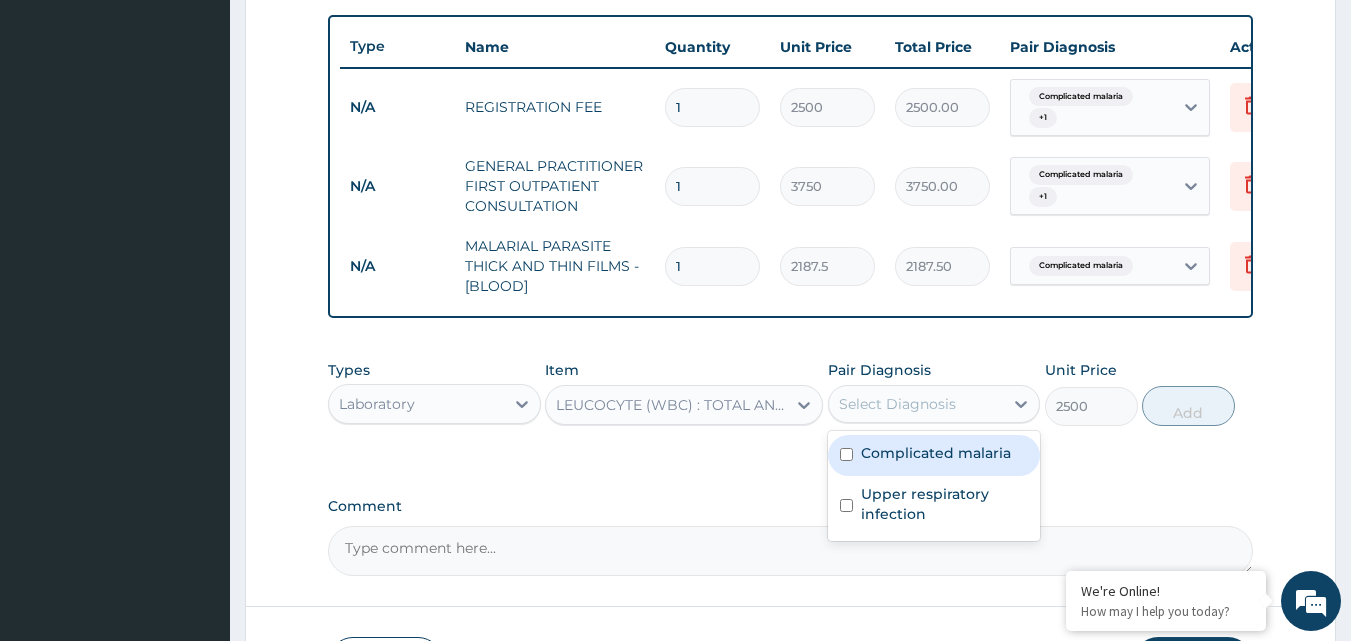 click on "Select Diagnosis" at bounding box center [916, 404] 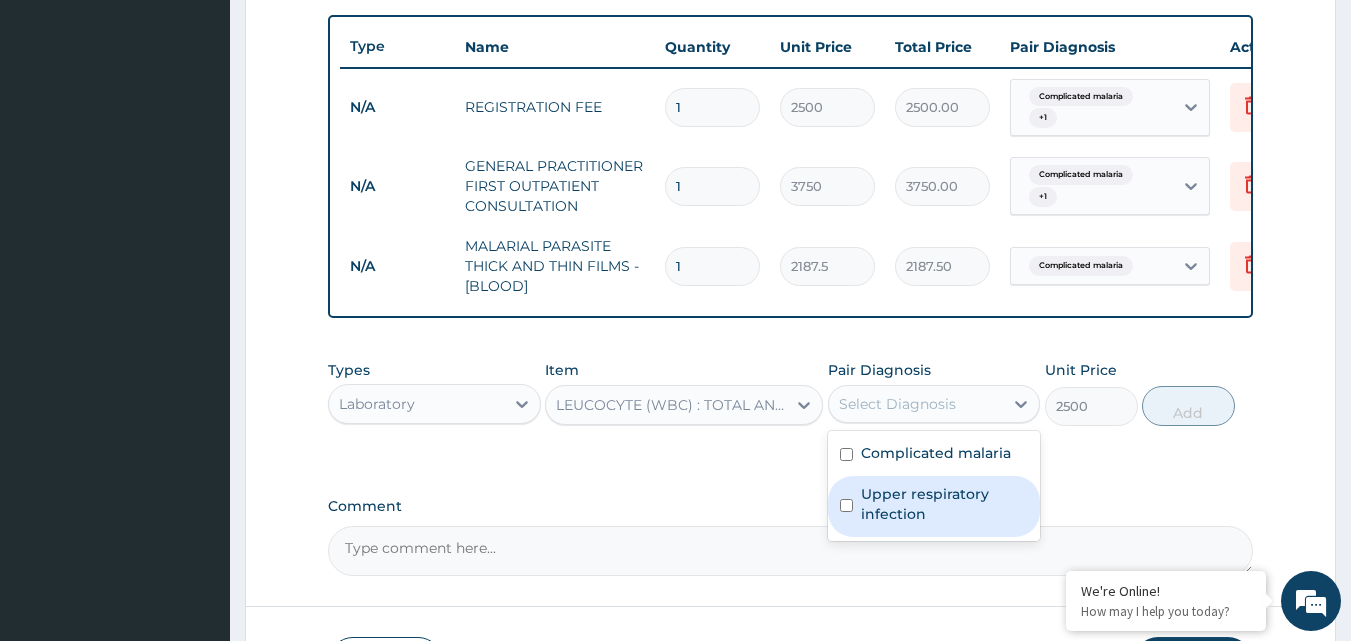 click on "Upper respiratory infection" at bounding box center [945, 504] 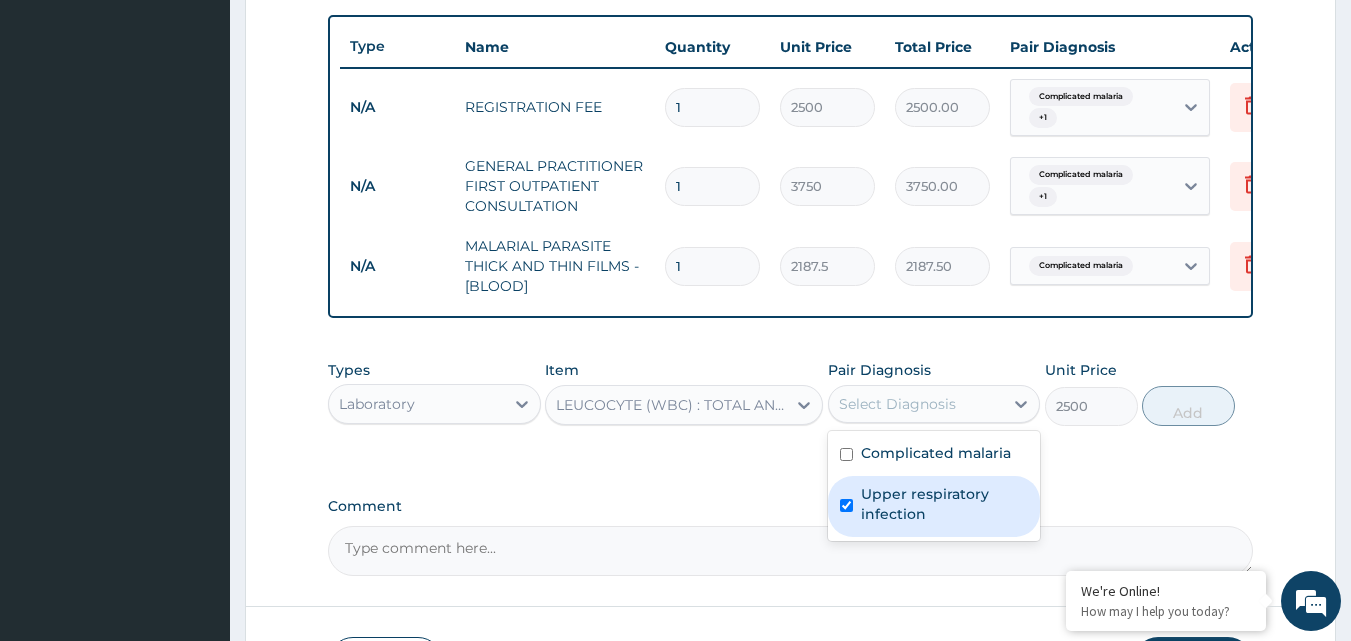 checkbox on "true" 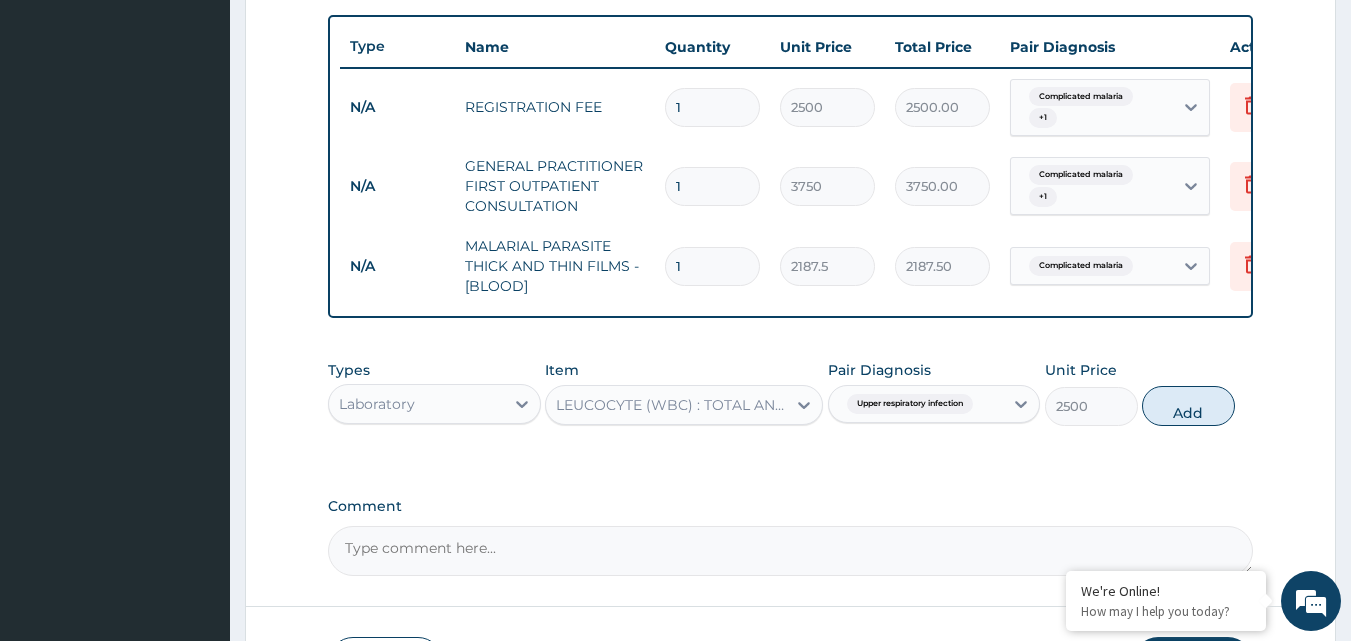 click on "Add" at bounding box center (1188, 406) 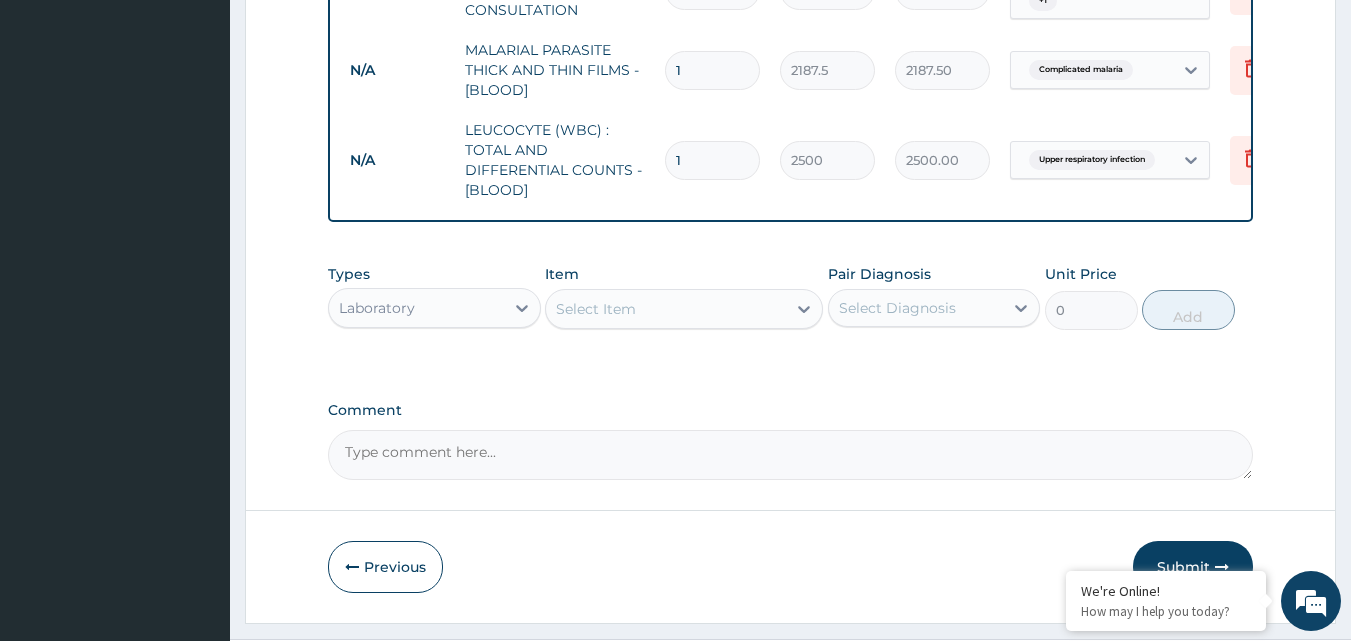 scroll, scrollTop: 989, scrollLeft: 0, axis: vertical 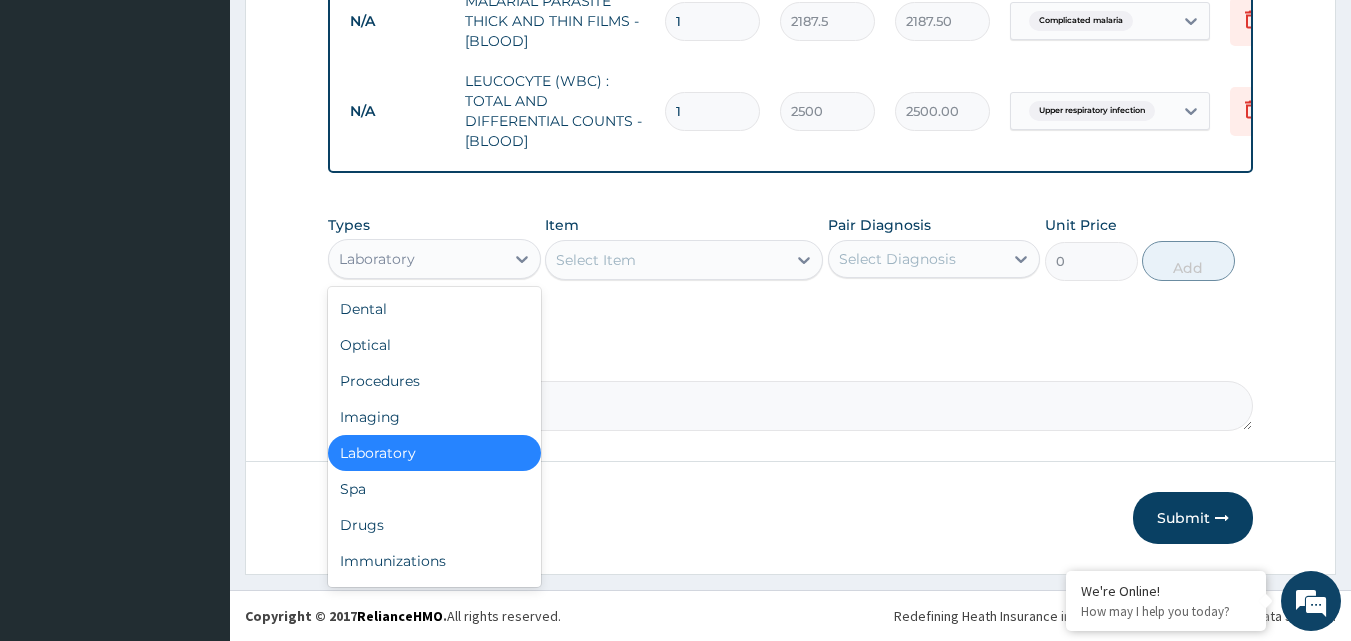 click on "Drugs" at bounding box center (434, 525) 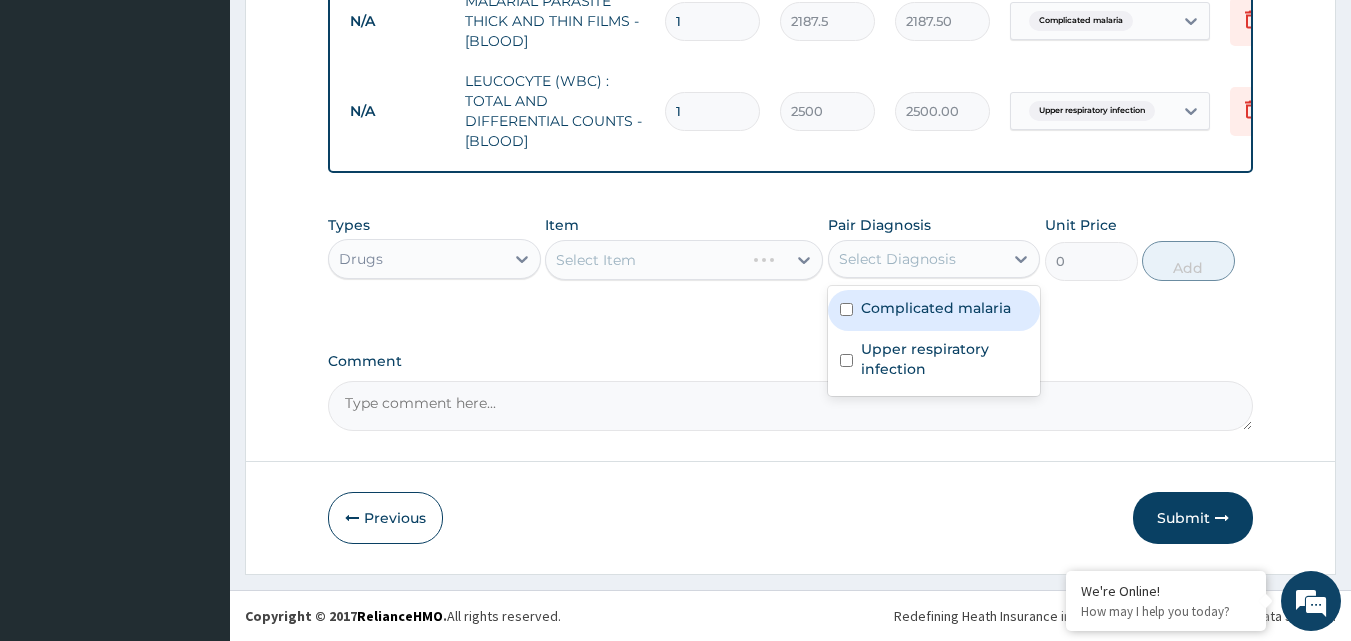 click on "Complicated malaria" at bounding box center (936, 308) 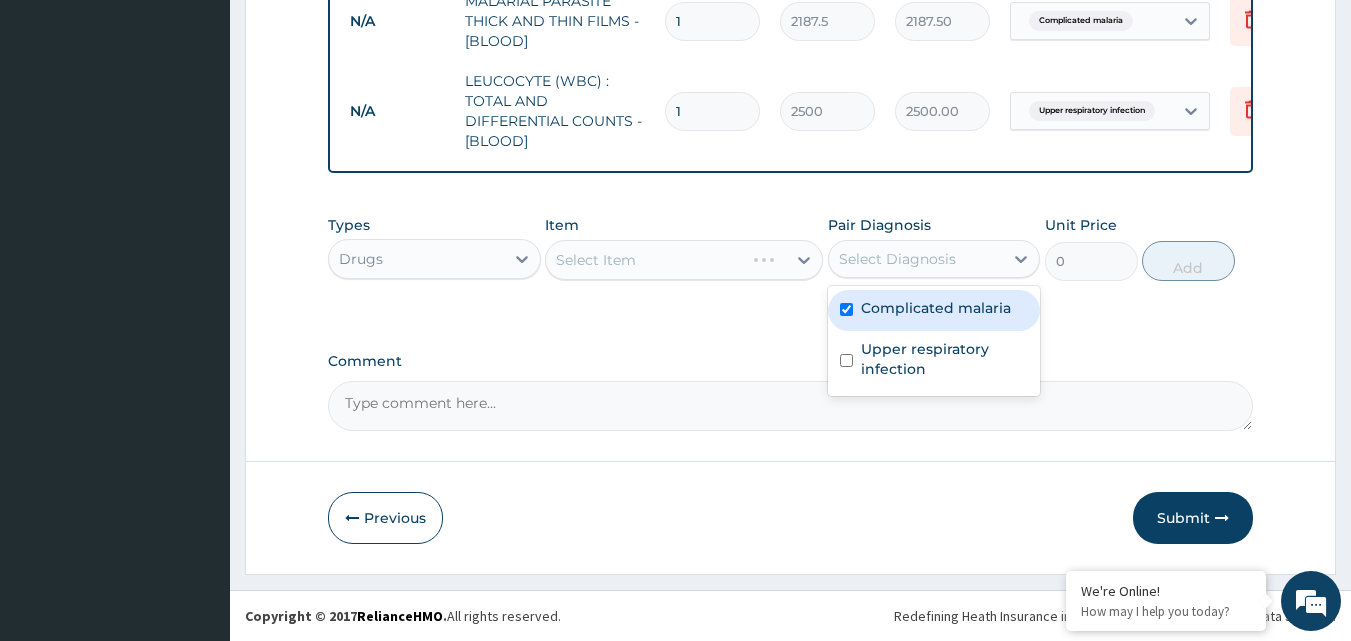 checkbox on "true" 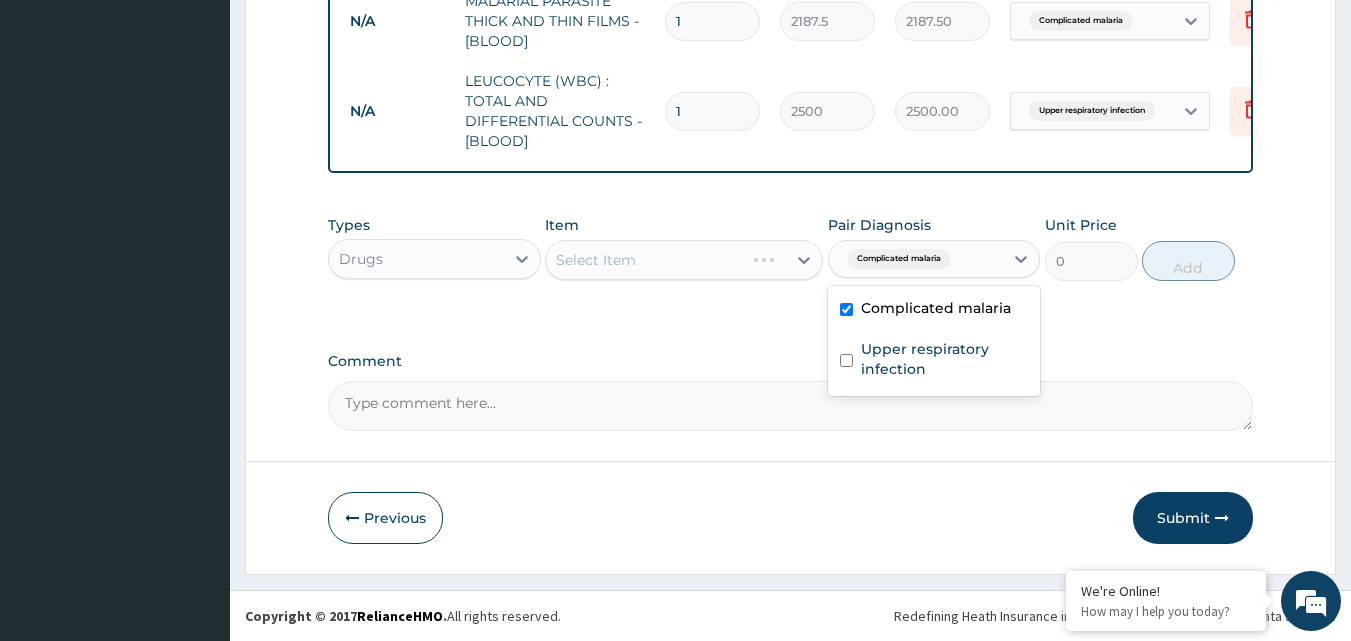 click on "Select Item" at bounding box center [684, 260] 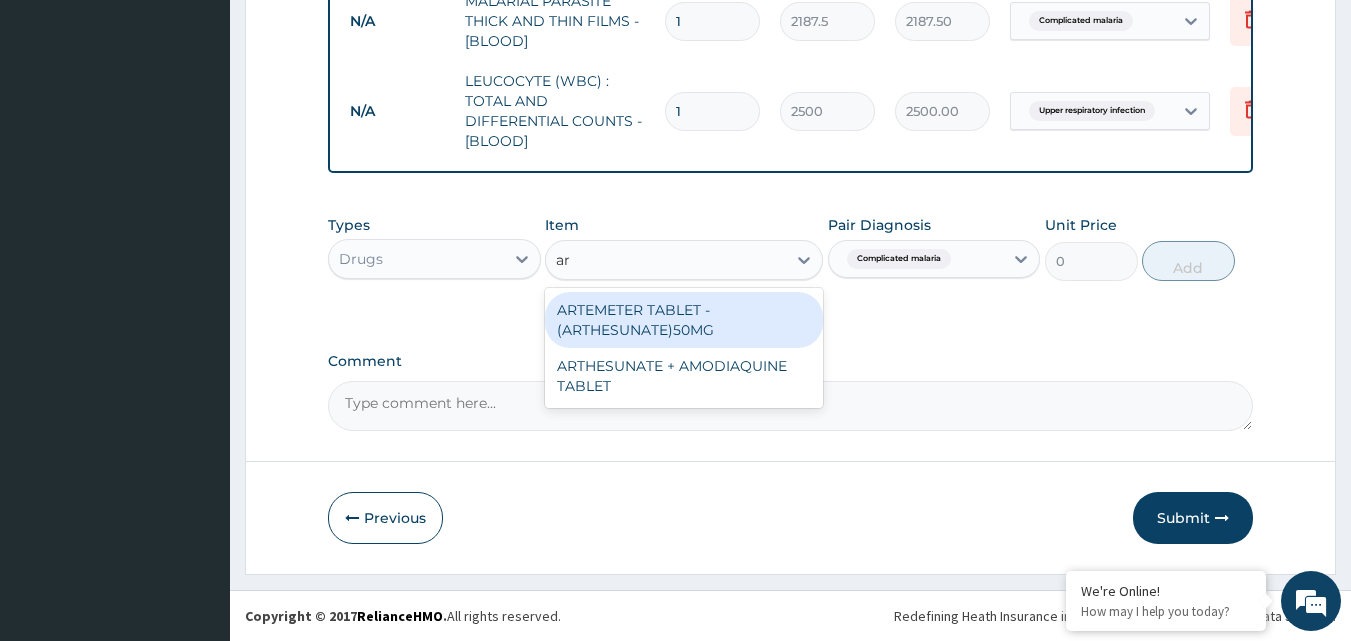 type on "a" 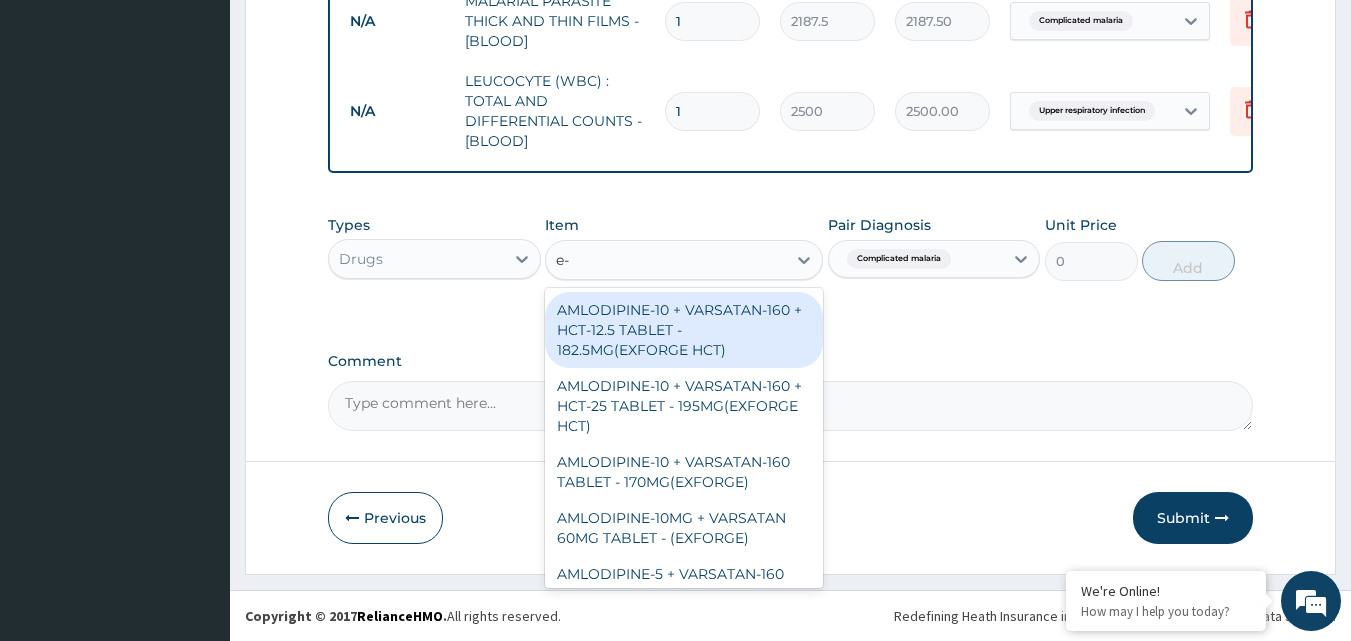 type on "e-m" 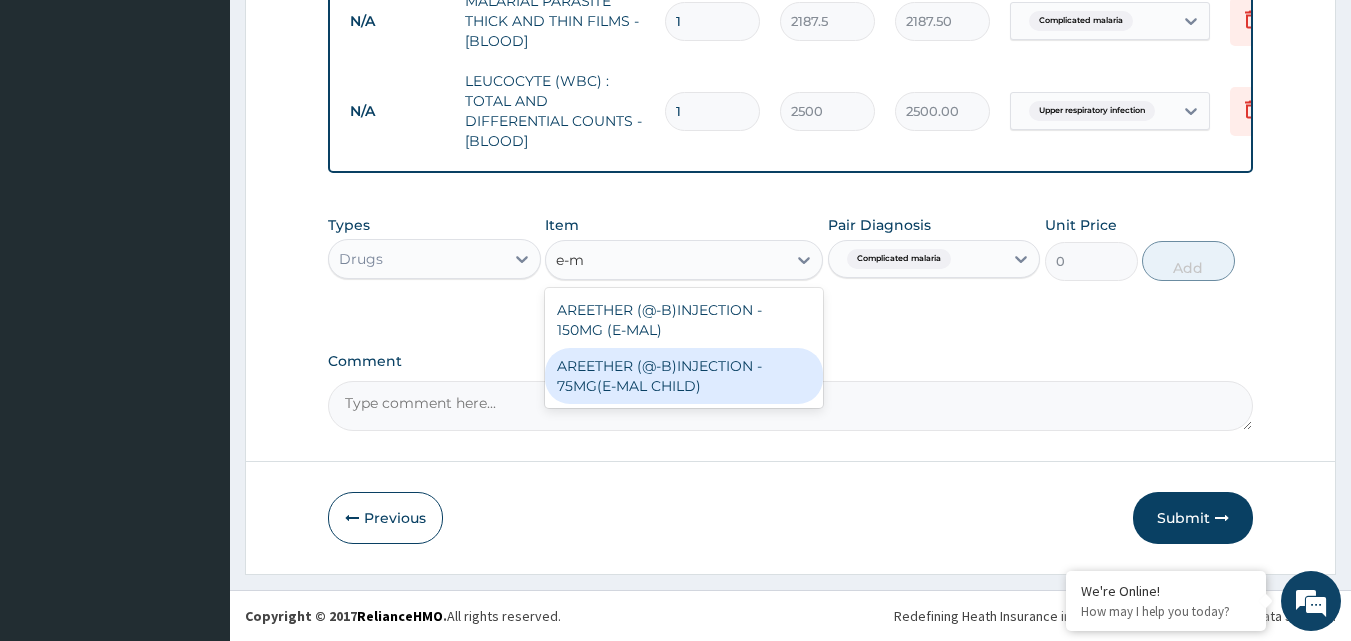 click on "AREETHER (@-B)INJECTION - 75MG(E-MAL CHILD)" at bounding box center (684, 376) 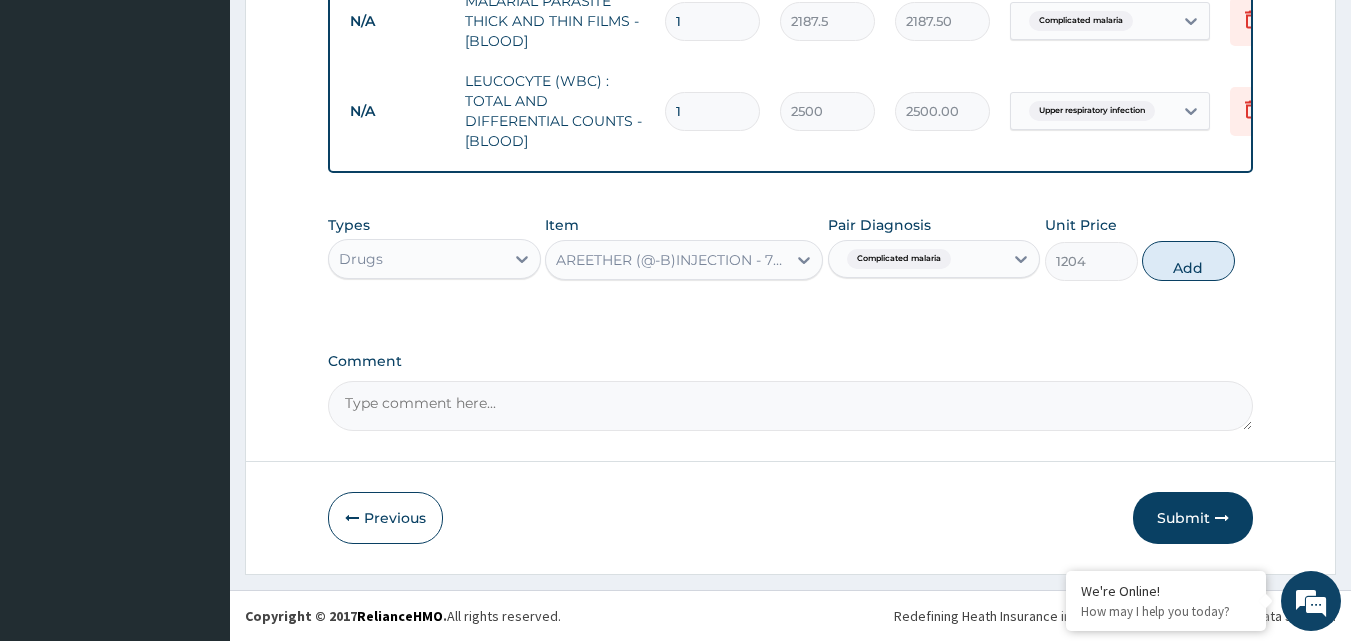 click on "Add" at bounding box center [1188, 261] 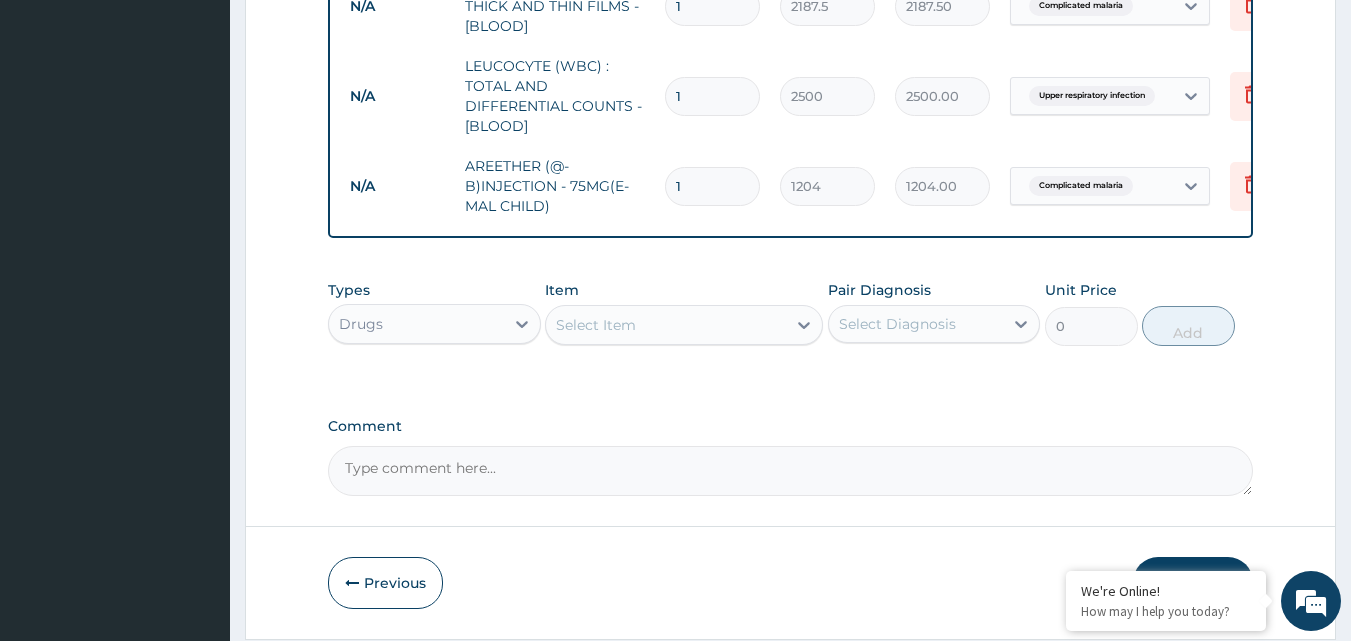 click on "Select Item" at bounding box center (666, 325) 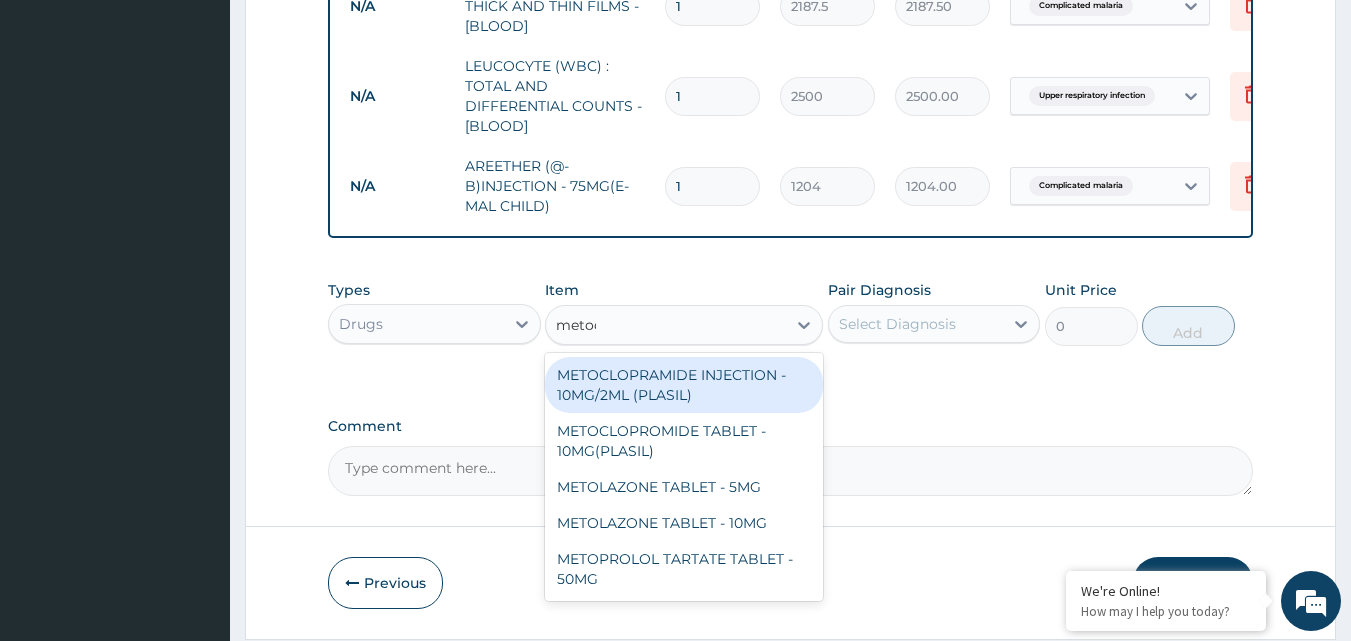 type on "metocl" 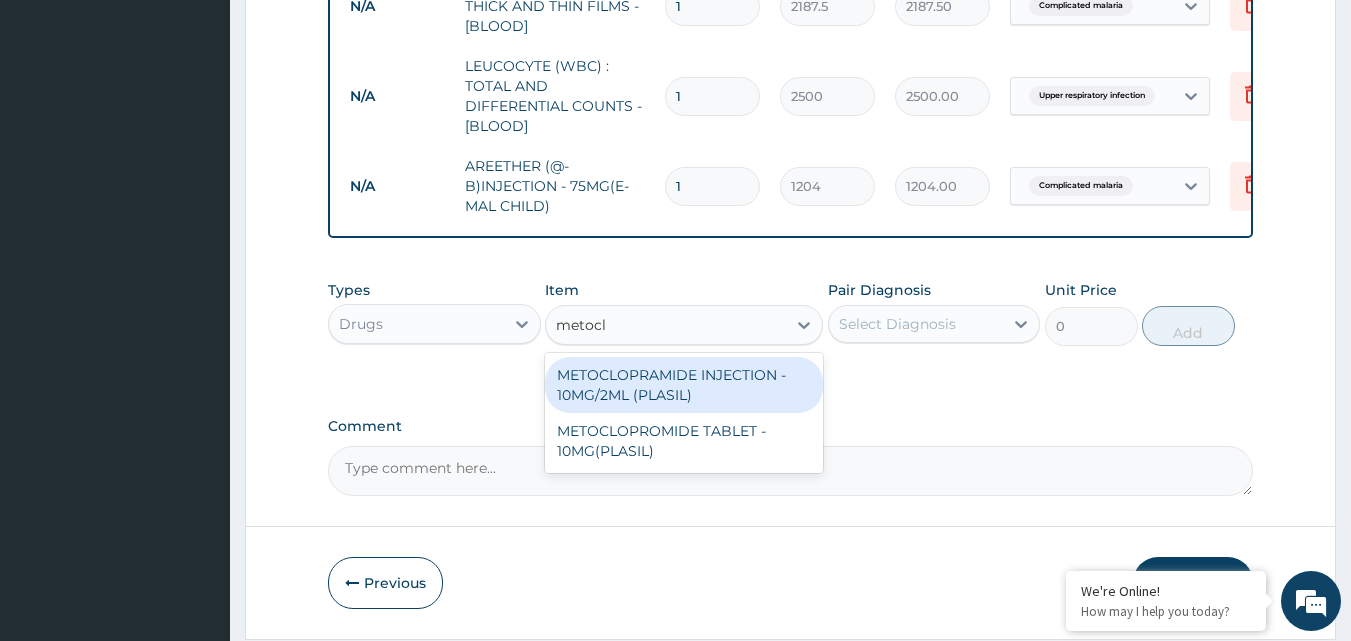click on "METOCLOPRAMIDE INJECTION - 10MG/2ML (PLASIL)" at bounding box center [684, 385] 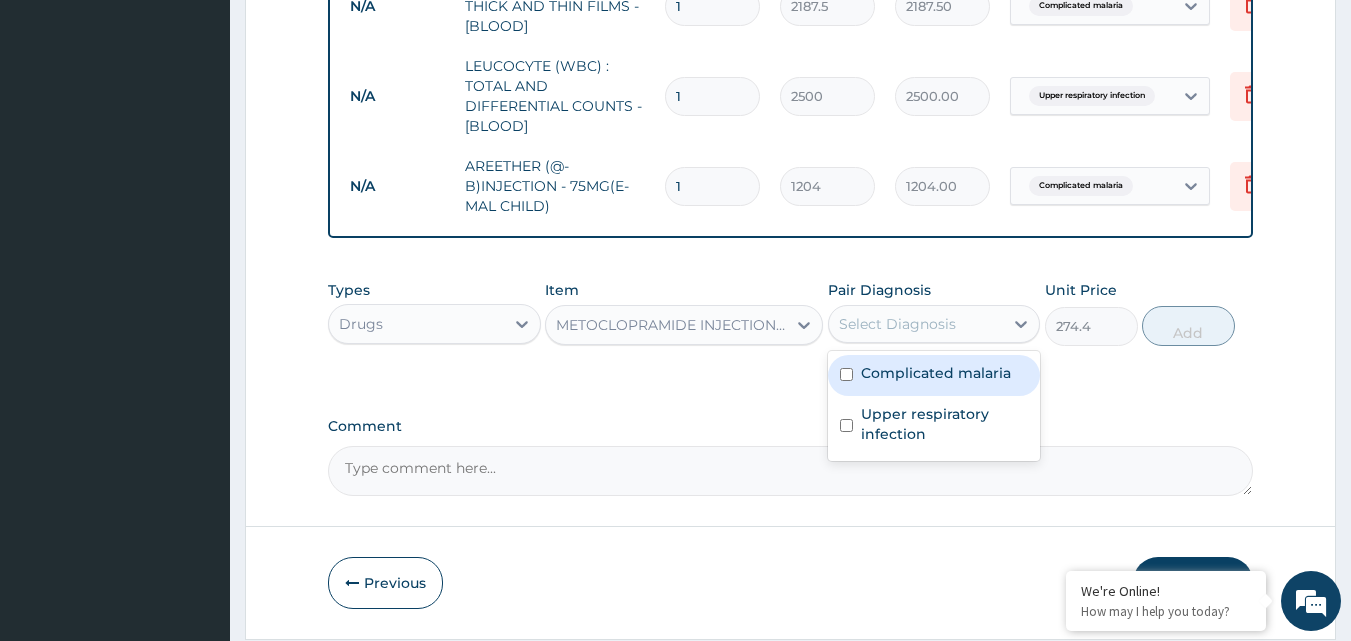 click on "Select Diagnosis" at bounding box center [897, 324] 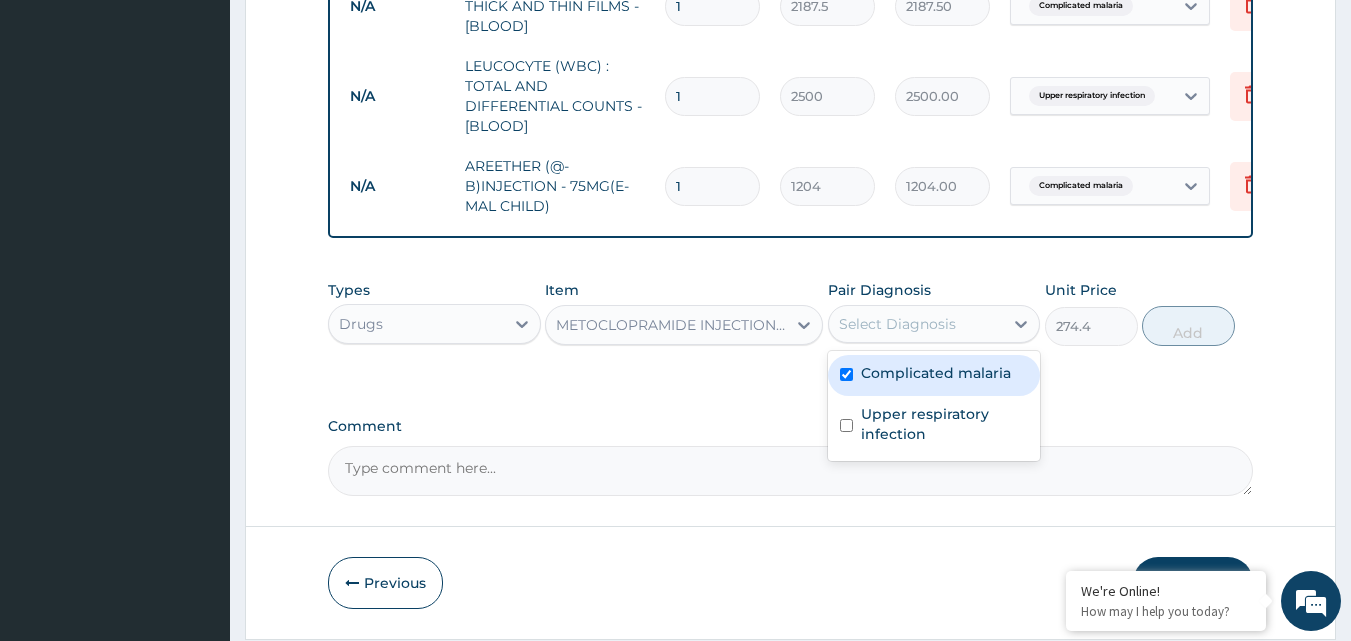 checkbox on "true" 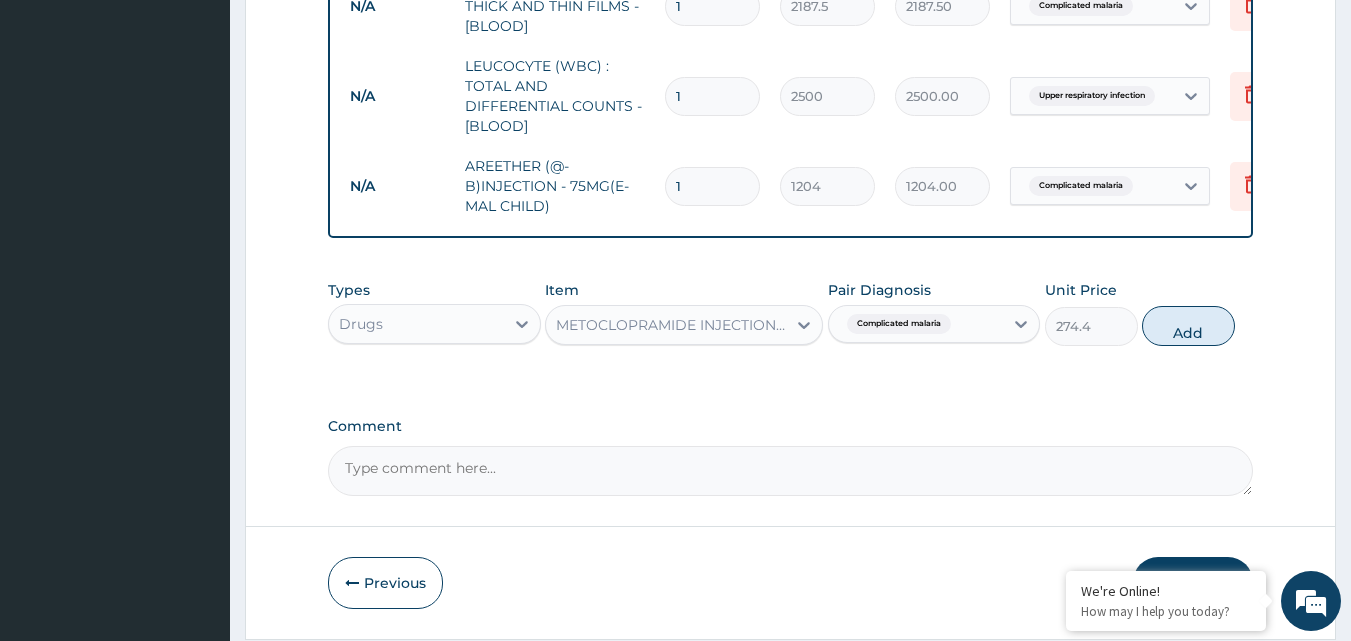 click on "Add" at bounding box center [1188, 326] 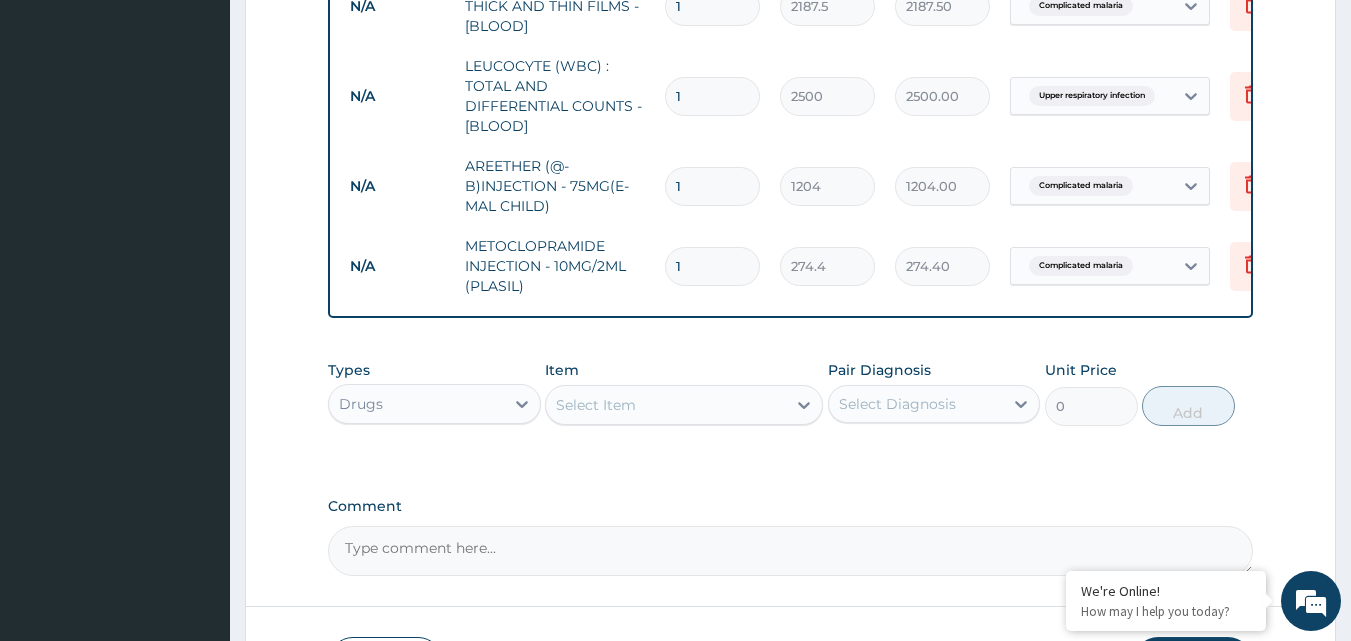 click on "Select Item" at bounding box center [596, 405] 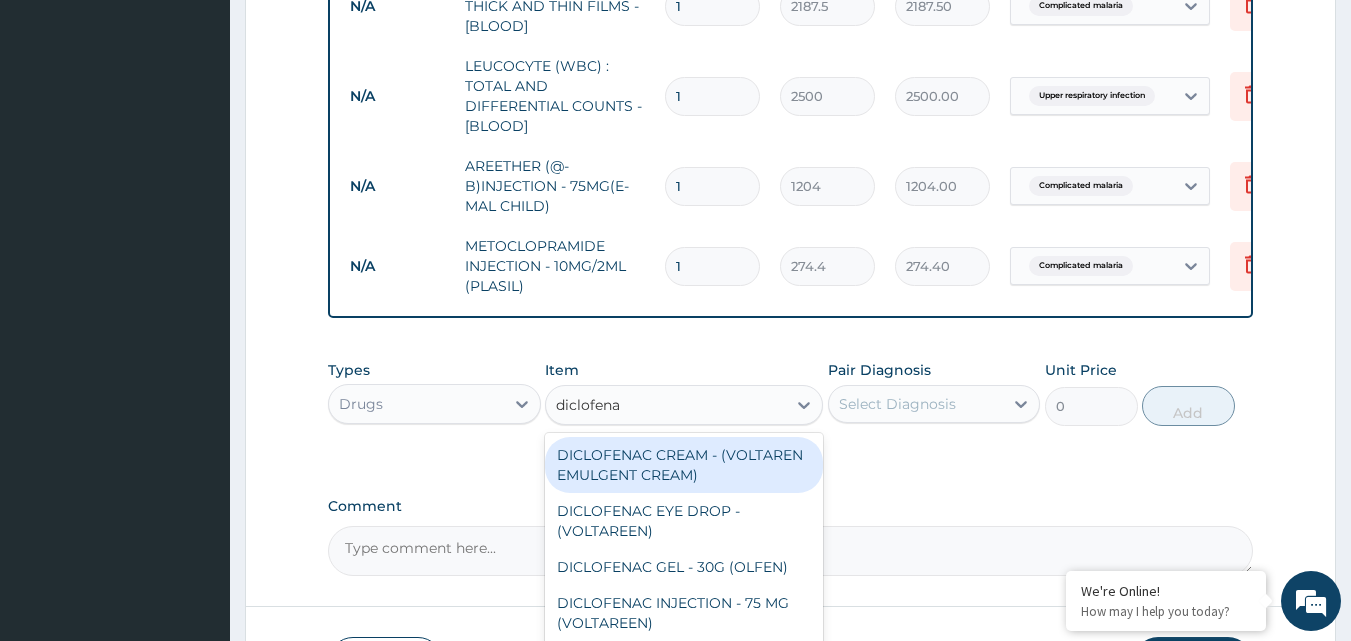 type on "diclofenac" 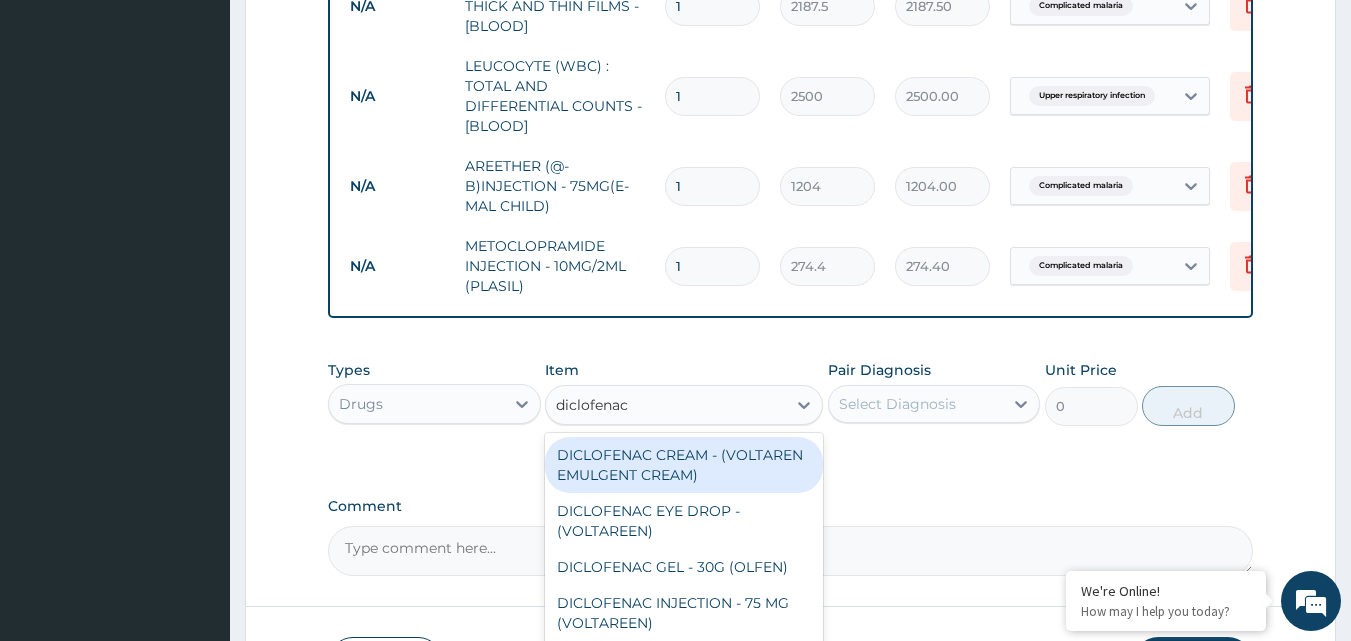 click on "DICLOFENAC INJECTION - 75 MG (VOLTAREEN)" at bounding box center [684, 613] 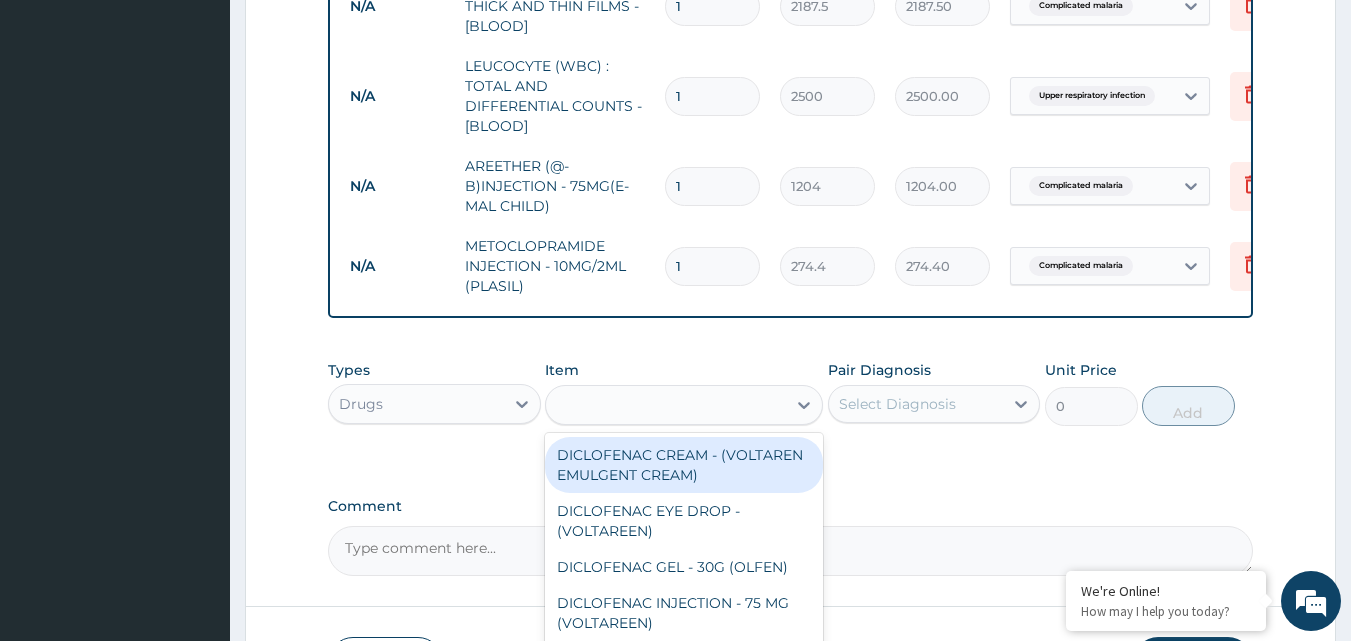 type on "588" 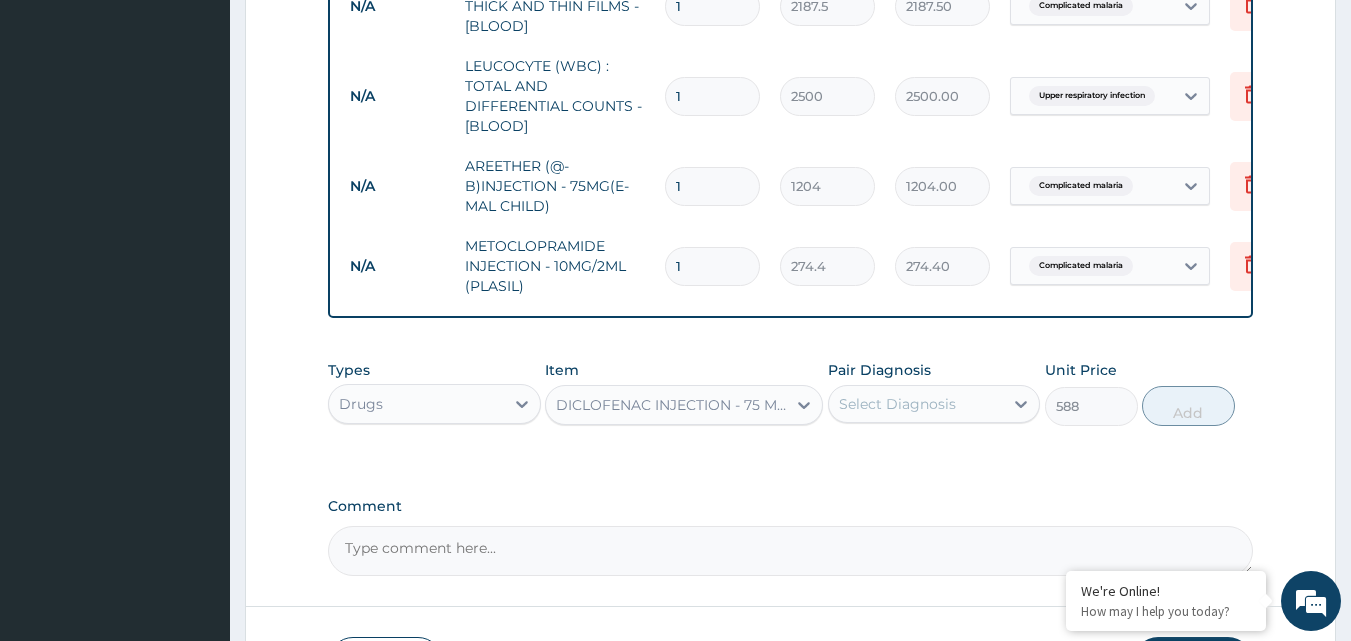 click on "Select Diagnosis" at bounding box center (916, 404) 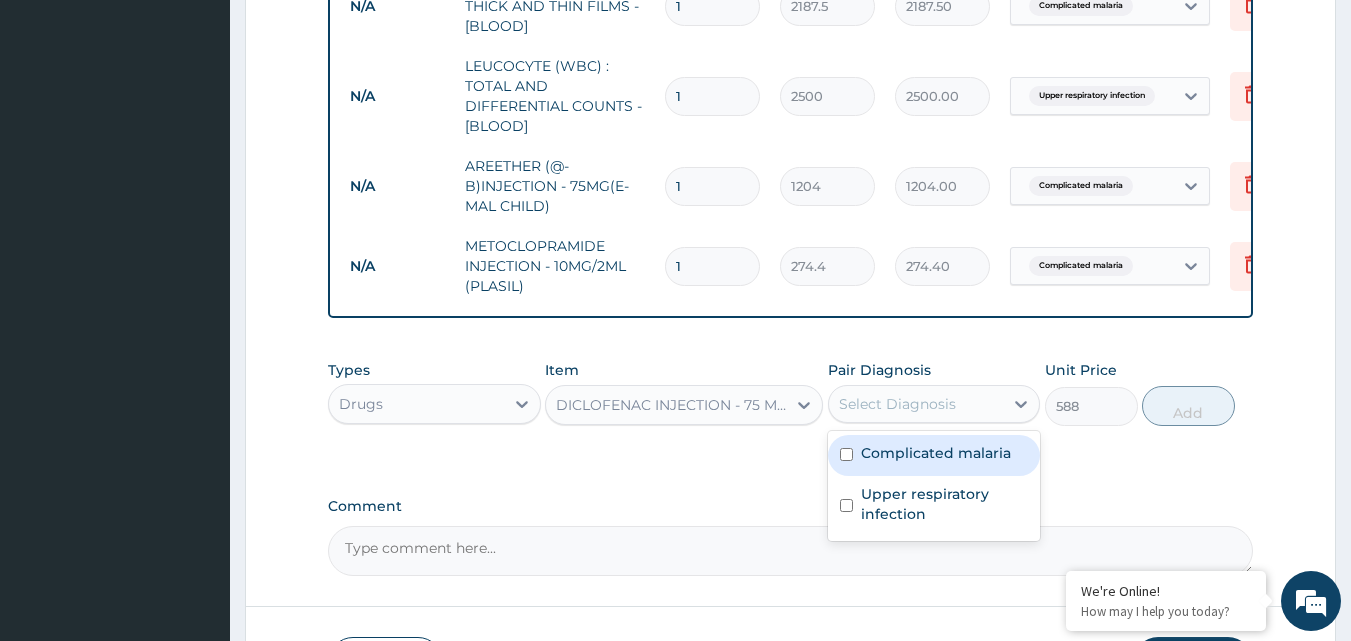 click on "Complicated malaria" at bounding box center [934, 455] 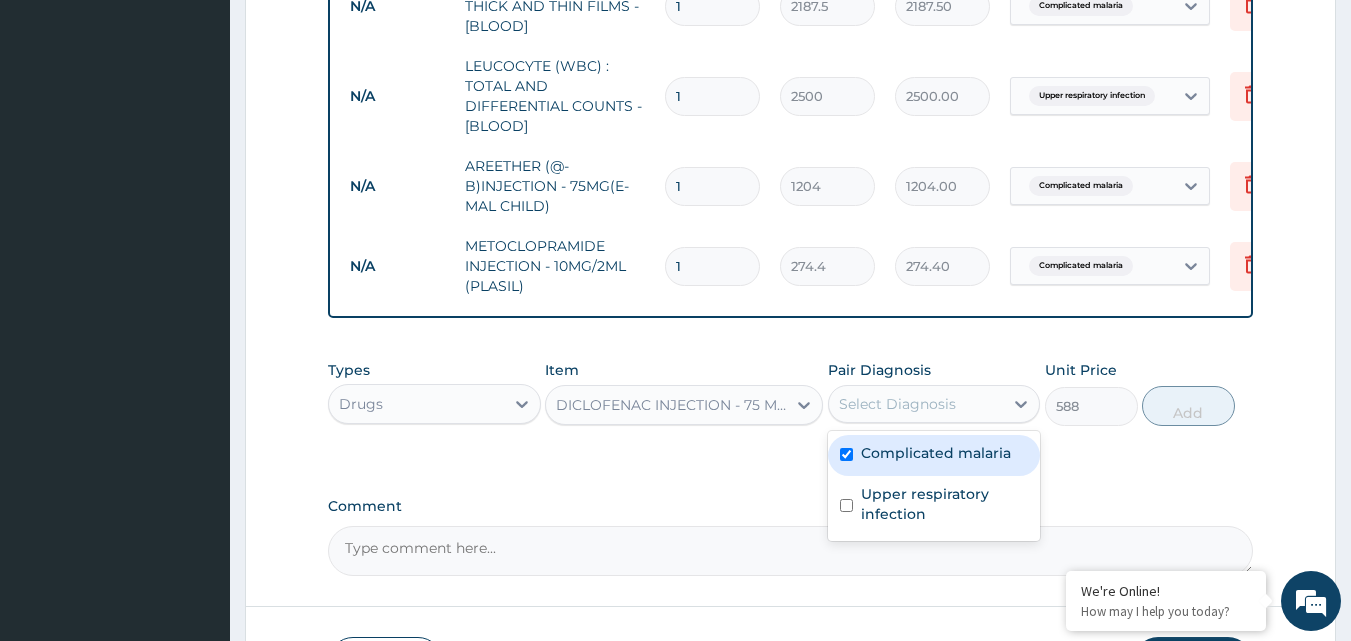 checkbox on "true" 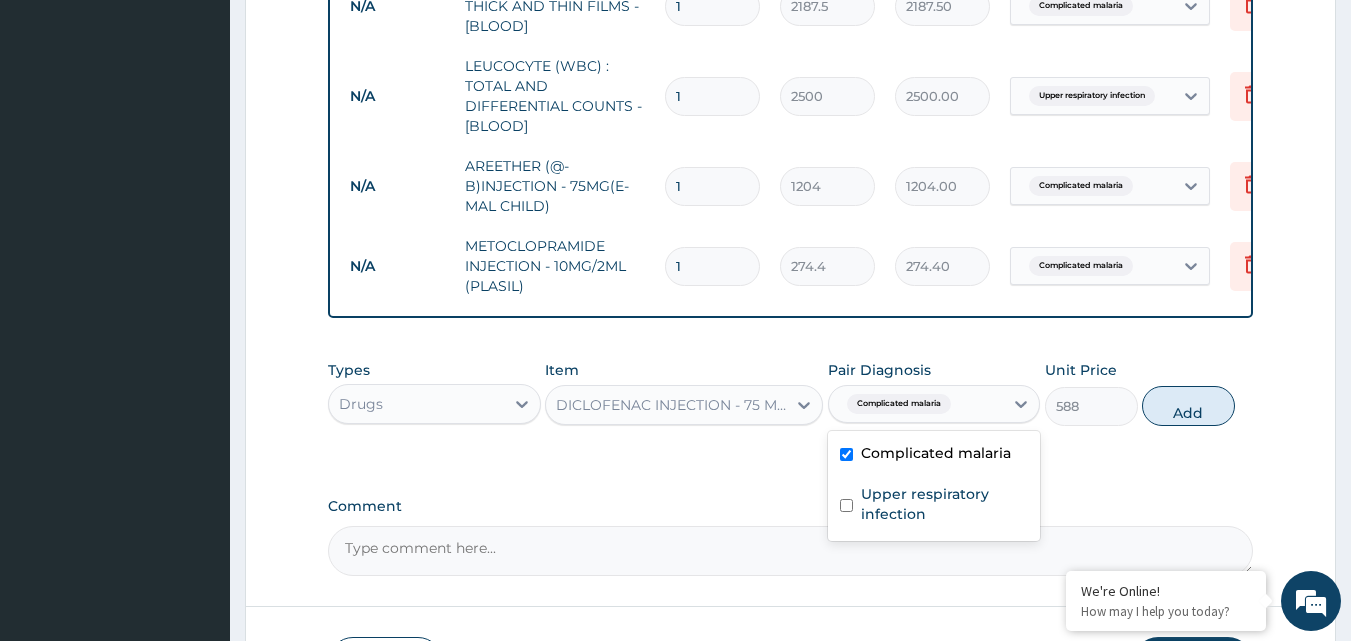 click on "Add" at bounding box center (1188, 406) 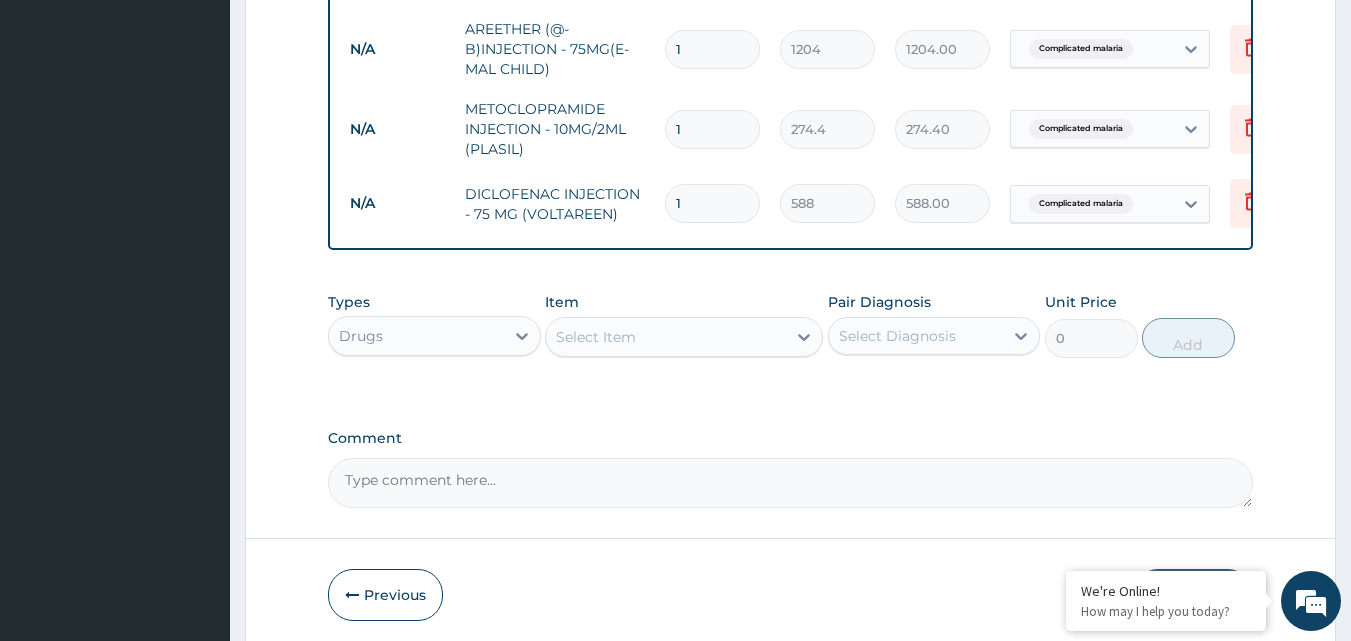 scroll, scrollTop: 1134, scrollLeft: 0, axis: vertical 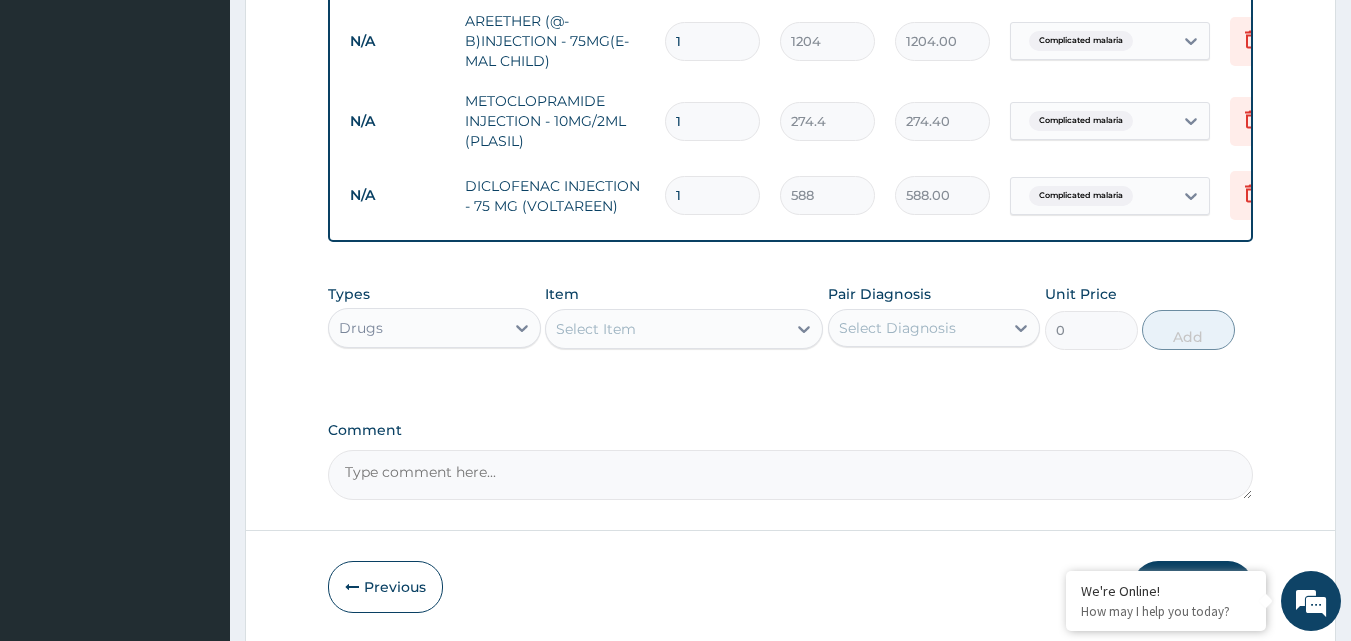 click on "Select Item" at bounding box center (596, 329) 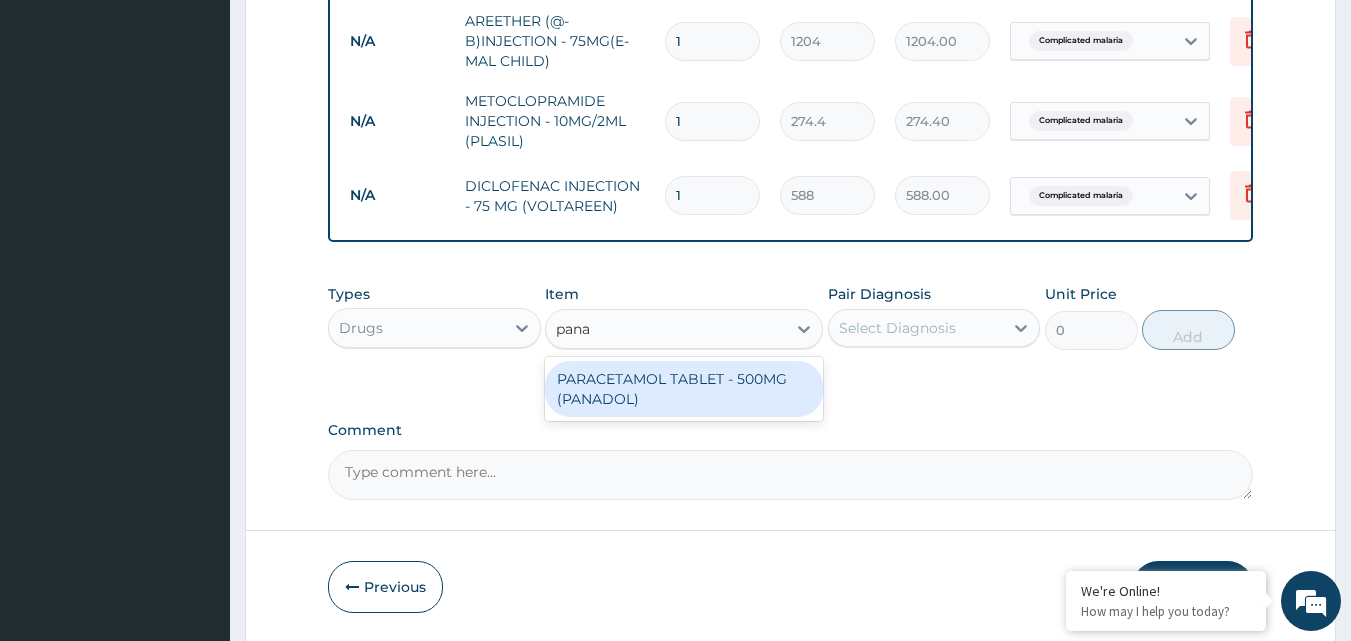 type on "panad" 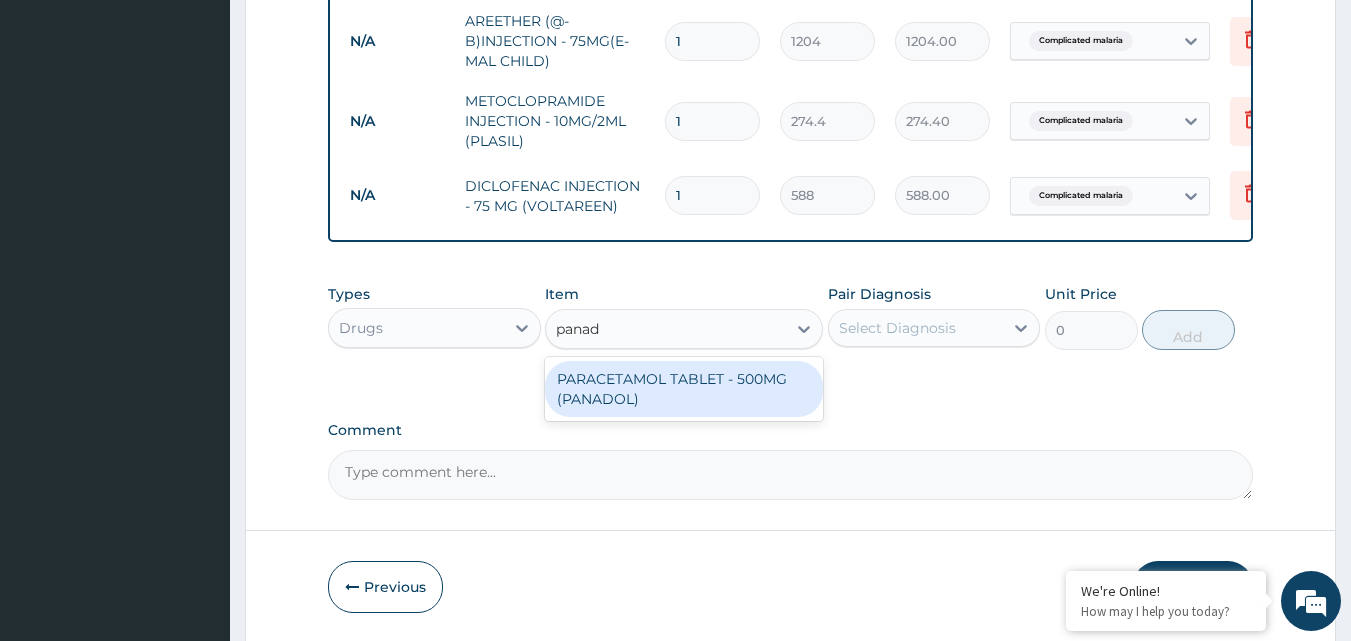 click on "PARACETAMOL TABLET - 500MG (PANADOL)" at bounding box center (684, 389) 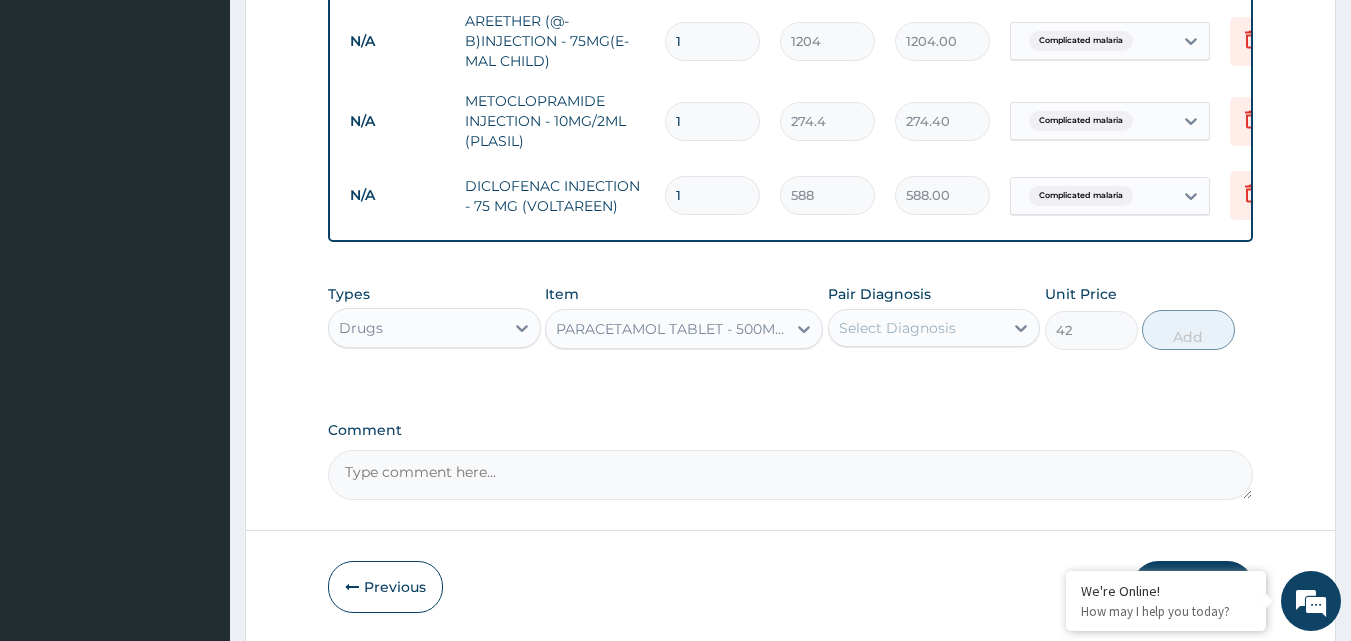 click on "Select Diagnosis" at bounding box center (916, 328) 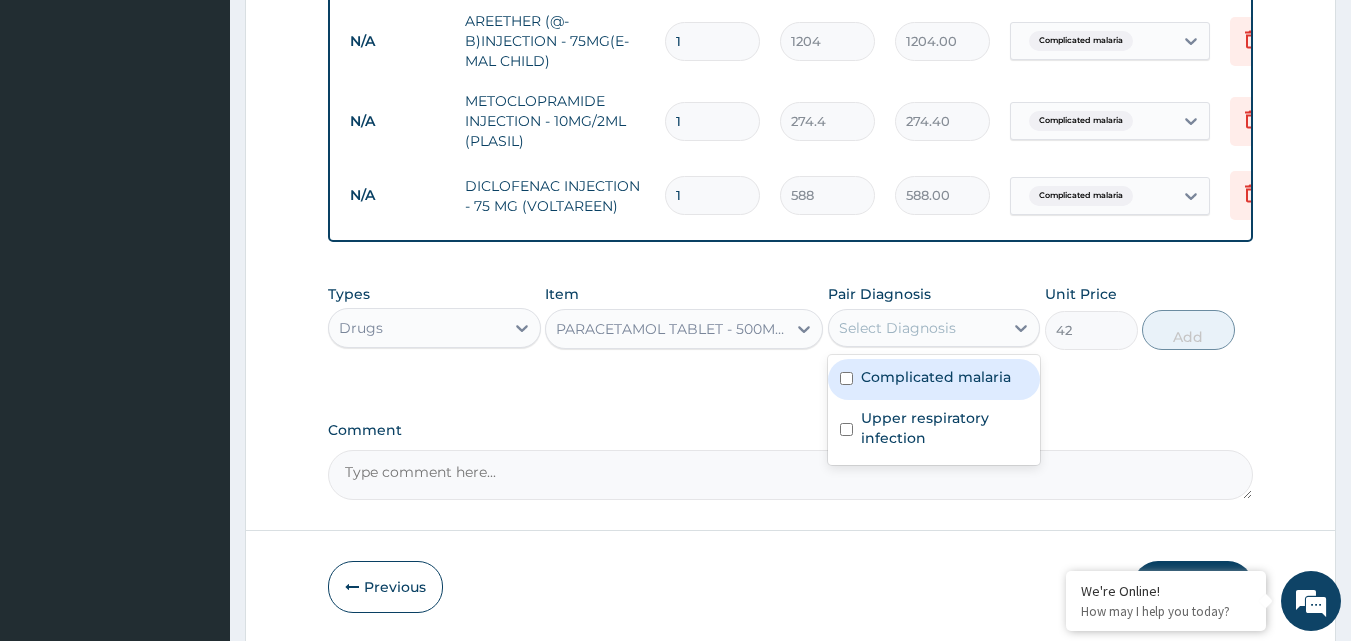 click on "Complicated malaria" at bounding box center (936, 377) 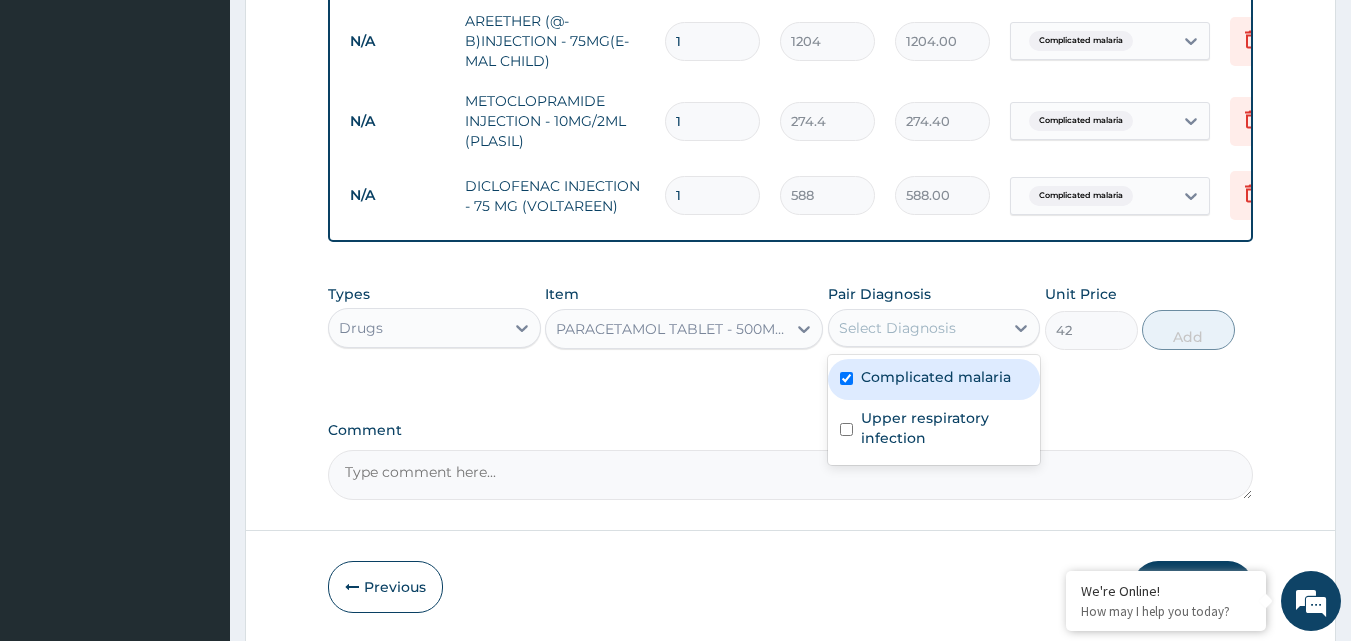checkbox on "true" 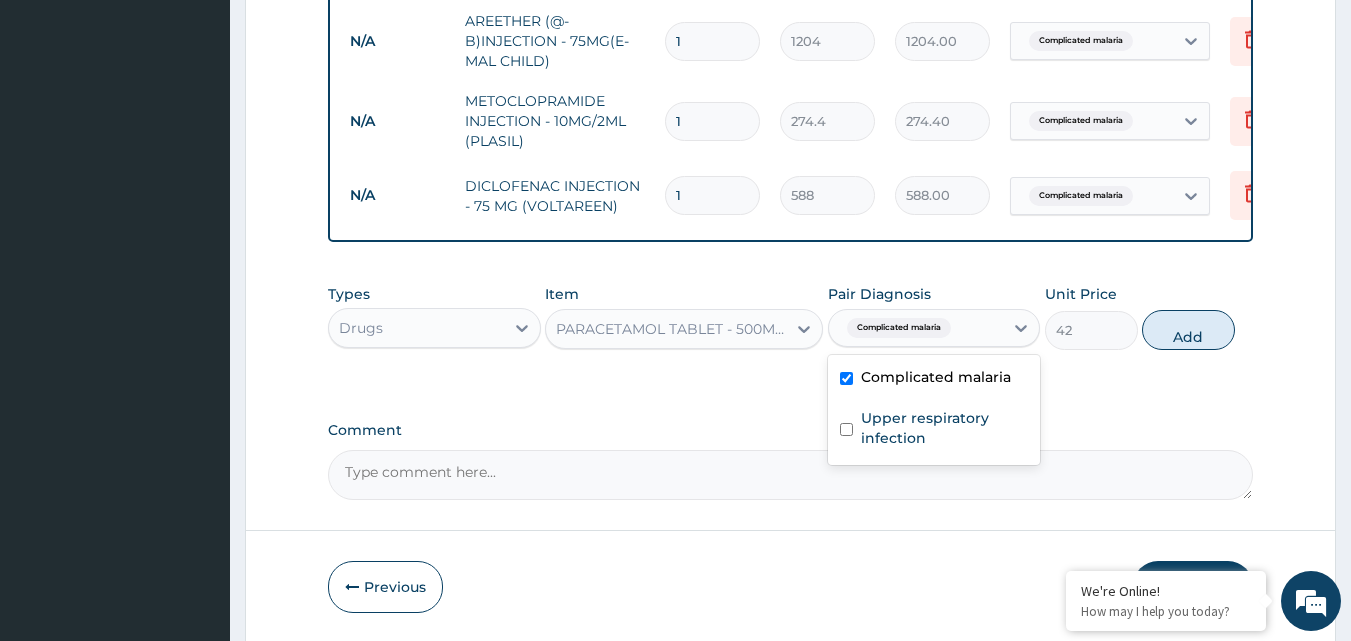 click on "Add" at bounding box center (1188, 330) 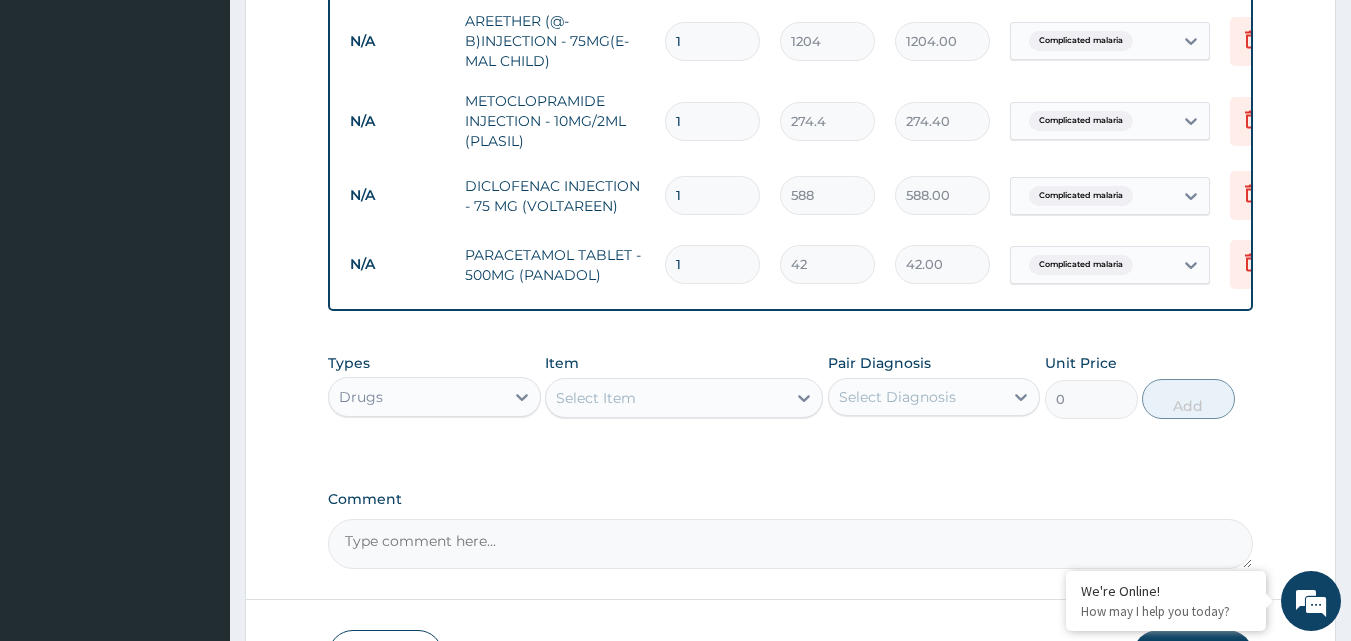 click on "Select Item" at bounding box center [666, 398] 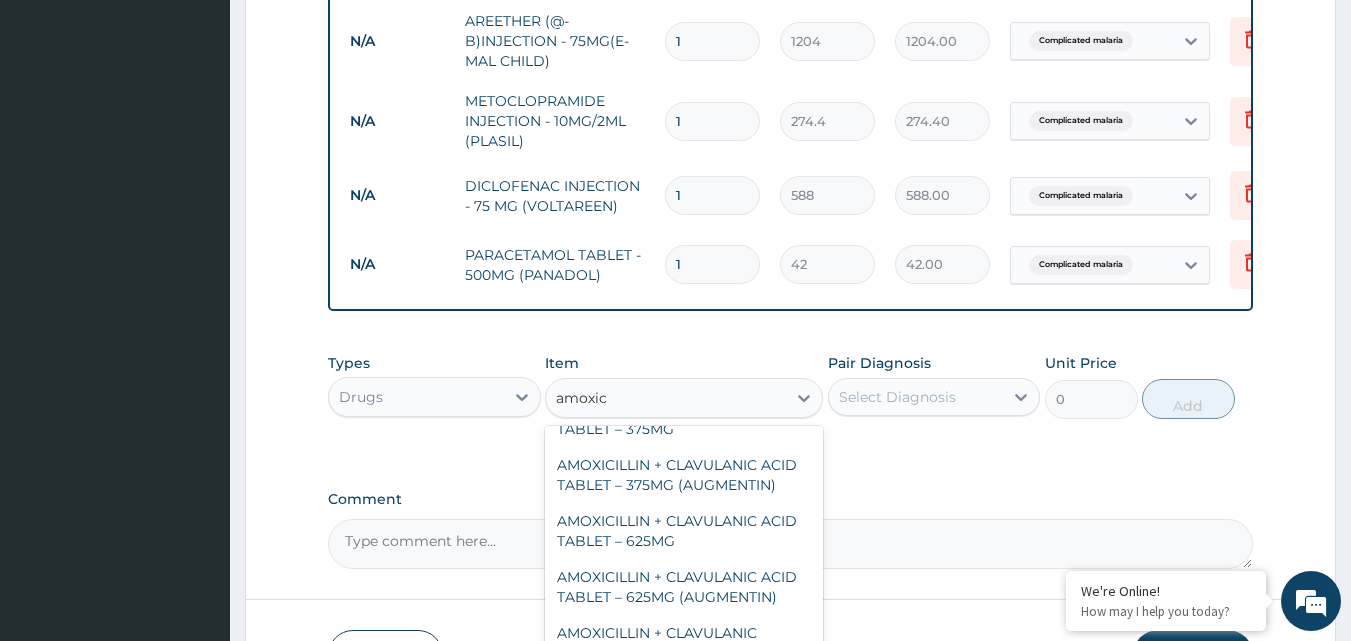 scroll, scrollTop: 532, scrollLeft: 0, axis: vertical 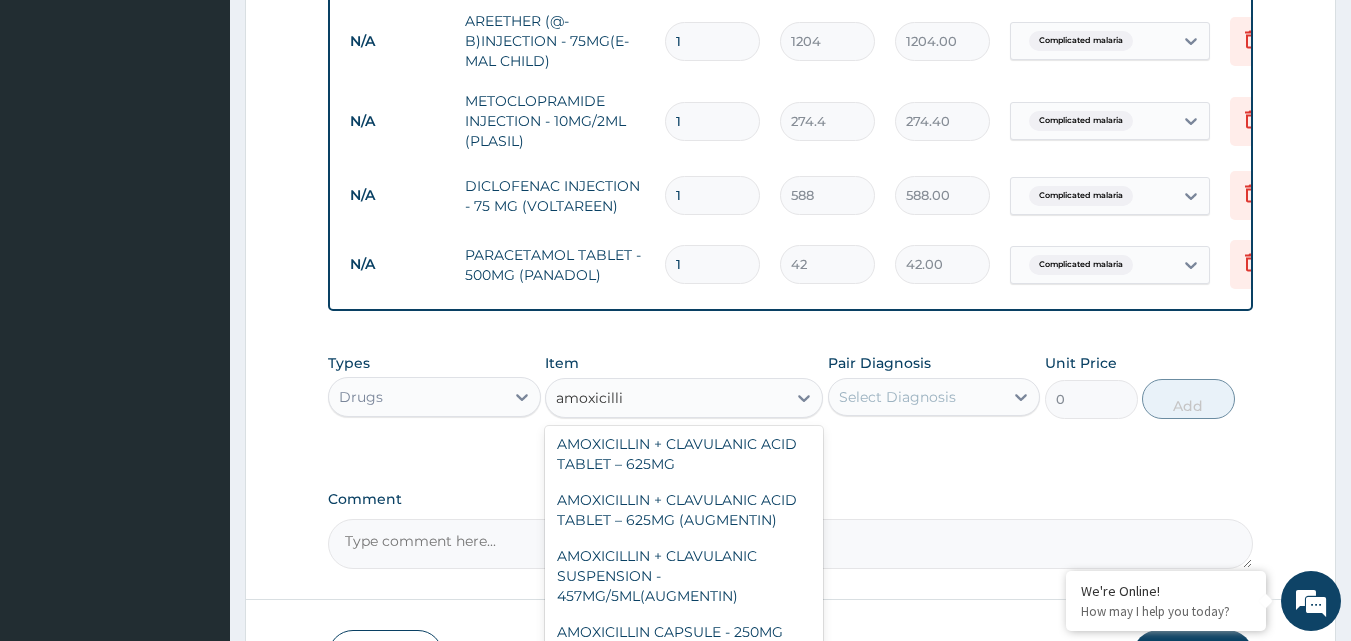 type on "amoxicilli" 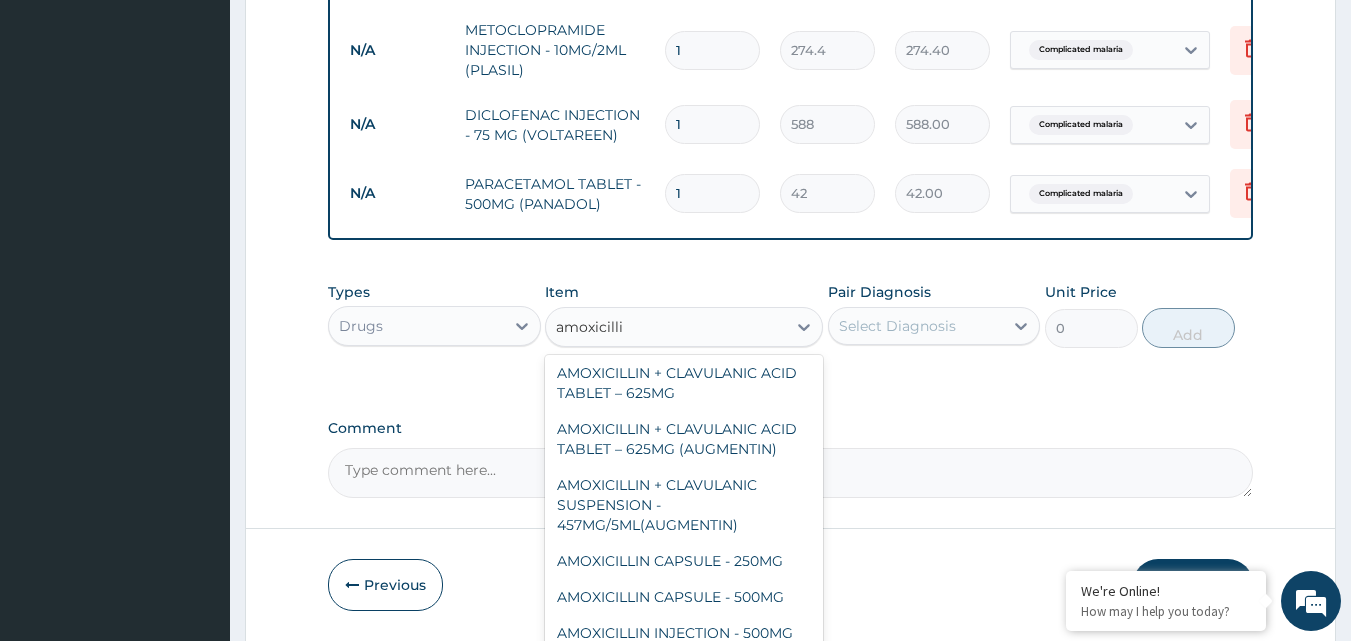 scroll, scrollTop: 1287, scrollLeft: 0, axis: vertical 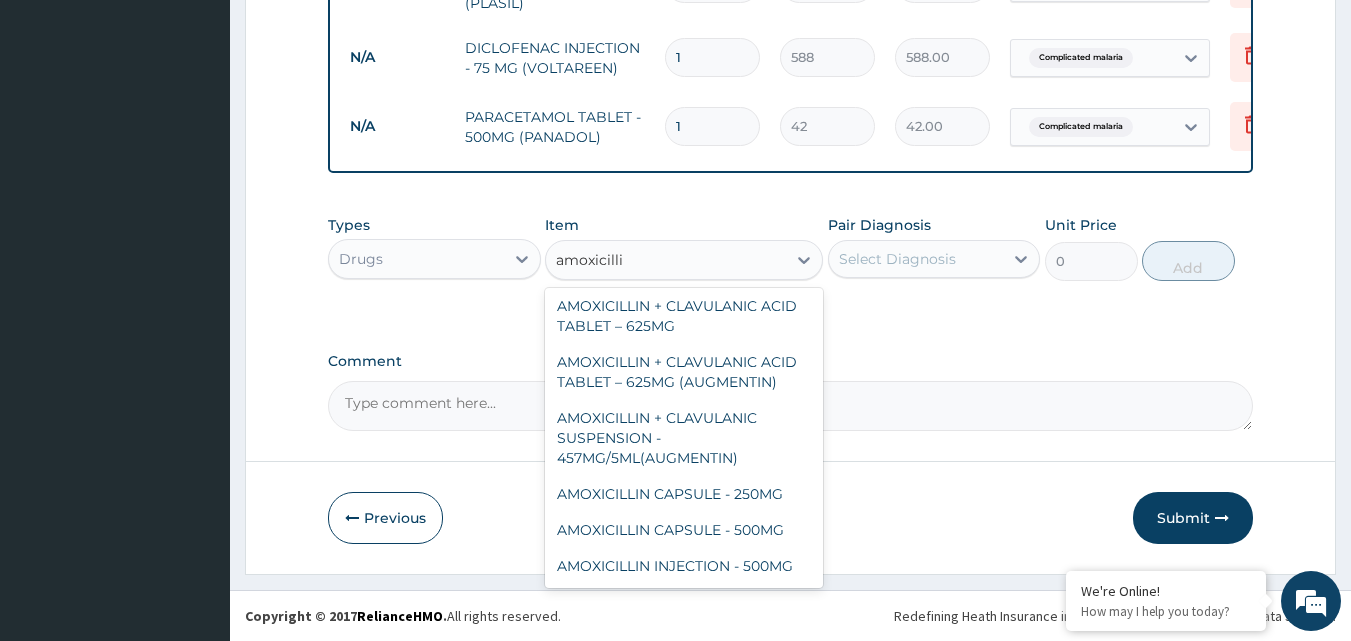 click on "AMOXICILLIN CAPSULE - 250MG" at bounding box center (684, 494) 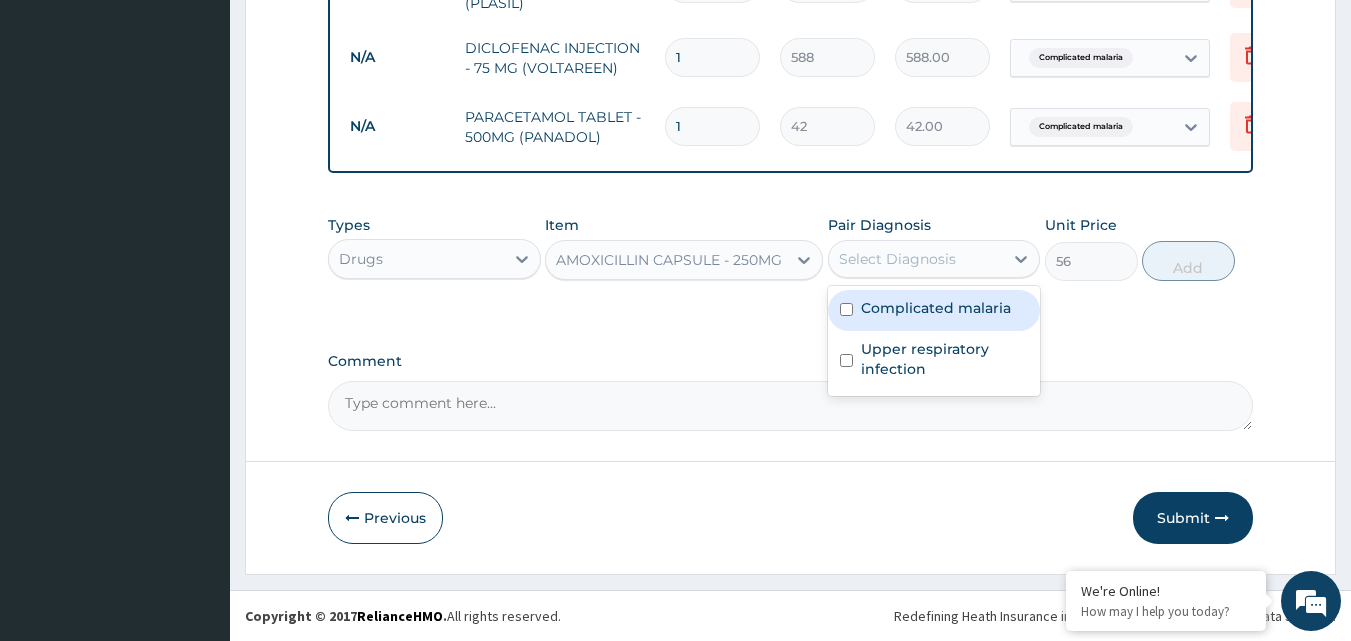 click on "Upper respiratory infection" at bounding box center [945, 359] 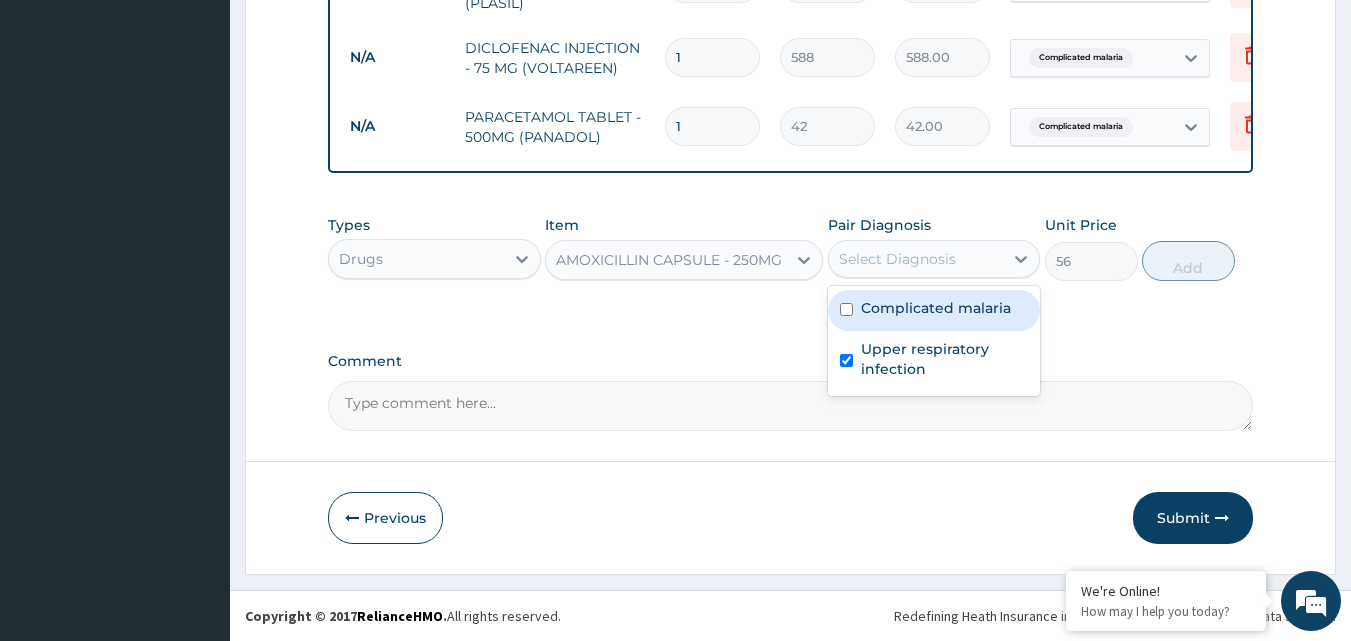 checkbox on "true" 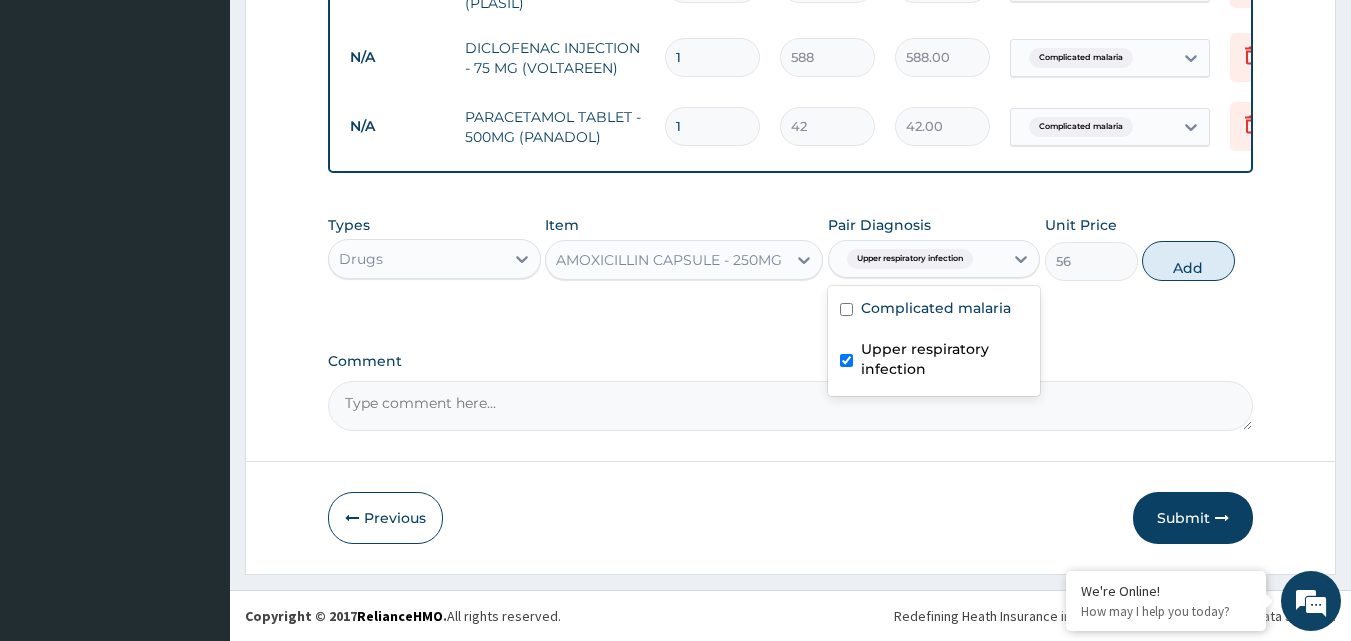 click on "Add" at bounding box center (1188, 261) 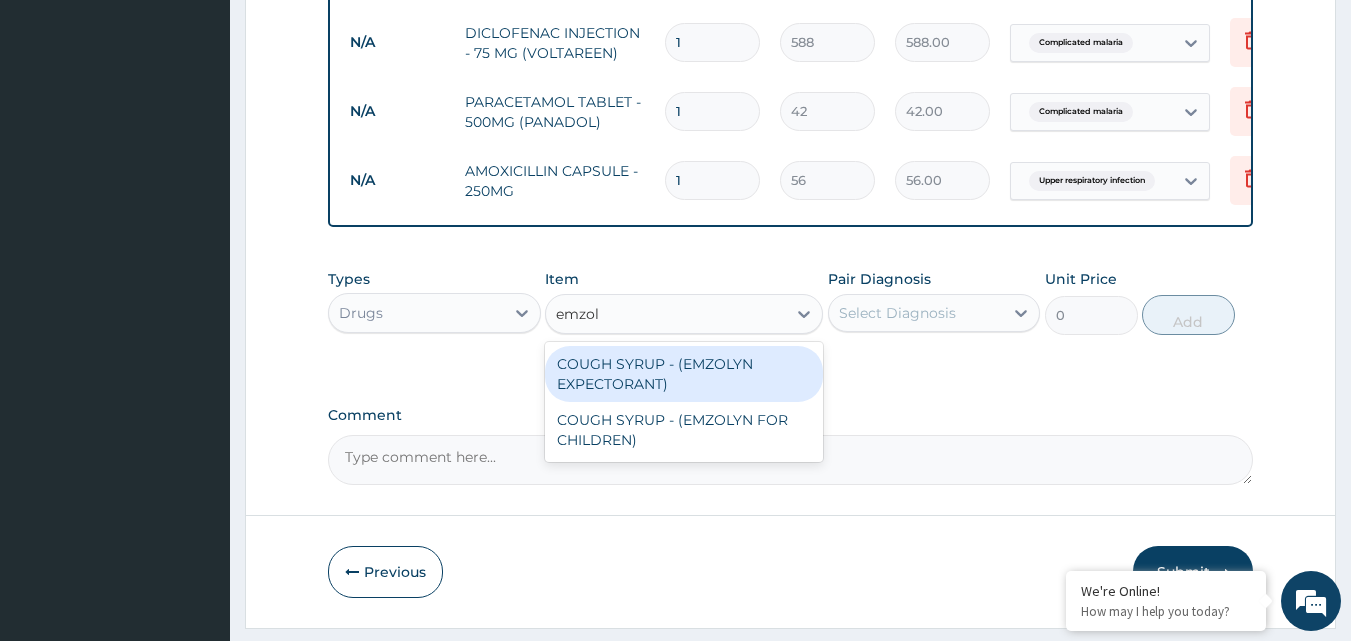 type on "emzoly" 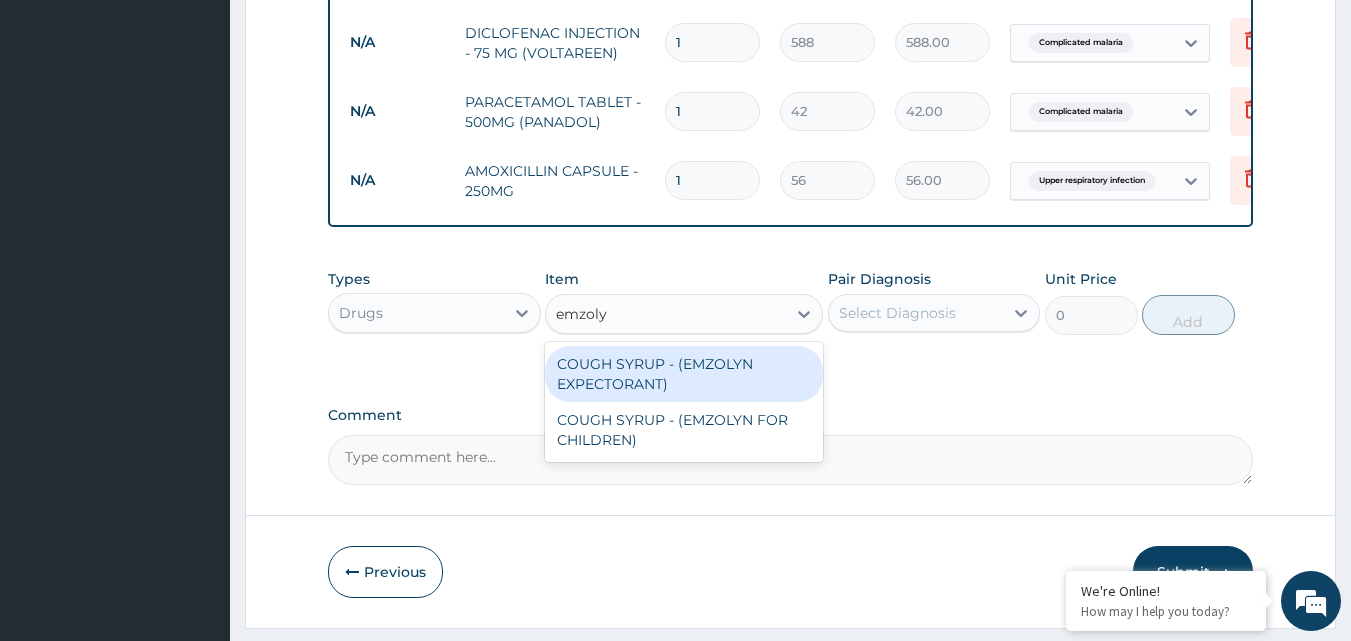 click on "COUGH SYRUP - (EMZOLYN FOR CHILDREN)" at bounding box center [684, 430] 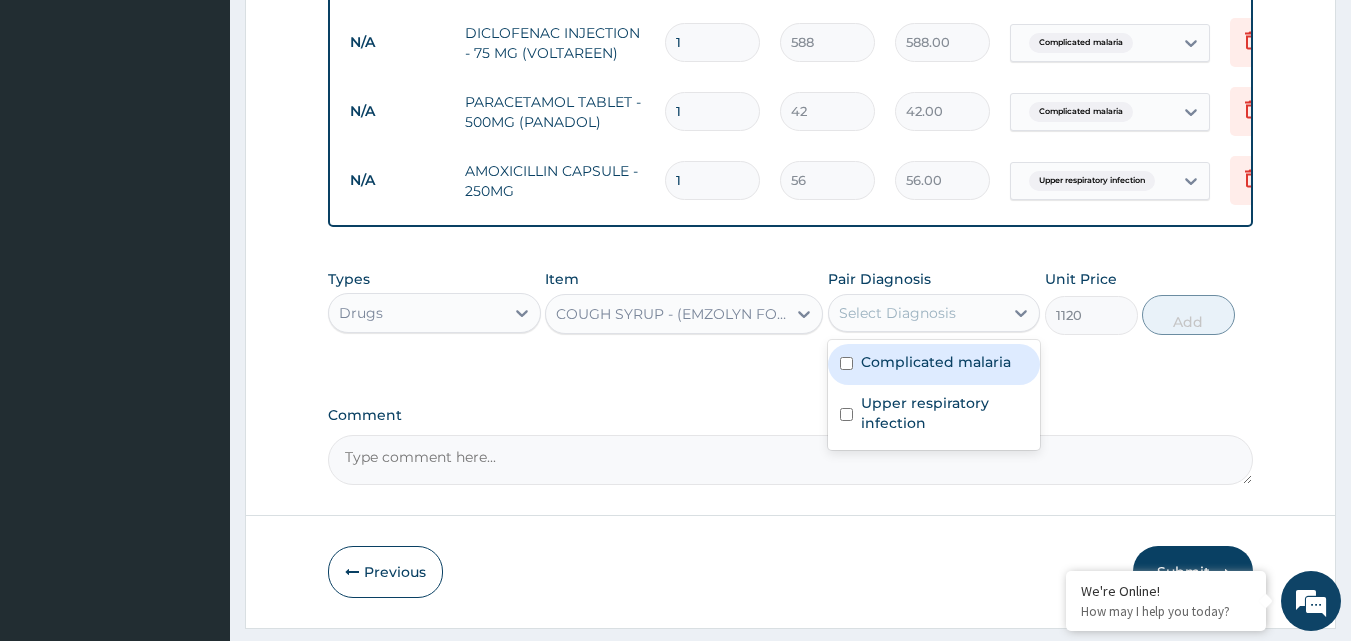 click on "Upper respiratory infection" at bounding box center [945, 413] 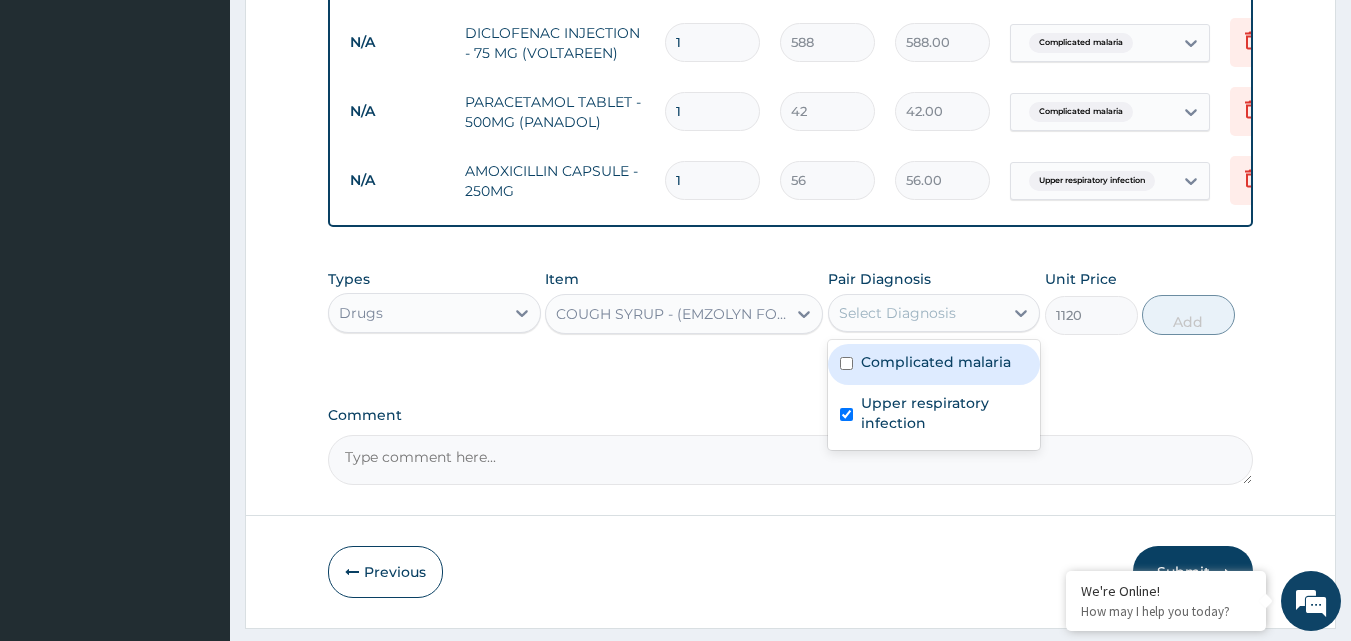 checkbox on "true" 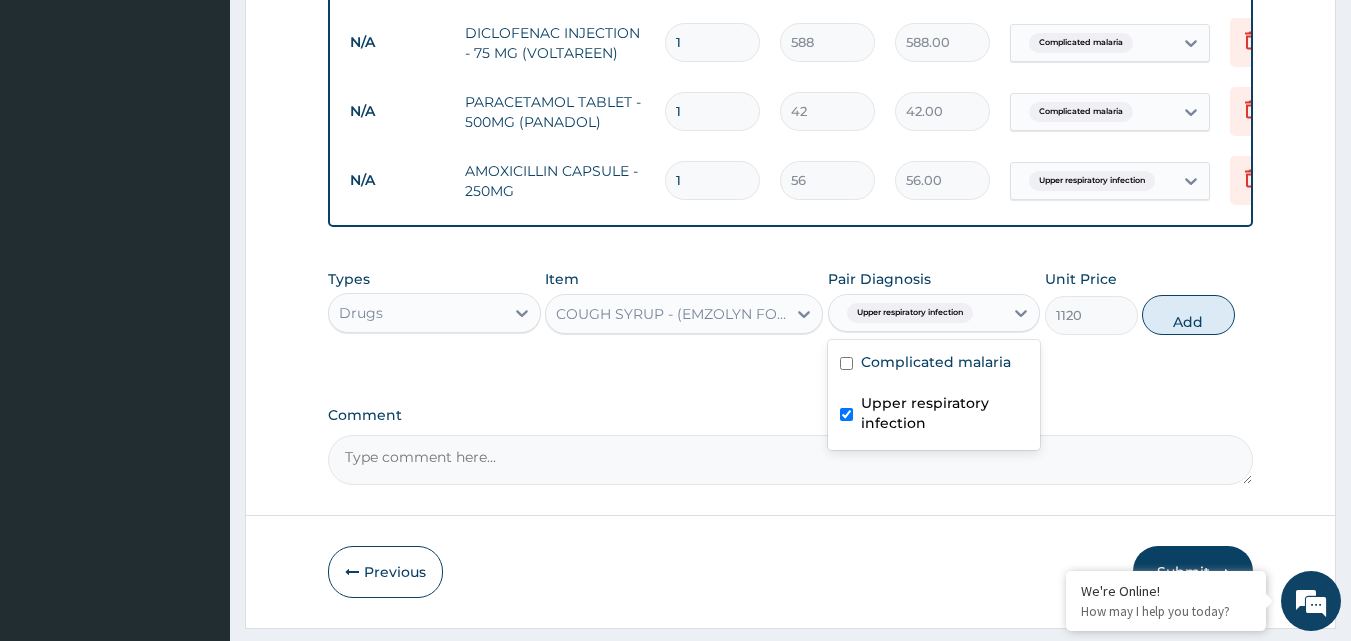 click on "Add" at bounding box center (1188, 315) 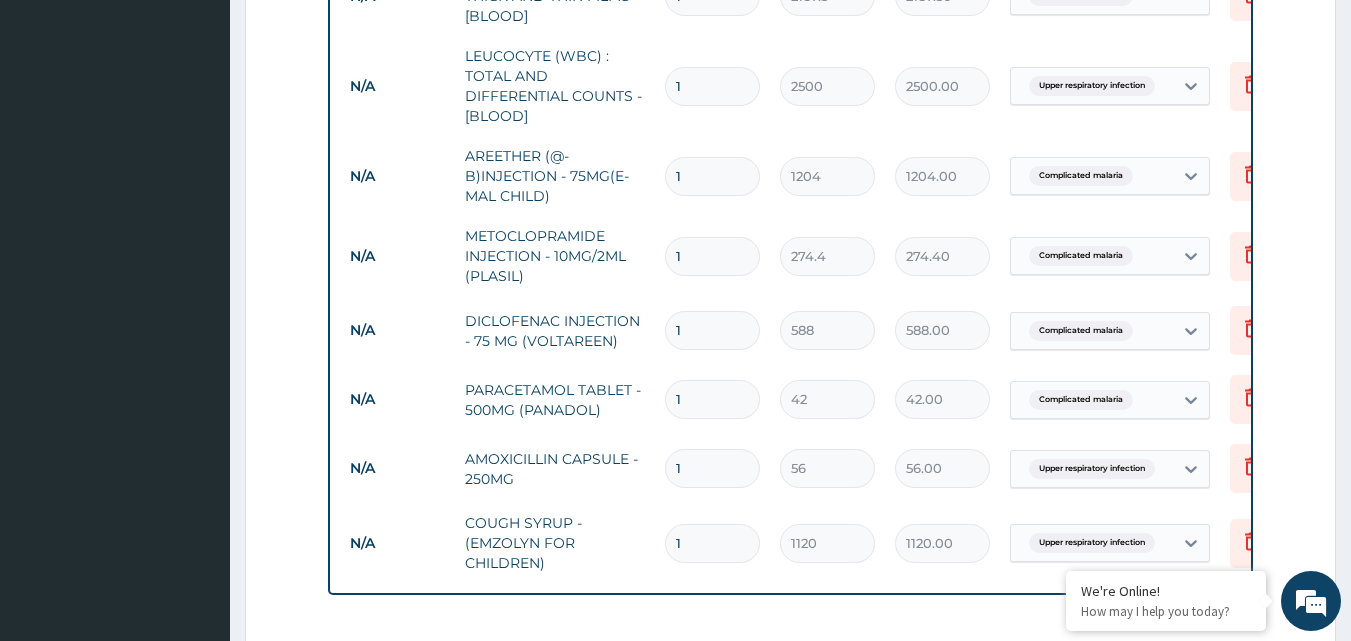 scroll, scrollTop: 1018, scrollLeft: 0, axis: vertical 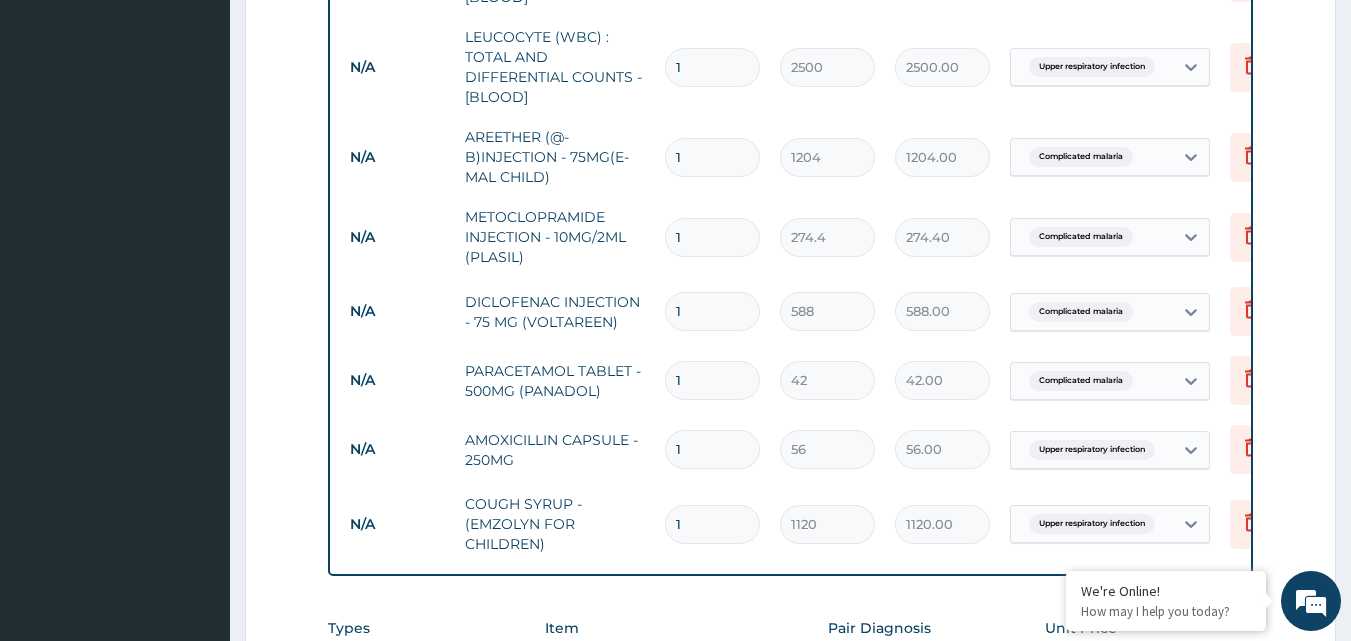 click on "1" at bounding box center (712, 157) 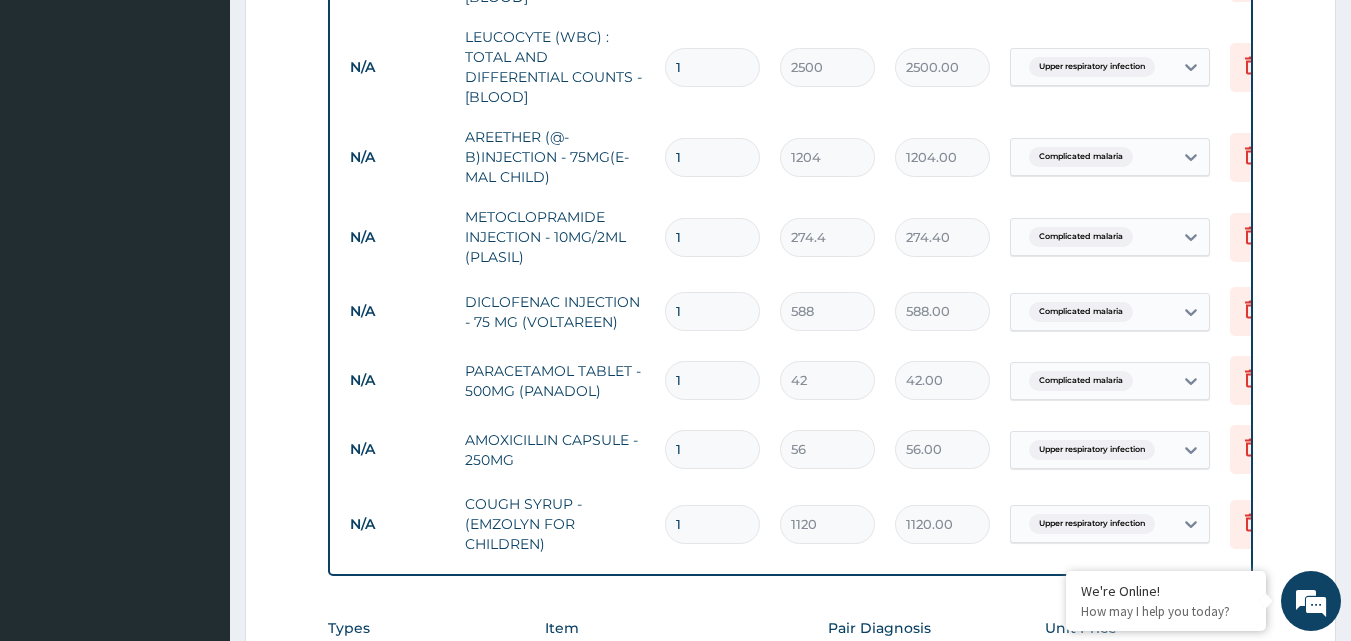type on "2" 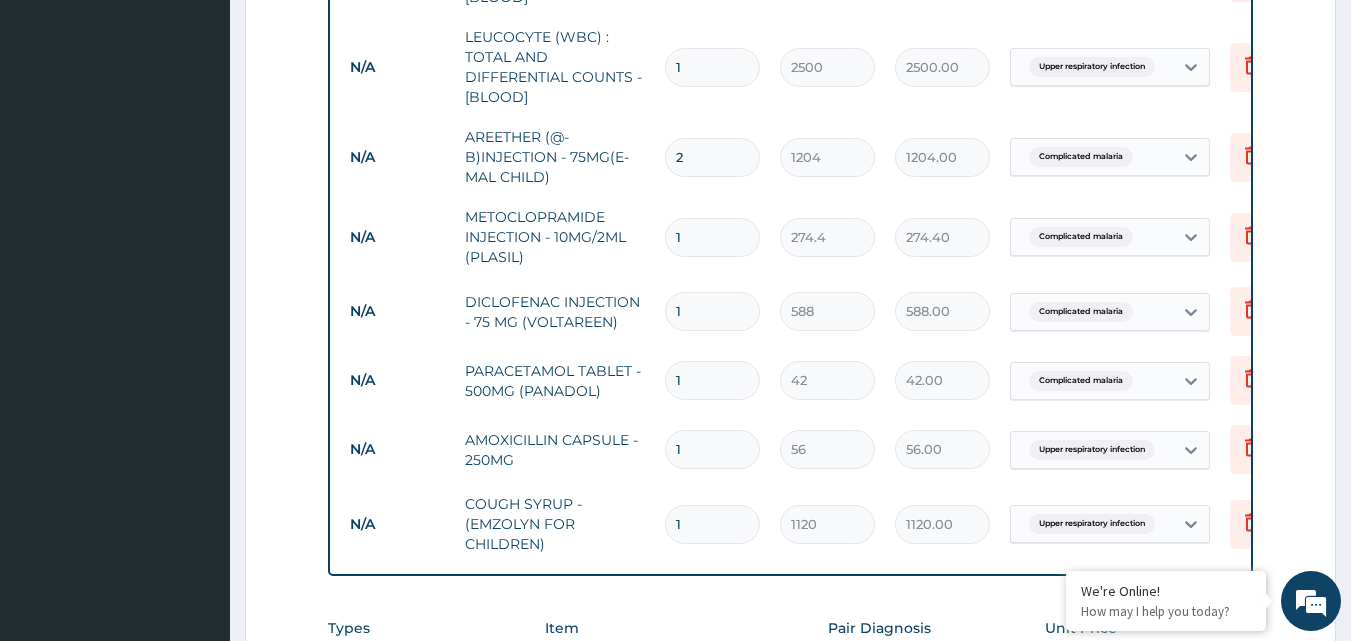 type on "2408.00" 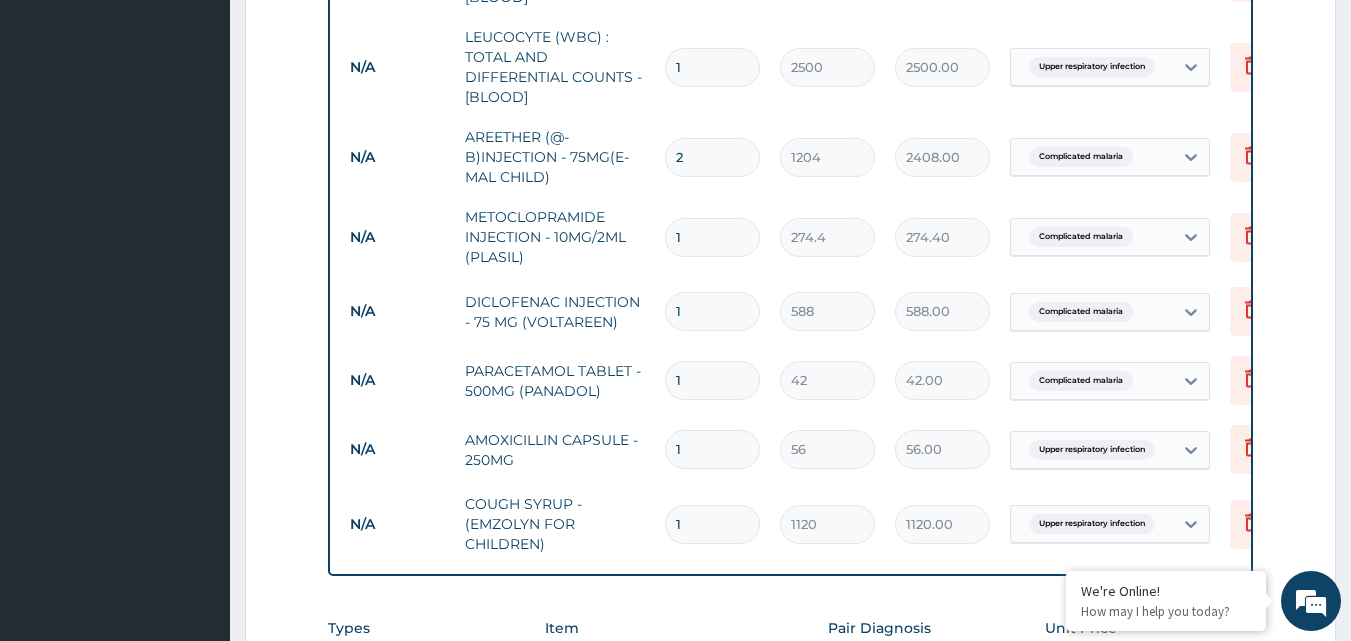 type on "3" 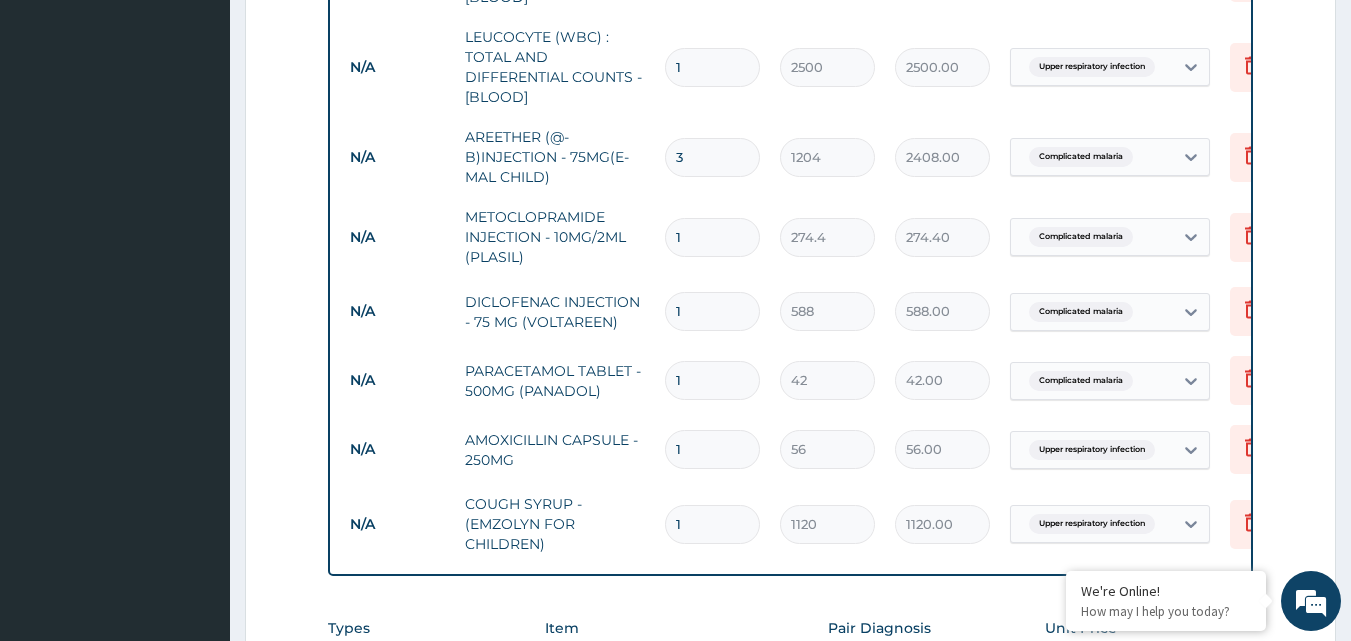 type on "3612.00" 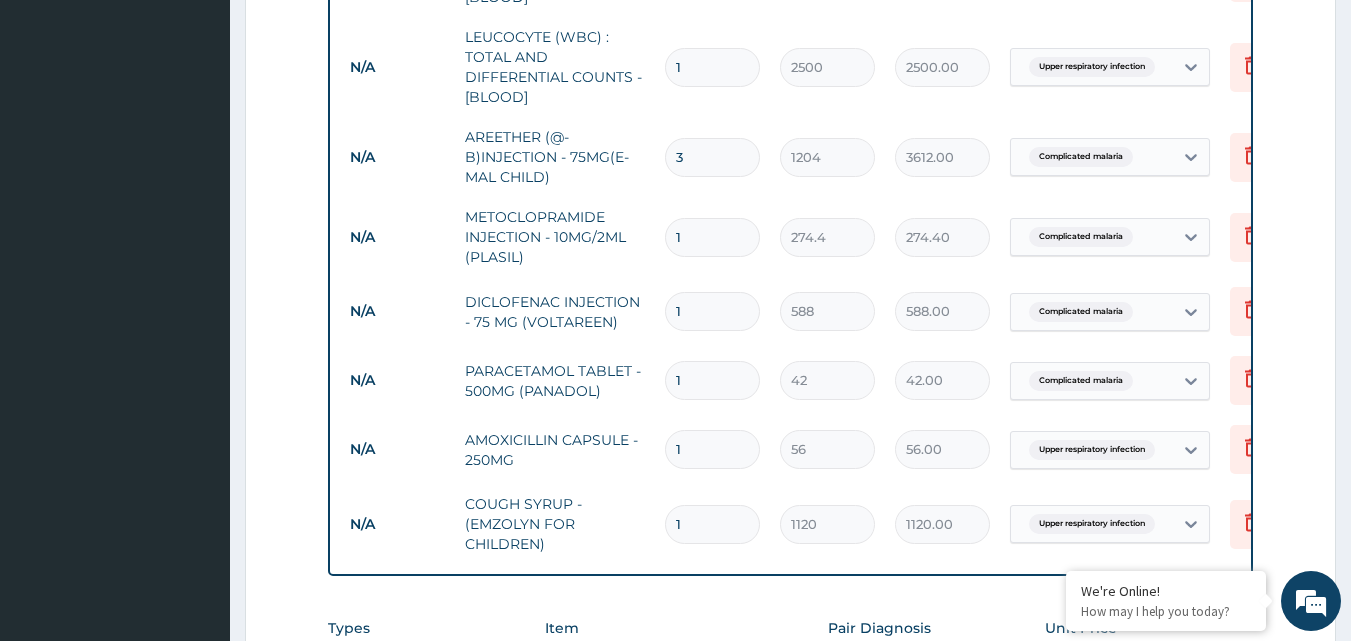 click on "1" at bounding box center [712, 380] 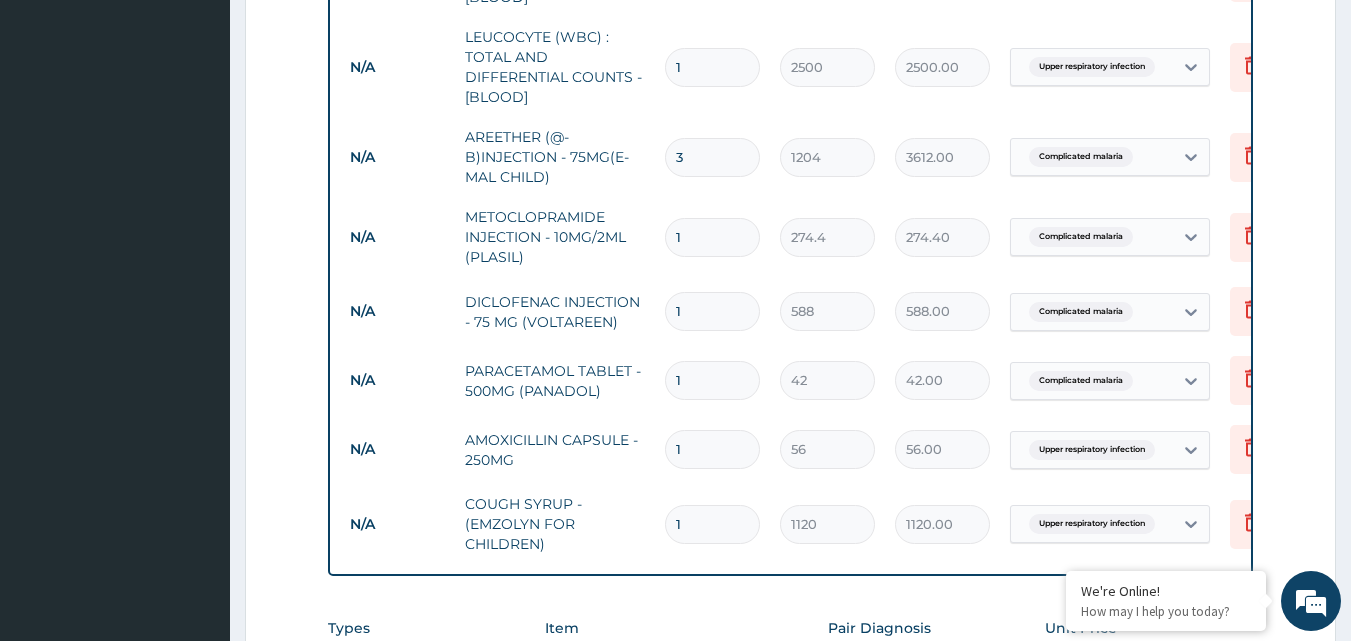 type on "2" 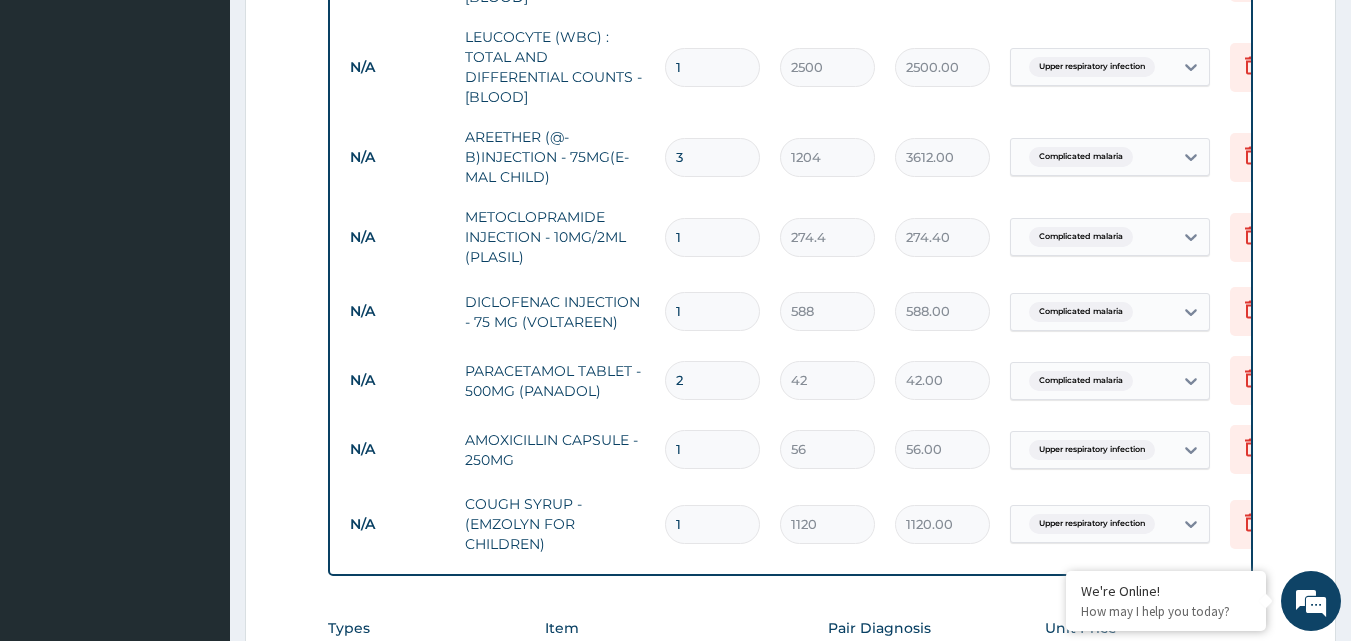 type on "84.00" 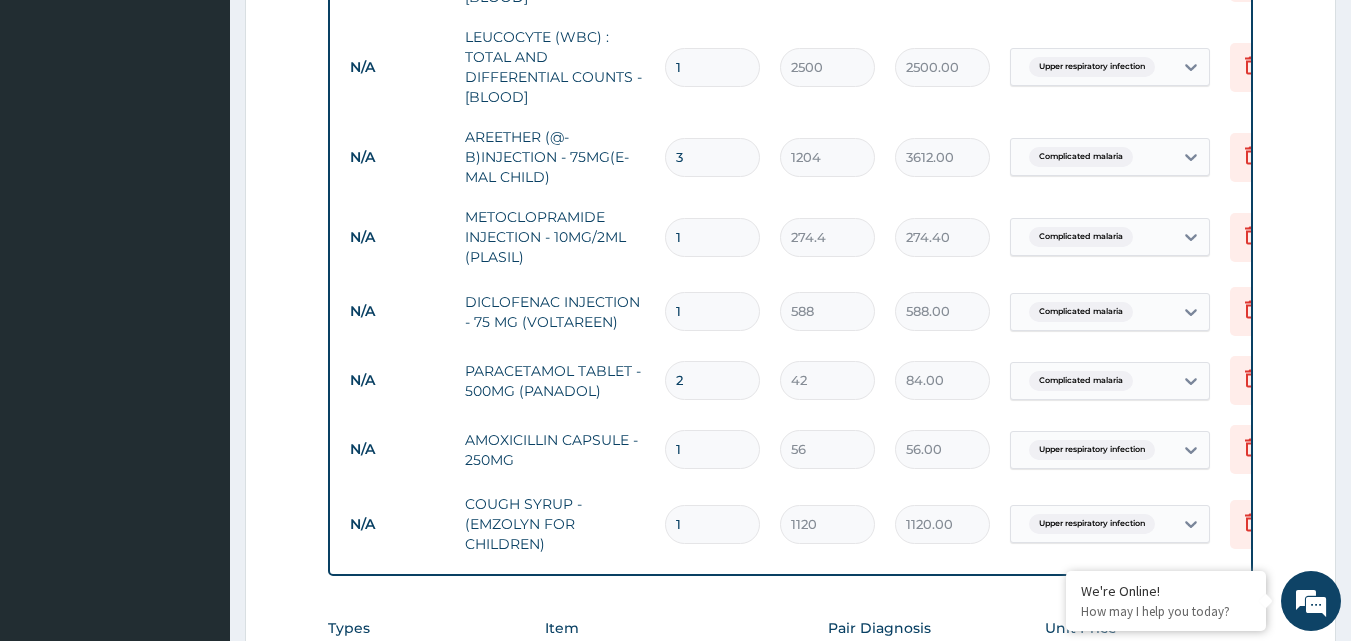 type on "3" 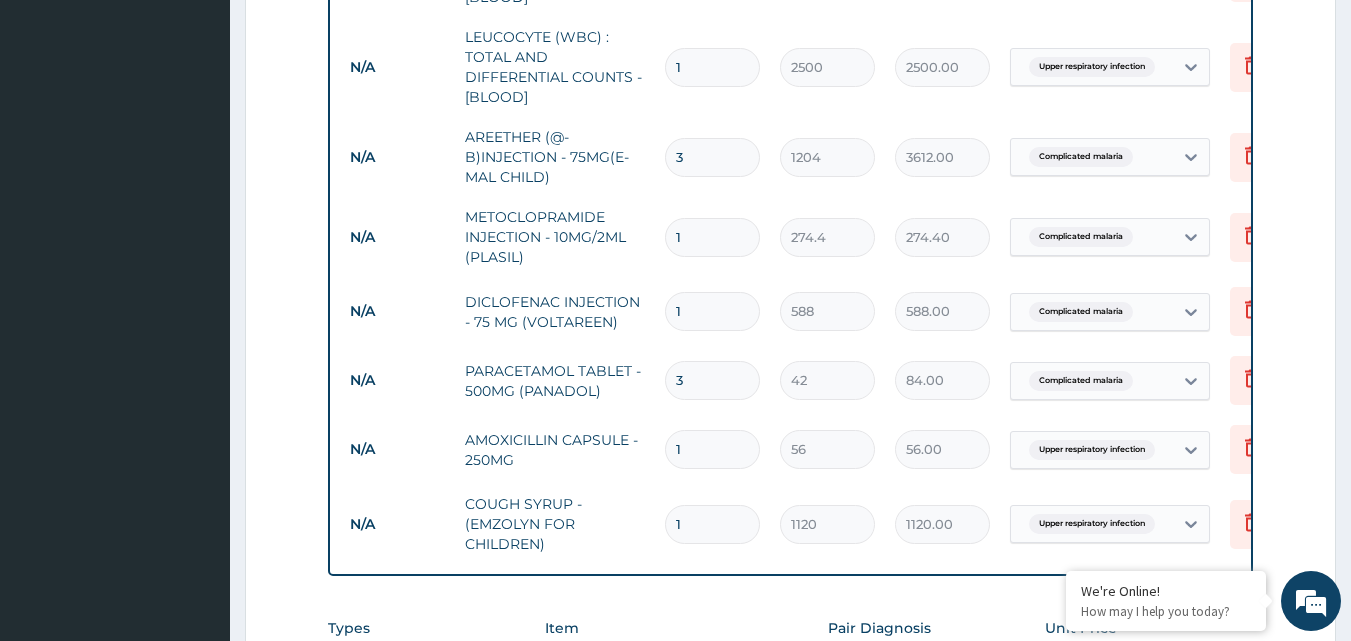 type on "126.00" 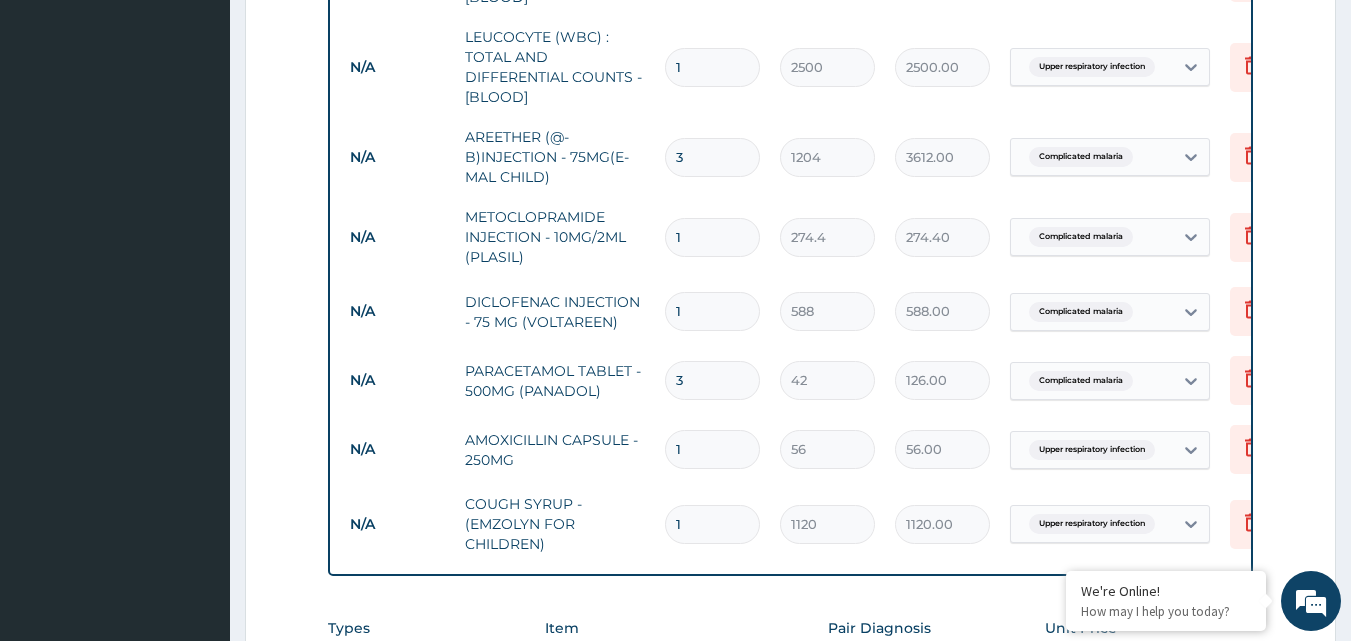 type on "4" 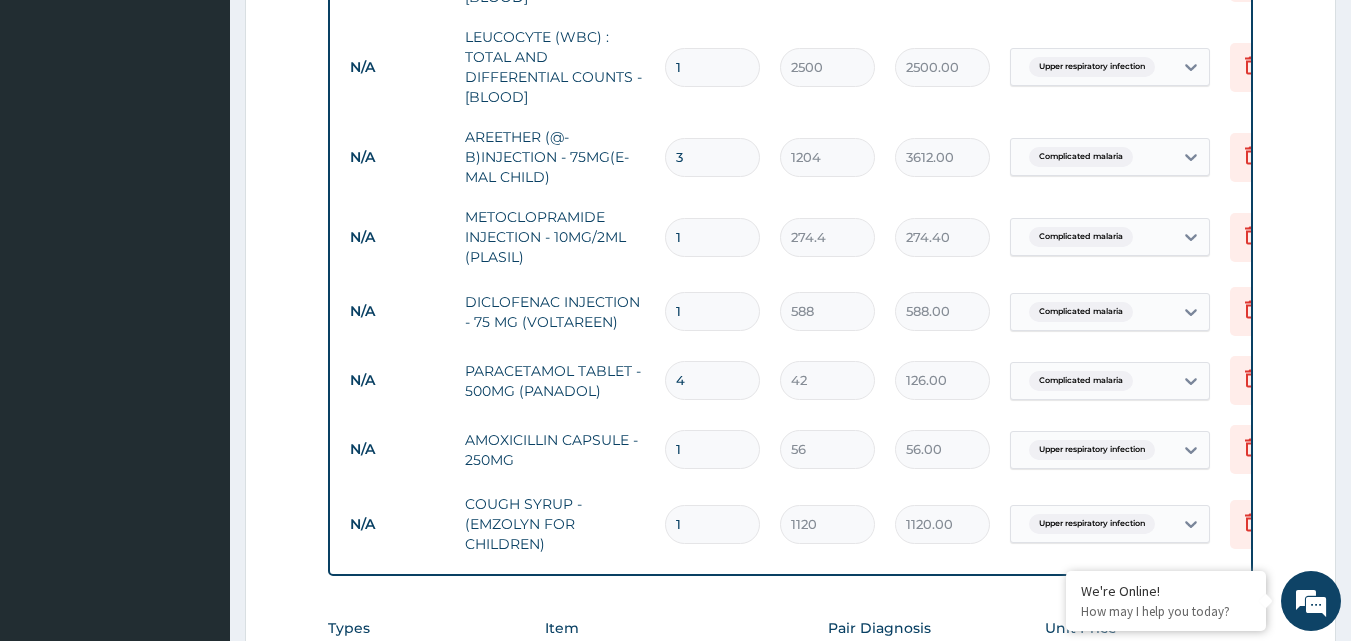 type on "168.00" 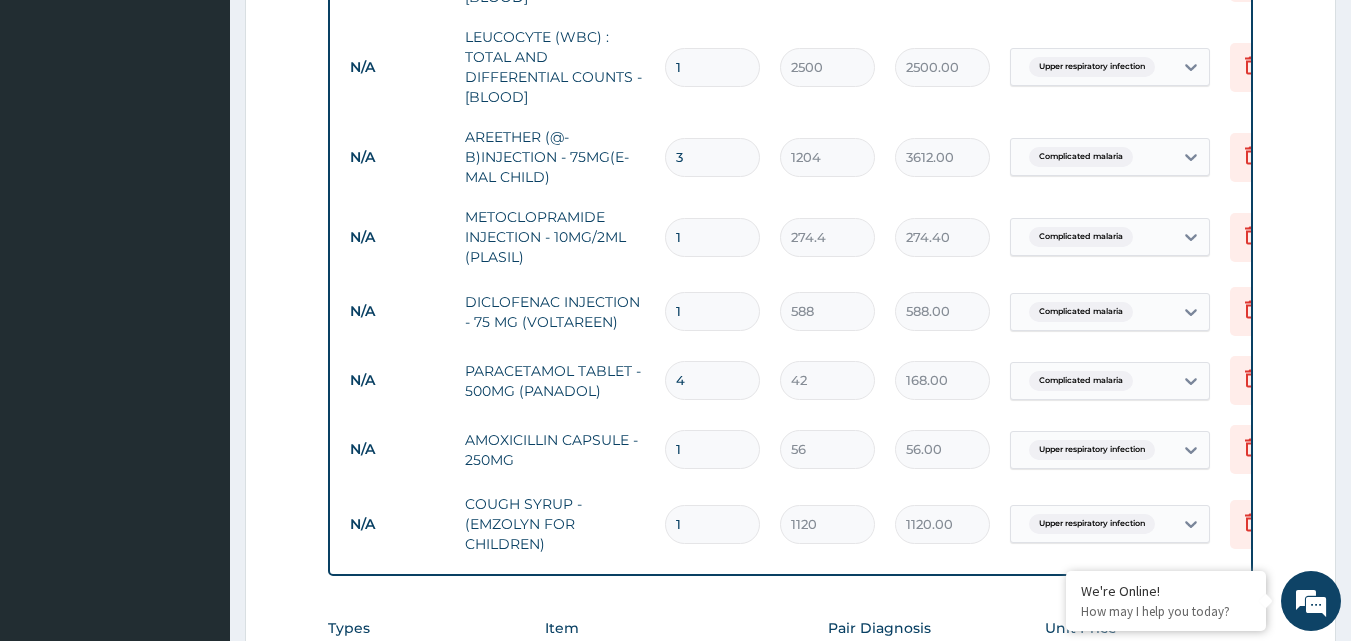 type on "5" 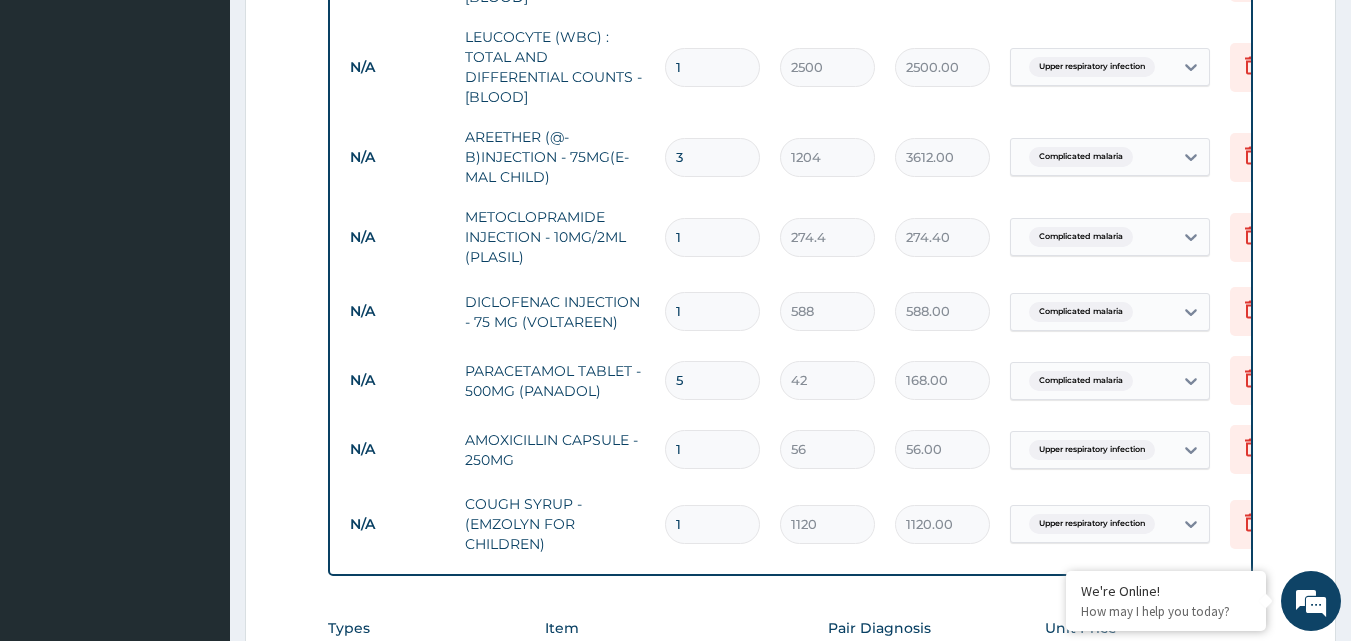 type on "210.00" 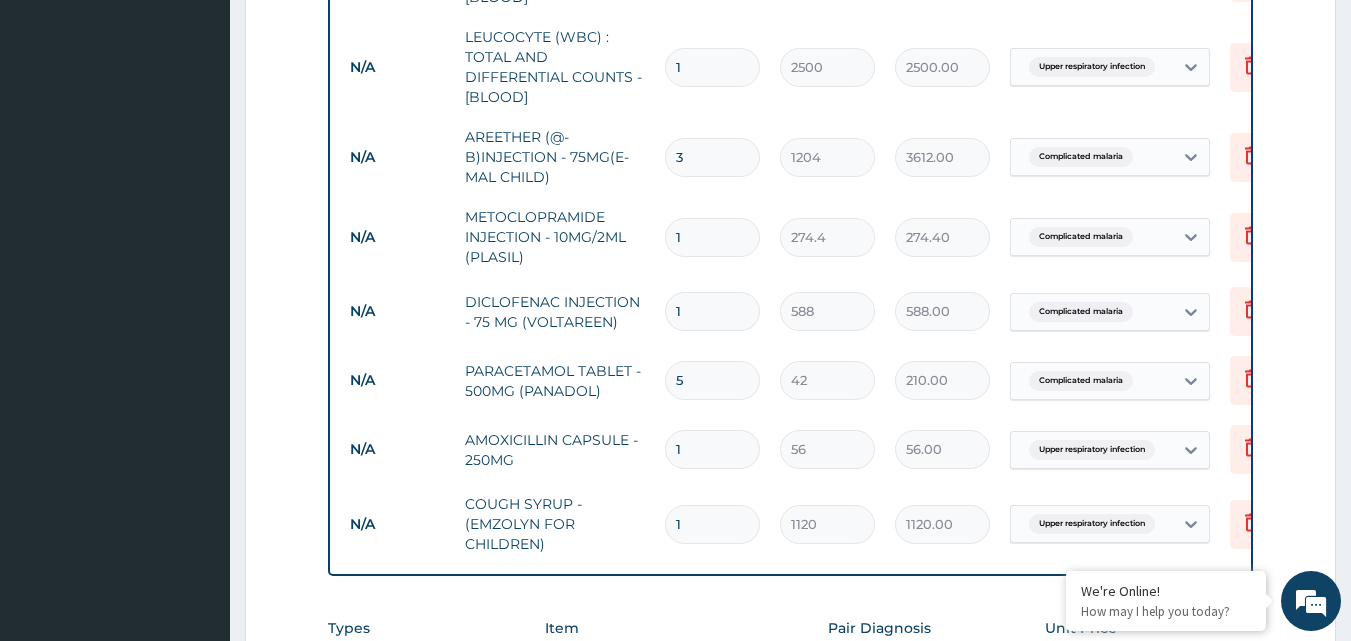 type on "6" 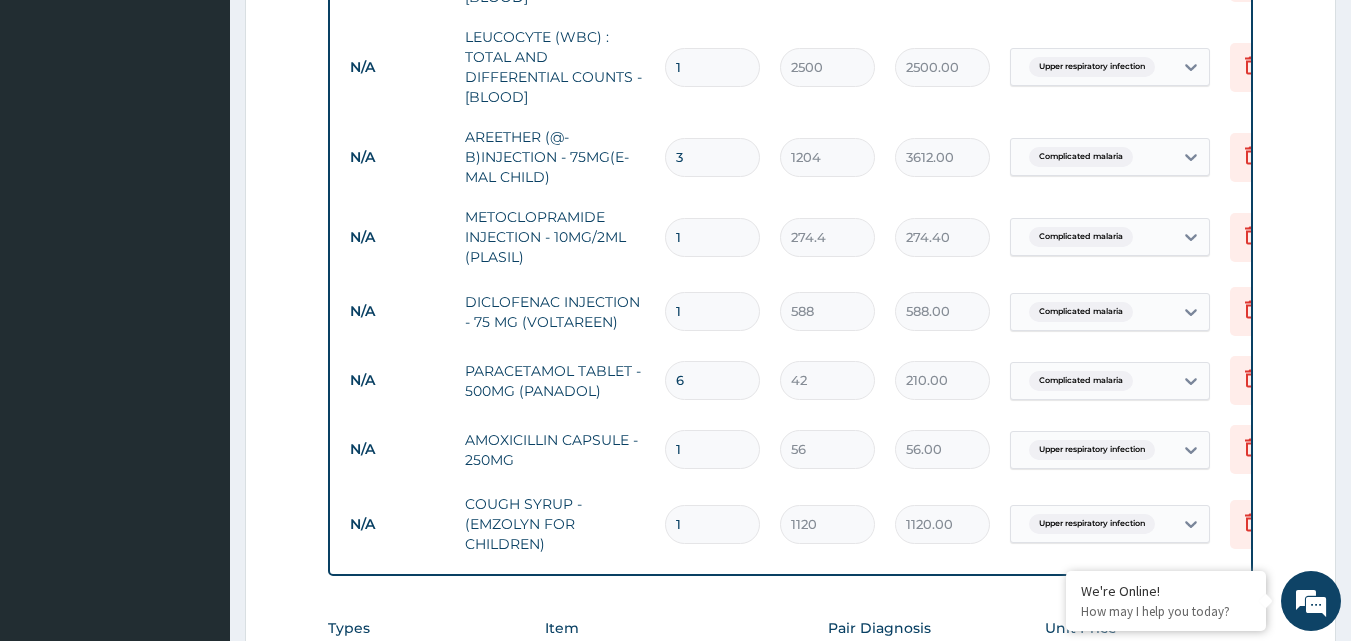 type on "252.00" 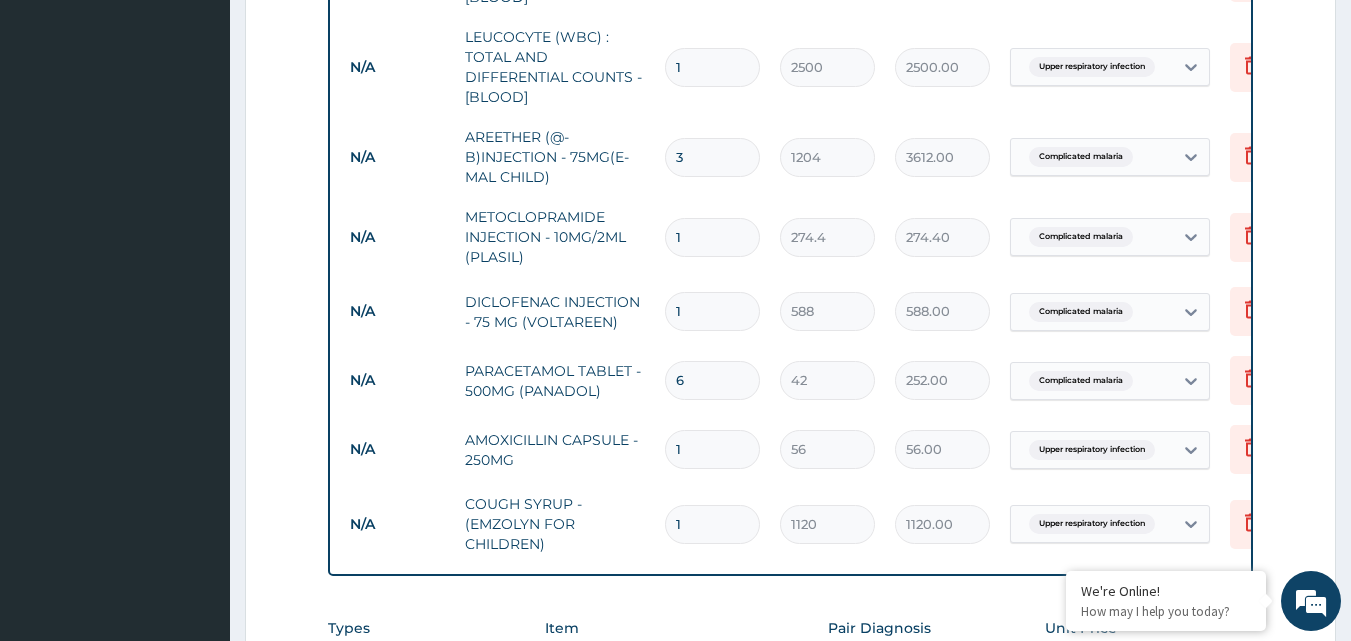 type on "7" 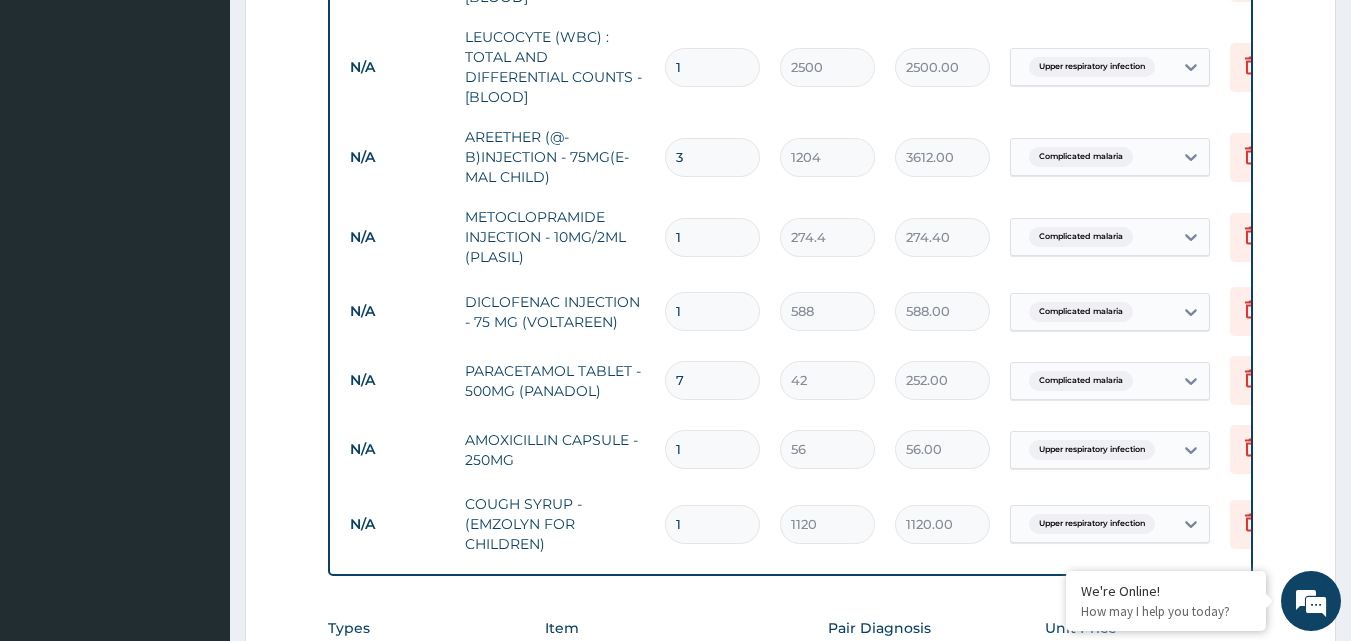 type on "294.00" 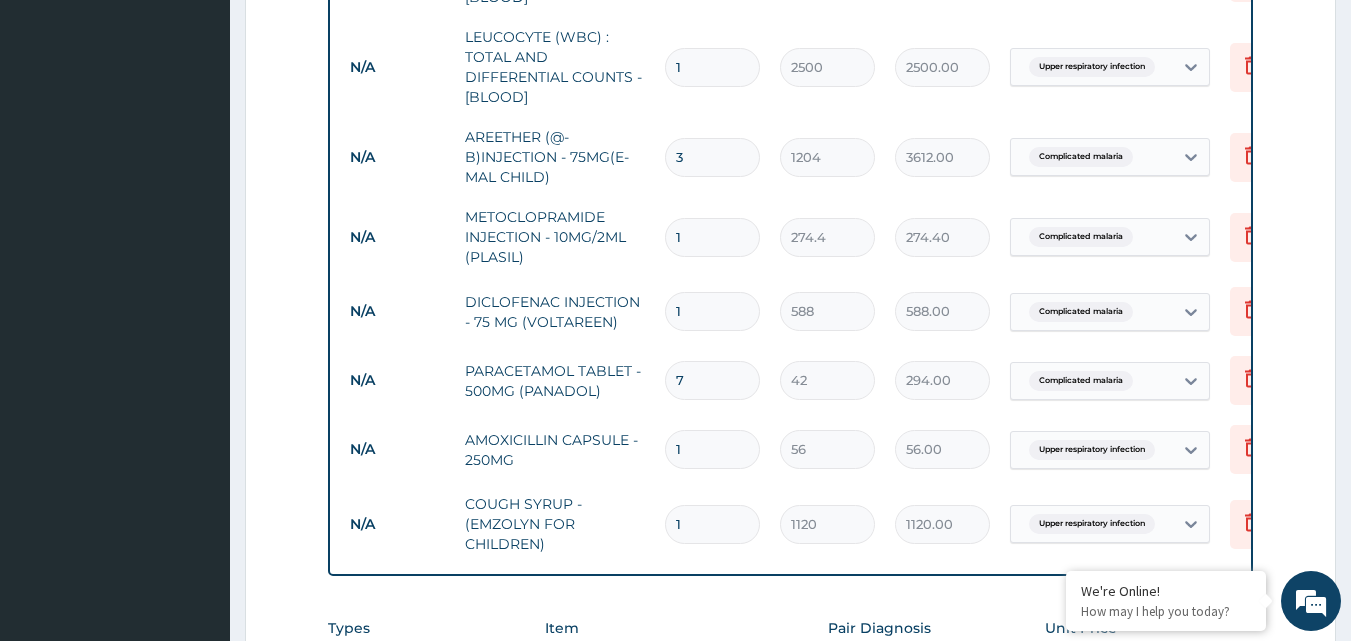 type on "8" 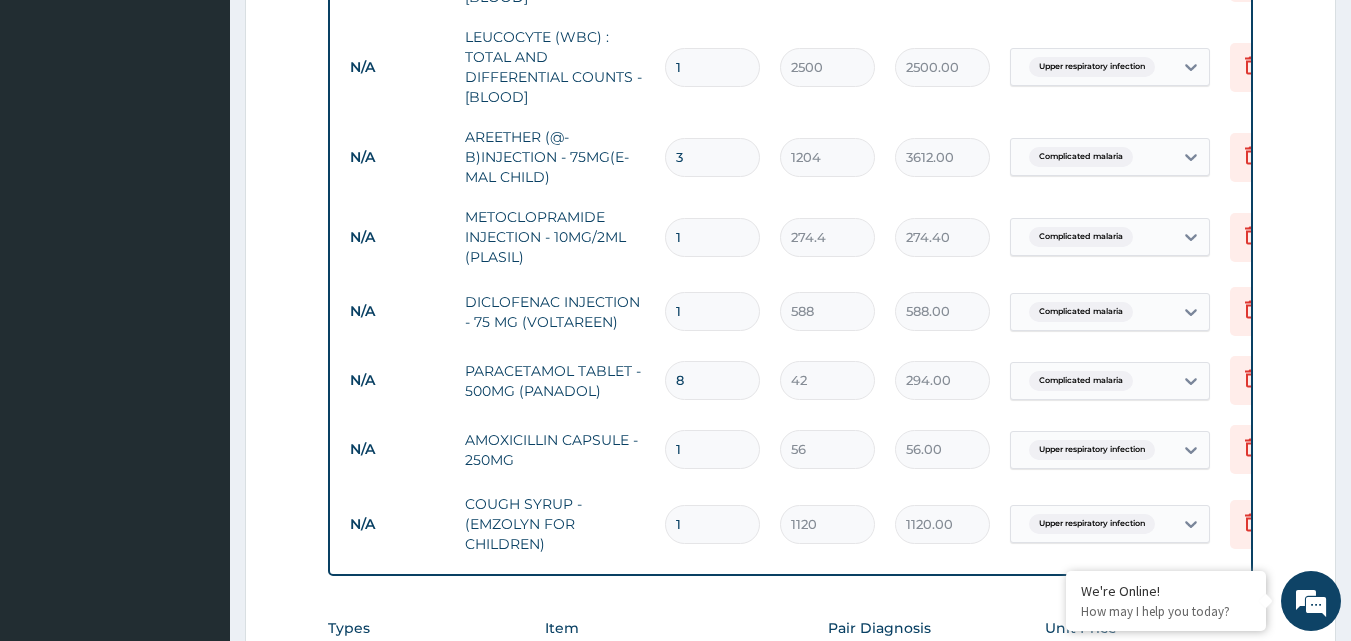 type on "336.00" 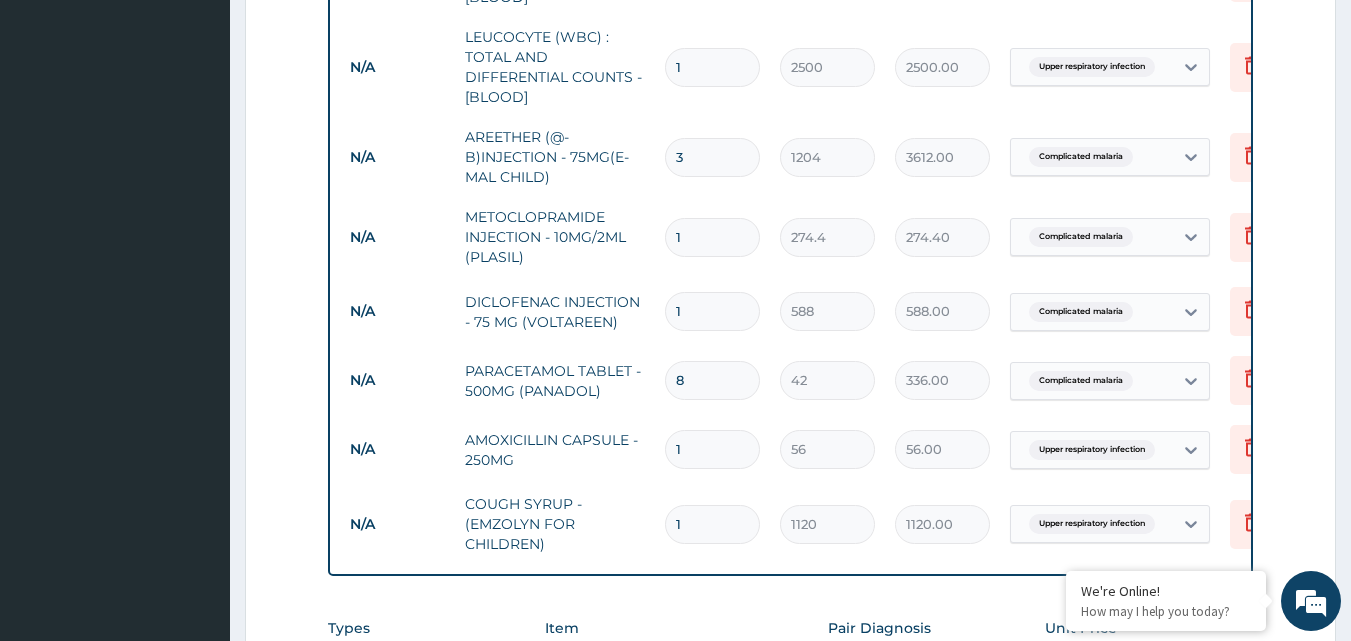 type on "9" 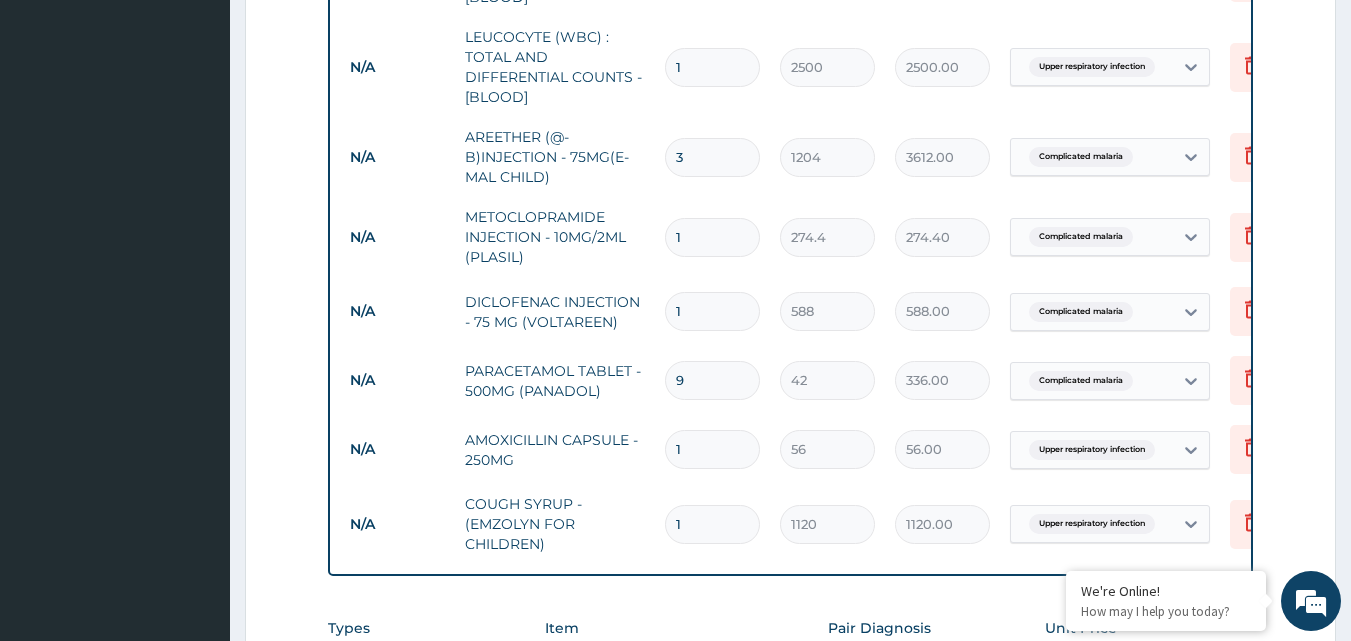 type on "378.00" 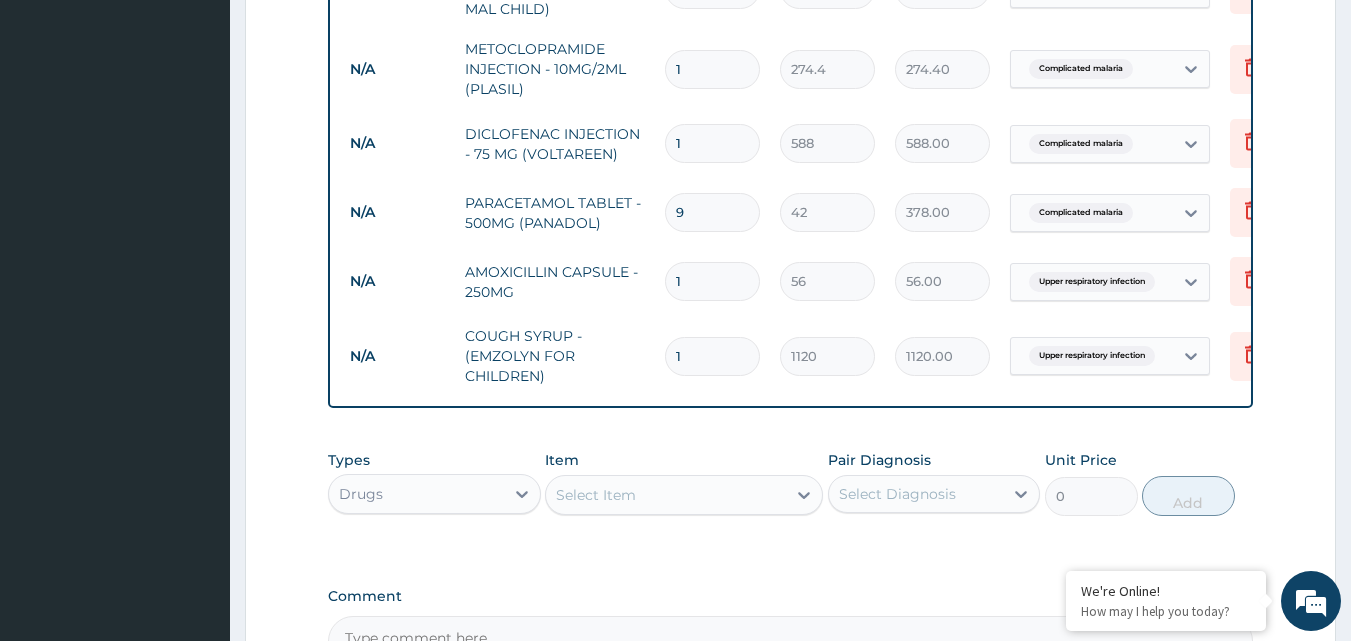 scroll, scrollTop: 1193, scrollLeft: 0, axis: vertical 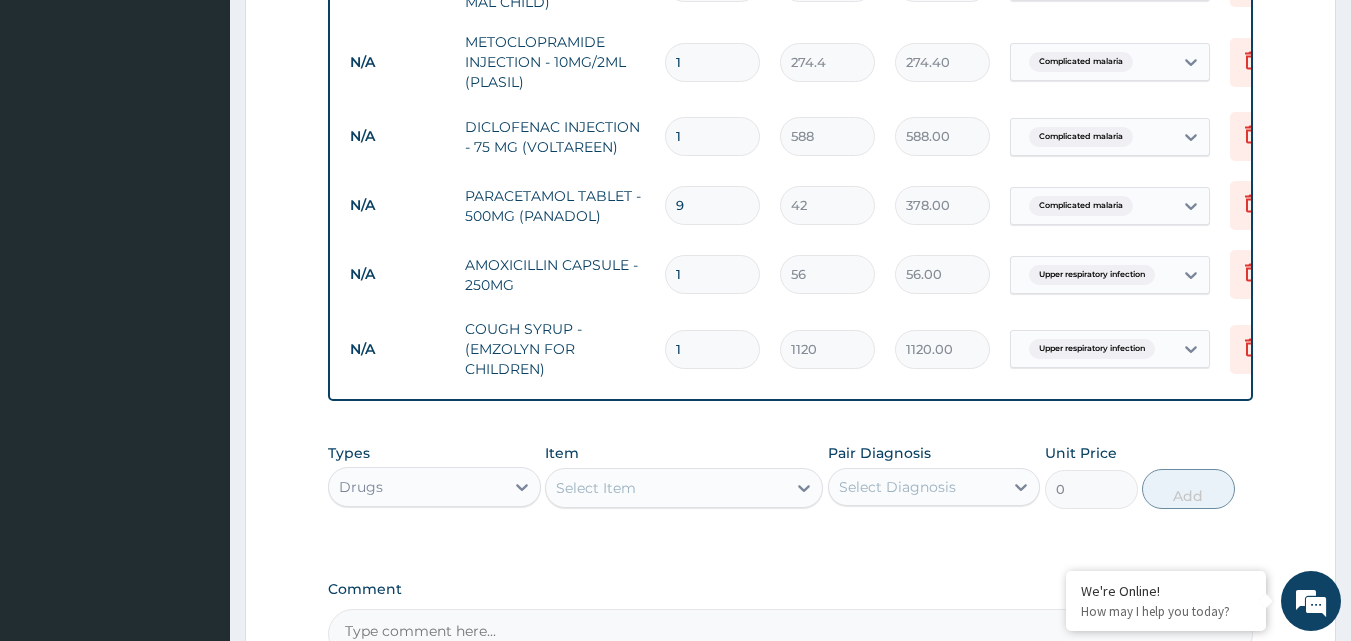 click on "1" at bounding box center (712, 274) 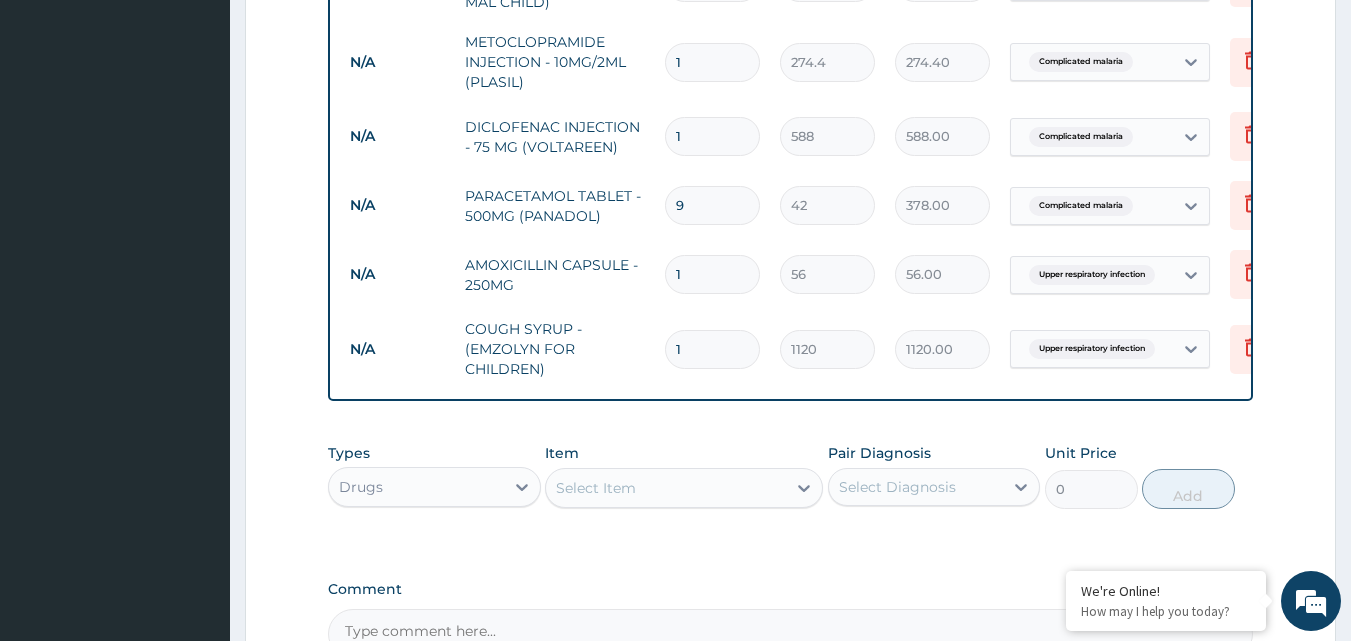 type on "15" 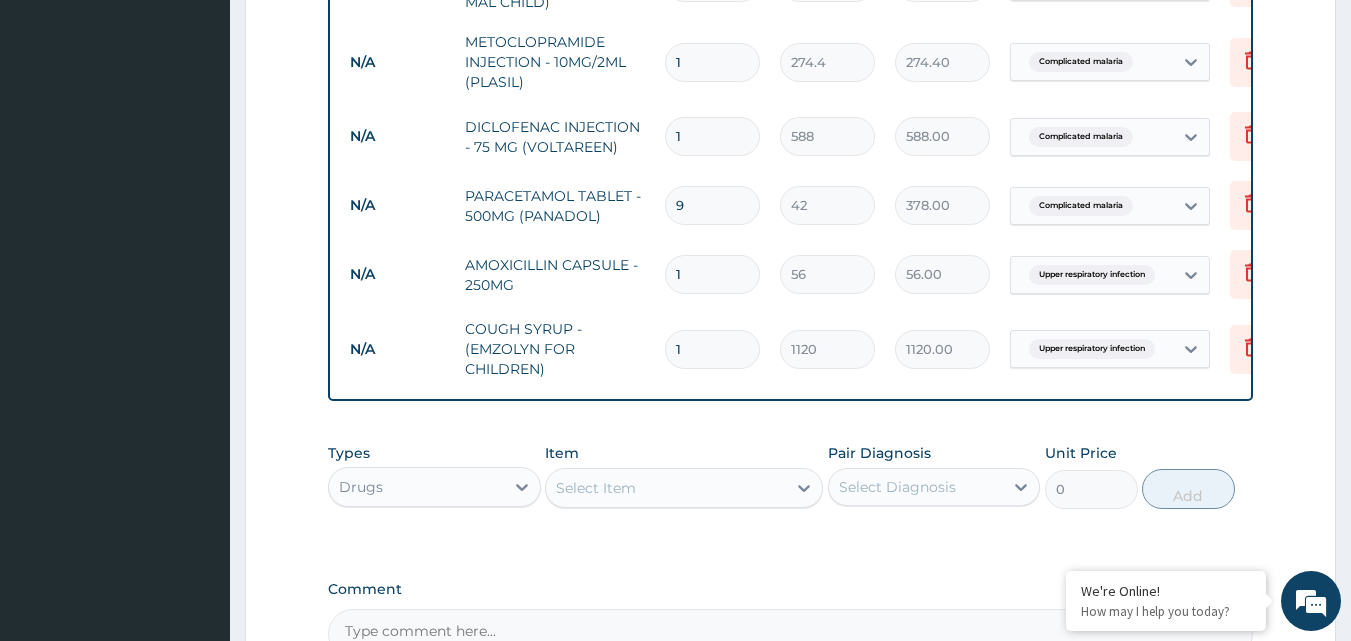 type on "840.00" 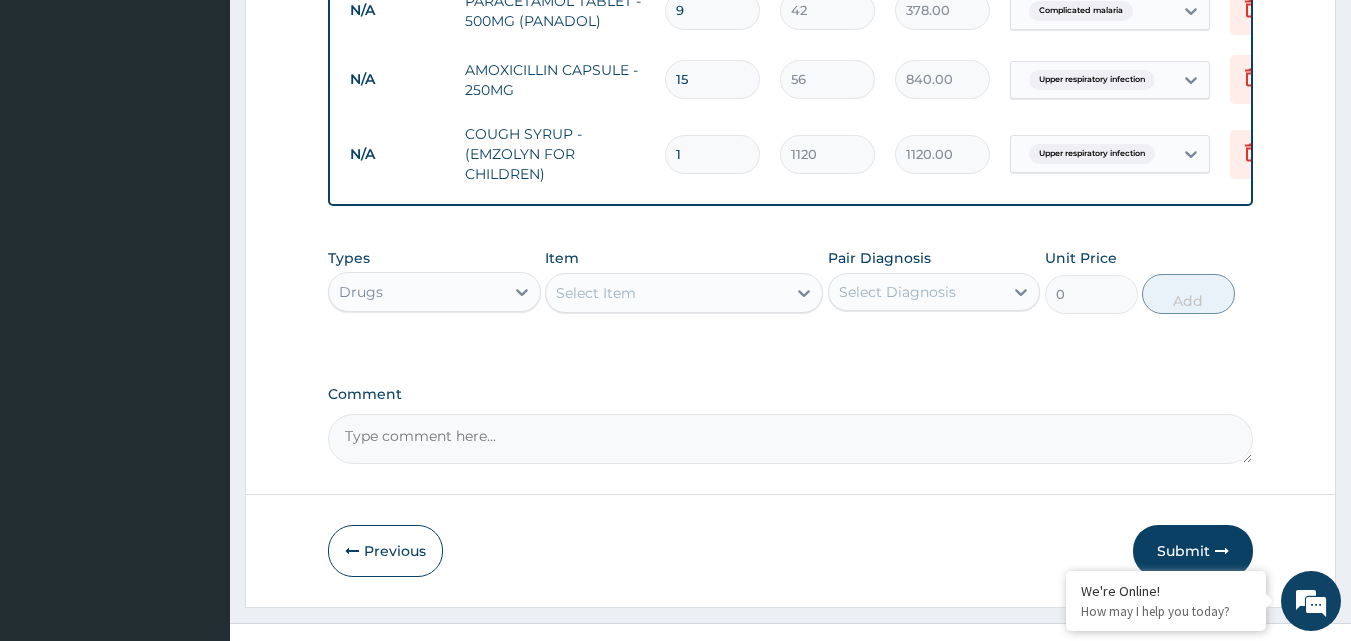 scroll, scrollTop: 1436, scrollLeft: 0, axis: vertical 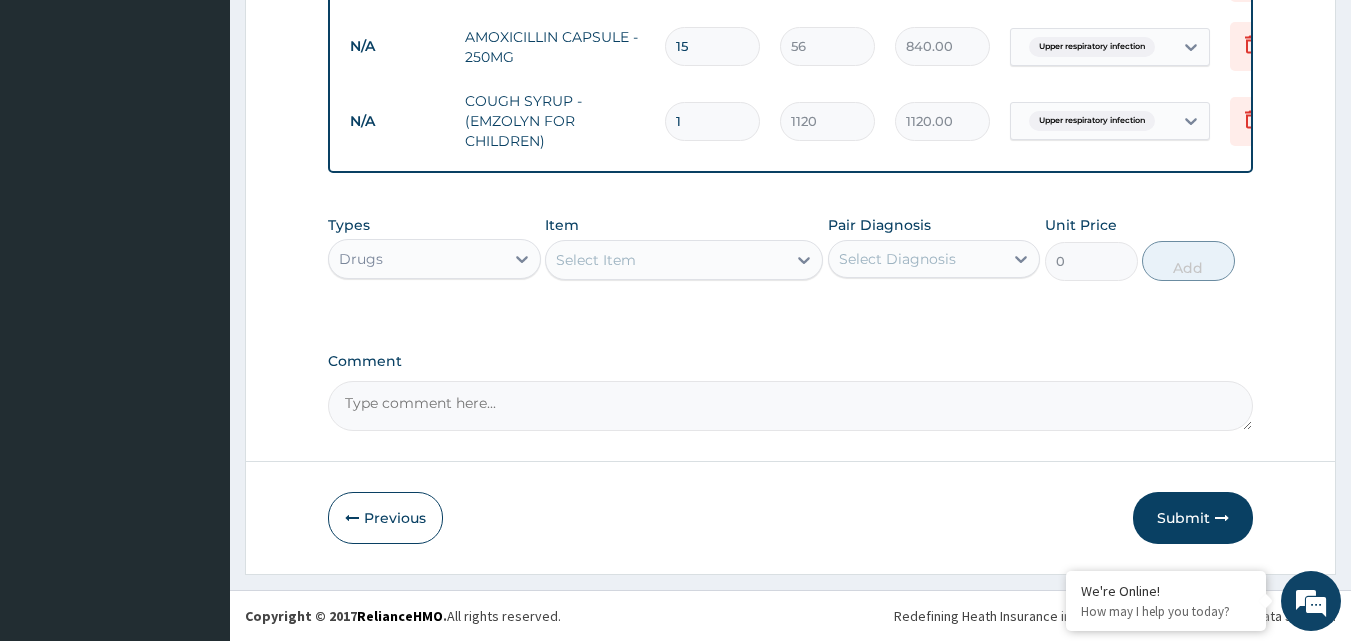 click on "Submit" at bounding box center (1193, 518) 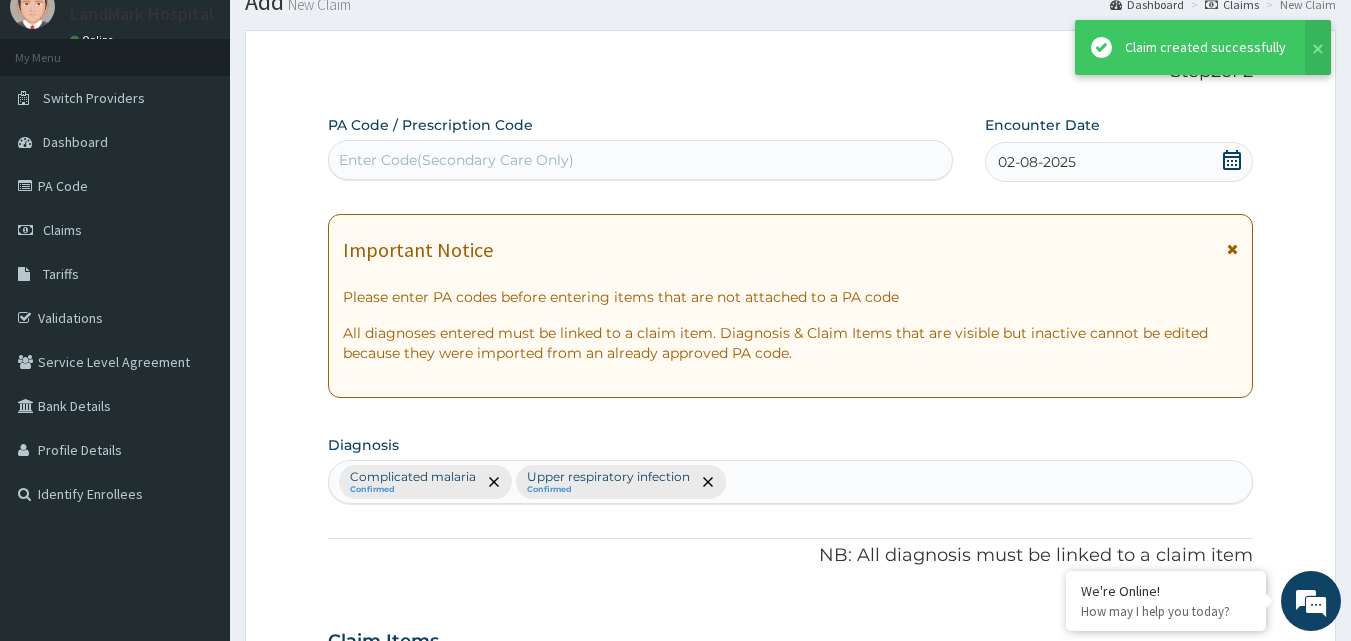 scroll, scrollTop: 1436, scrollLeft: 0, axis: vertical 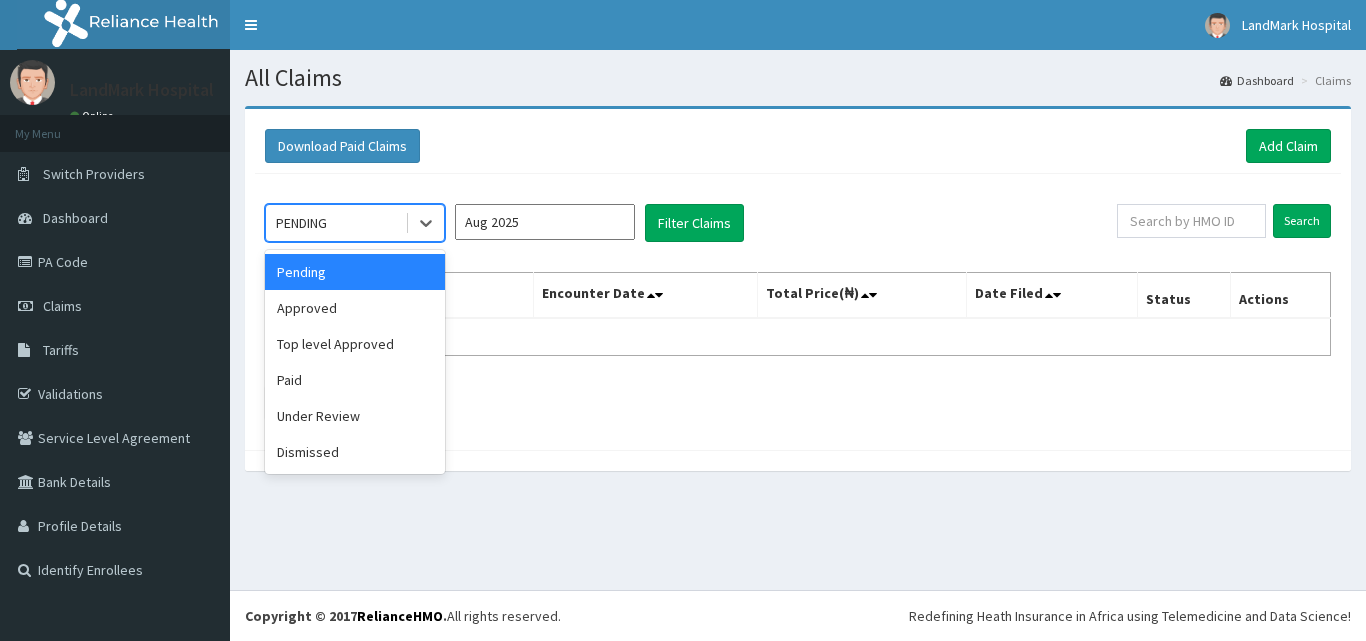click on "Approved" at bounding box center (355, 308) 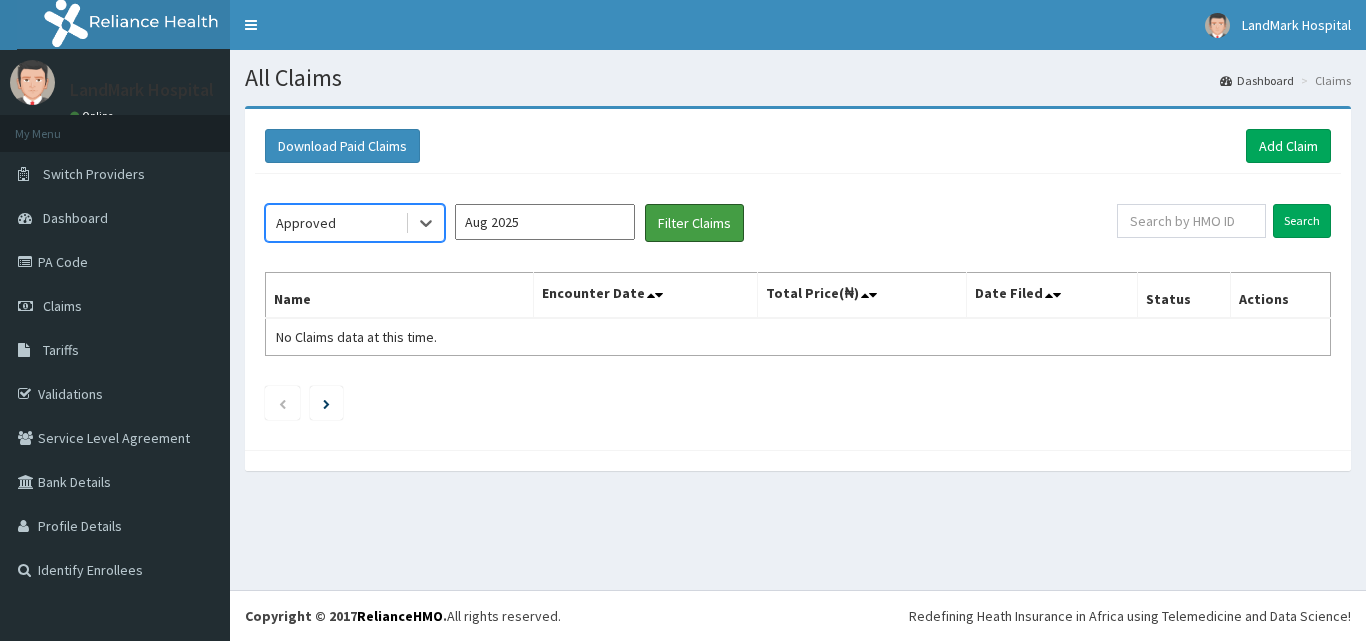 click on "Filter Claims" at bounding box center (694, 223) 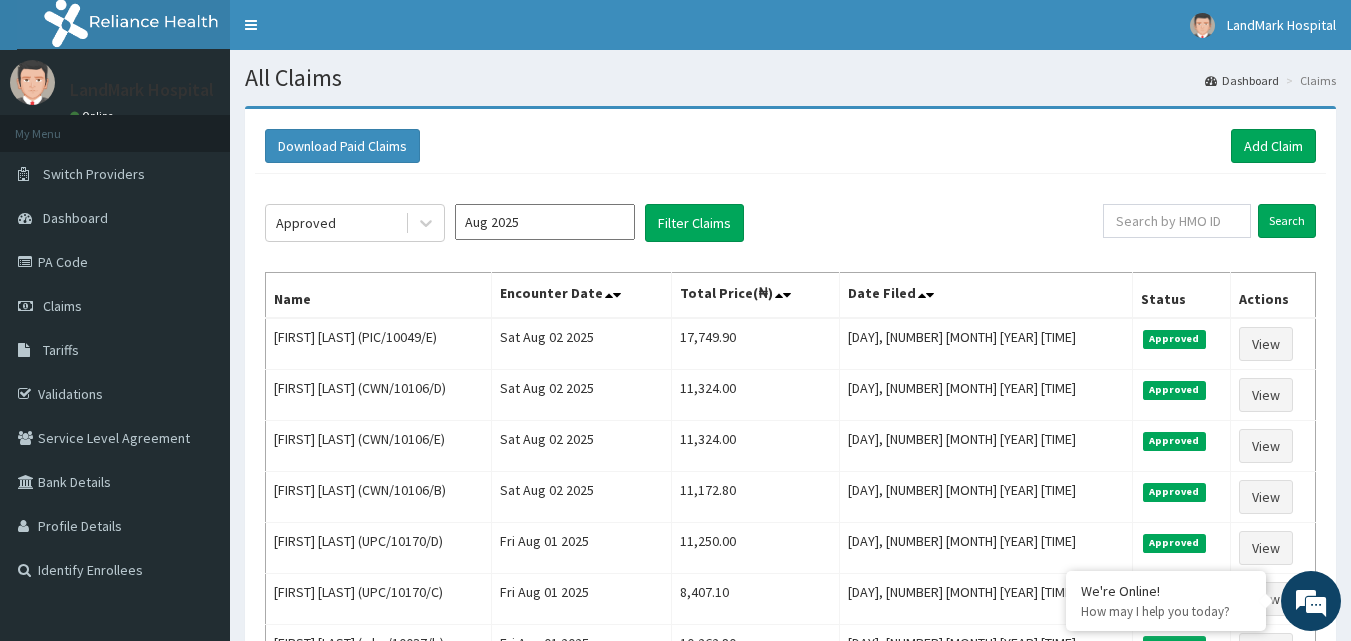 click on "PA Code" at bounding box center (115, 262) 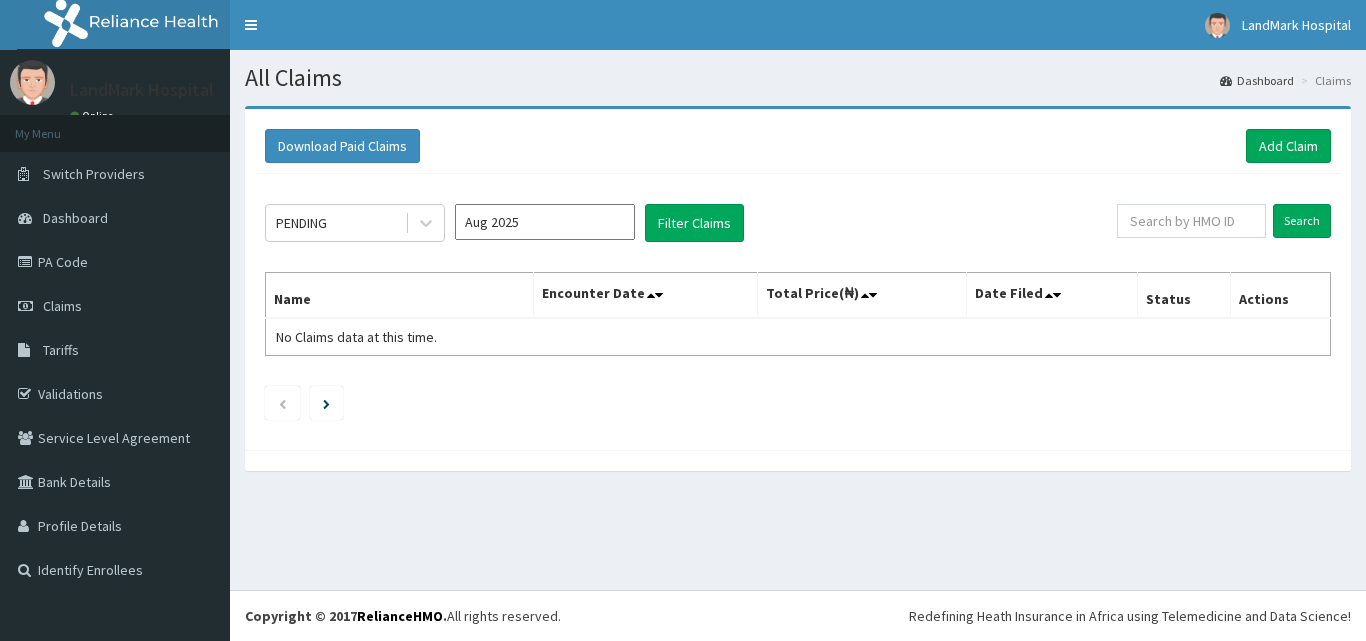 scroll, scrollTop: 0, scrollLeft: 0, axis: both 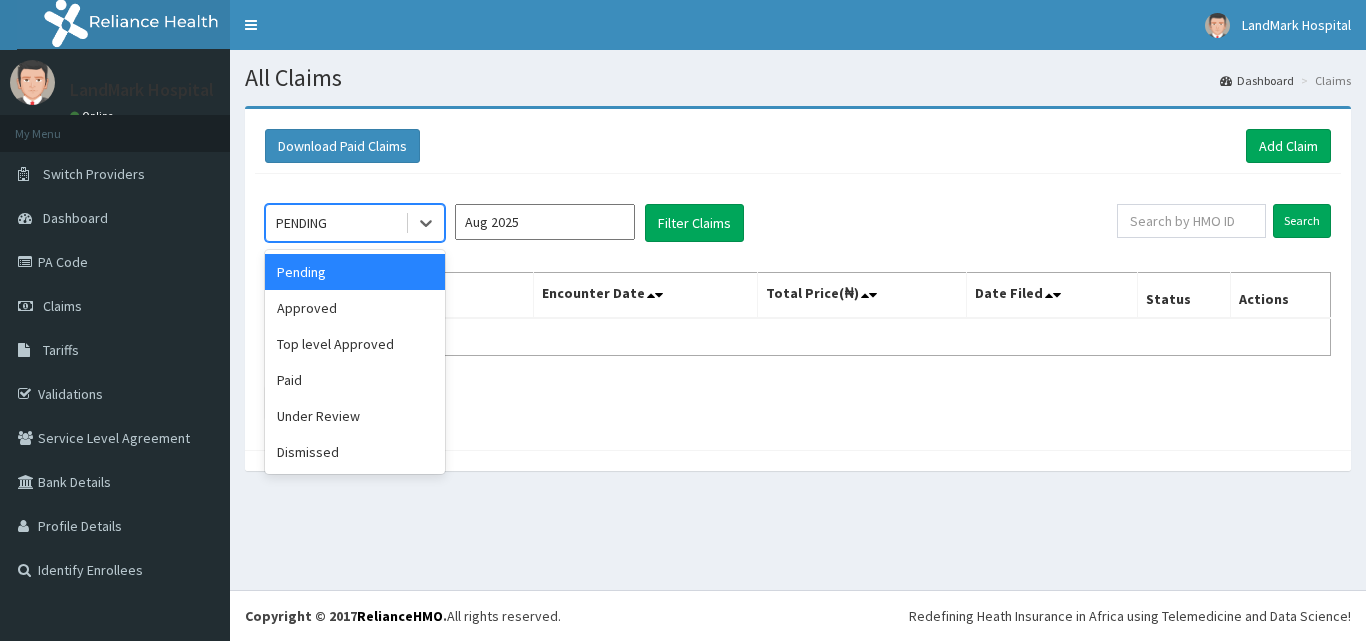 click on "Approved" at bounding box center (355, 308) 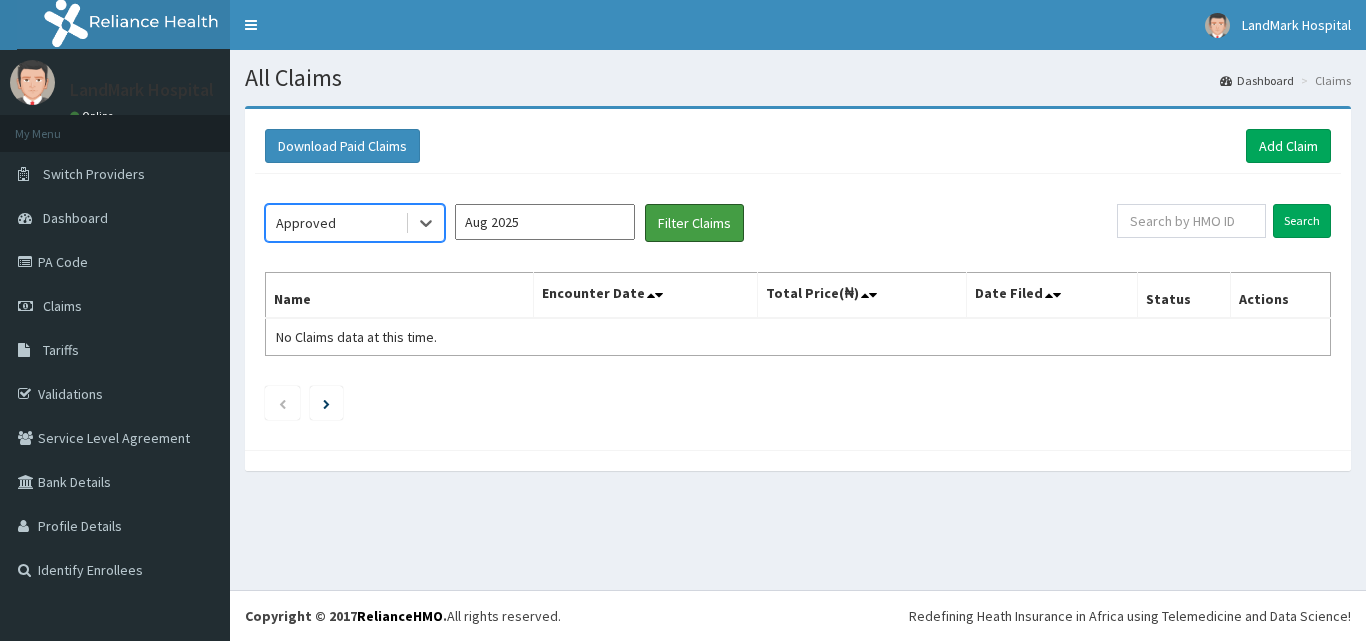 click on "Filter Claims" at bounding box center [694, 223] 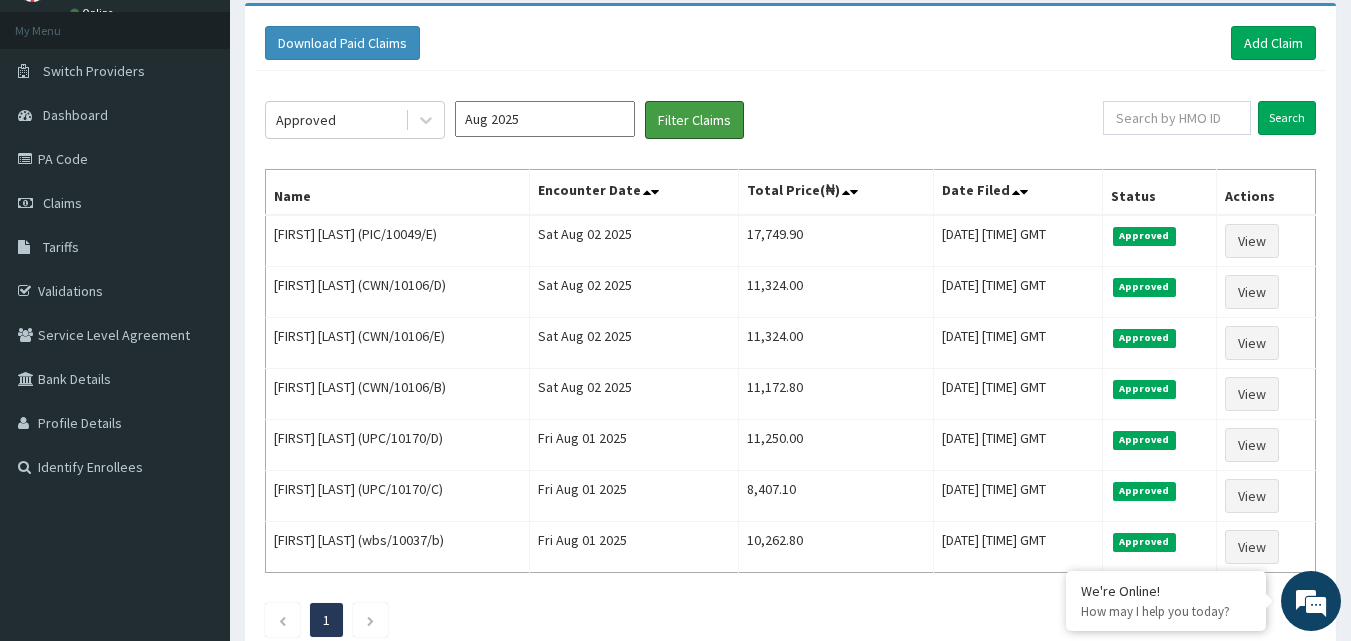 scroll, scrollTop: 145, scrollLeft: 0, axis: vertical 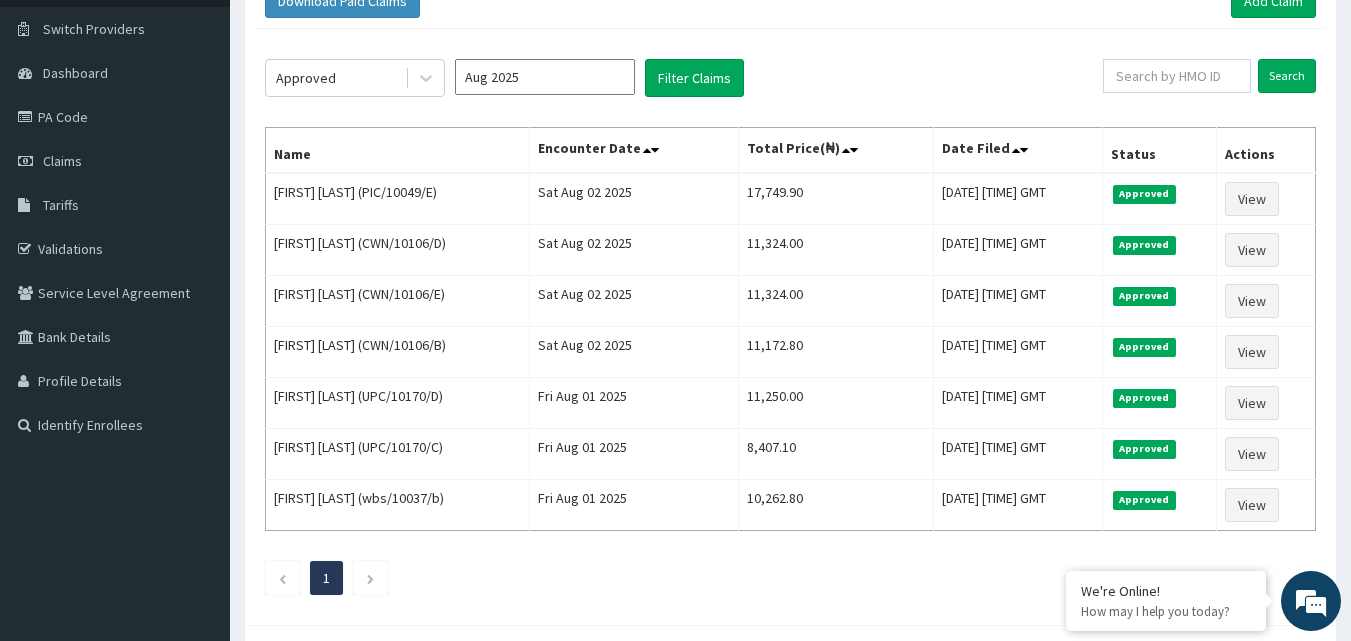 click on "PA Code" at bounding box center [115, 117] 